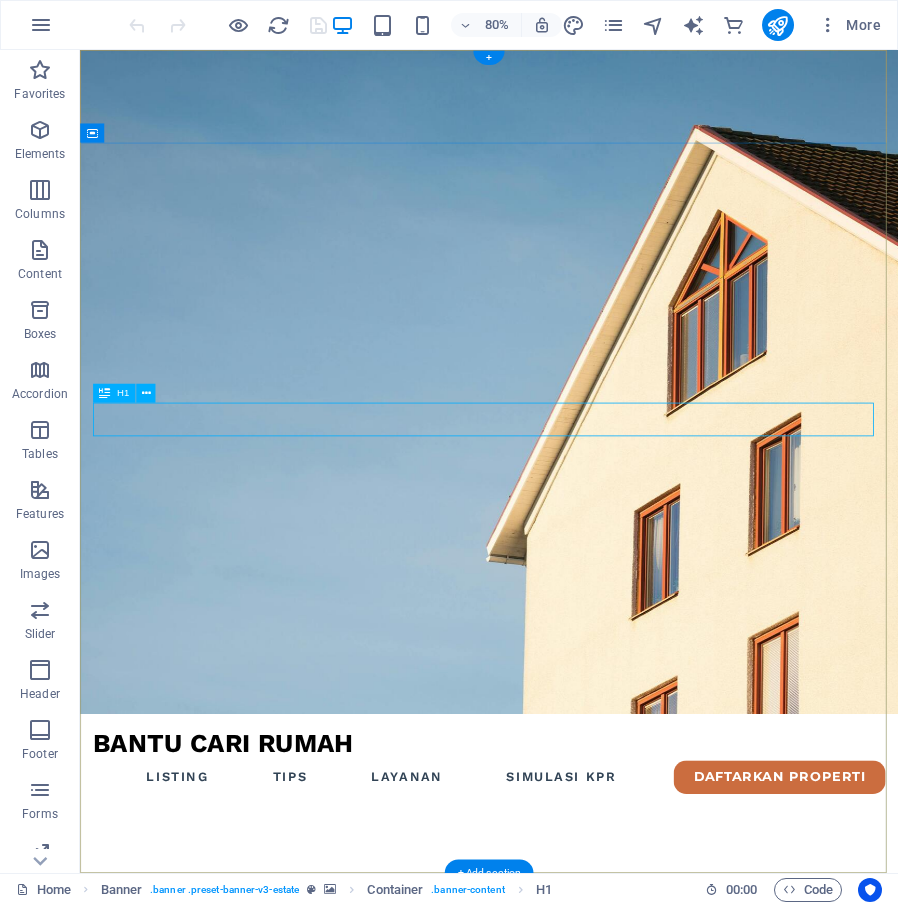 scroll, scrollTop: 0, scrollLeft: 0, axis: both 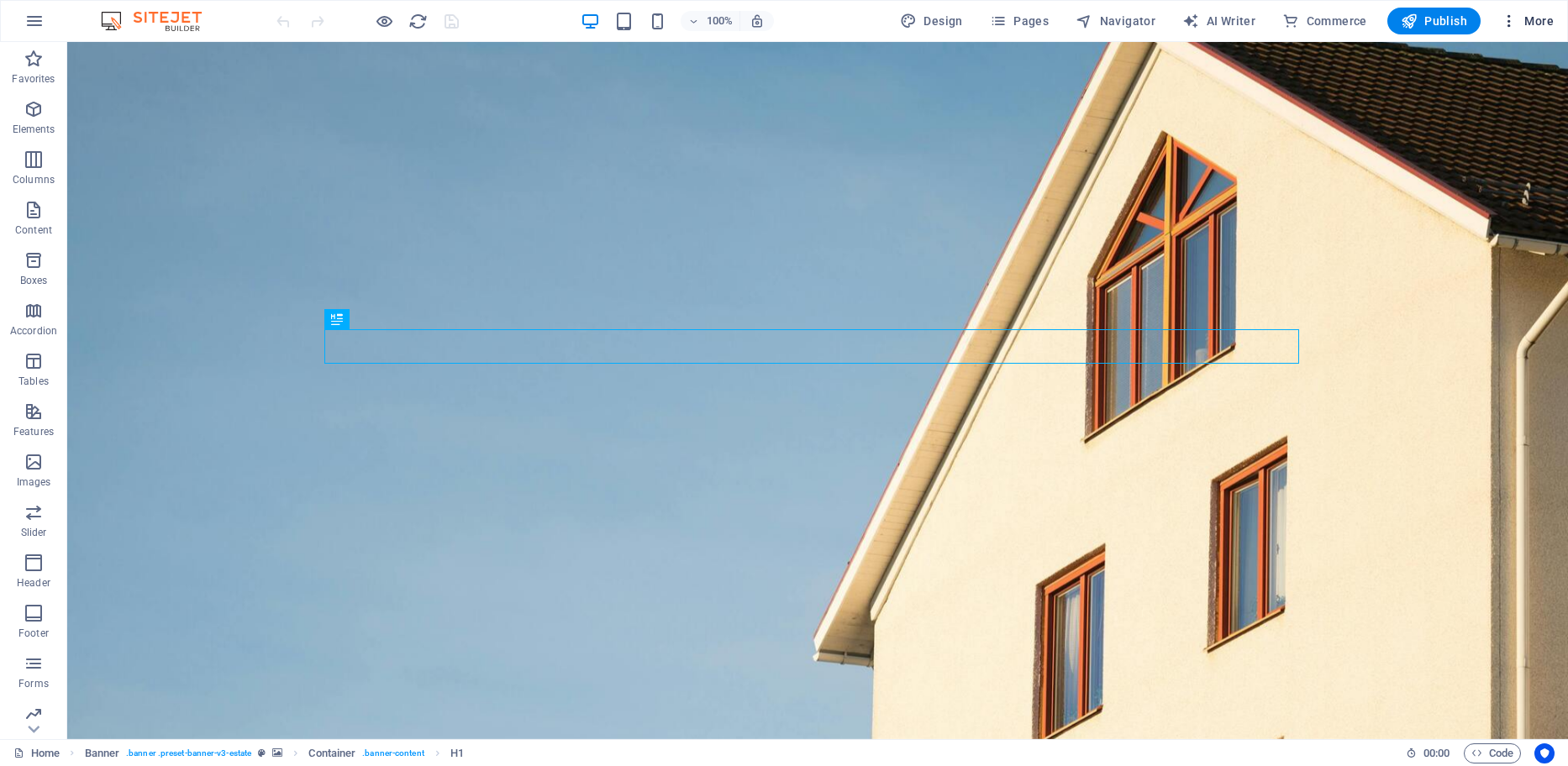 click at bounding box center [1509, 21] 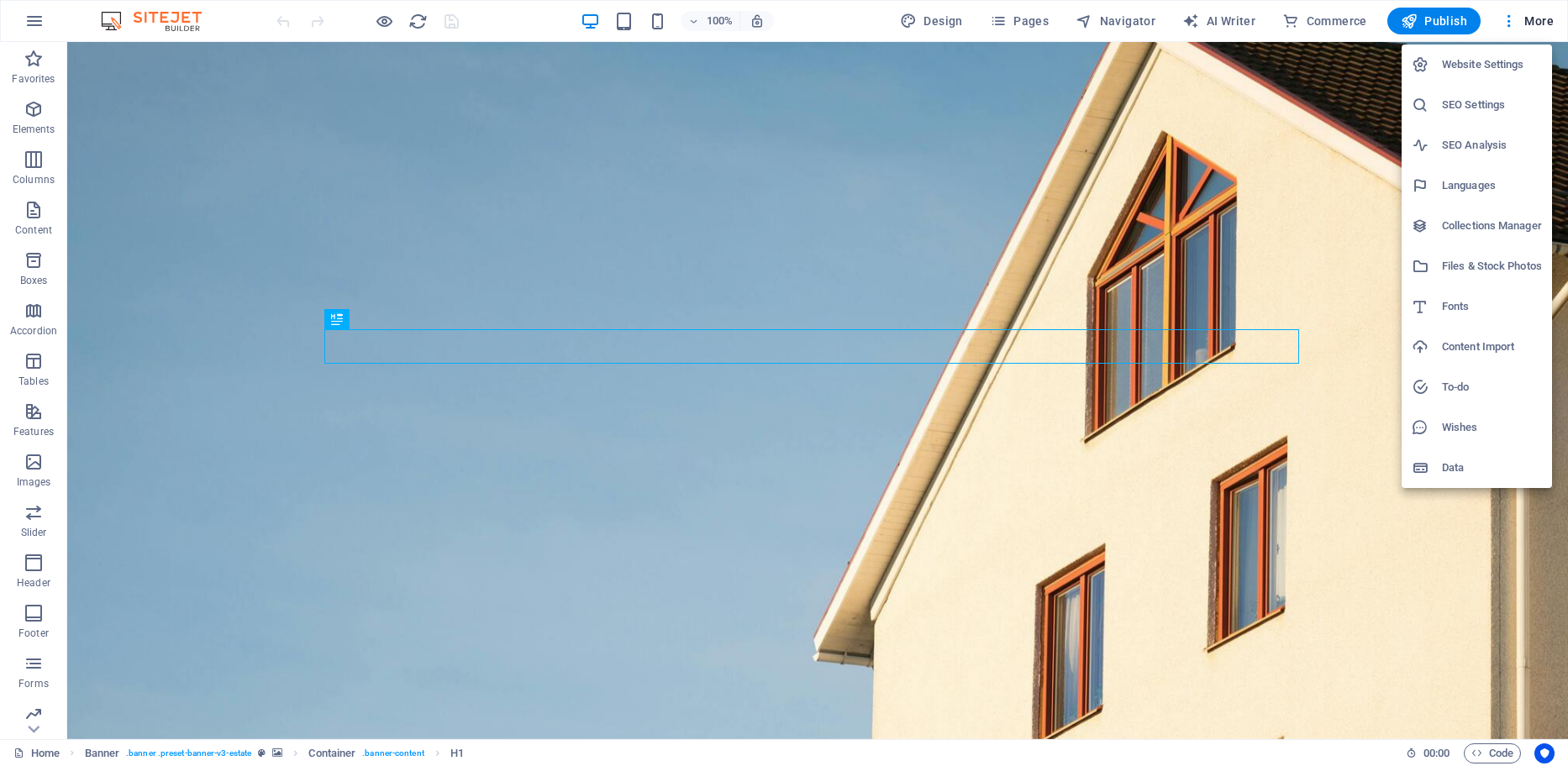 click on "Website Settings" at bounding box center [1492, 65] 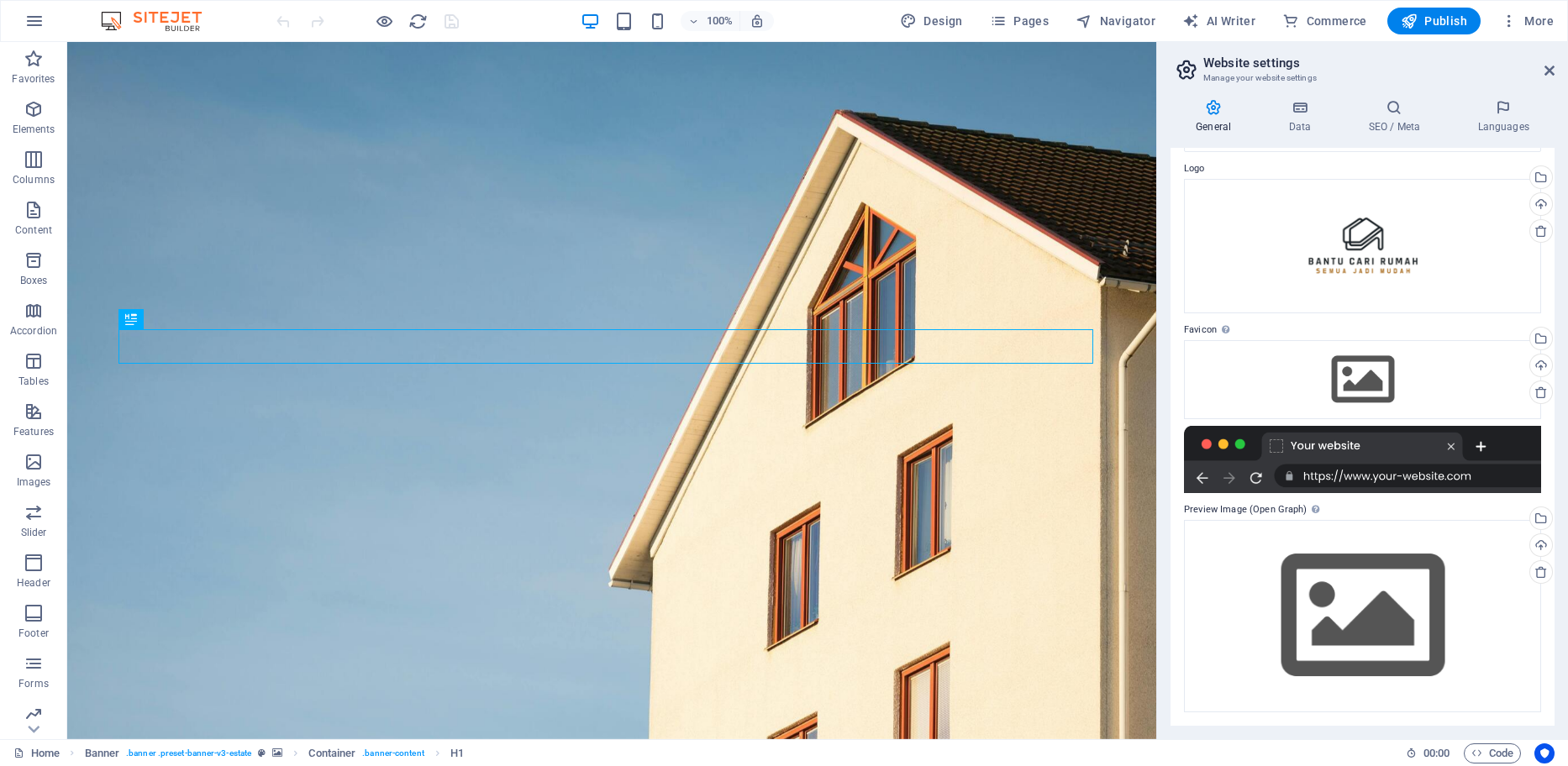 scroll, scrollTop: 0, scrollLeft: 0, axis: both 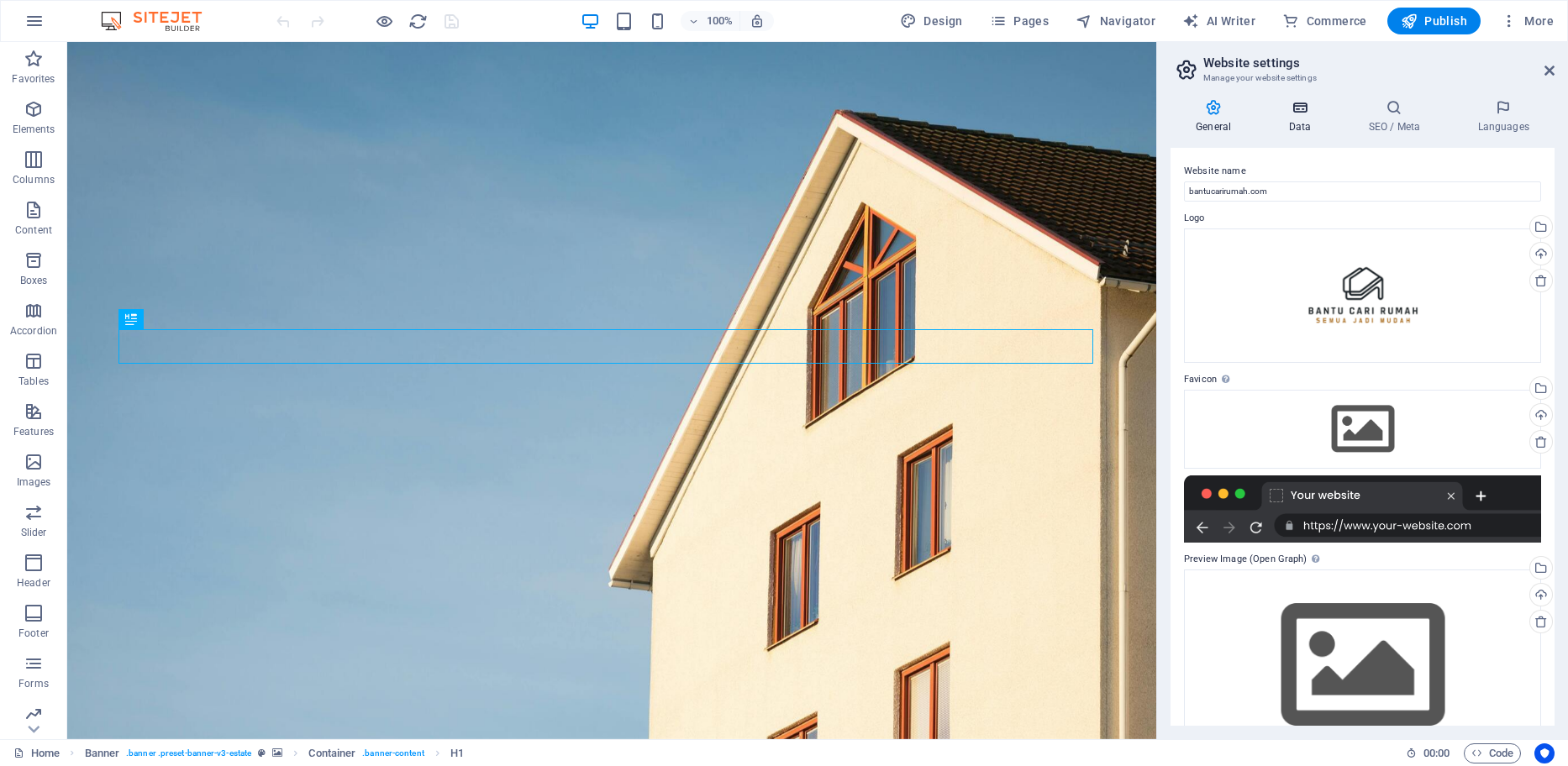 click on "Data" at bounding box center (1302, 117) 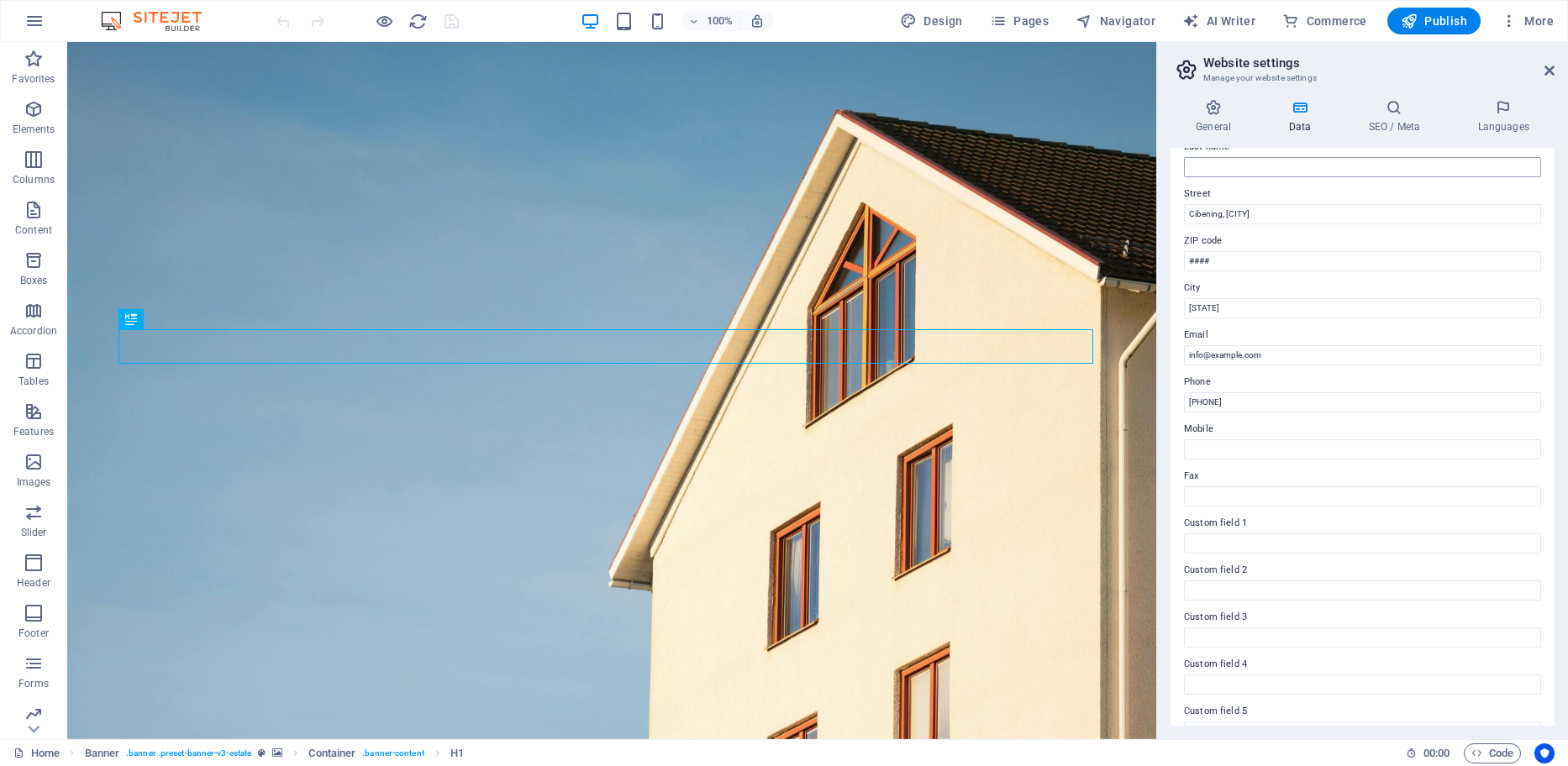 scroll, scrollTop: 229, scrollLeft: 0, axis: vertical 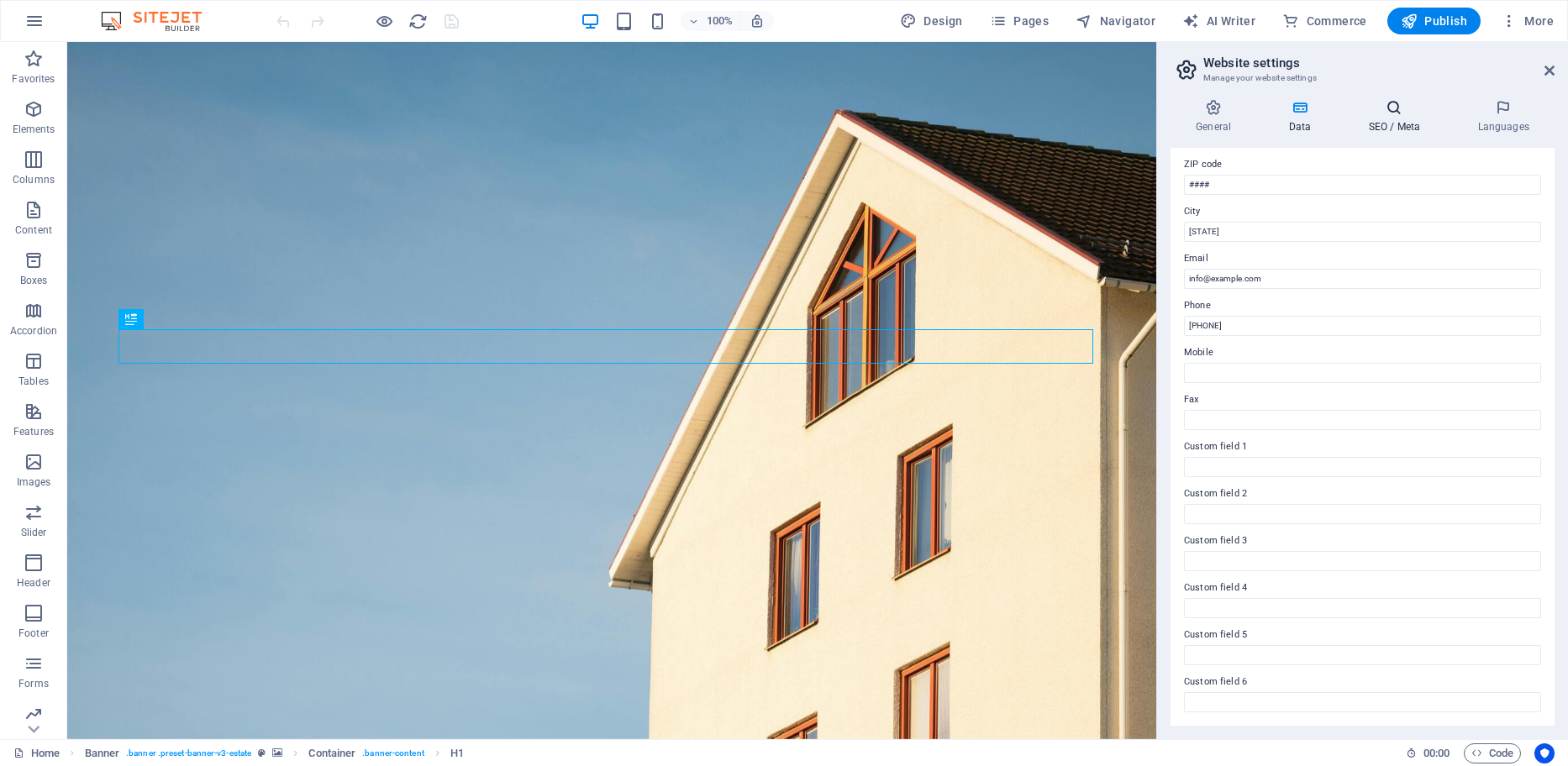 click on "SEO / Meta" at bounding box center (1397, 117) 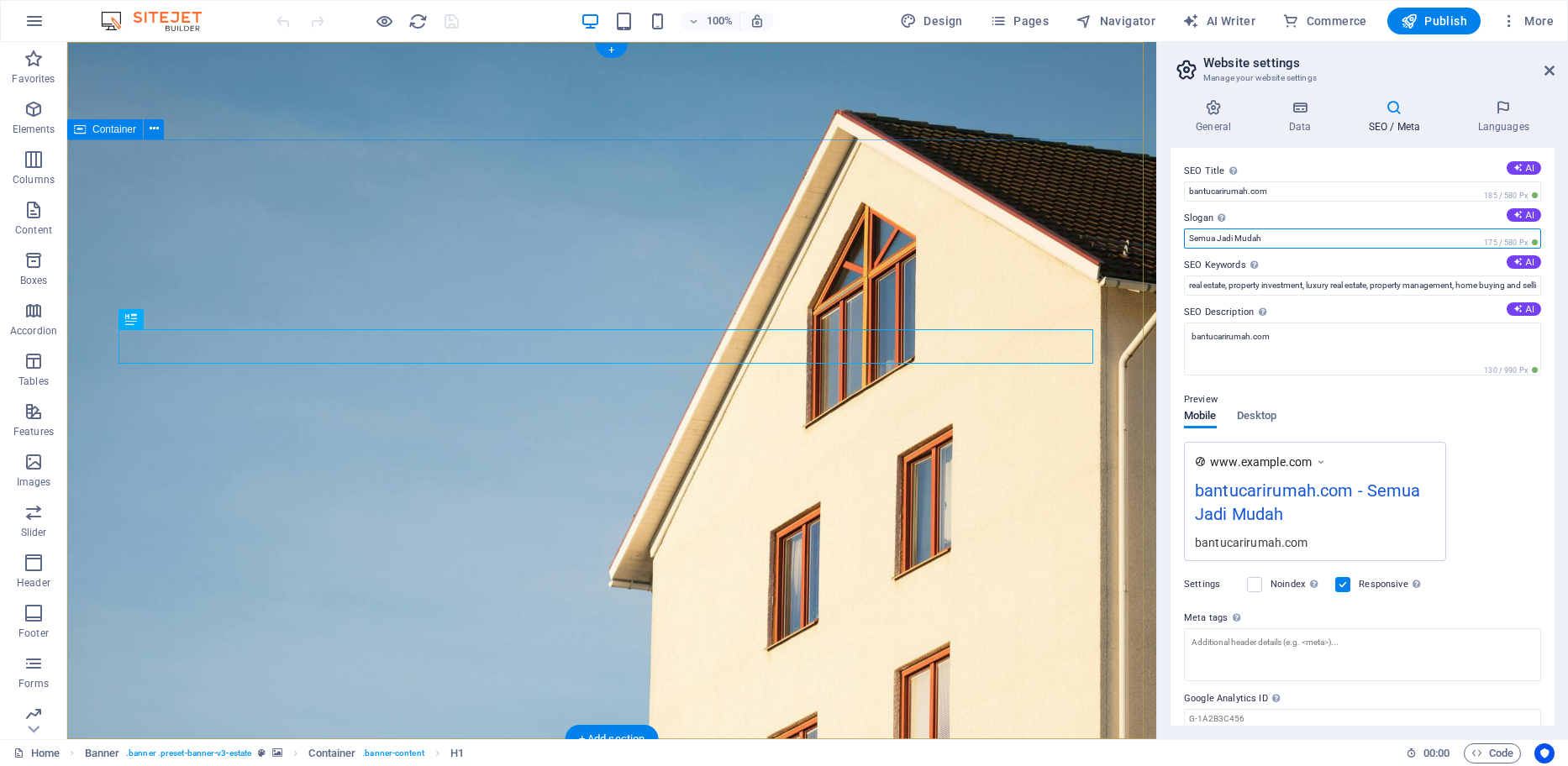 drag, startPoint x: 1343, startPoint y: 283, endPoint x: 1140, endPoint y: 240, distance: 207.50422 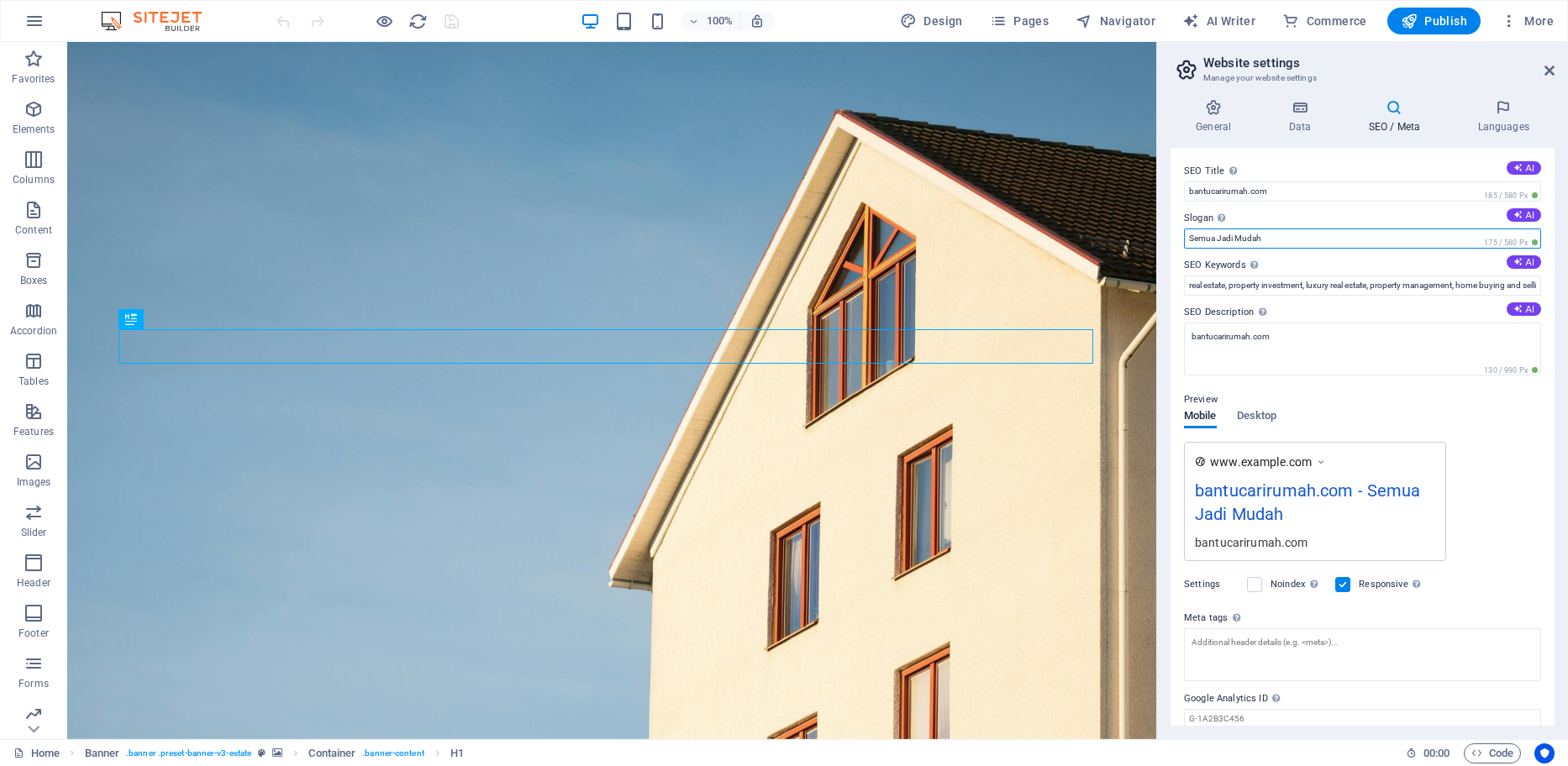 click on "Semua Jadi Mudah" at bounding box center [1362, 239] 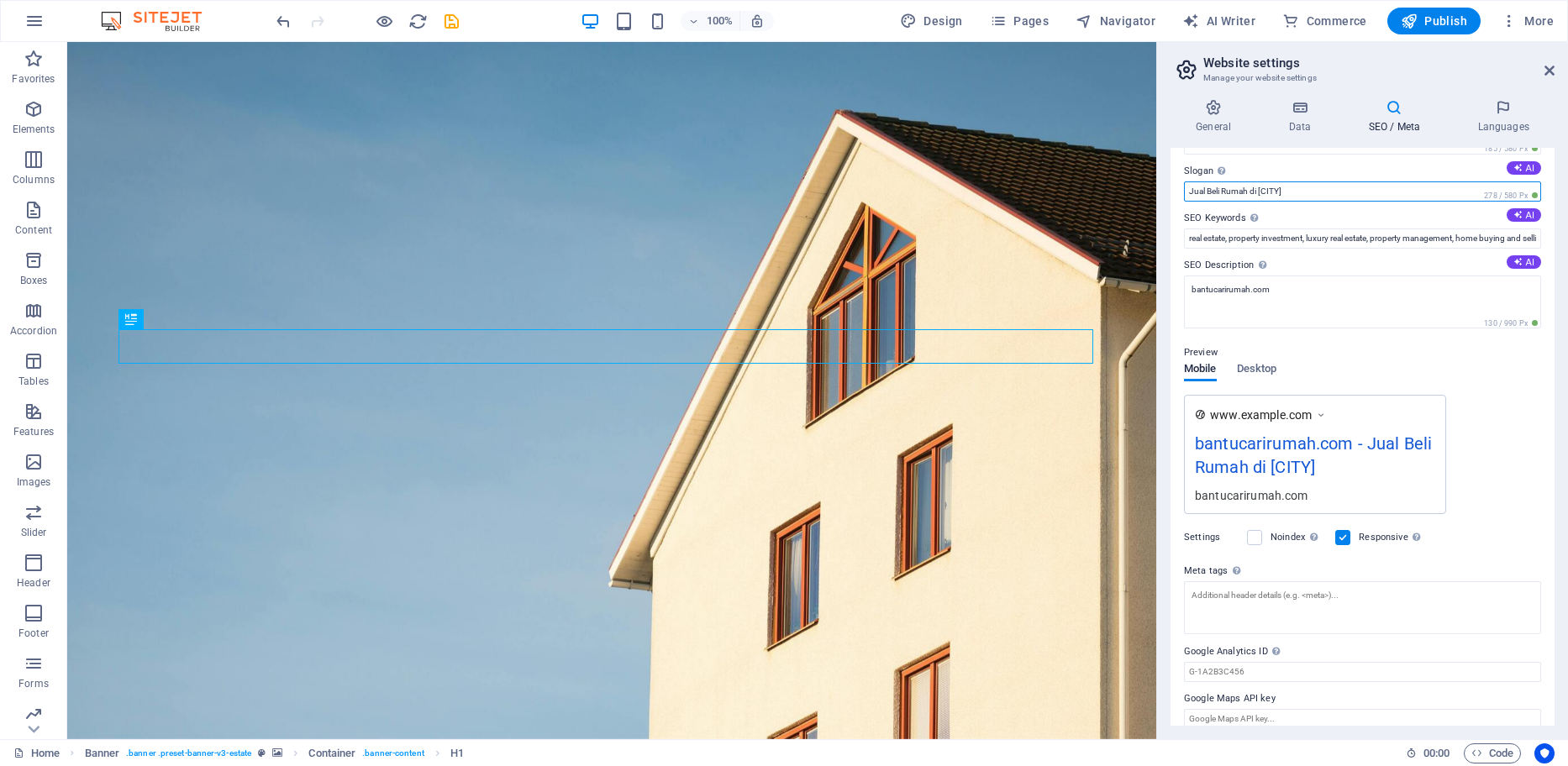 scroll, scrollTop: 64, scrollLeft: 0, axis: vertical 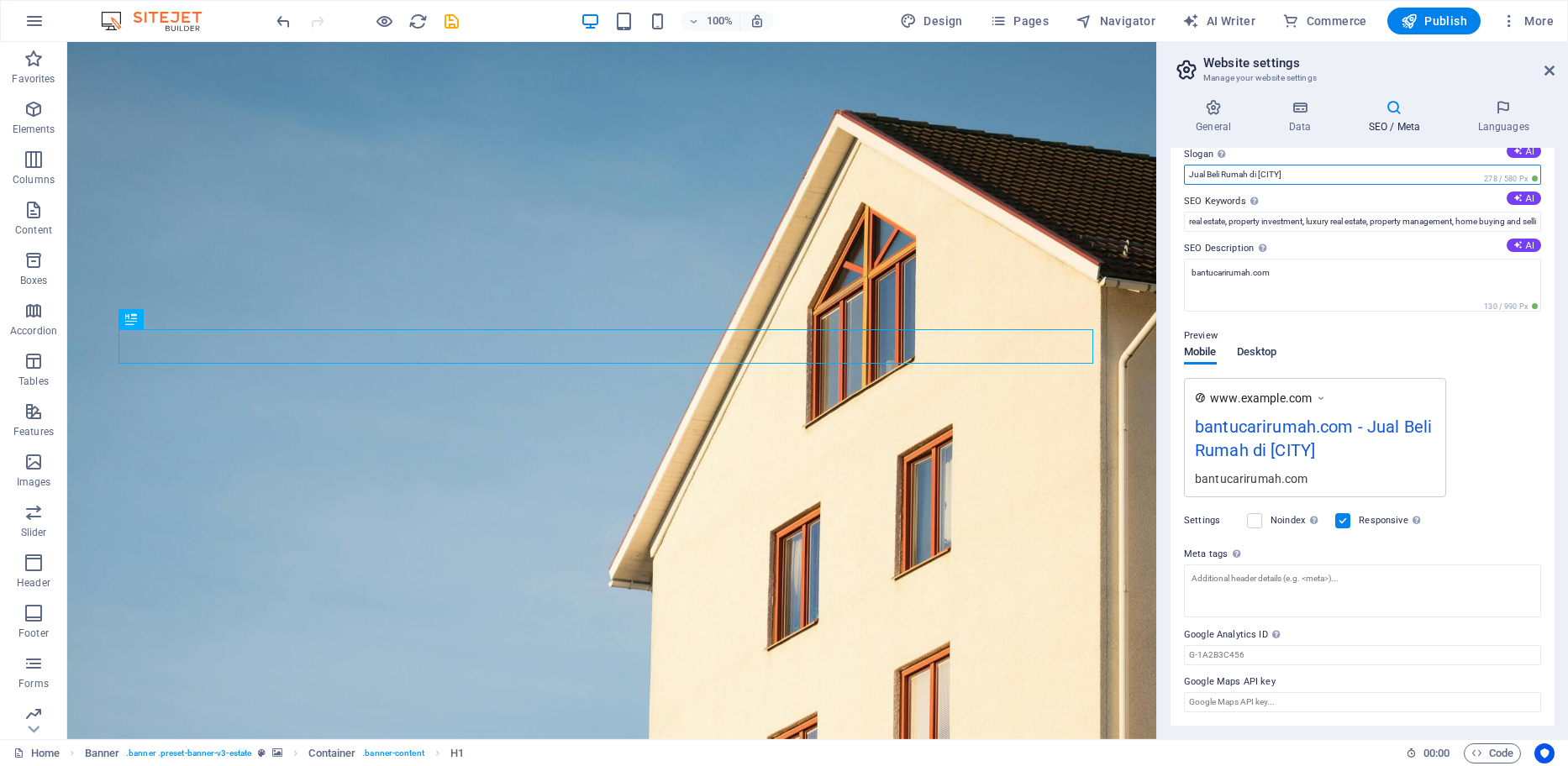type on "Jual Beli Rumah di [CITY]" 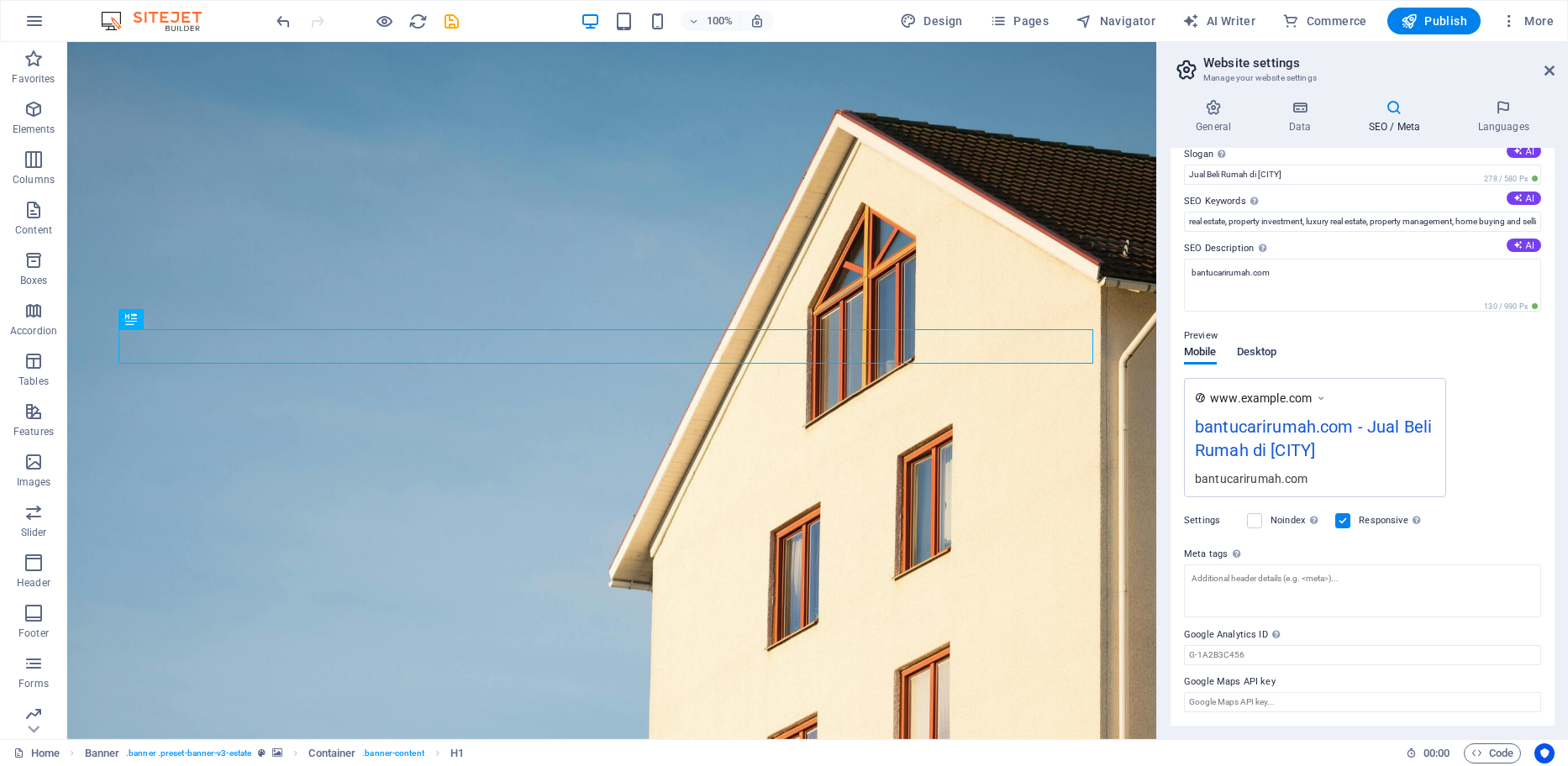 click on "Desktop" at bounding box center (1257, 354) 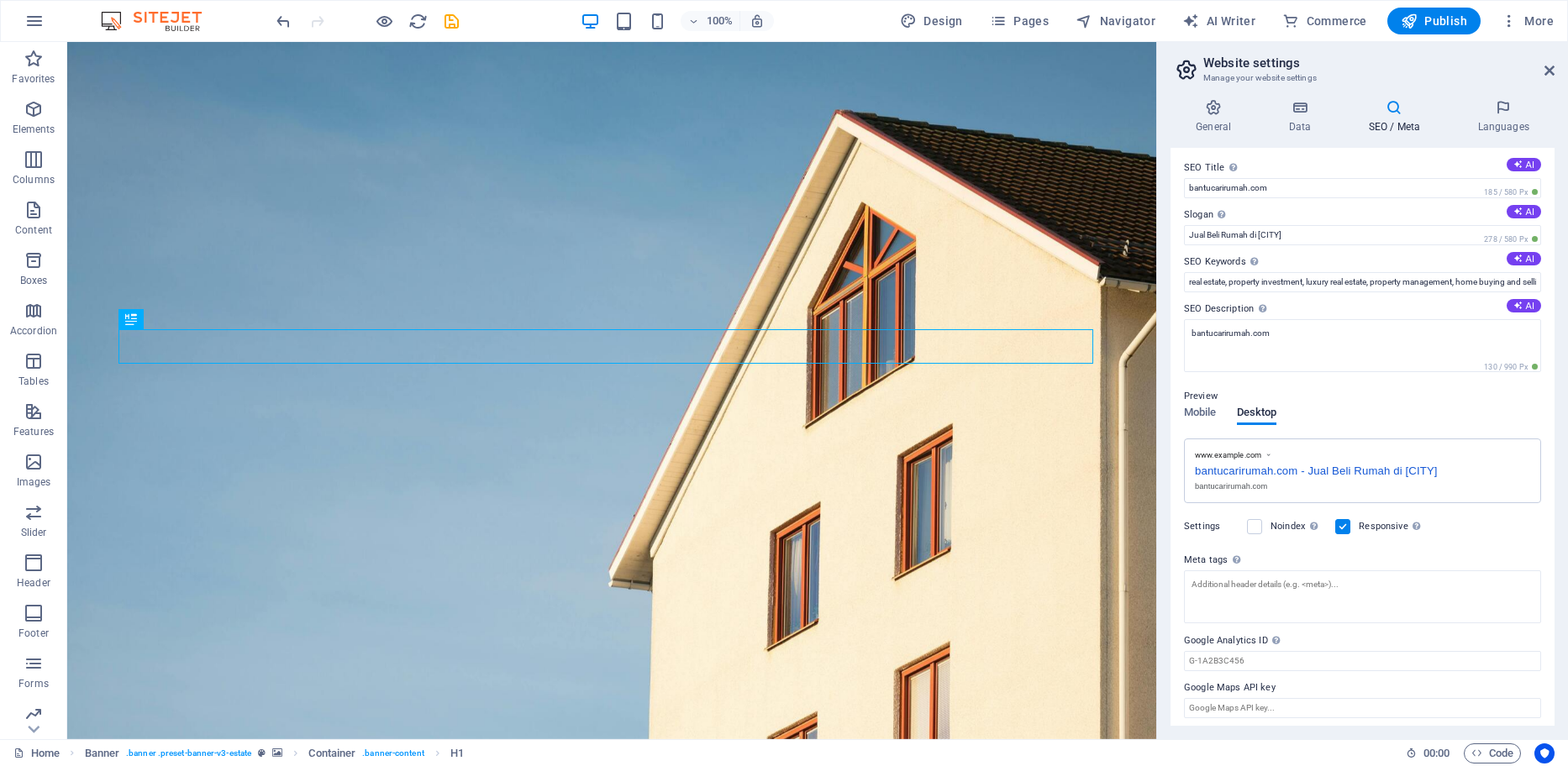 scroll, scrollTop: 0, scrollLeft: 0, axis: both 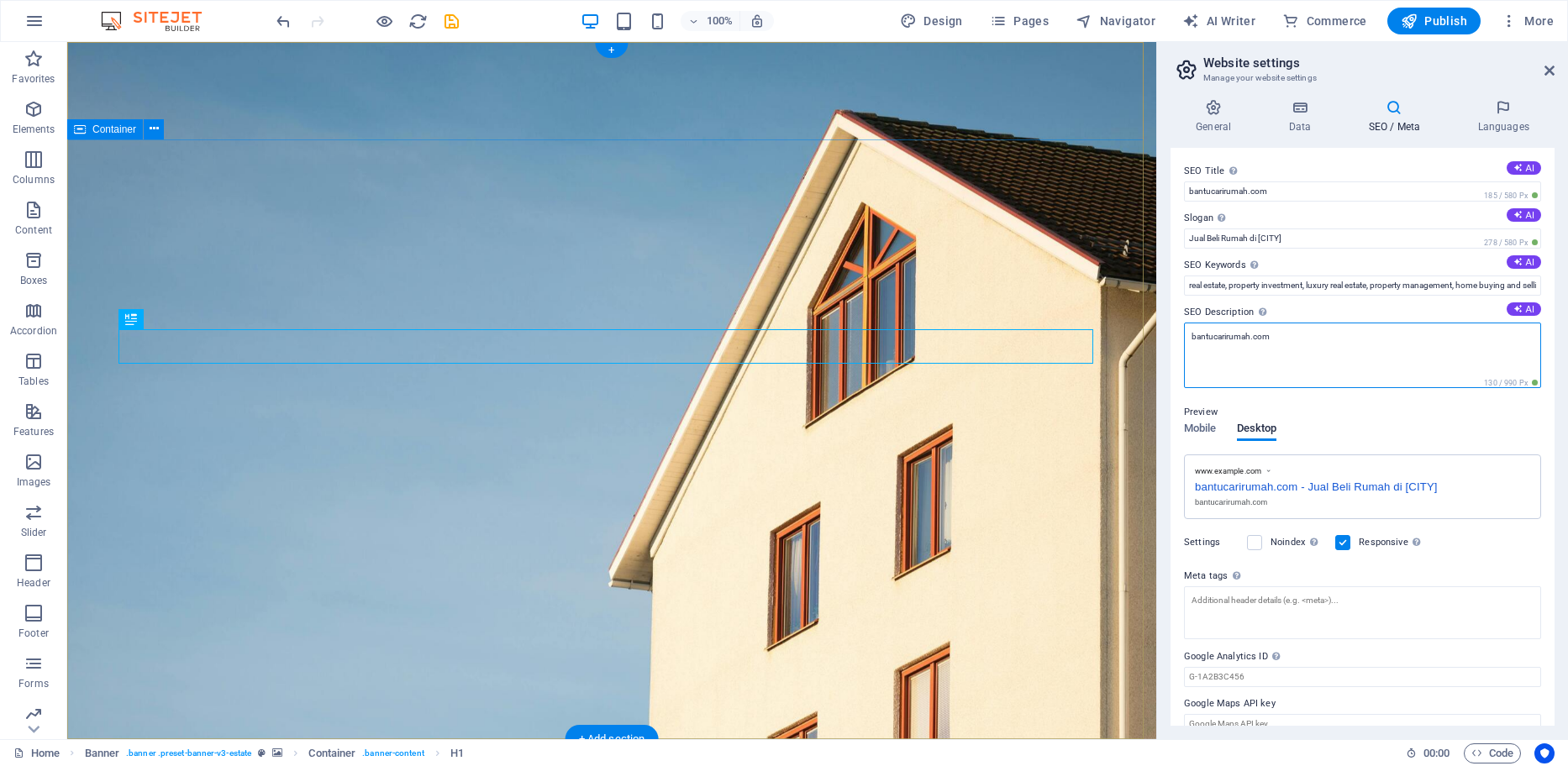 drag, startPoint x: 1364, startPoint y: 382, endPoint x: 1137, endPoint y: 339, distance: 231.03679 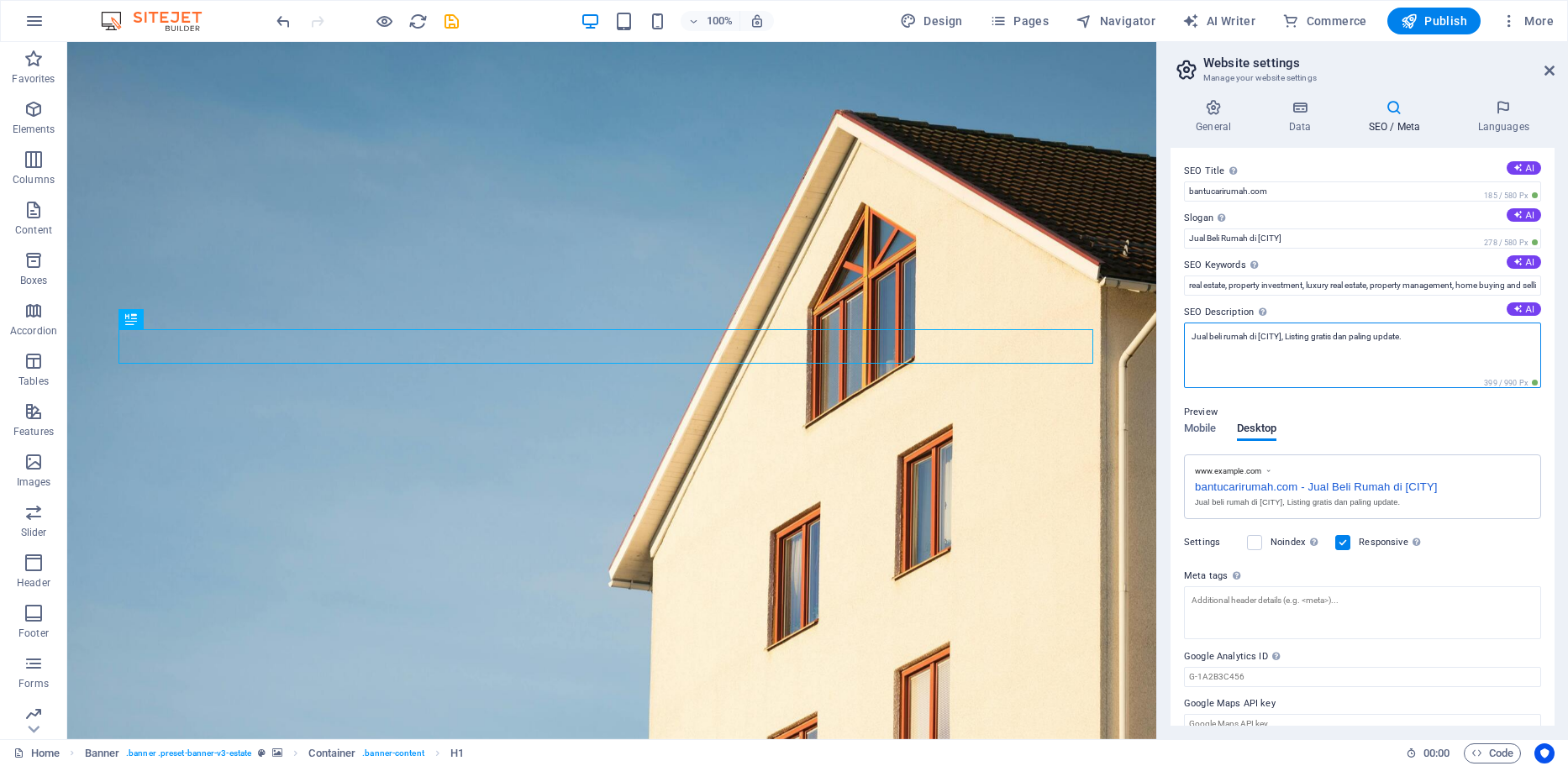 click on "Jual beli rumah di [CITY], Listing gratis dan paling update." at bounding box center [1362, 355] 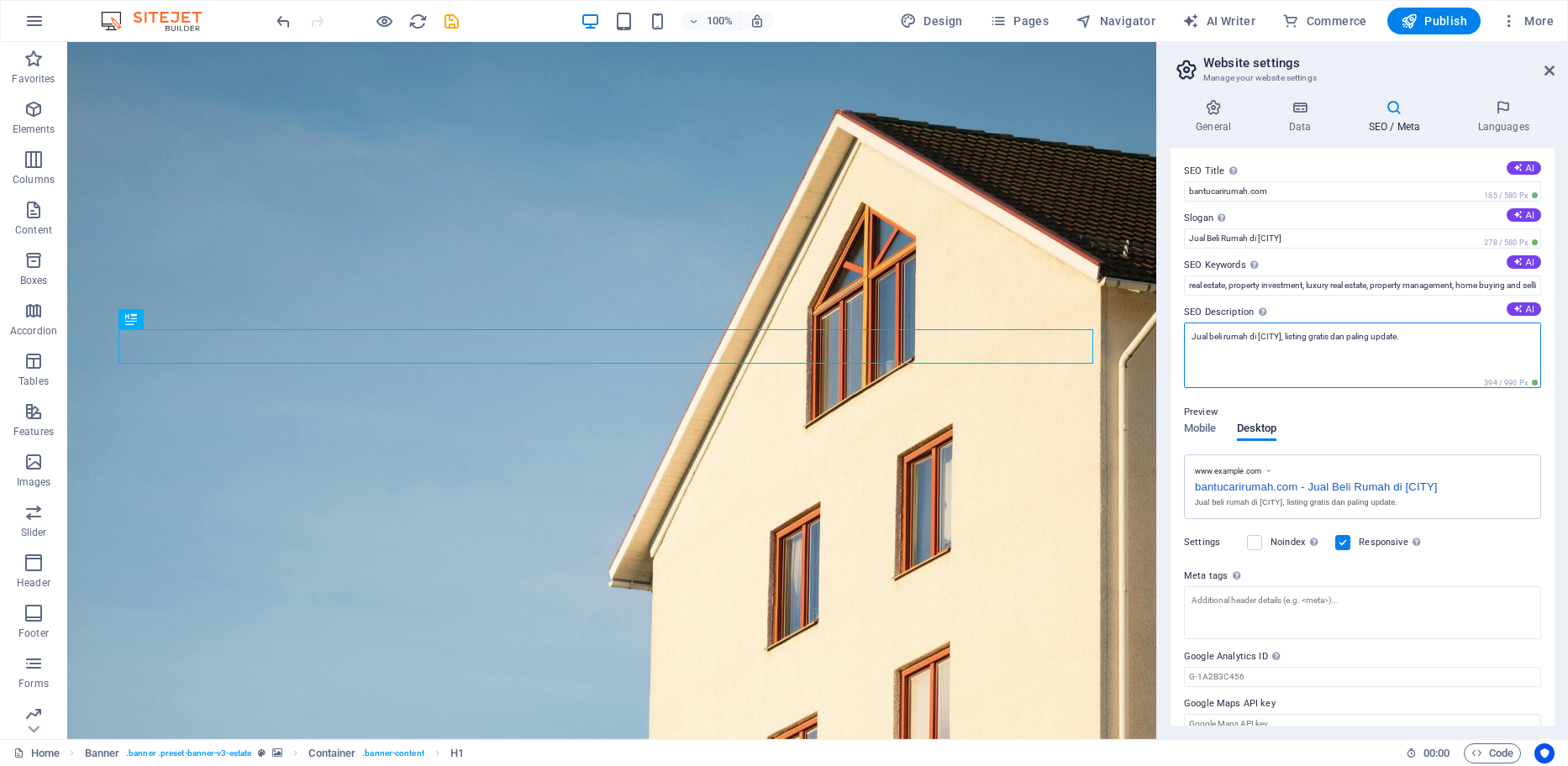 type on "Jual beli rumah di [CITY], listing gratis dan paling update." 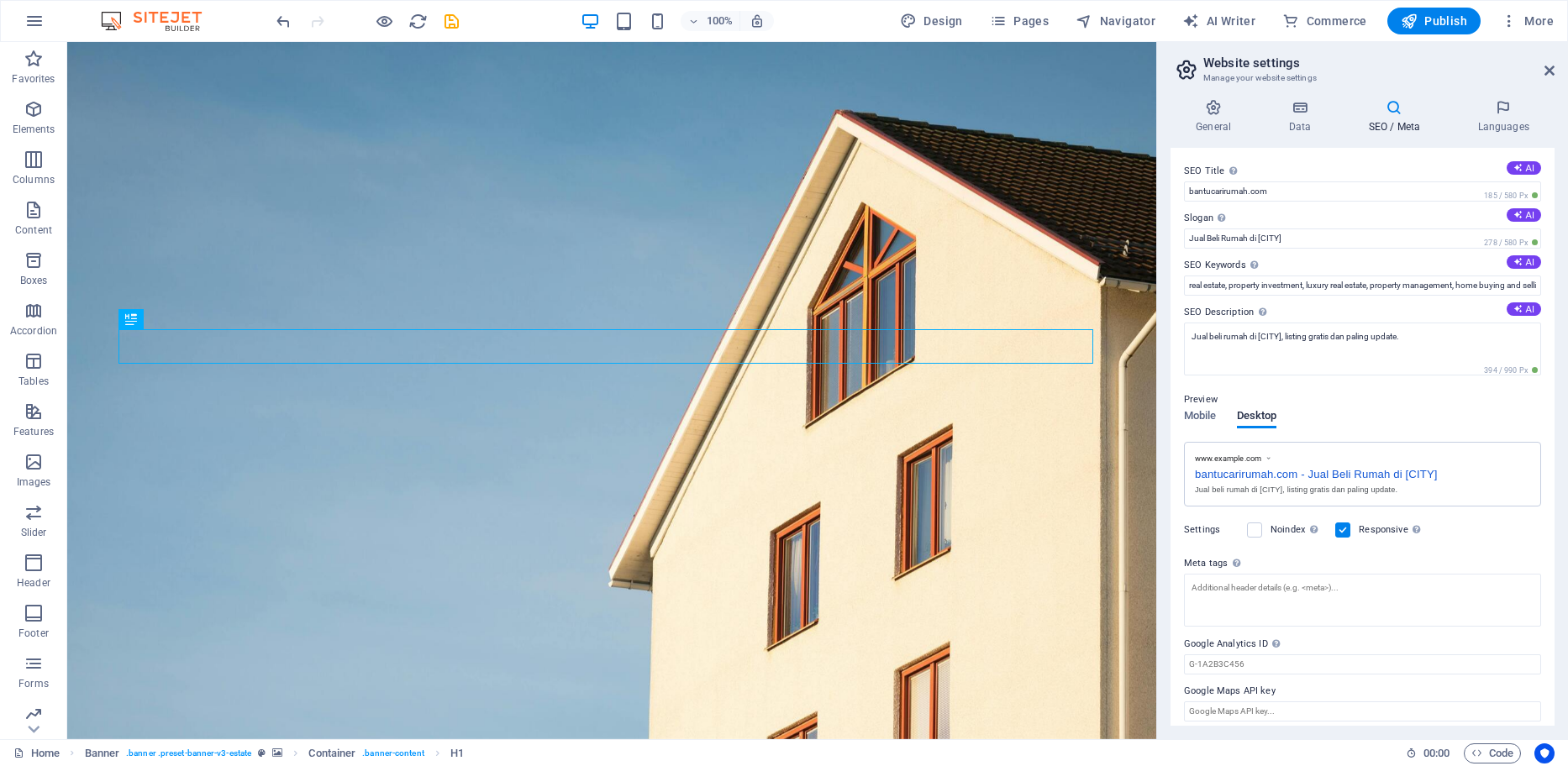 click on "Preview" at bounding box center (1362, 400) 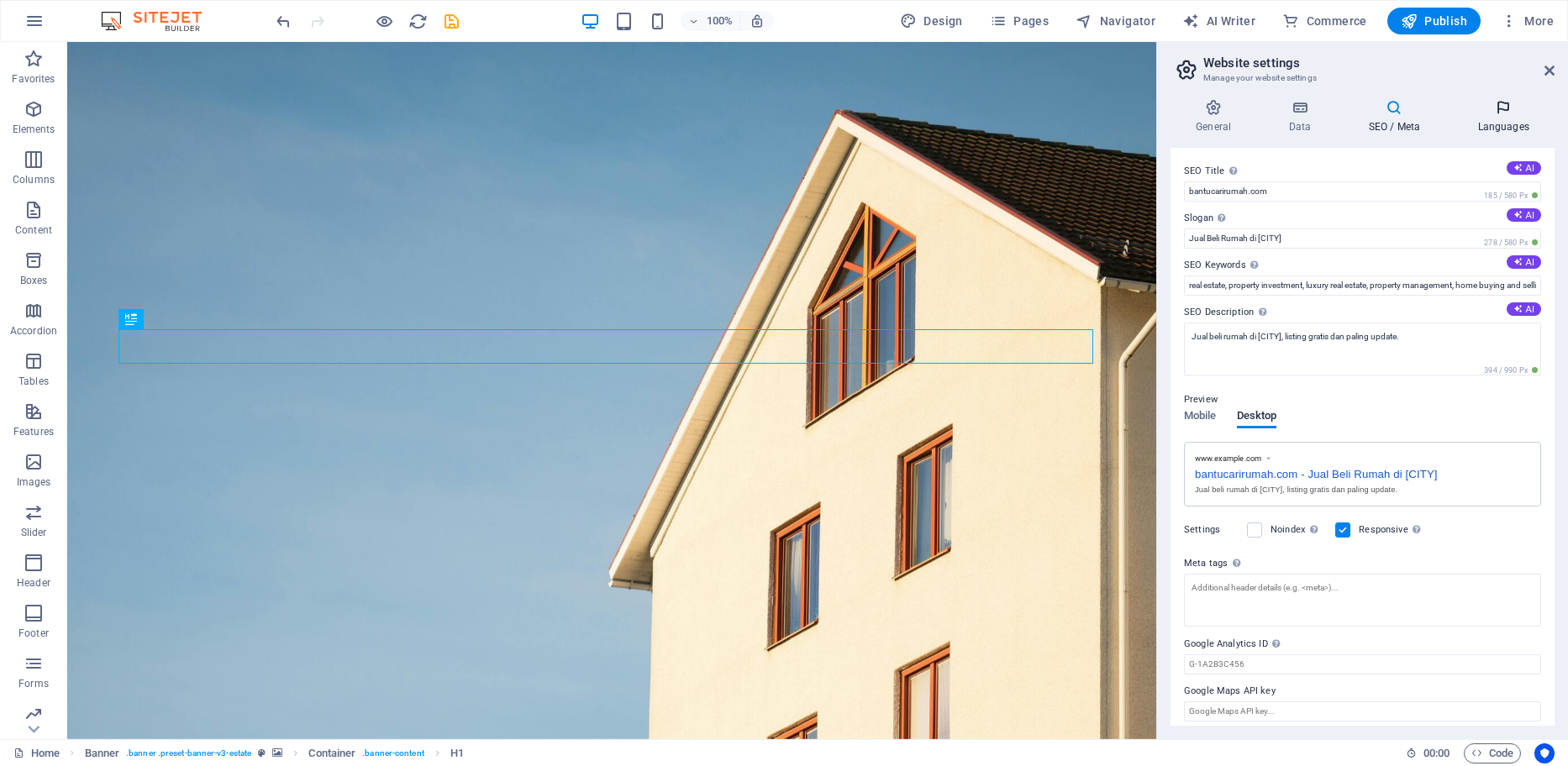 click at bounding box center (1503, 108) 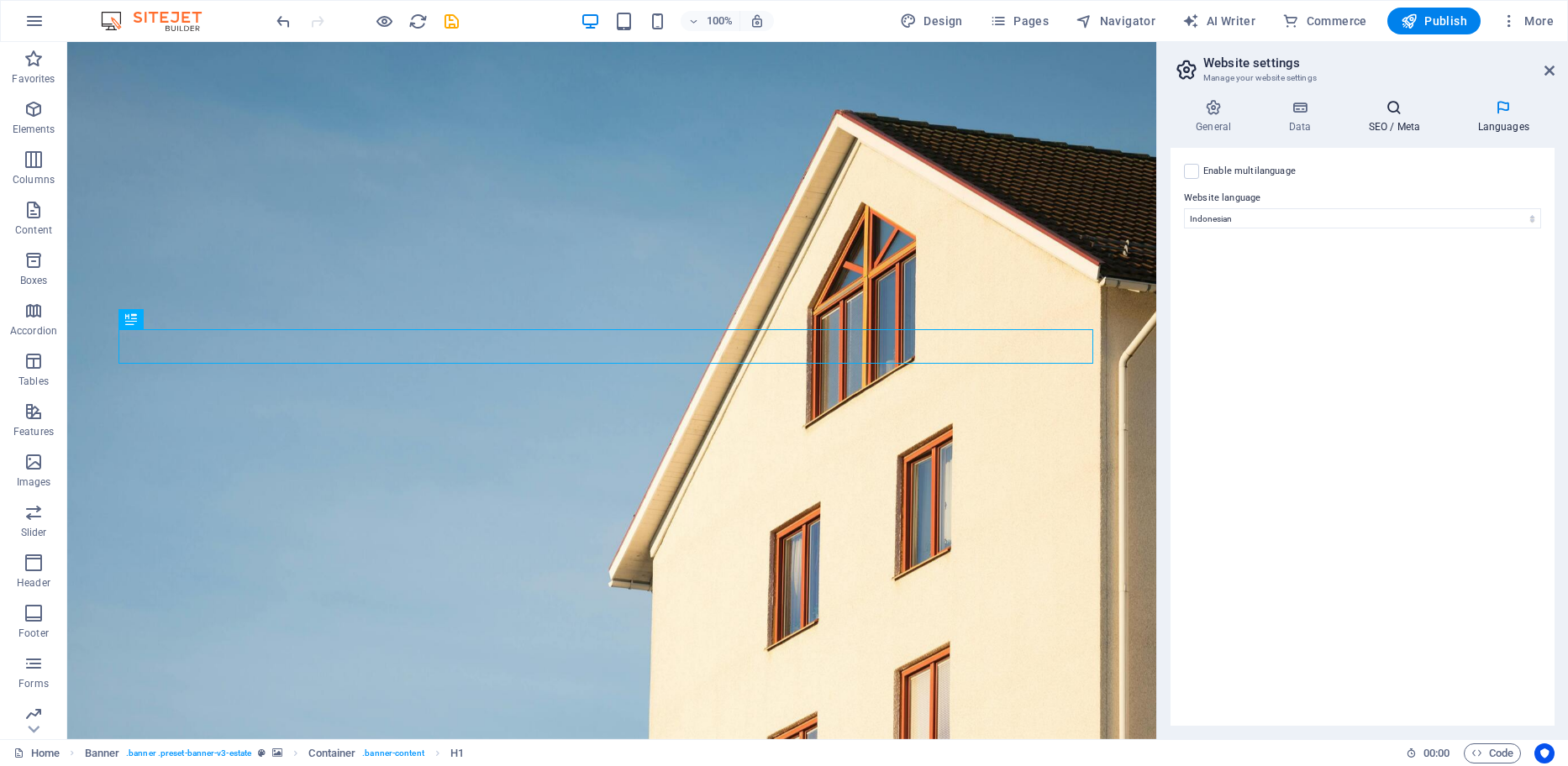 click on "SEO / Meta" at bounding box center (1397, 117) 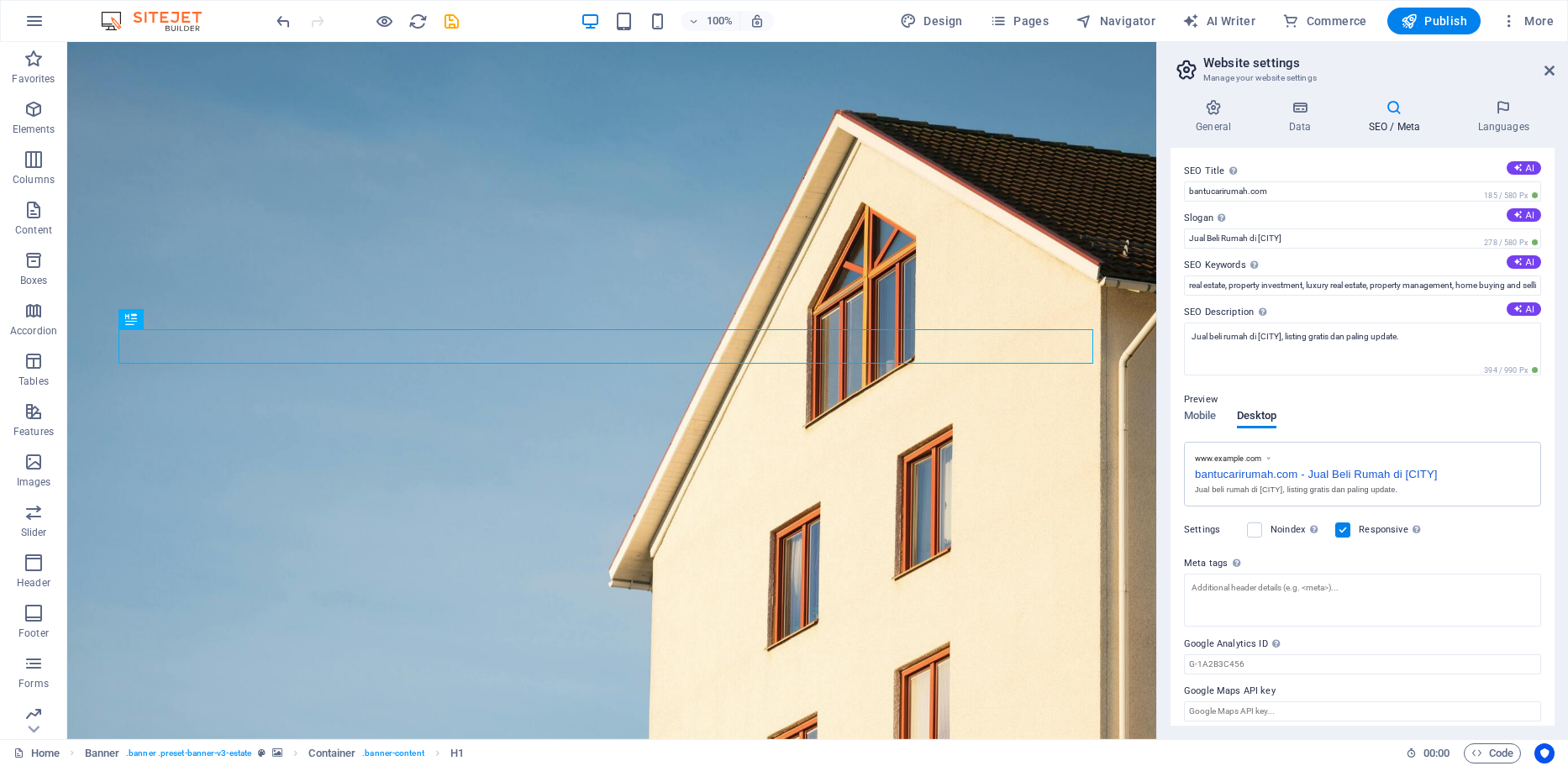 click on "Website settings" at bounding box center (1379, 63) 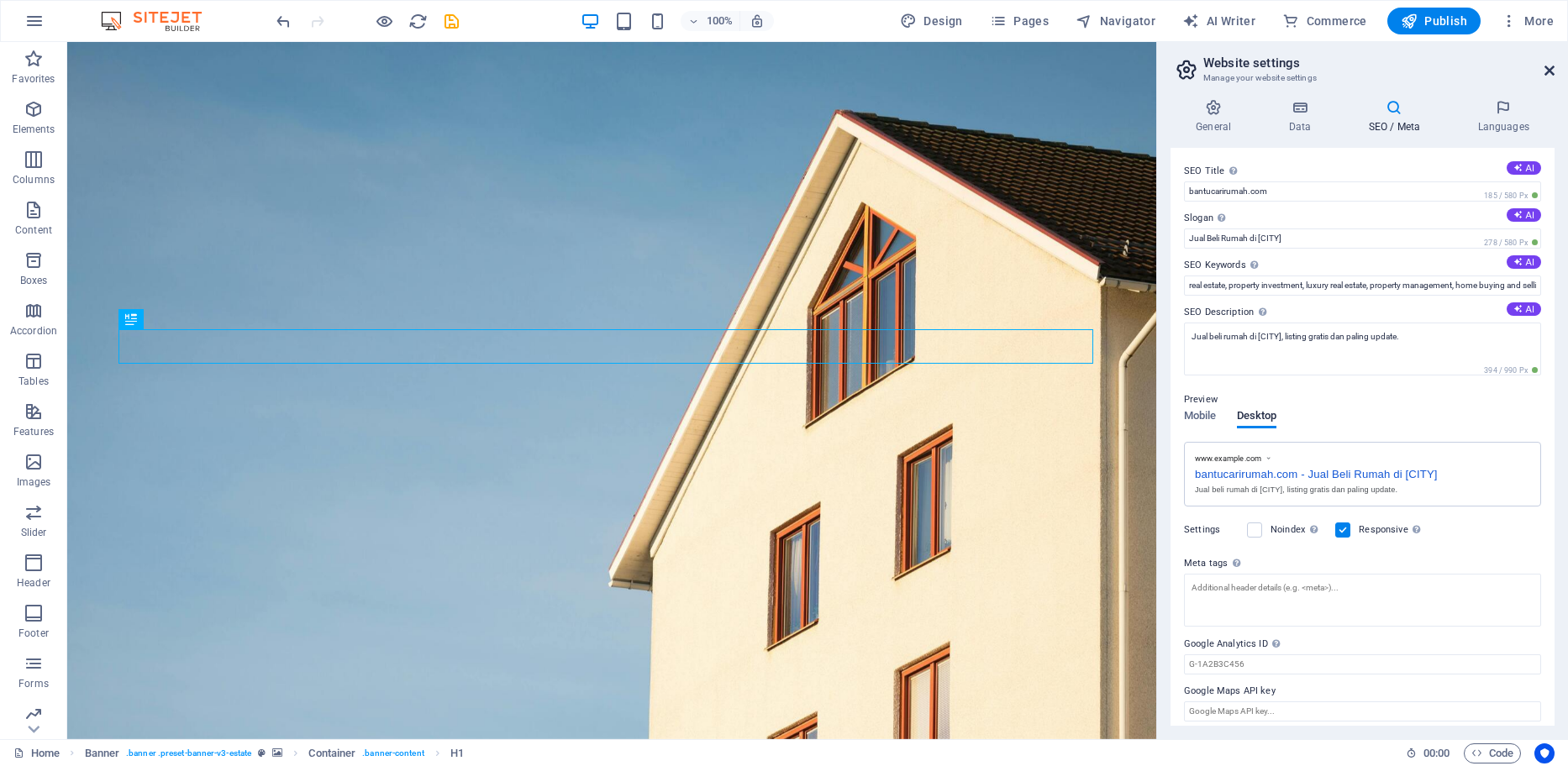 click at bounding box center [1550, 71] 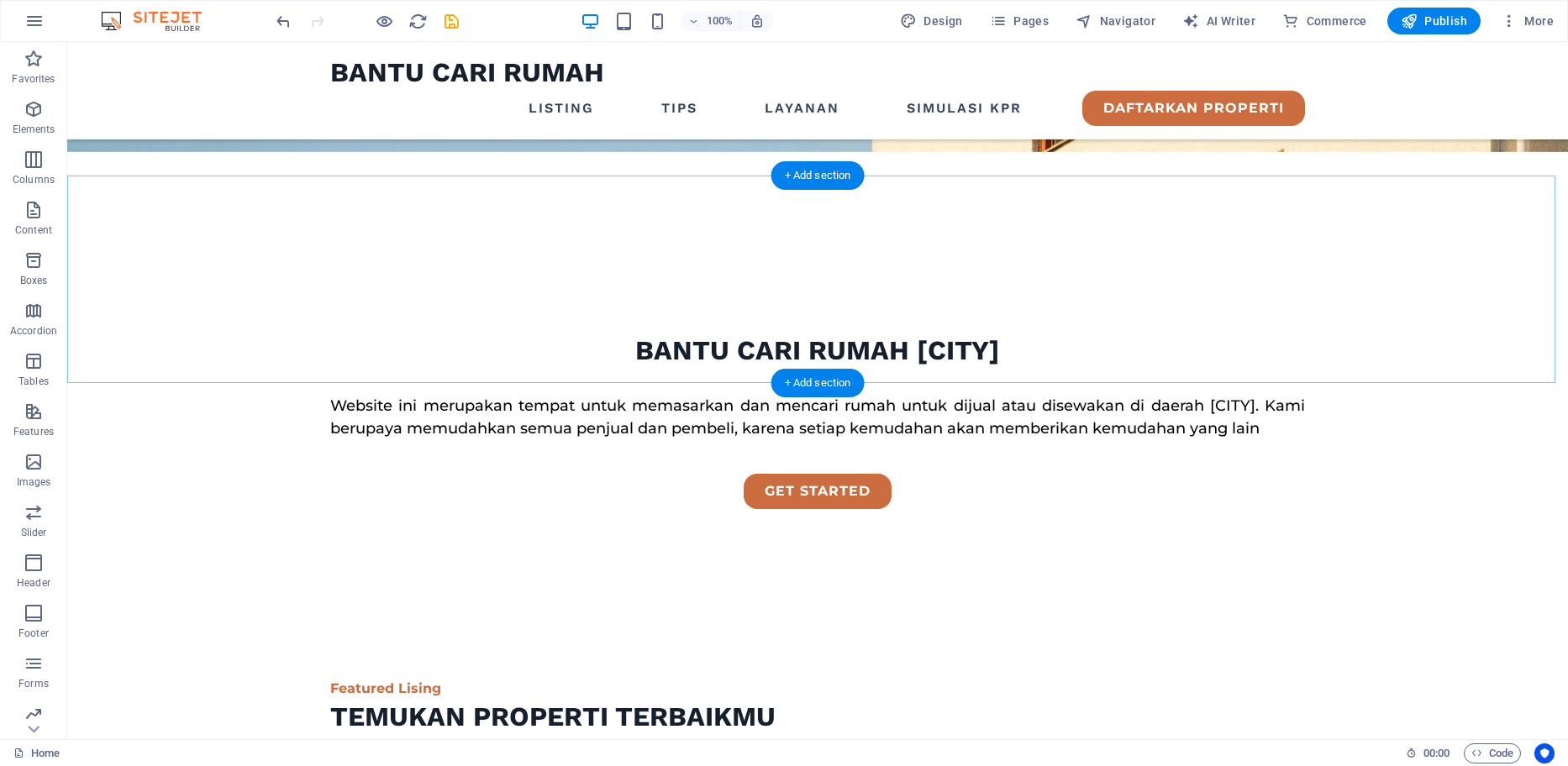 scroll, scrollTop: 588, scrollLeft: 0, axis: vertical 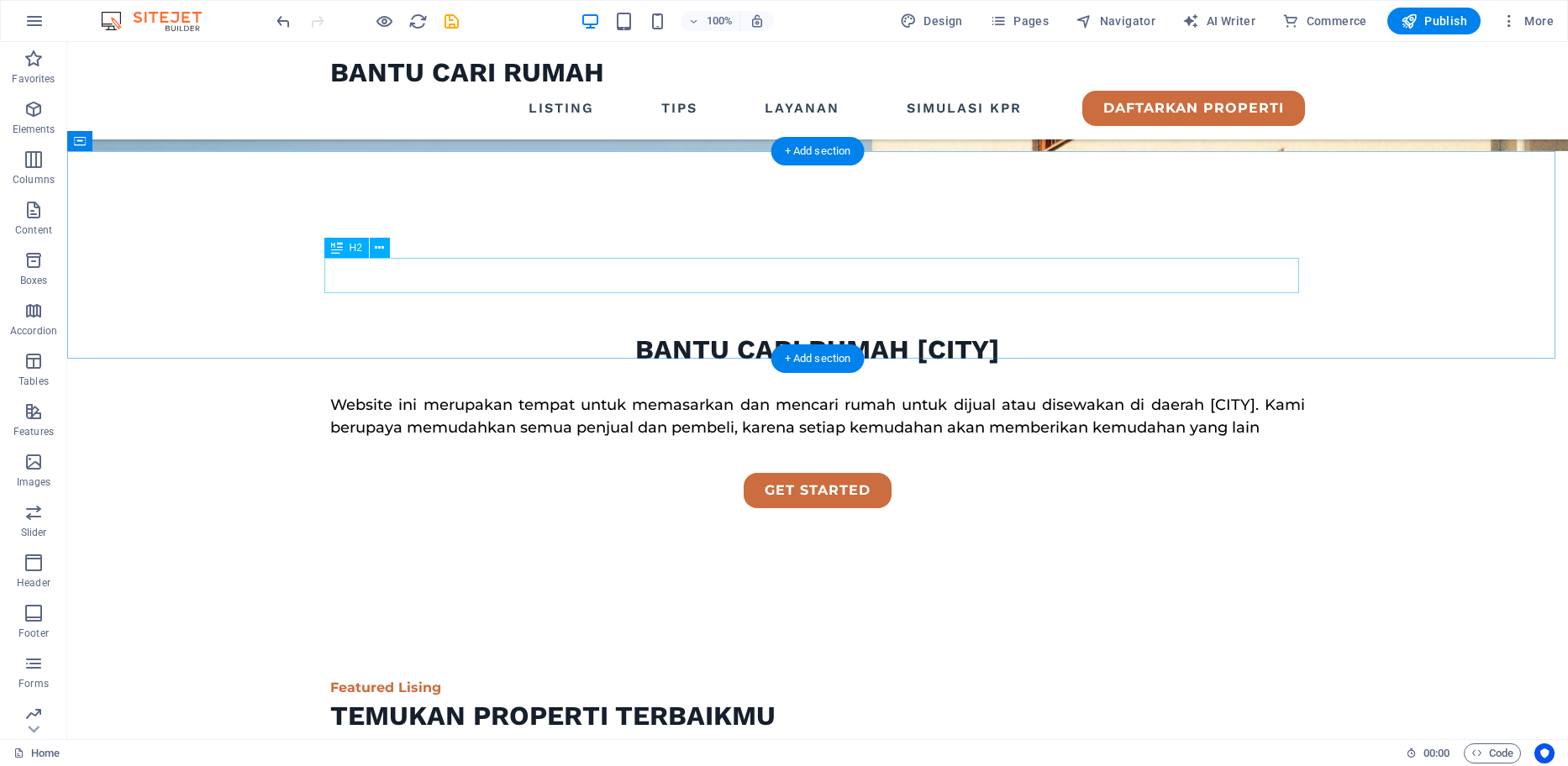 click on "temukan properti terbaikmu" at bounding box center [818, 716] 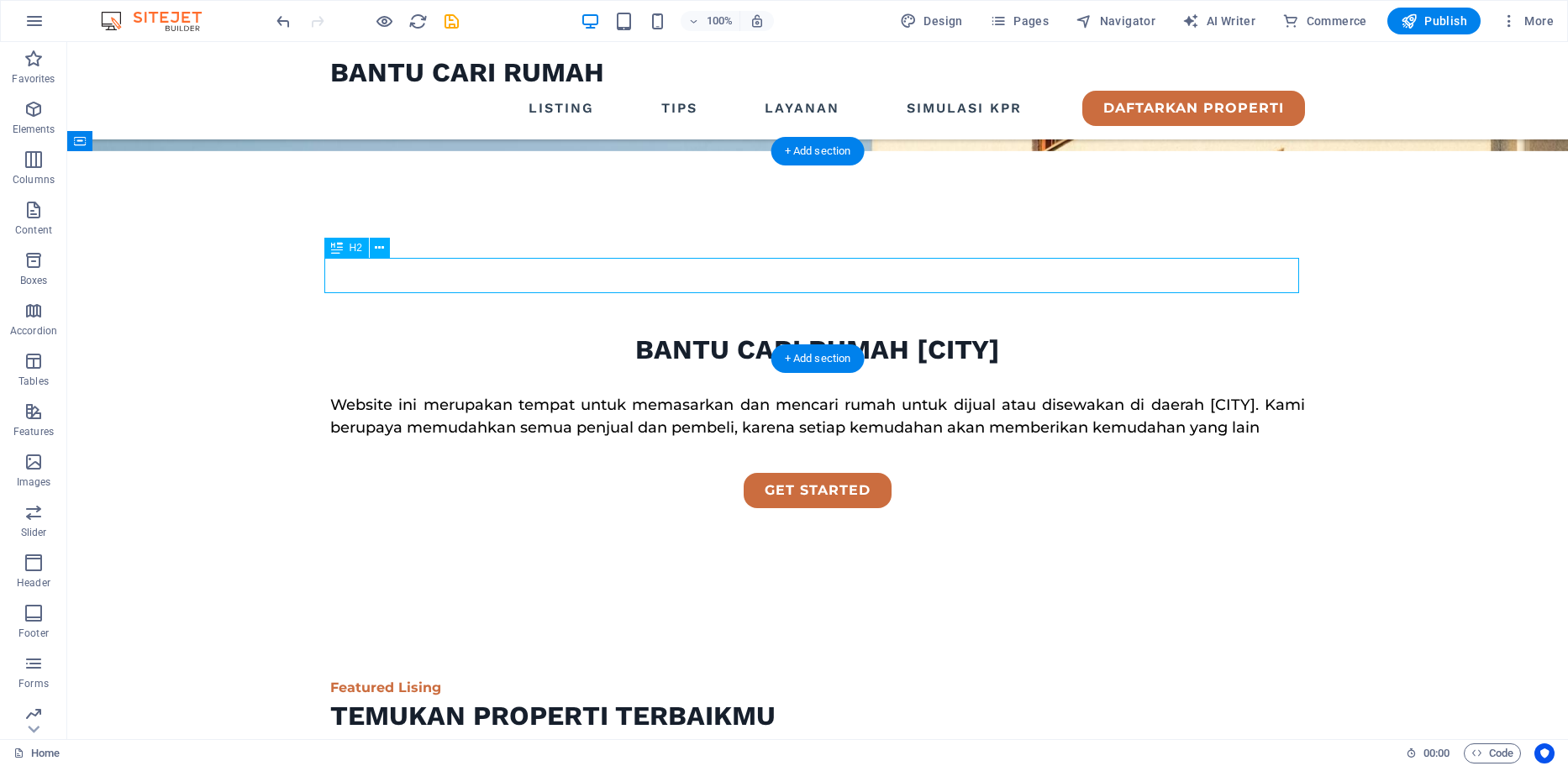 click on "temukan properti terbaikmu" at bounding box center [818, 716] 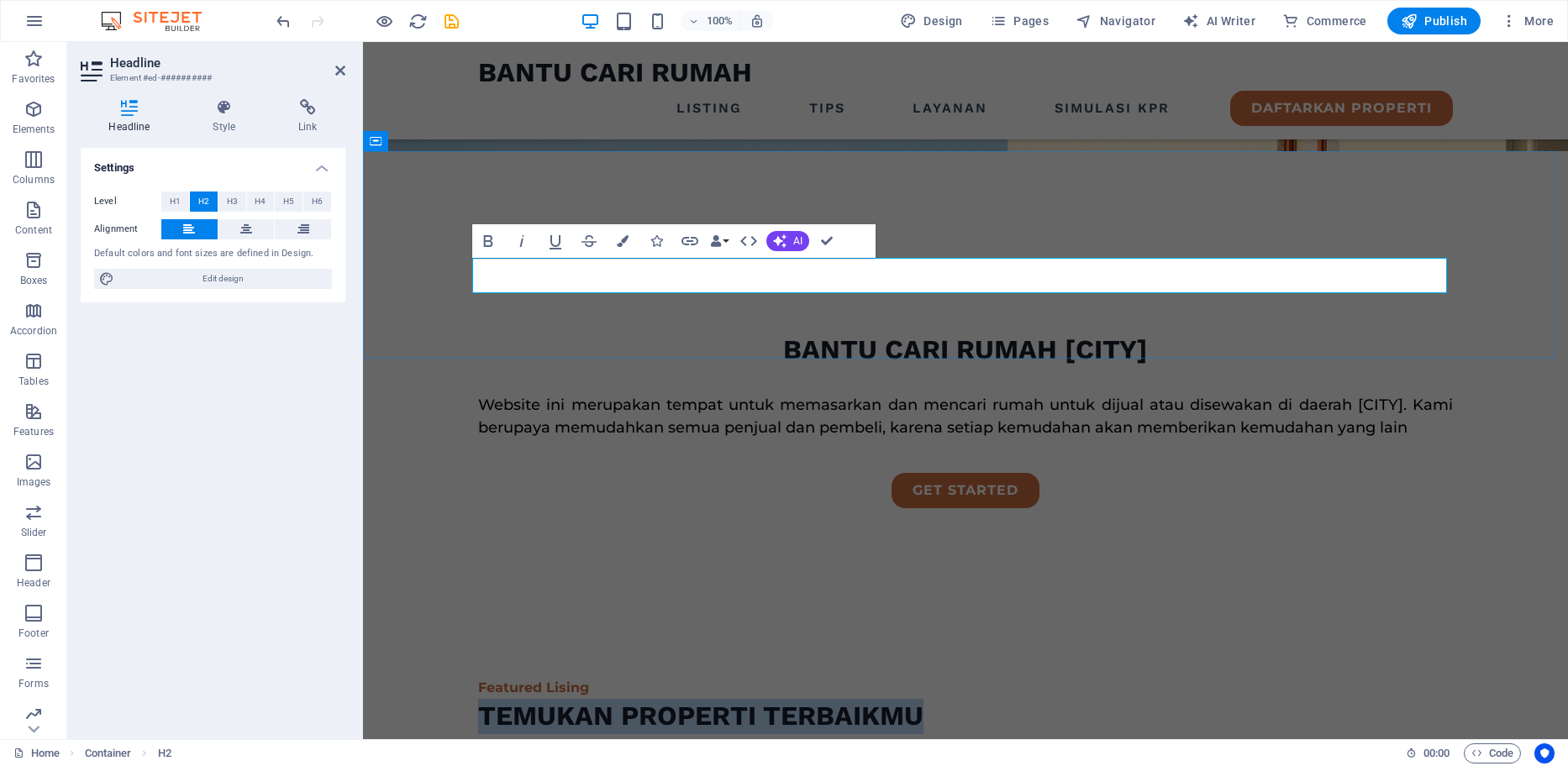 click on "temukan properti terbaikmu" at bounding box center [966, 716] 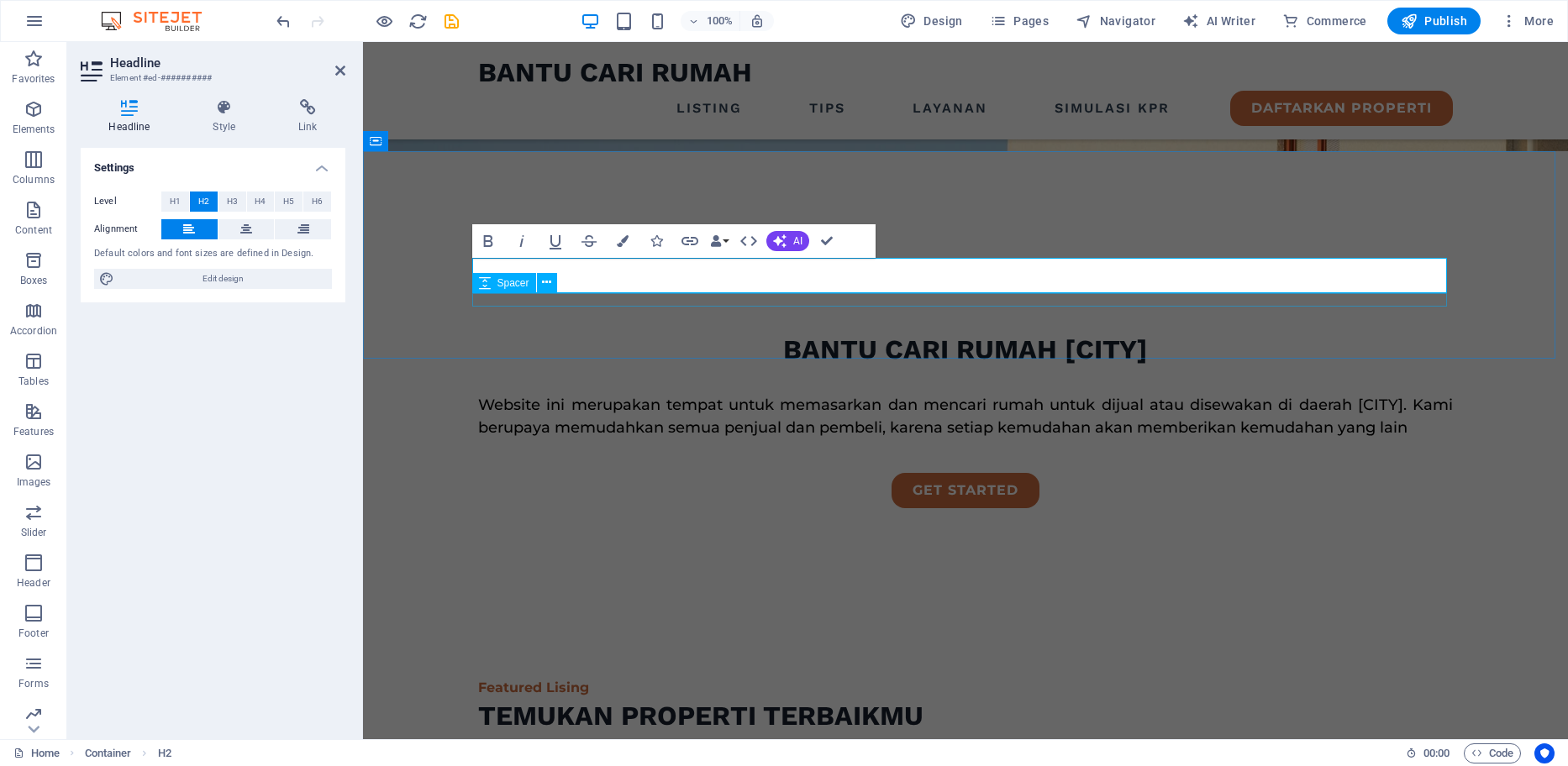 type 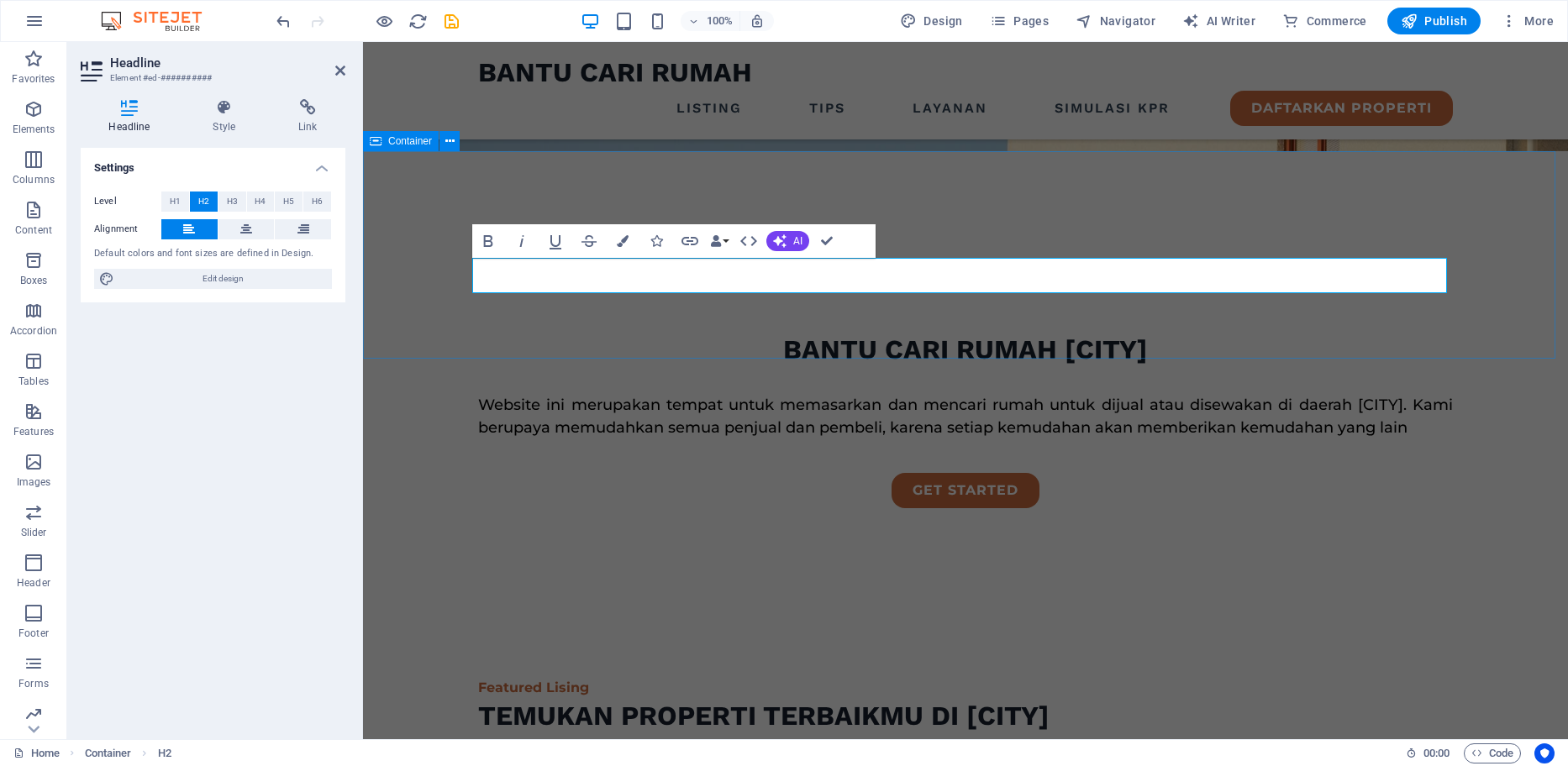 click on "Featured Lising temukan properti terbaikmu di [CITY] cari properti" at bounding box center [966, 695] 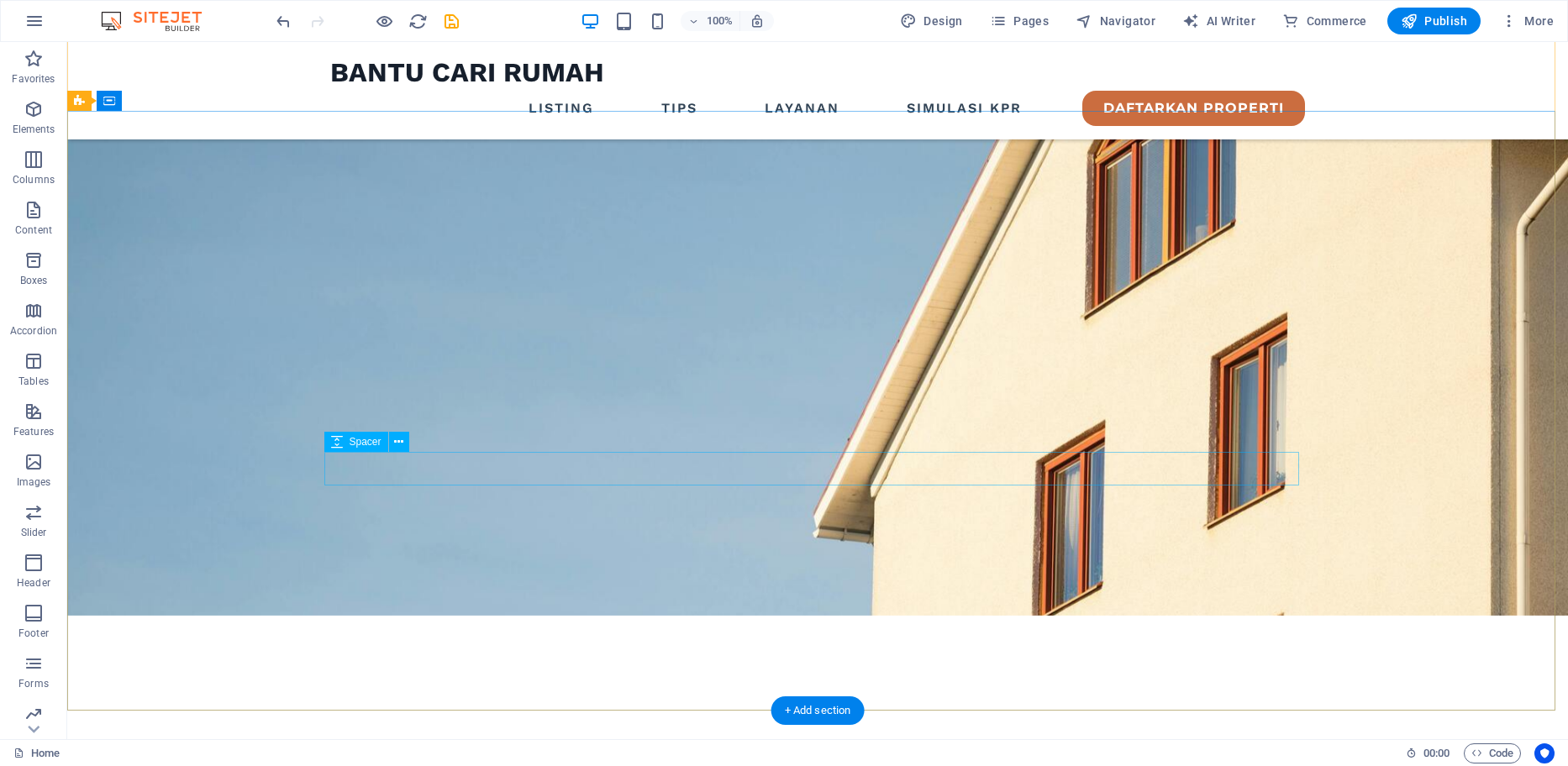 scroll, scrollTop: 0, scrollLeft: 0, axis: both 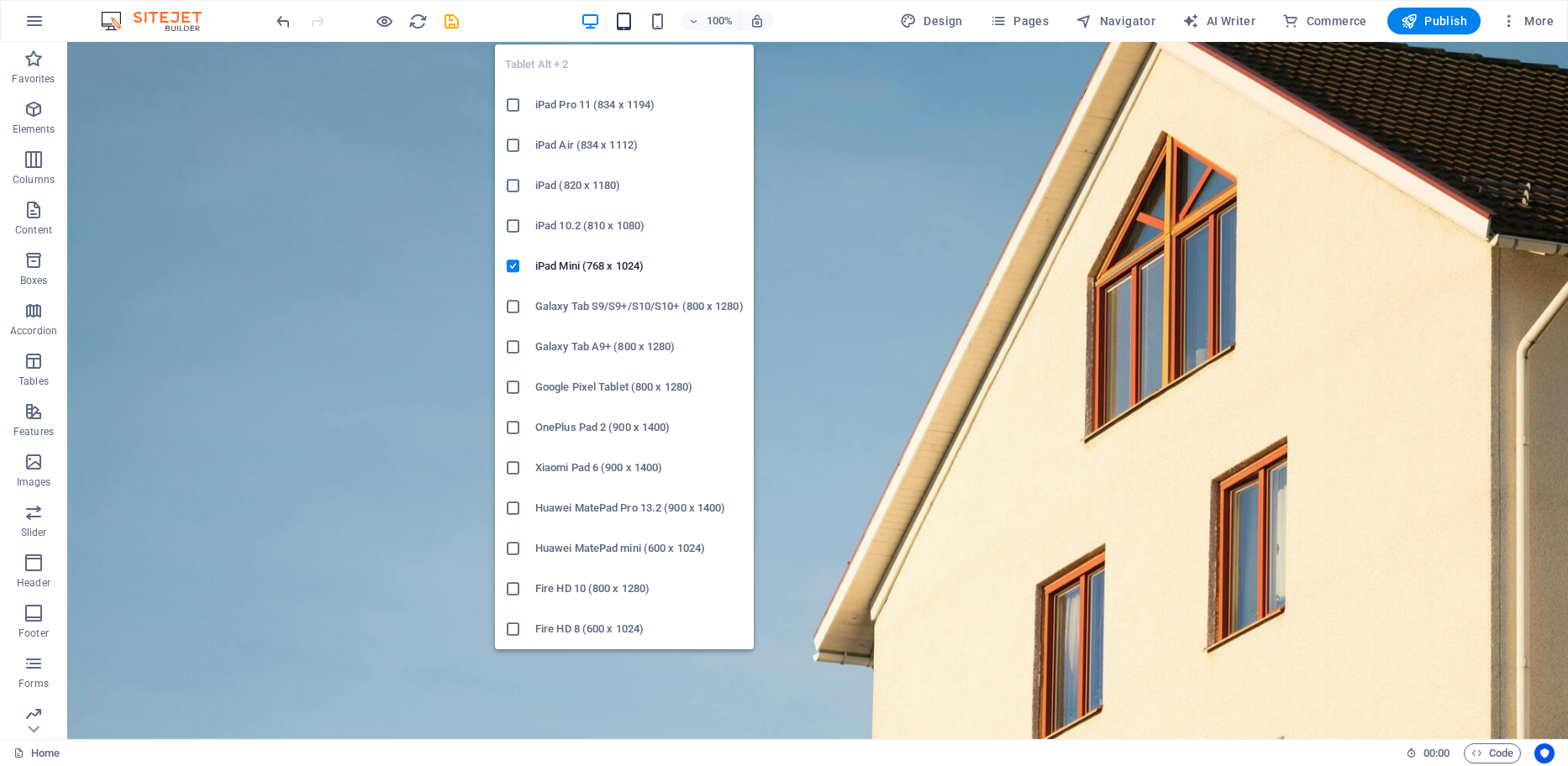 click at bounding box center [624, 21] 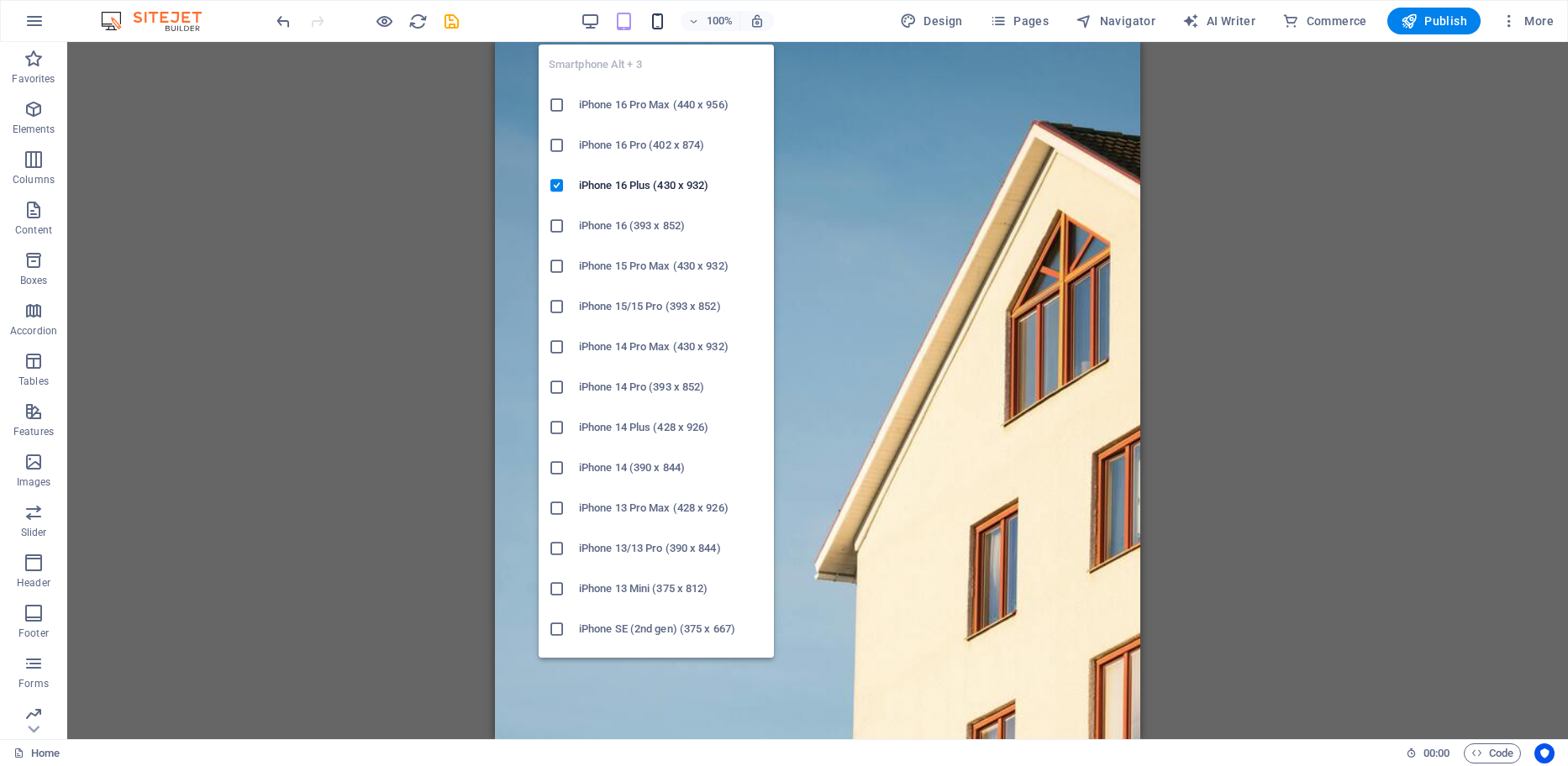 click at bounding box center [657, 21] 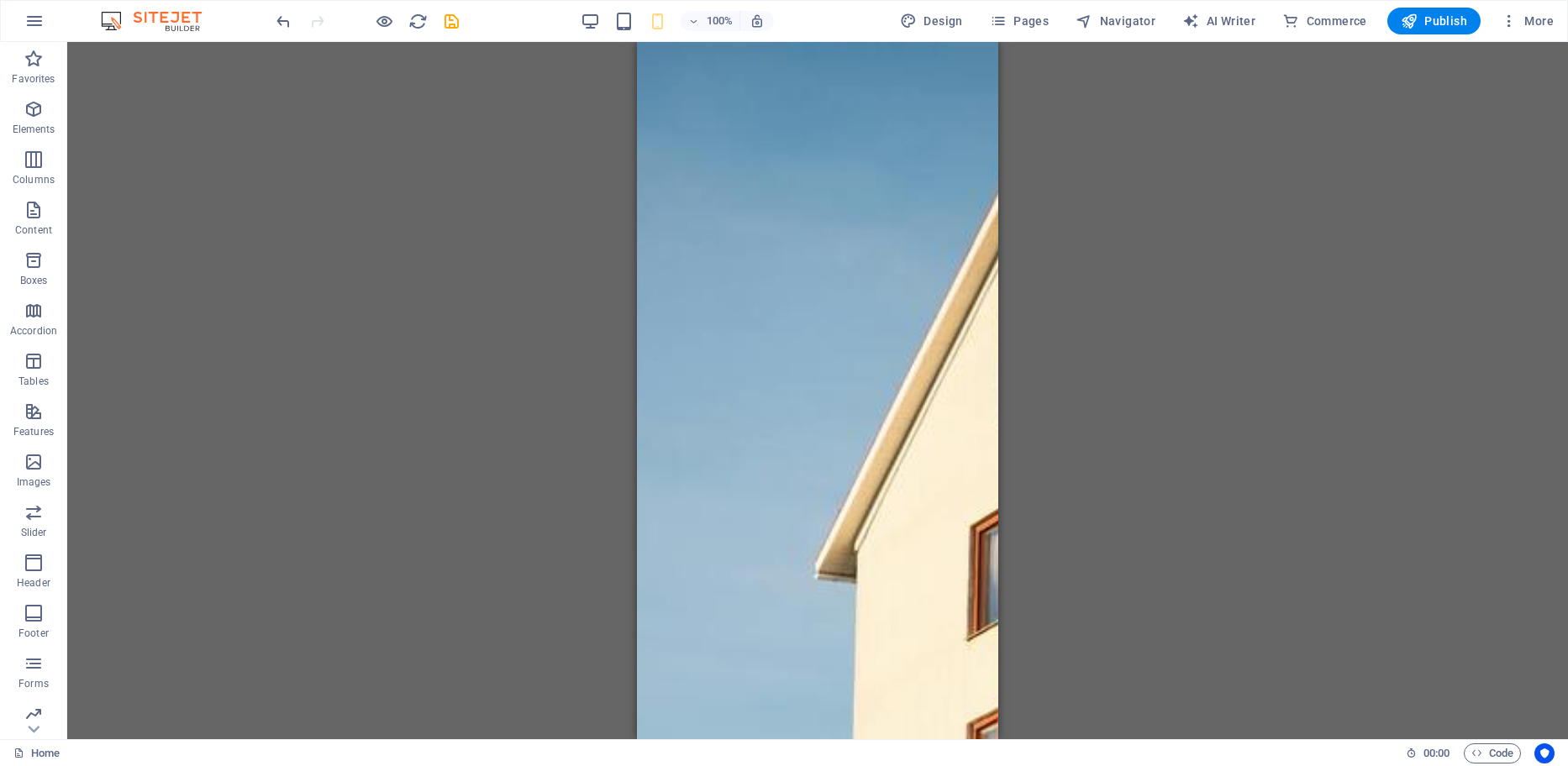 click on "H1   Banner   Container   Banner   Menu Bar   Button   Spacer   Text   Spacer   Menu   Logo   Container   Text   H2   Button   Collection listing   Collection item   Image   Collection item   Spacer   Container   Collection item   Image   Collection listing   Collection item   Collection item   Image   Collection item   Image   Collection item   Spacer   Button   Spacer   H3   Text   Spacer   Button   Container   Footer Saga   Container   Spacer   Container   Menu   Text   Container   Container   Logo   Container   Spacer   Text   Text   Spacer   Text   H3   Spacer   Container   Spacer   Collection item   H3" at bounding box center [818, 391] 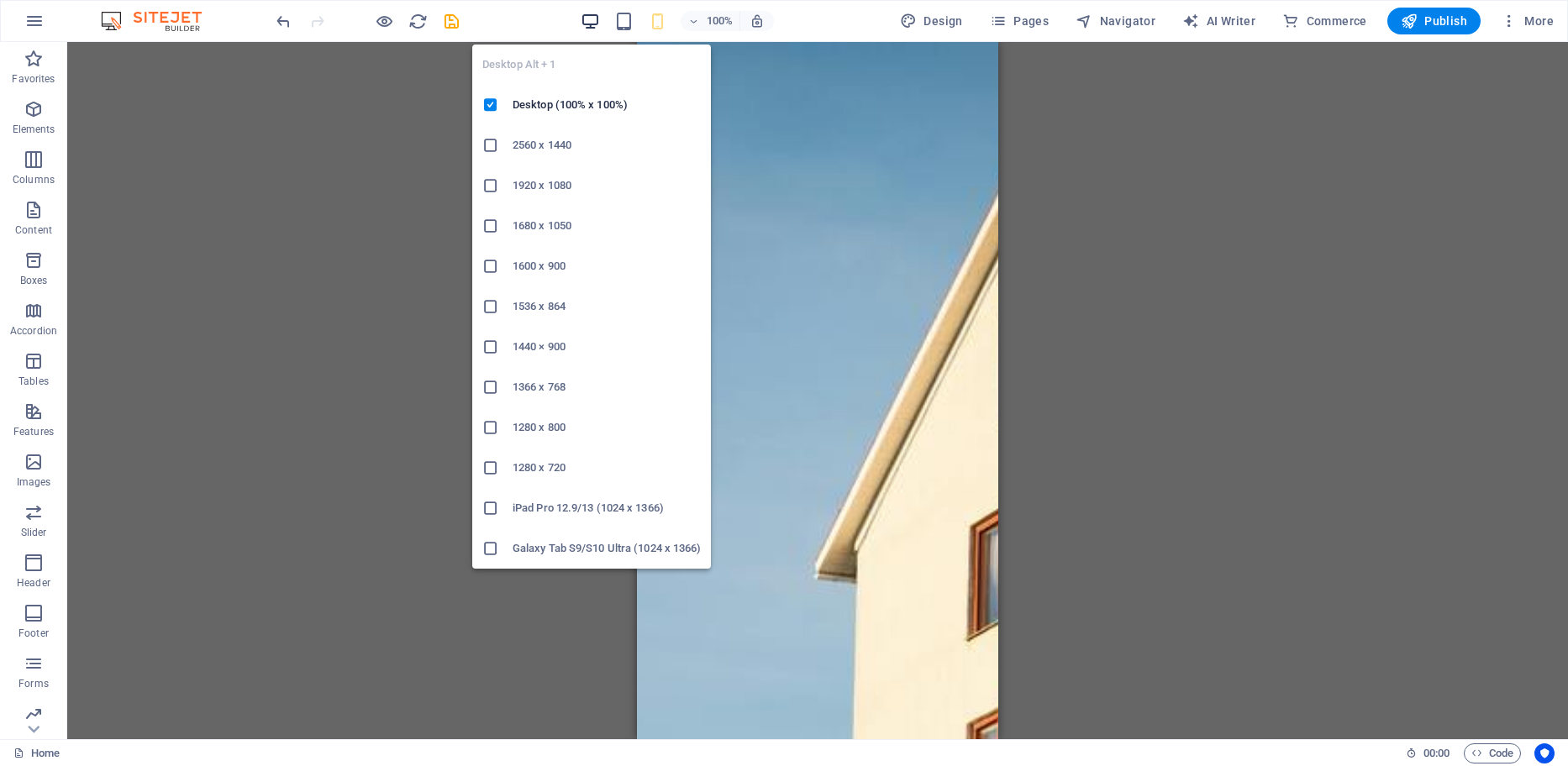 click at bounding box center [590, 21] 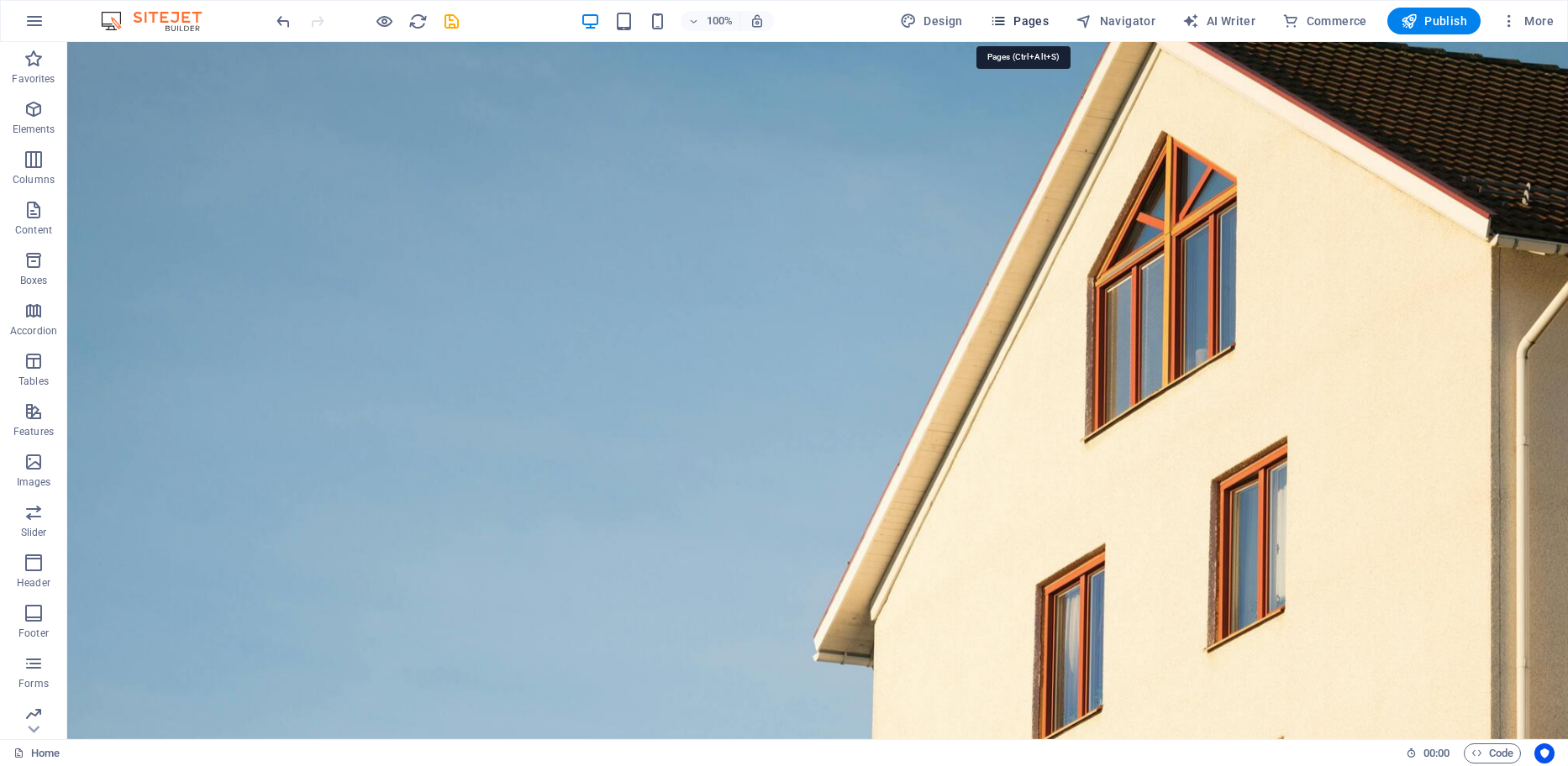 click on "Pages" at bounding box center (1019, 21) 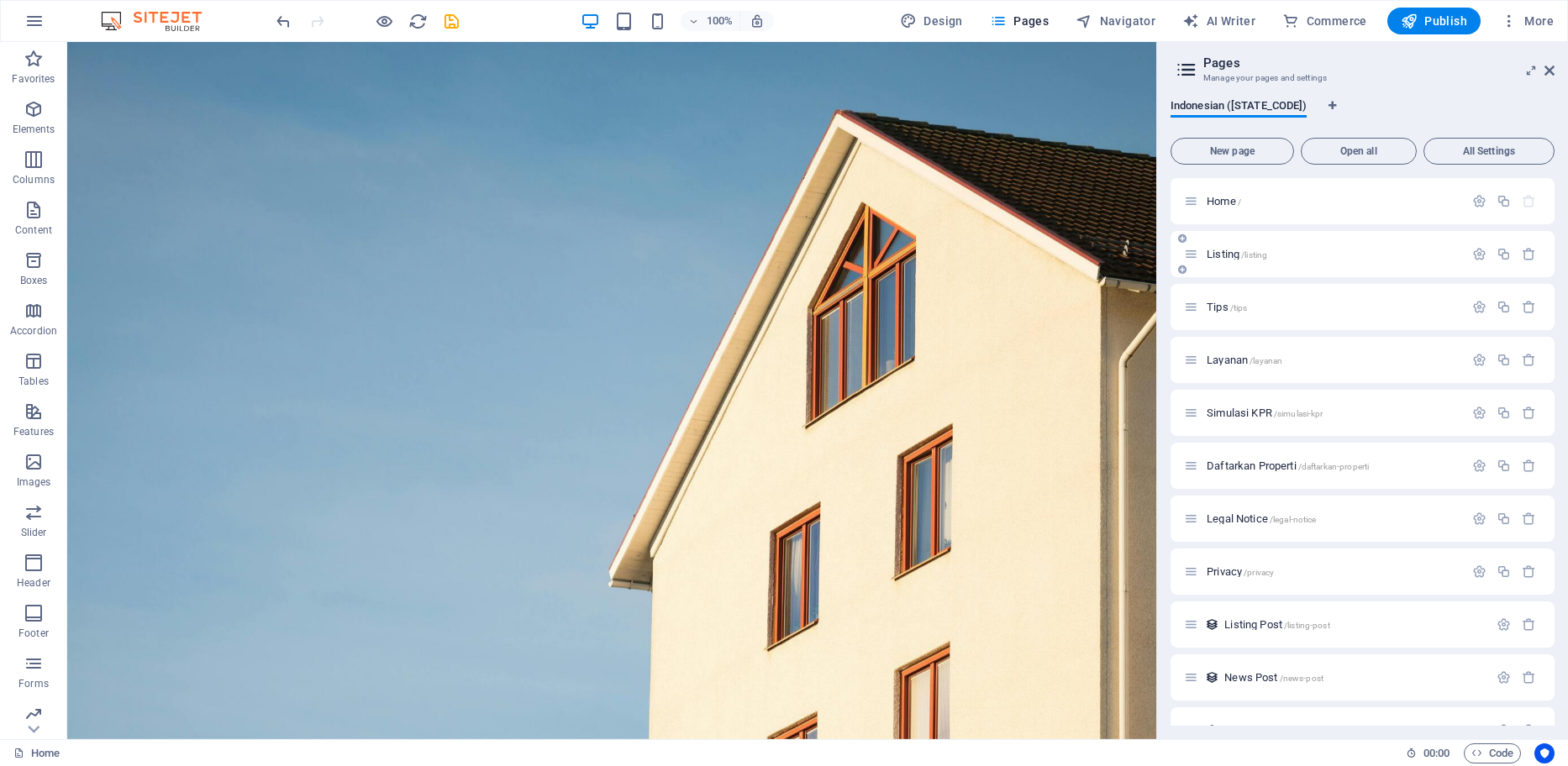 click on "Listing /listing" at bounding box center [1237, 254] 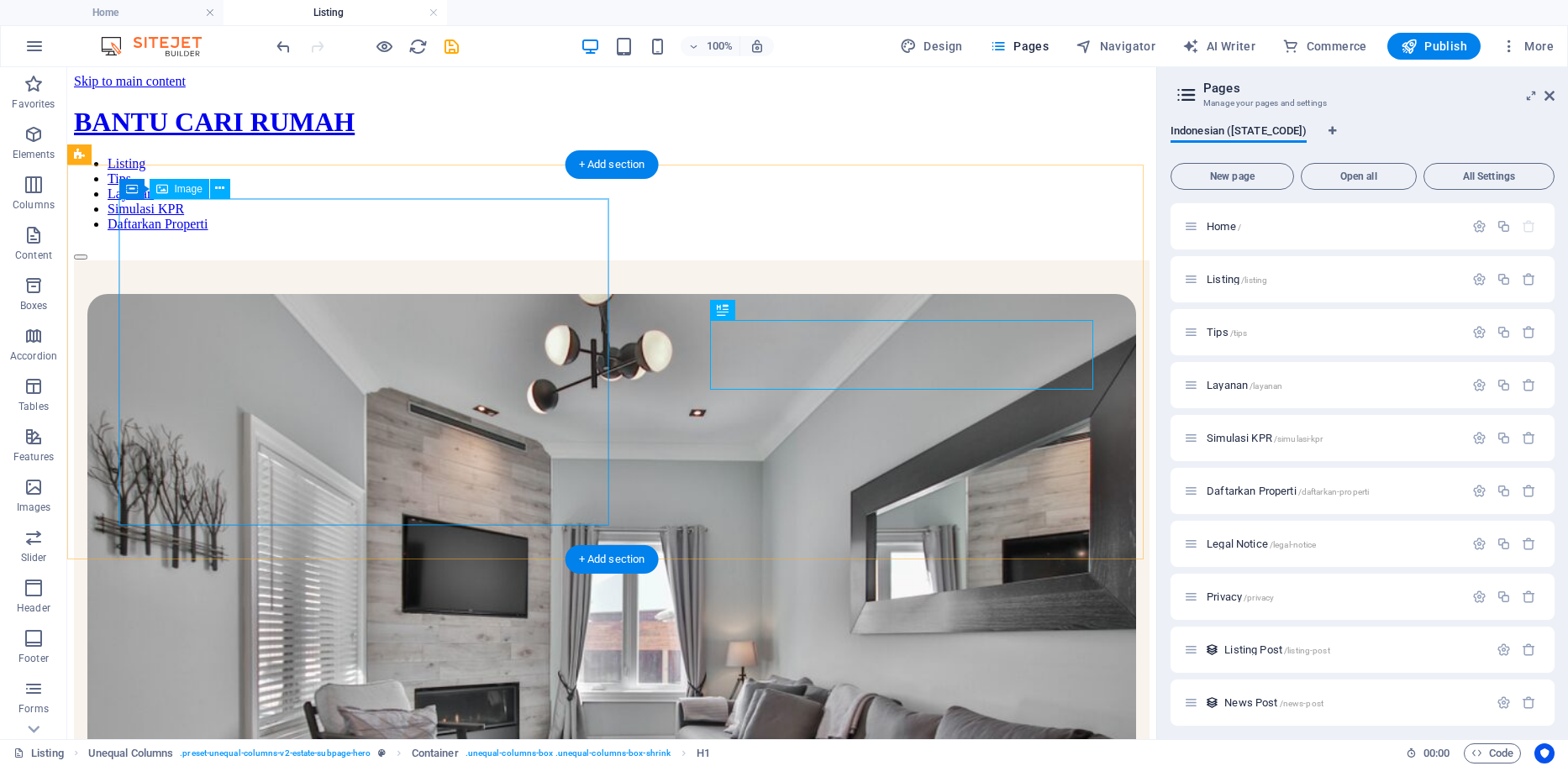scroll, scrollTop: 0, scrollLeft: 0, axis: both 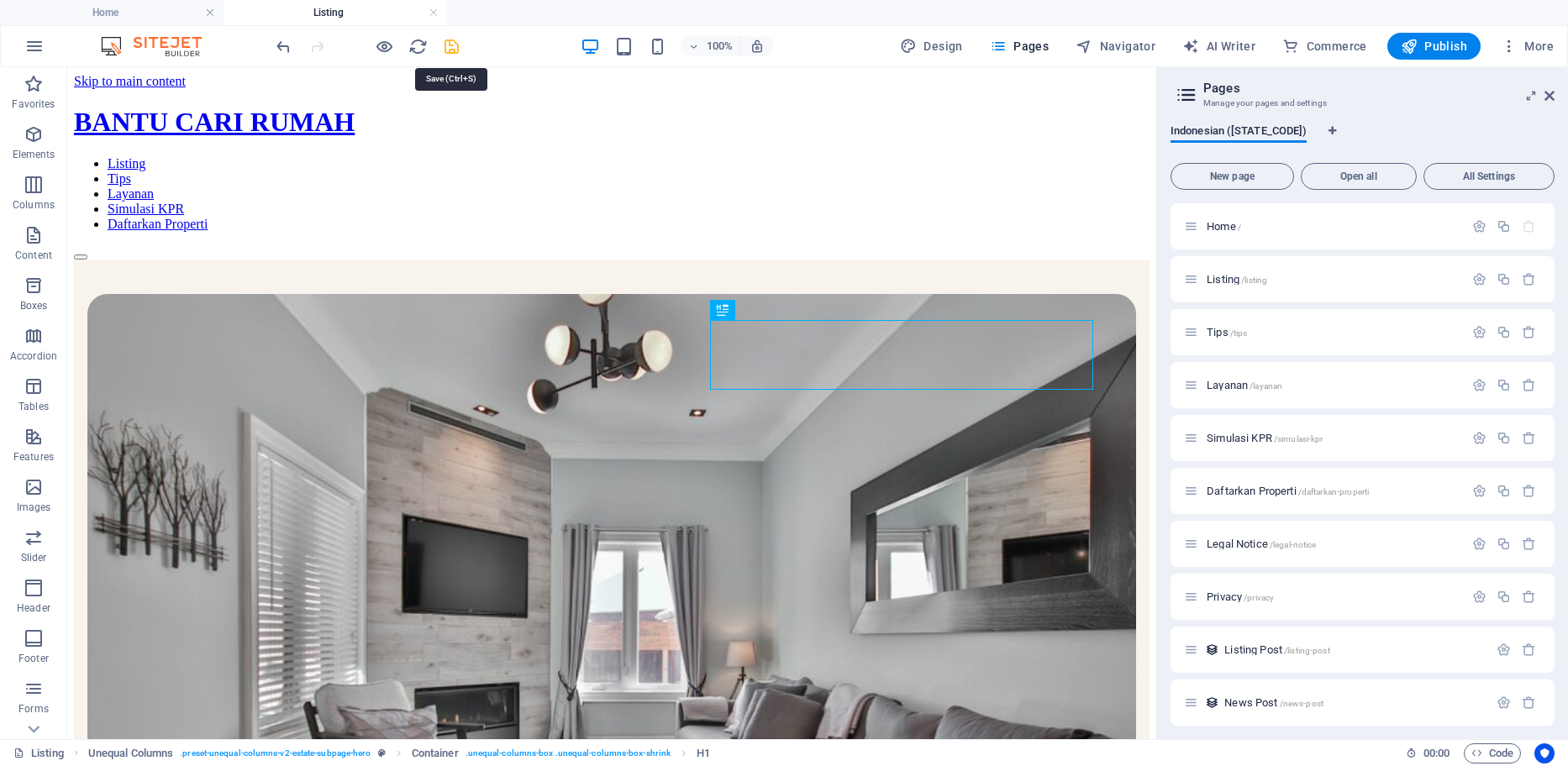 click at bounding box center [451, 46] 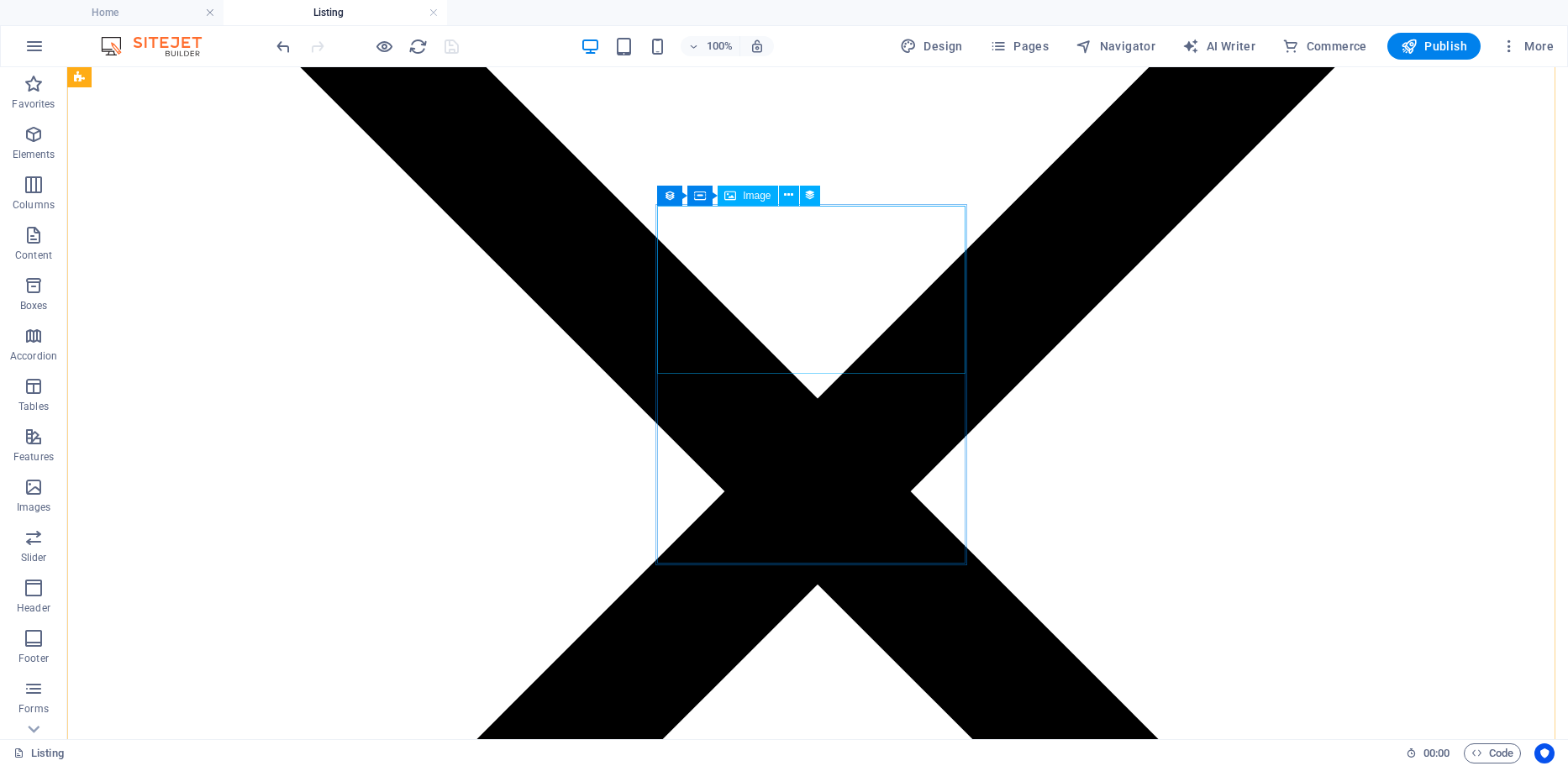 scroll, scrollTop: 1335, scrollLeft: 0, axis: vertical 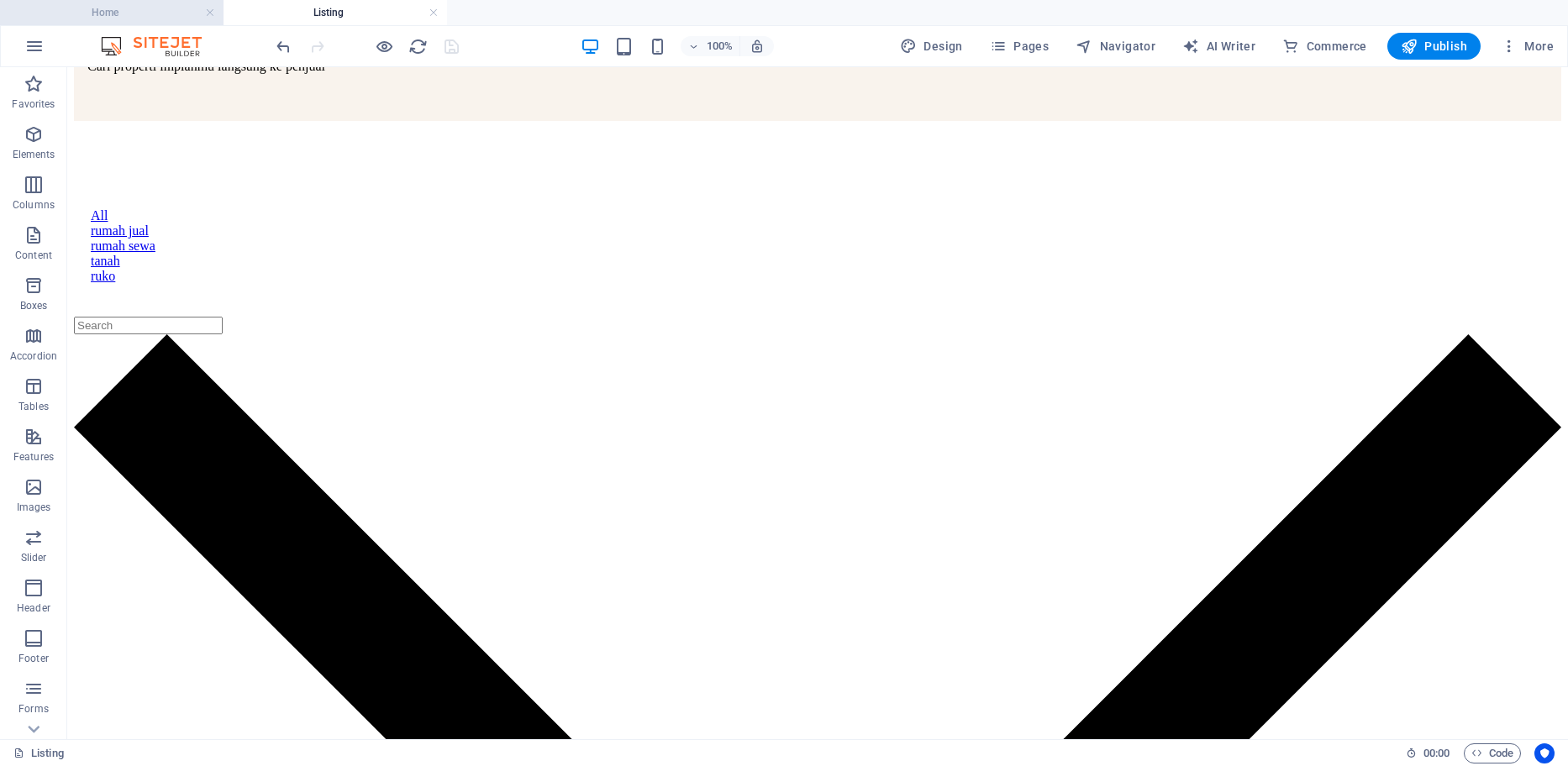 click on "Home" at bounding box center [112, 13] 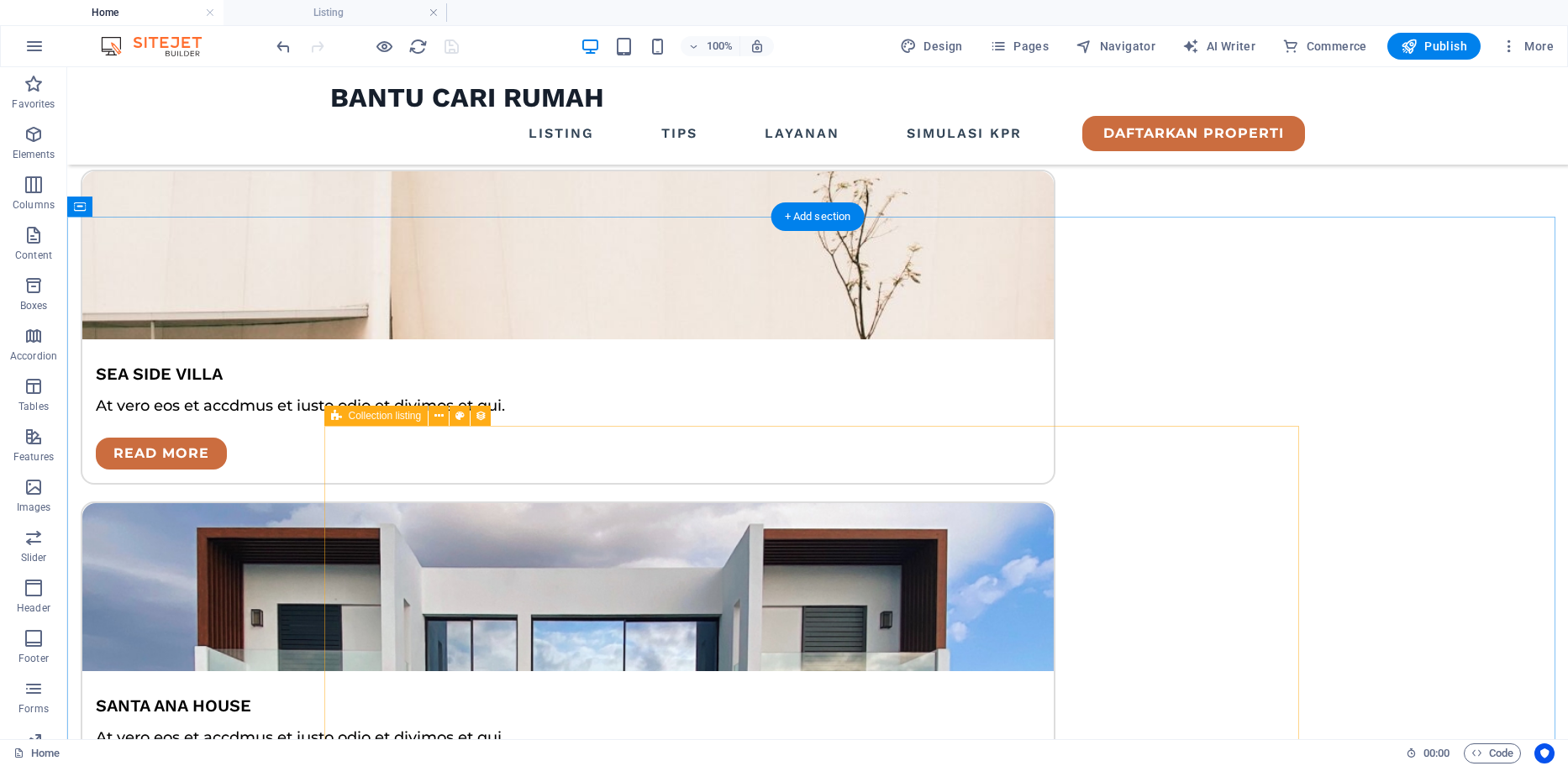 scroll, scrollTop: 1260, scrollLeft: 0, axis: vertical 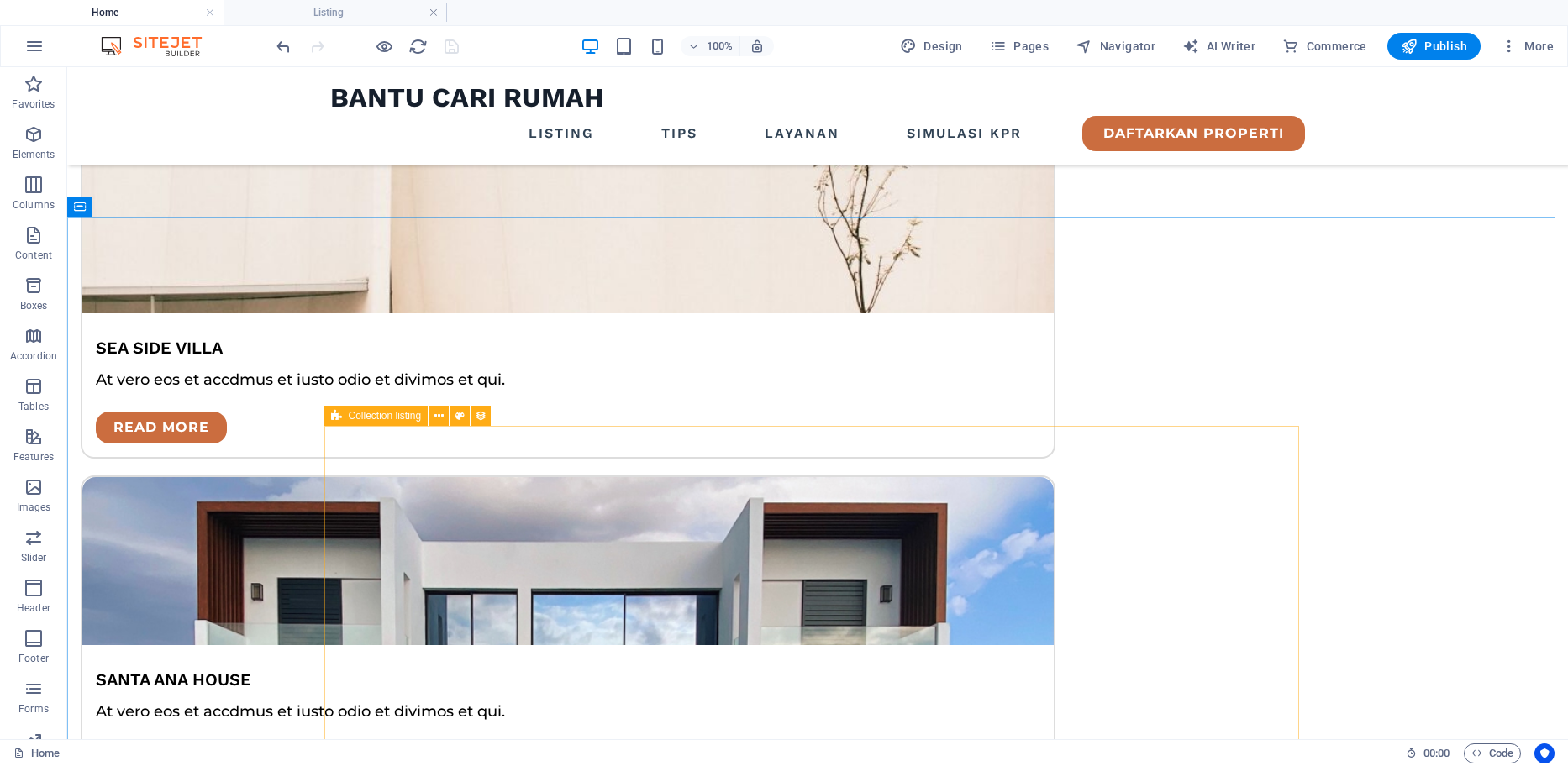 click on "Collection listing" at bounding box center (385, 416) 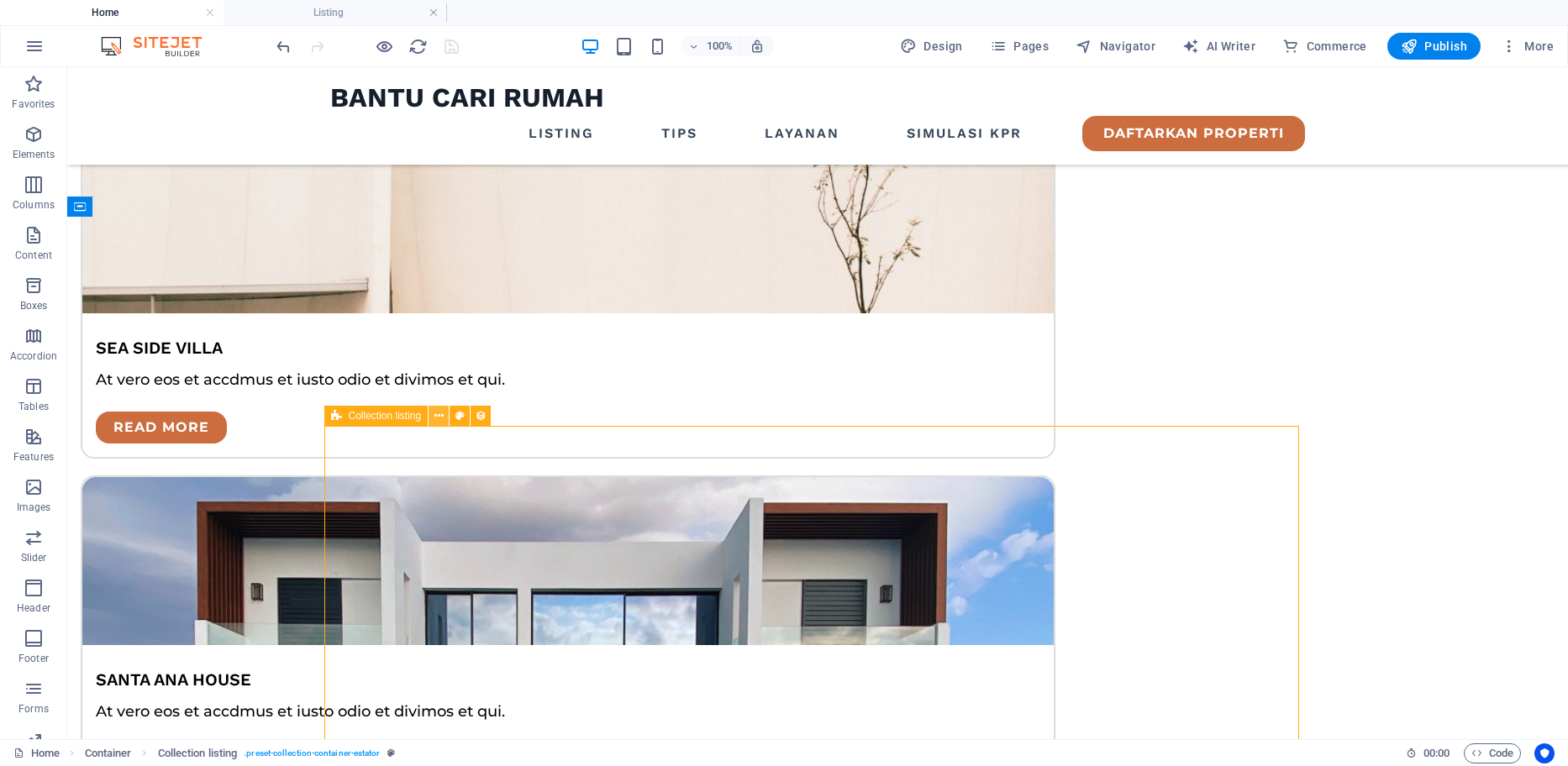 click at bounding box center (439, 416) 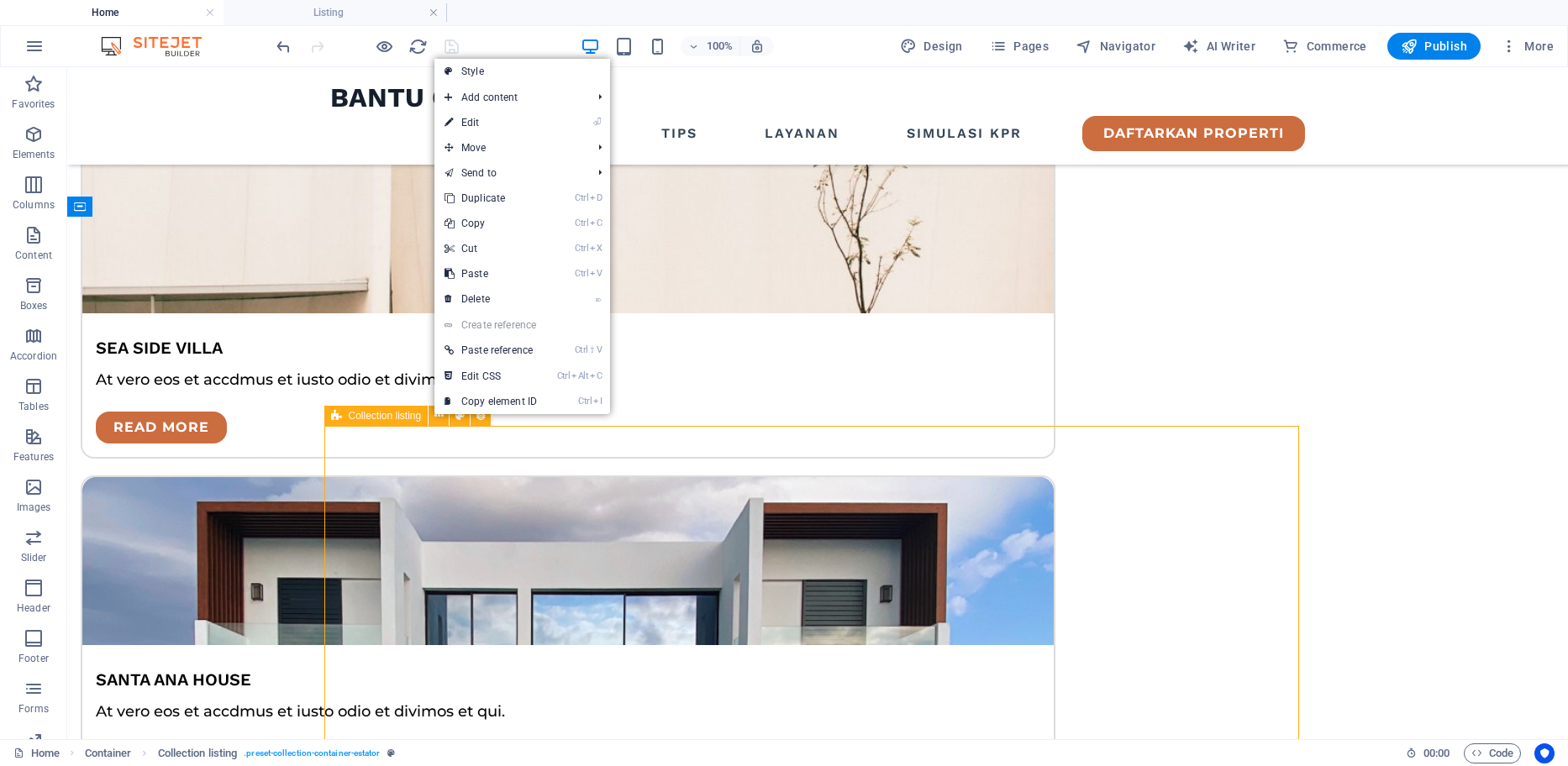 click on "Collection listing" at bounding box center (385, 416) 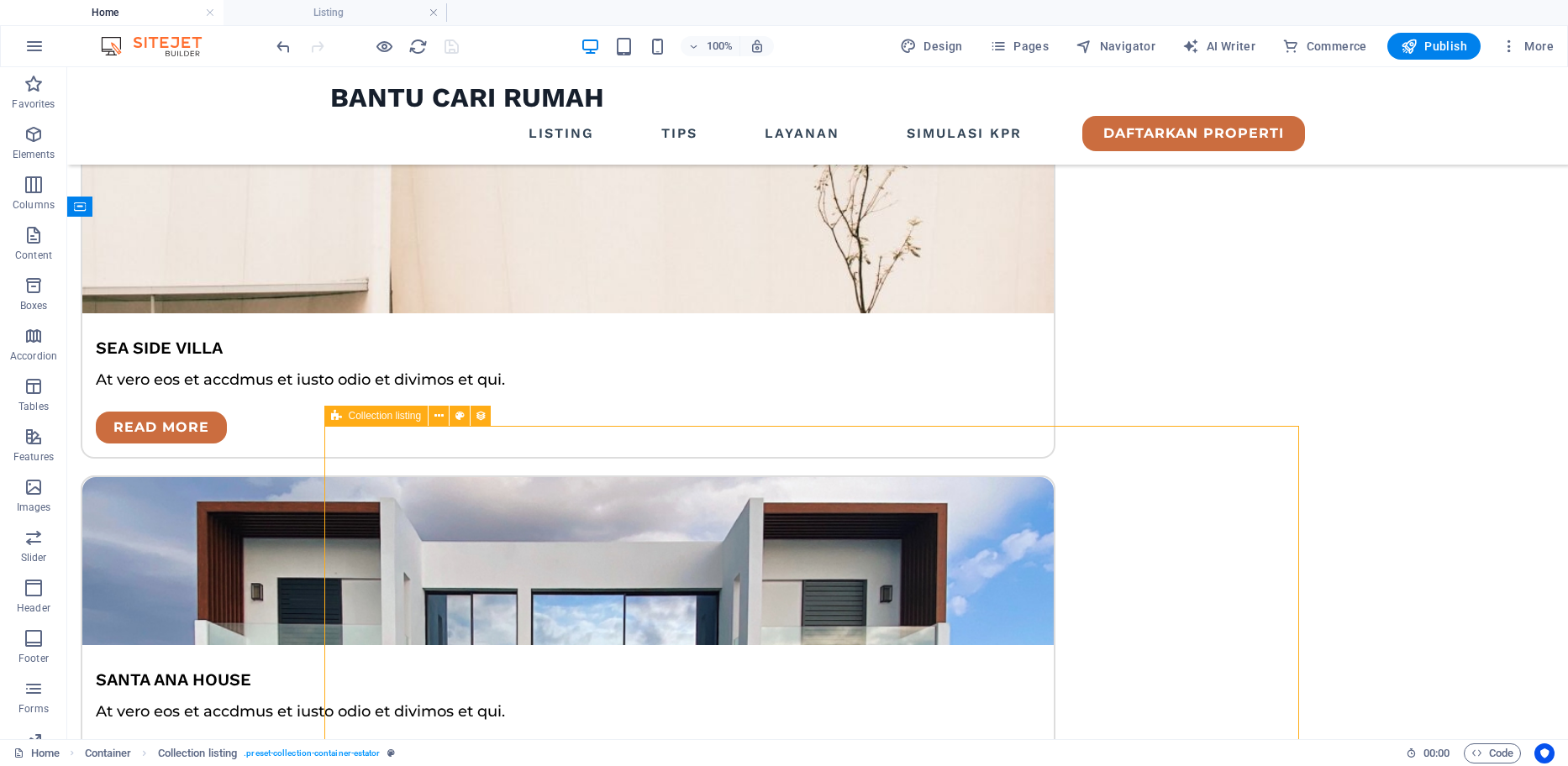 click on "Collection listing" at bounding box center [385, 416] 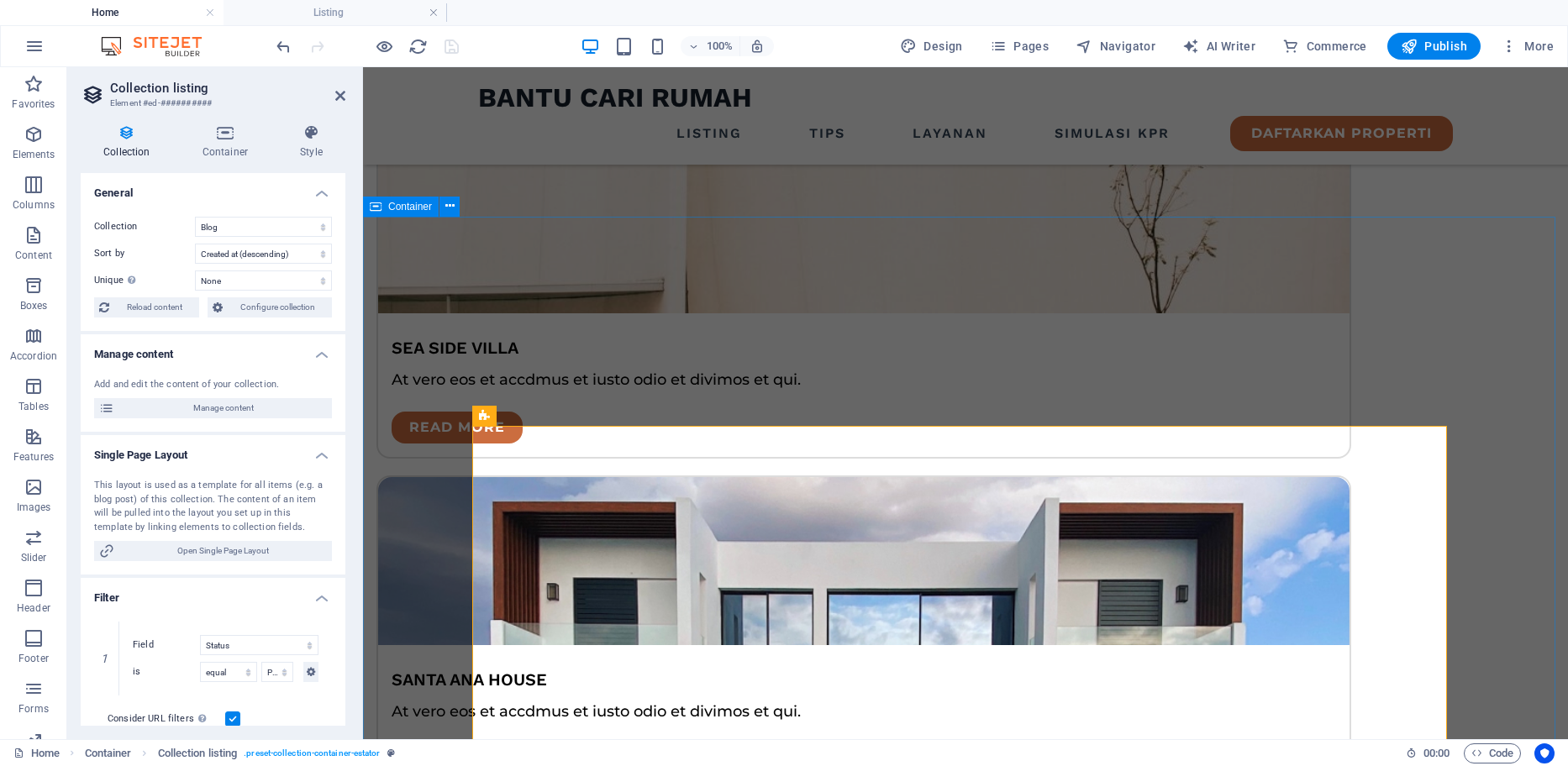 click on "tips dan trik SEPUTAR PROPERTI baca lainnya Your first property At vero eos et accdmus et iusto odio et divimos et qui. Read more You want to be an agent At vero eos et accdmus et iusto odio et divimos et qui. Read more Tips To Get Into Real Estate At vero eos et accdmus et iusto odio et divimos et qui. Read more Best Locations in [YEAR] At vero eos et accdmus et iusto odio et divimos et qui. Read more  prev next" at bounding box center (966, 2471) 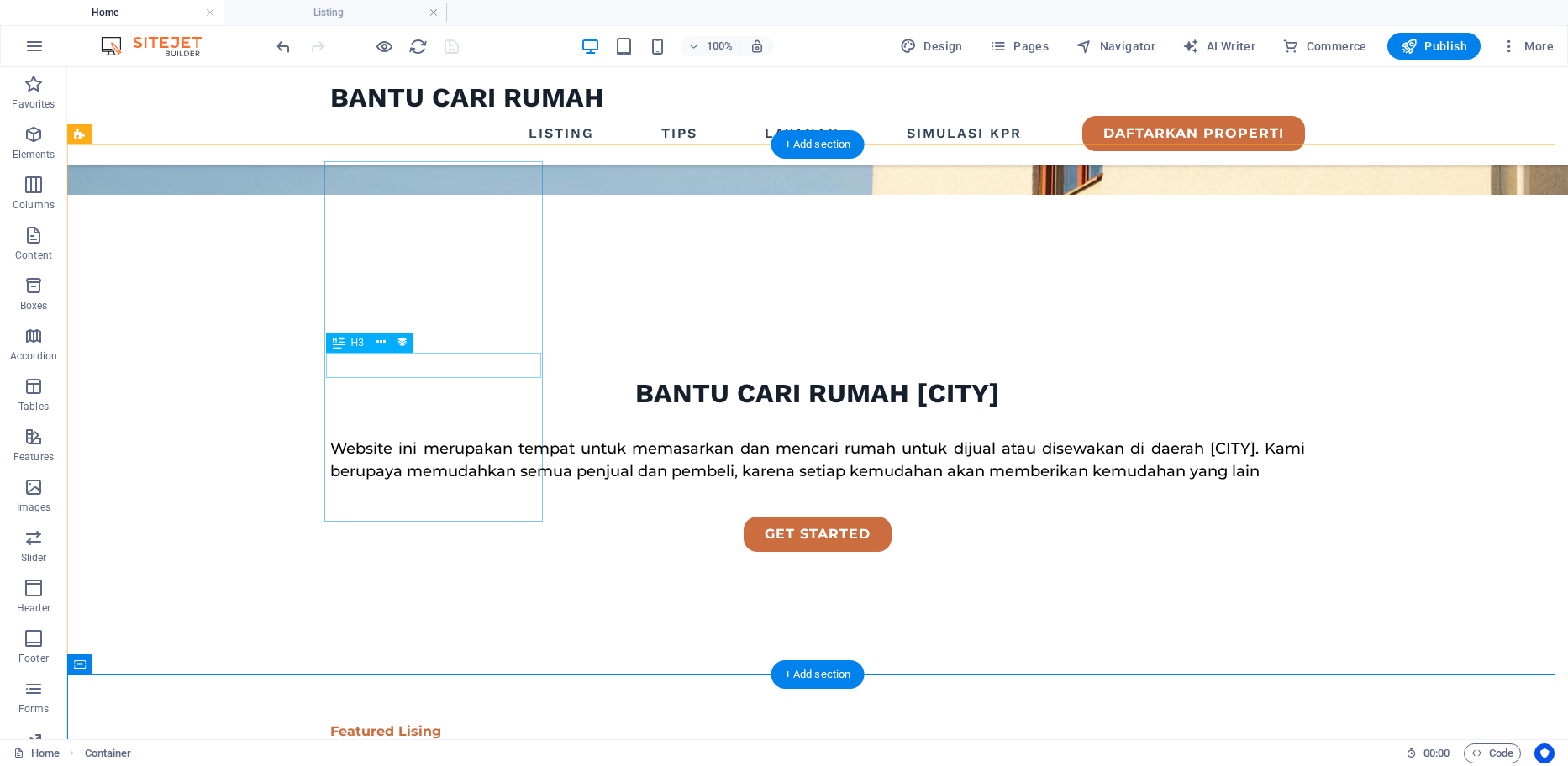 scroll, scrollTop: 504, scrollLeft: 0, axis: vertical 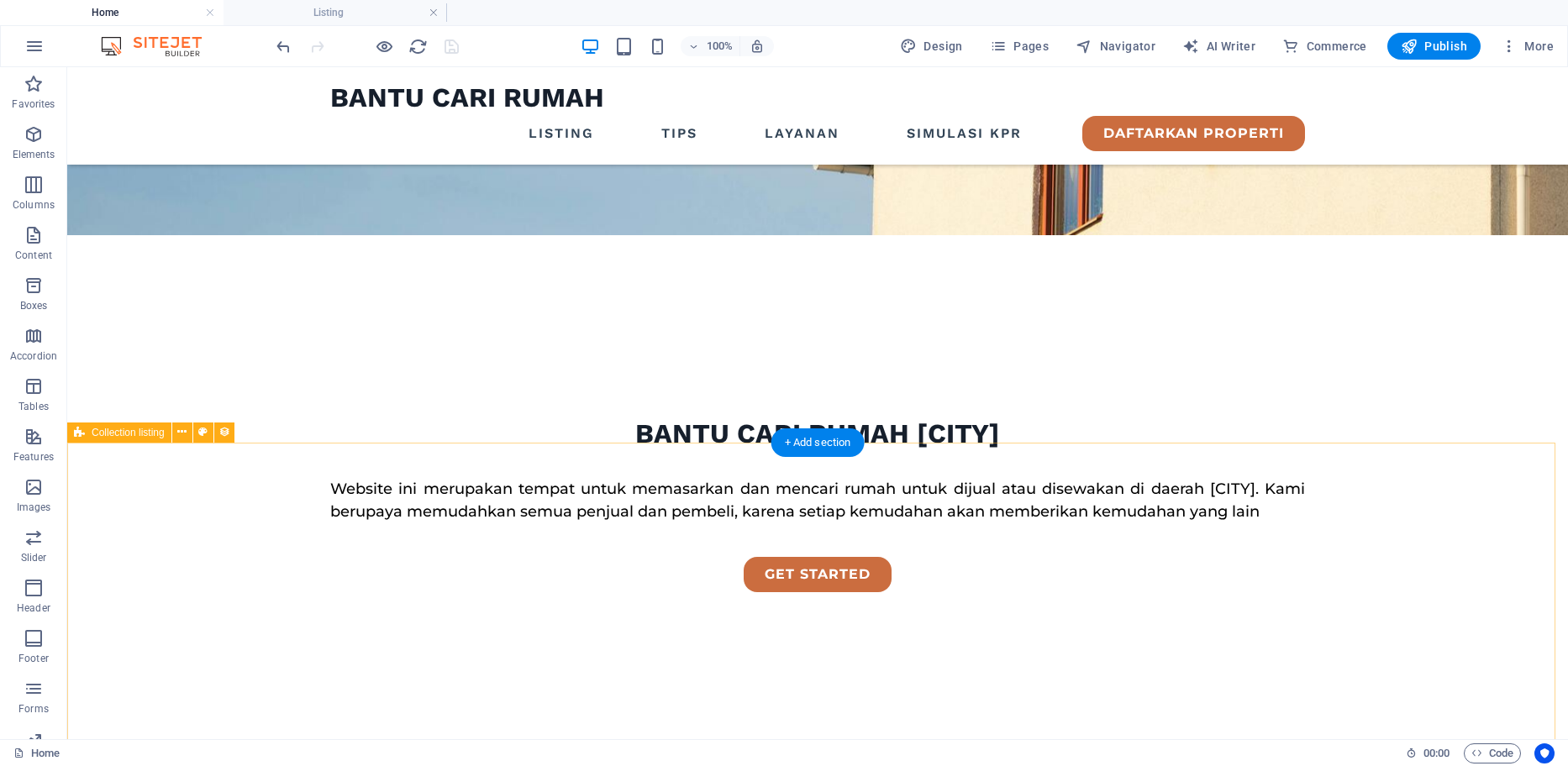 click on "Sea Side Villa At vero eos et accdmus et iusto odio et divimos et qui. Read more Santa Ana House At vero eos et accdmus et iusto odio et divimos et qui. Read more Orchard St. At vero eos et accdmus et iusto odio et divimos et qui. Read more California Bay At vero eos et accdmus et iusto odio et divimos et qui. Read more  prev next" at bounding box center (818, 1632) 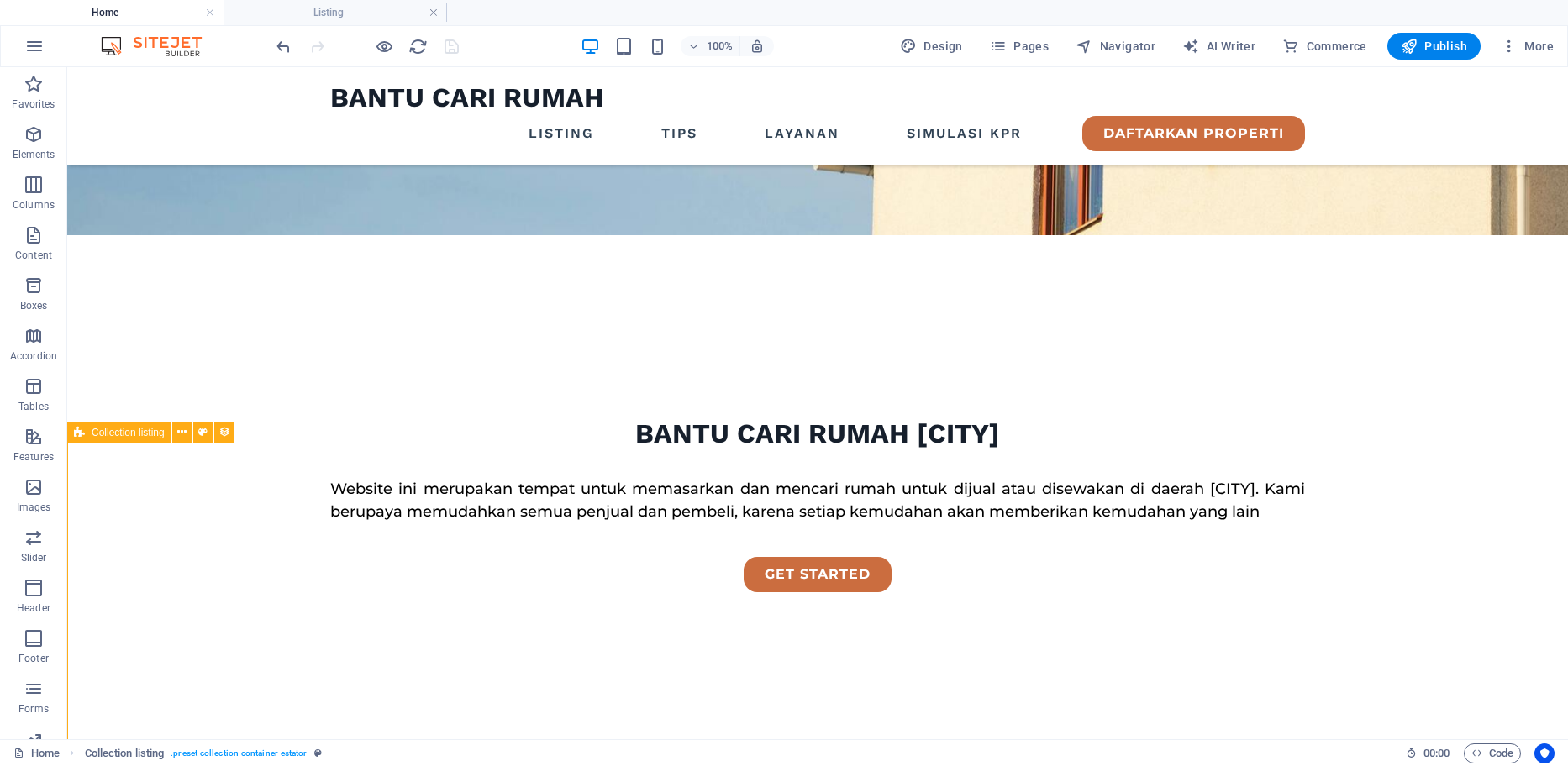 click on "Collection listing" at bounding box center (128, 433) 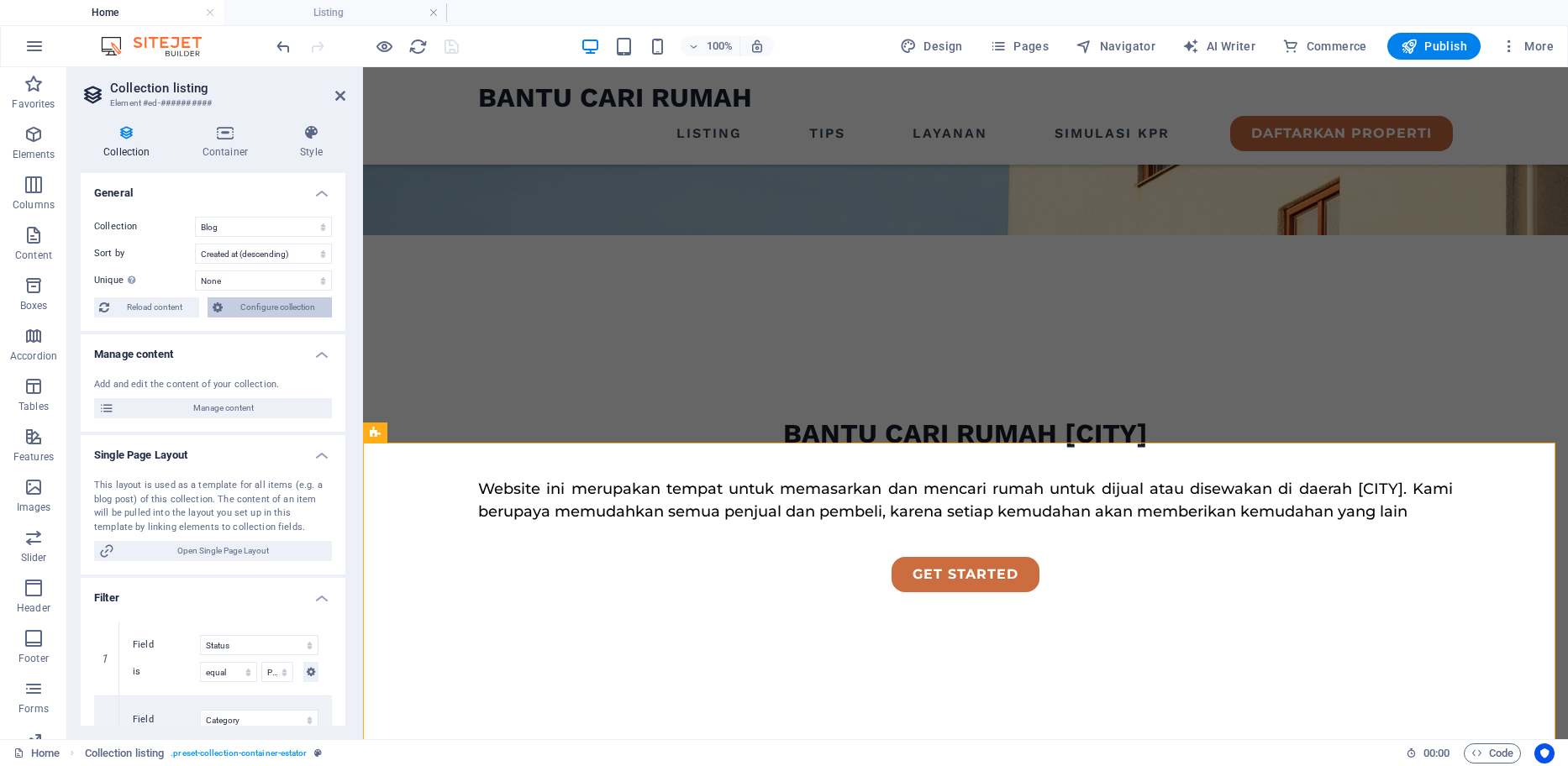click on "Configure collection" at bounding box center (277, 307) 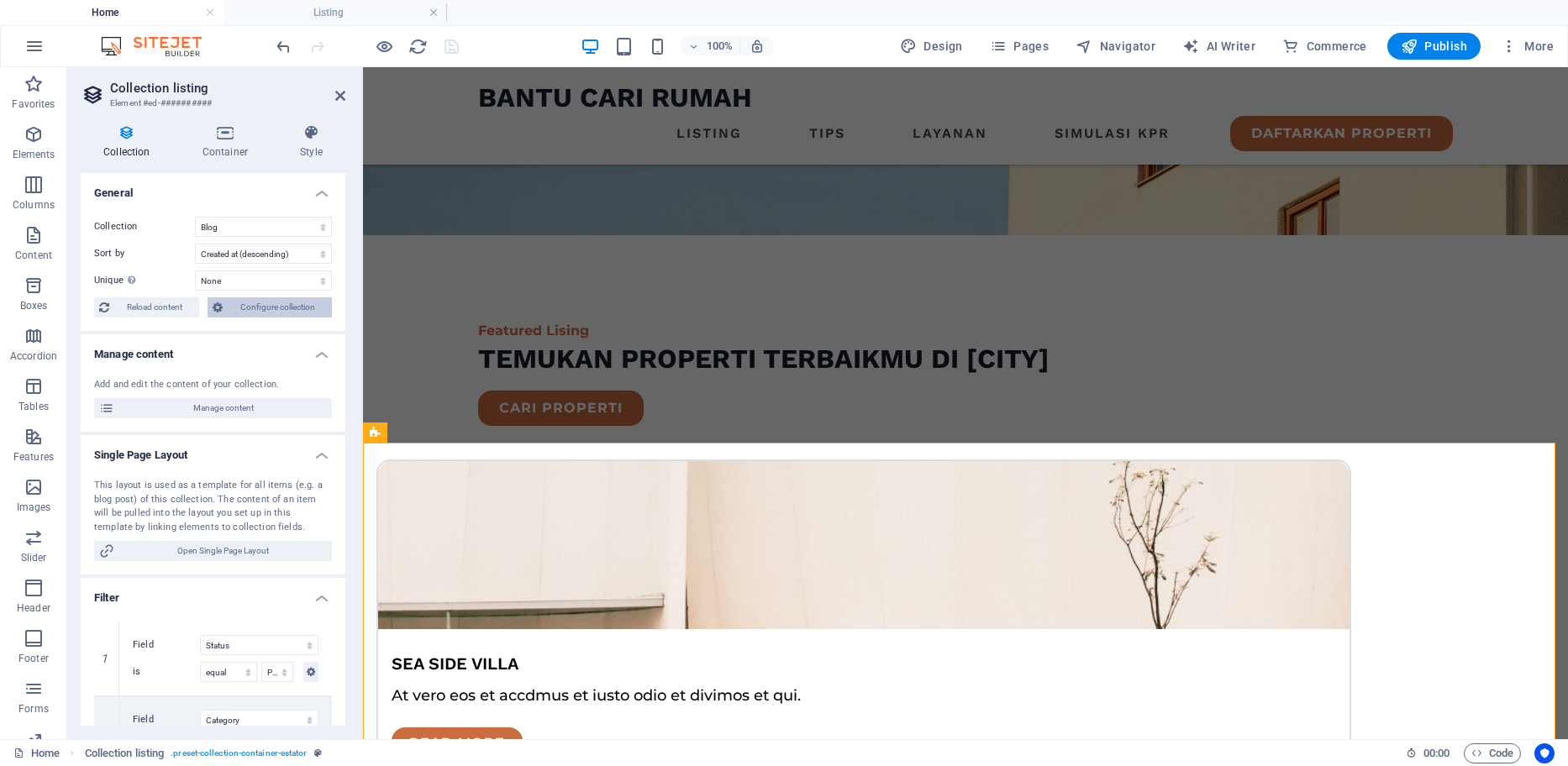 scroll, scrollTop: 0, scrollLeft: 0, axis: both 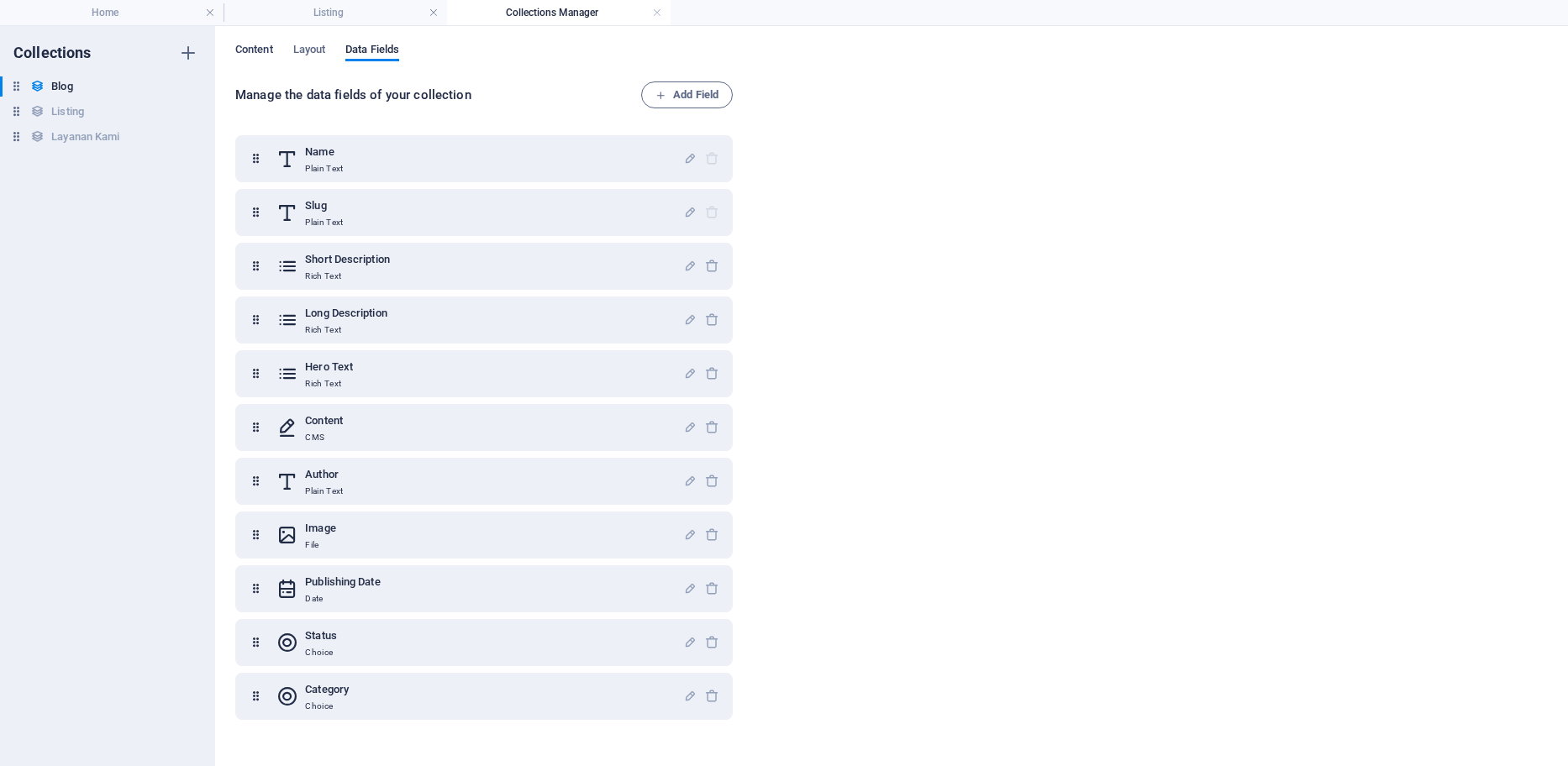 click on "Content" at bounding box center (254, 51) 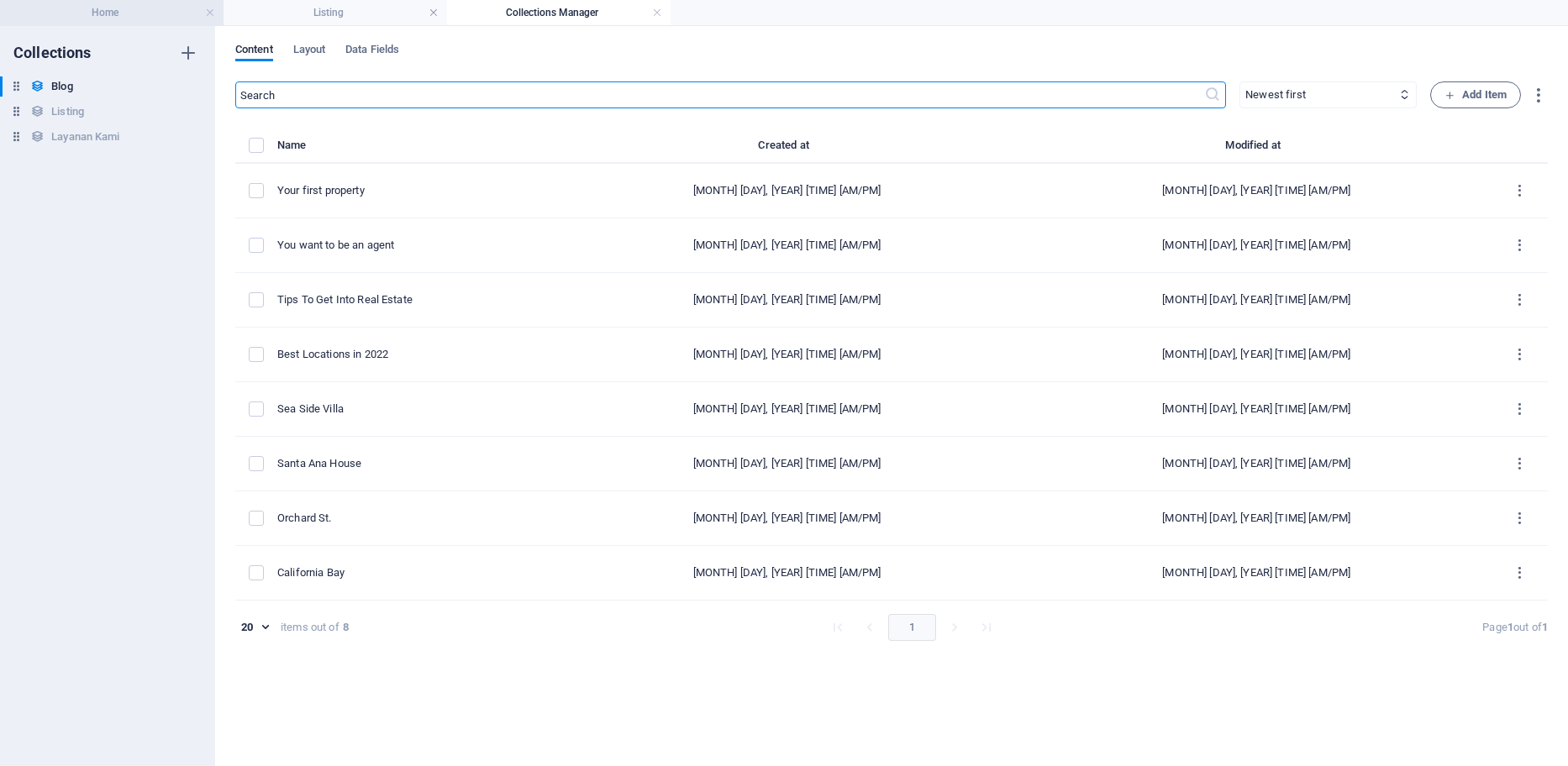 click on "Home" at bounding box center [112, 13] 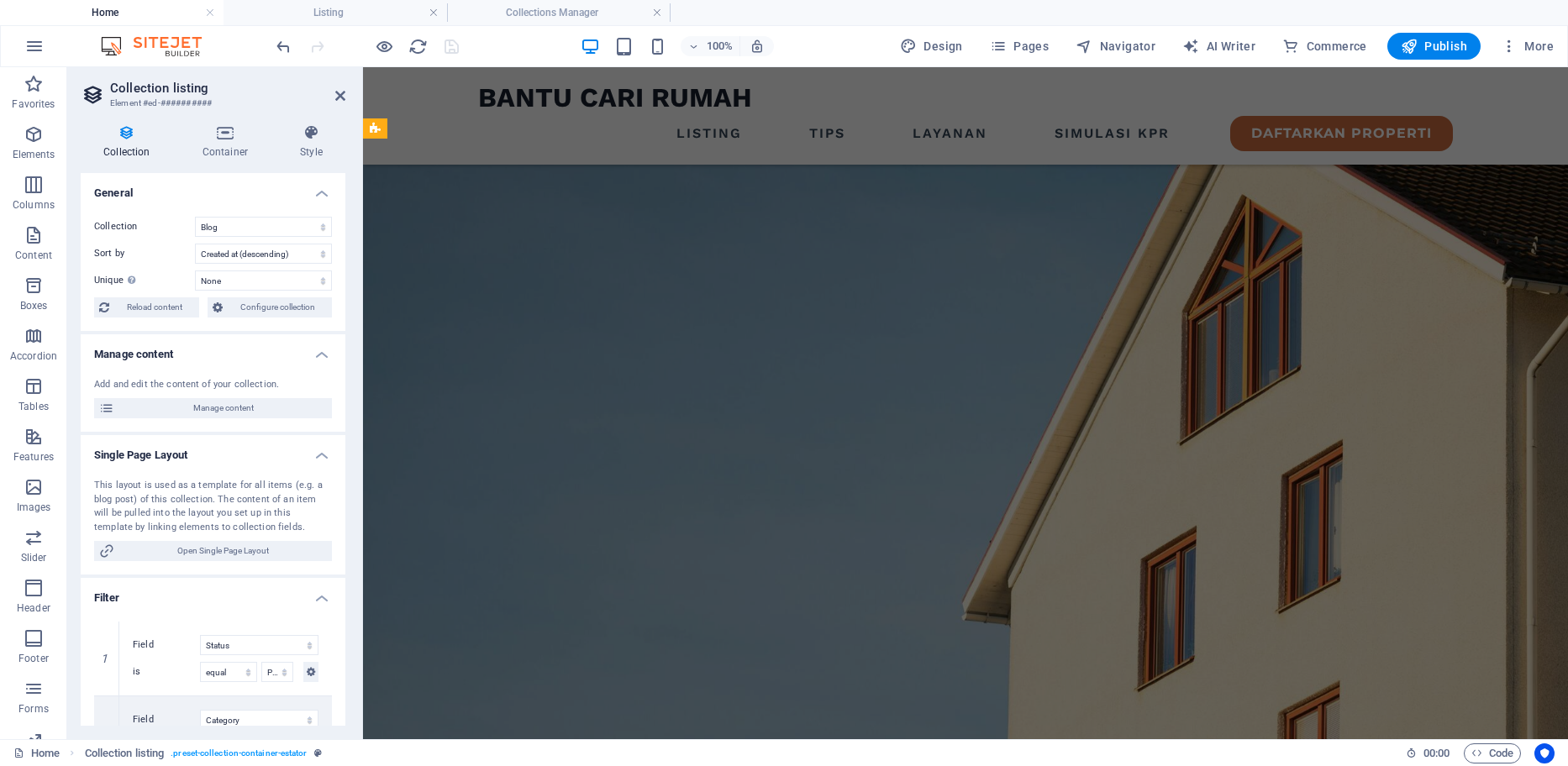 scroll, scrollTop: 504, scrollLeft: 0, axis: vertical 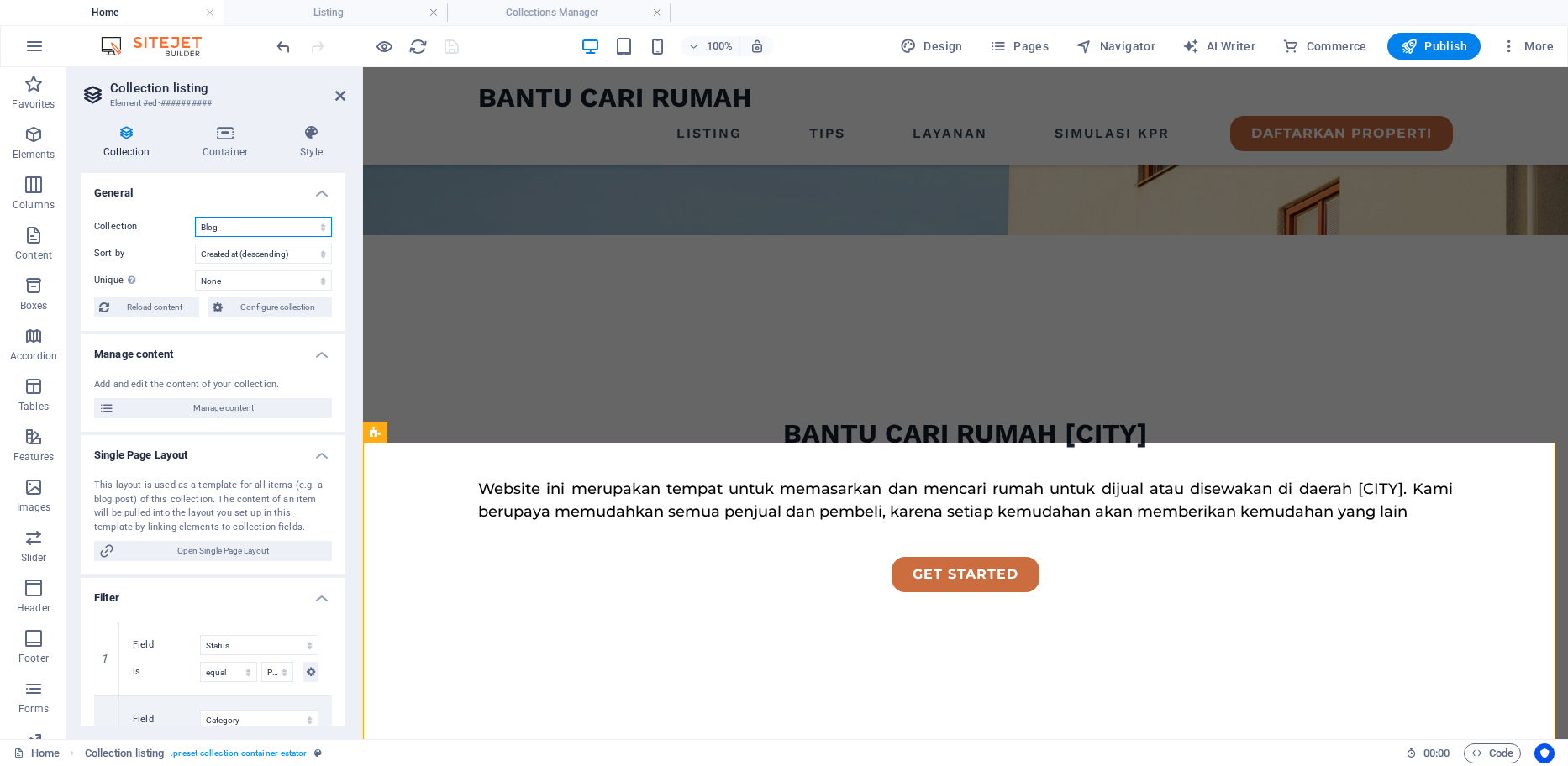 click on "Blog Layanan Kami Listing" at bounding box center [263, 227] 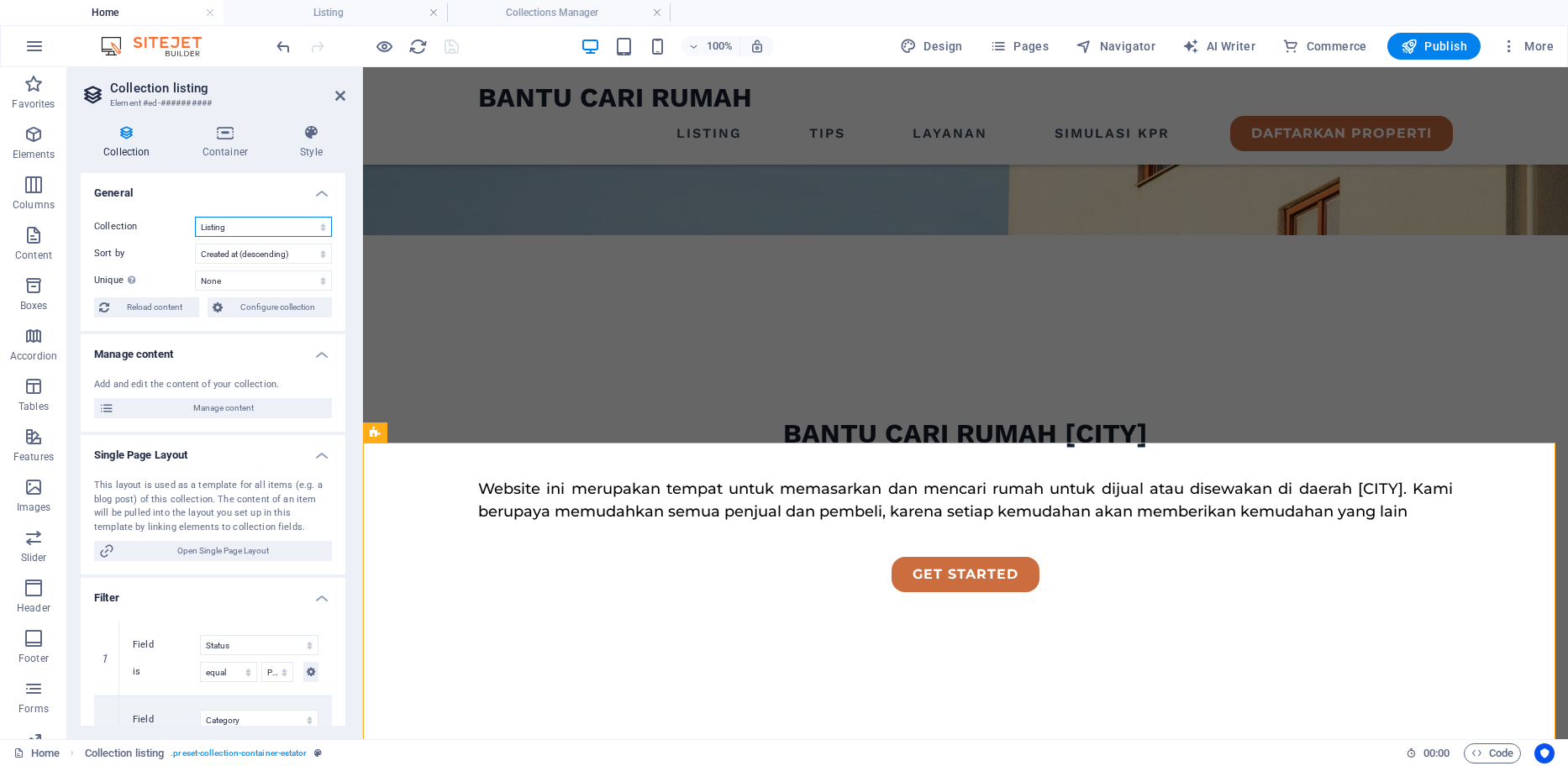 click on "Blog Layanan Kami Listing" at bounding box center (263, 227) 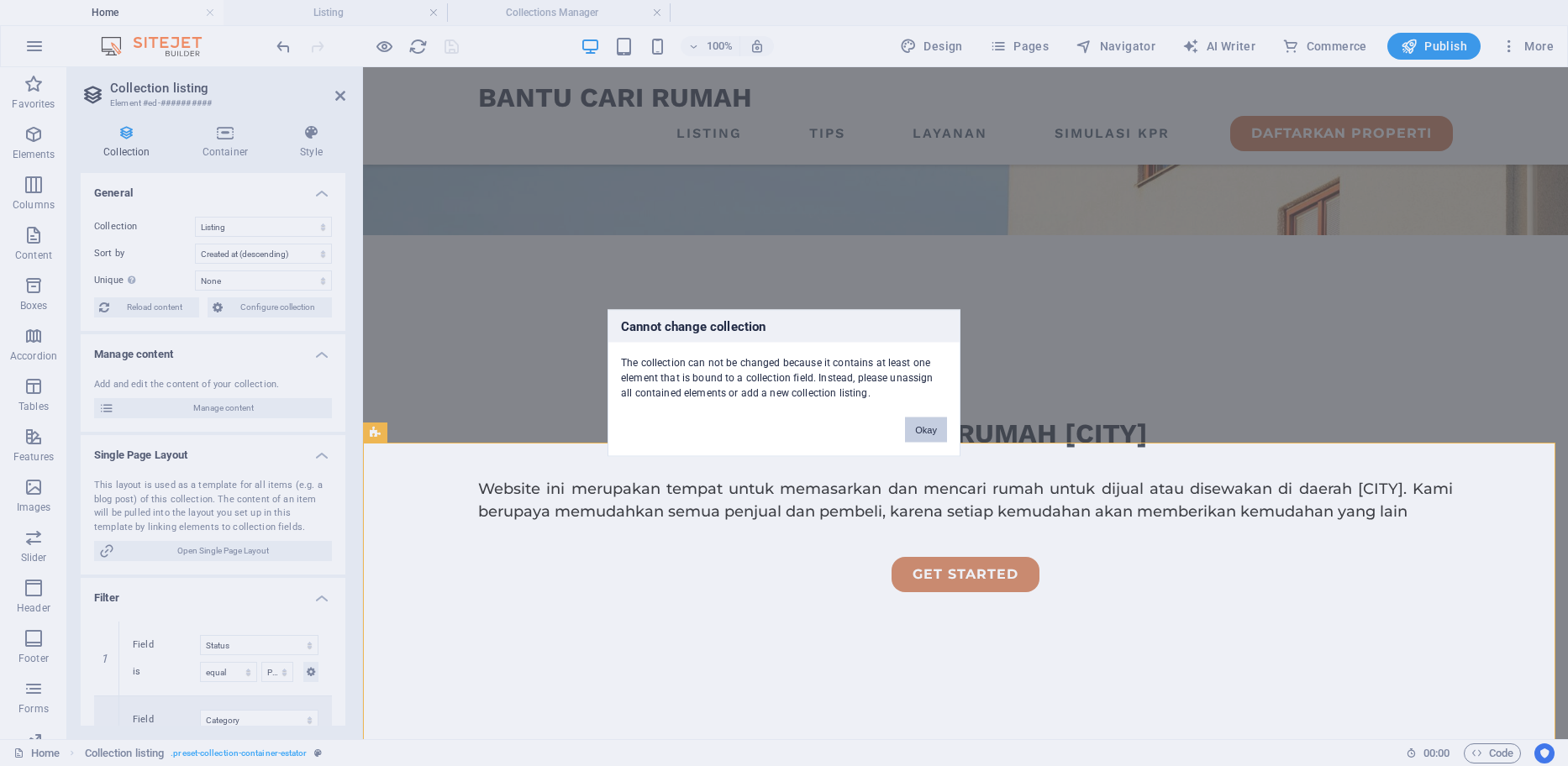 click on "Okay" at bounding box center [926, 430] 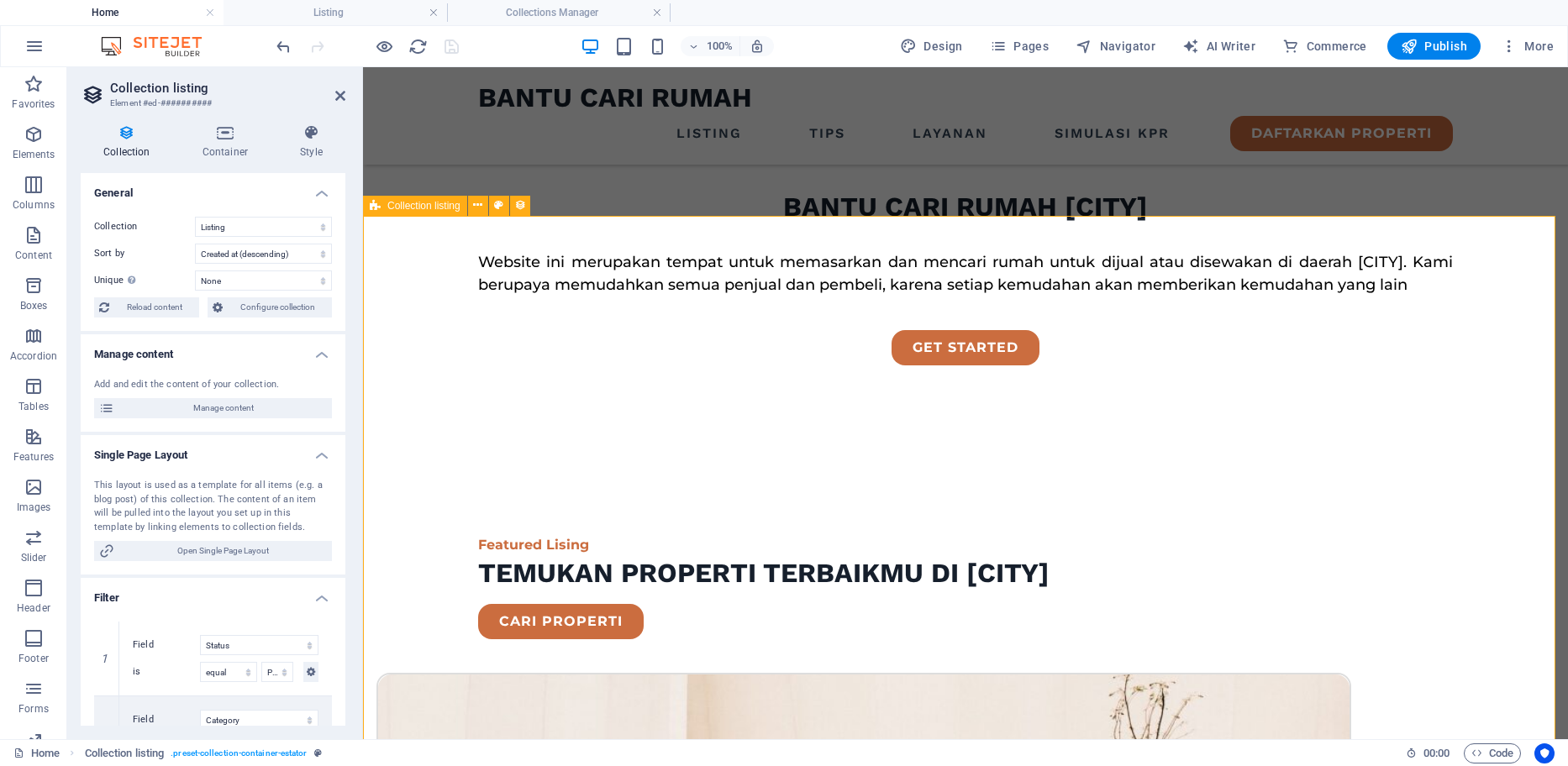 scroll, scrollTop: 588, scrollLeft: 0, axis: vertical 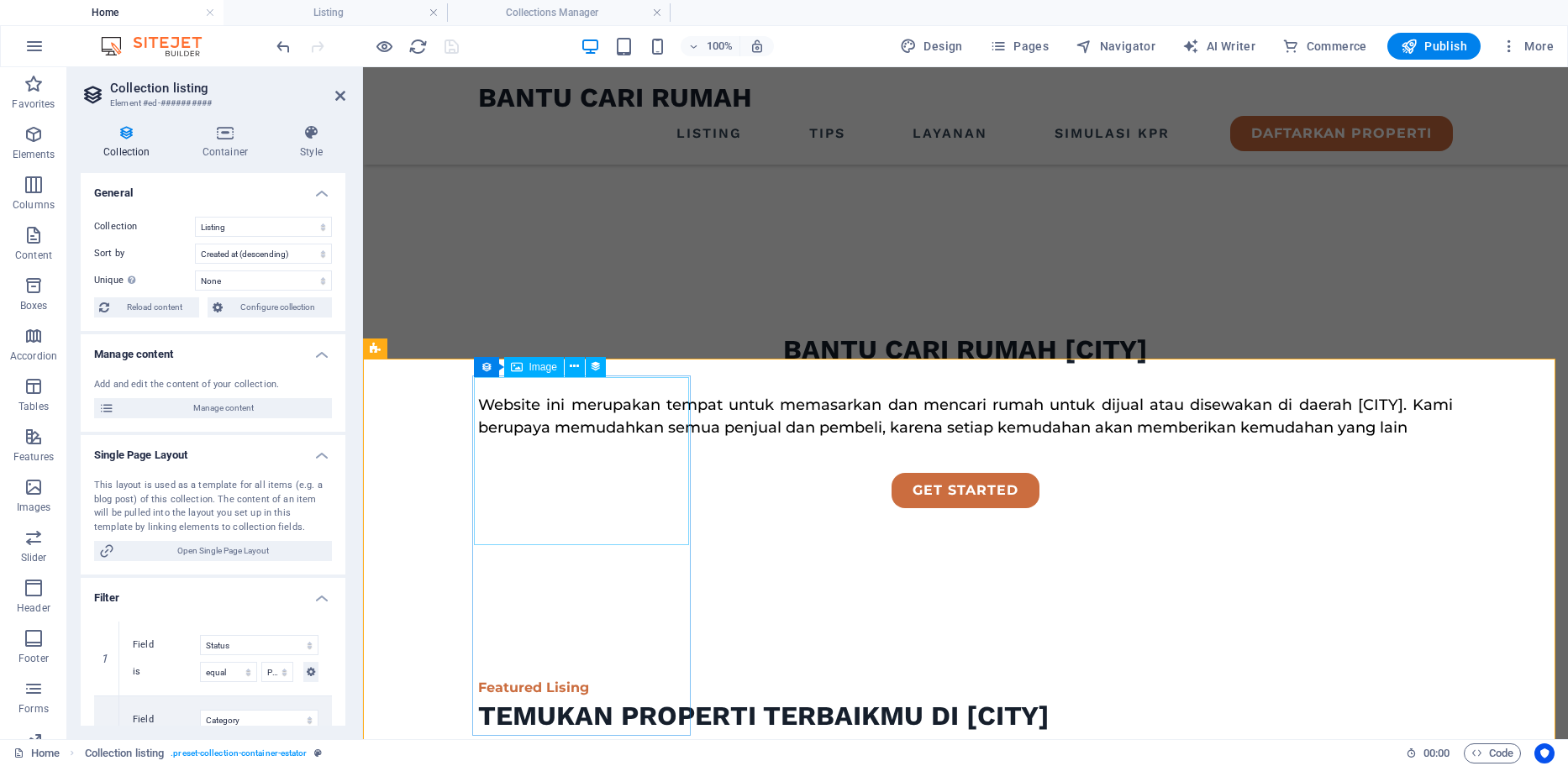 click at bounding box center [864, 901] 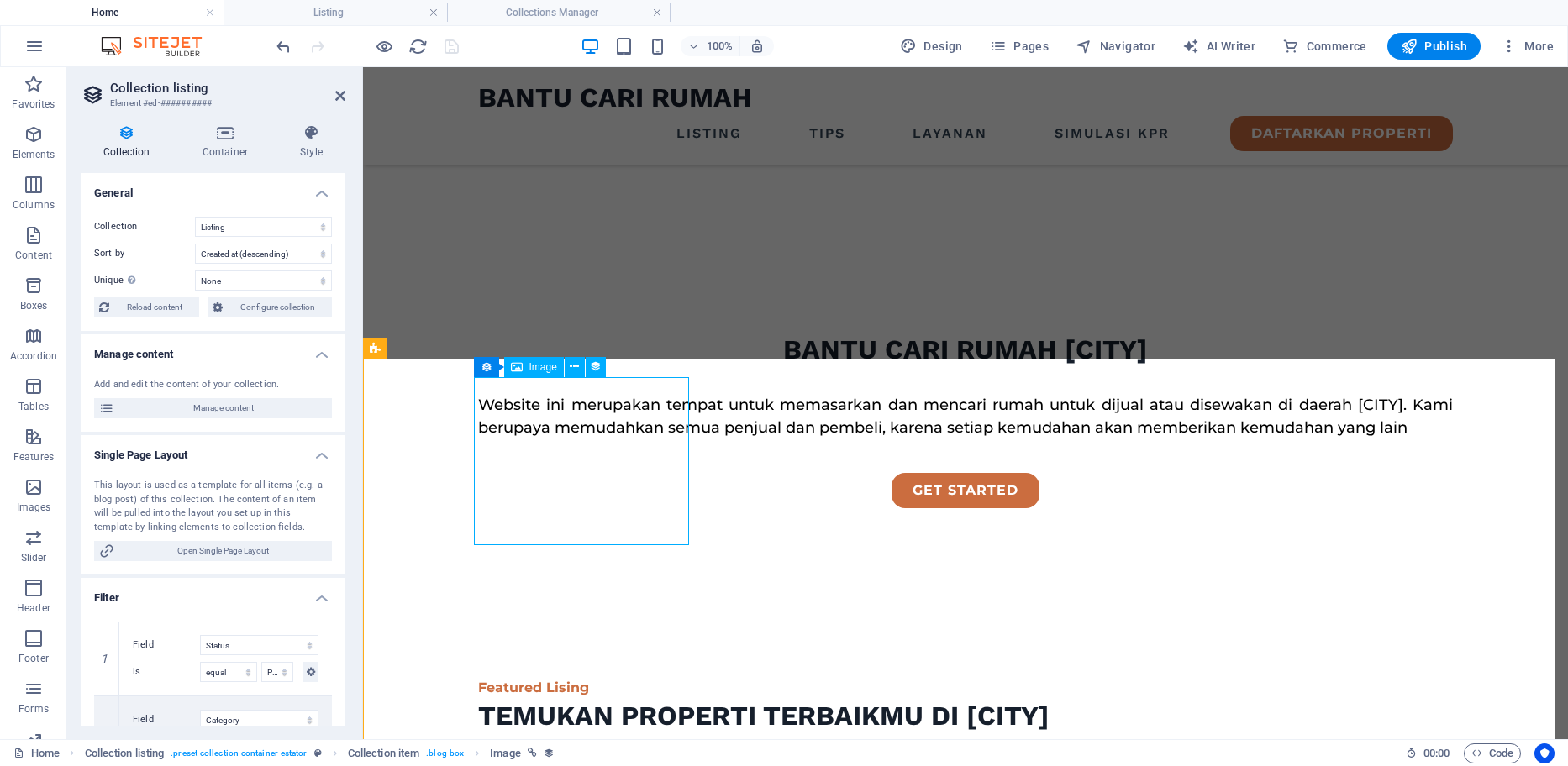 click at bounding box center (864, 901) 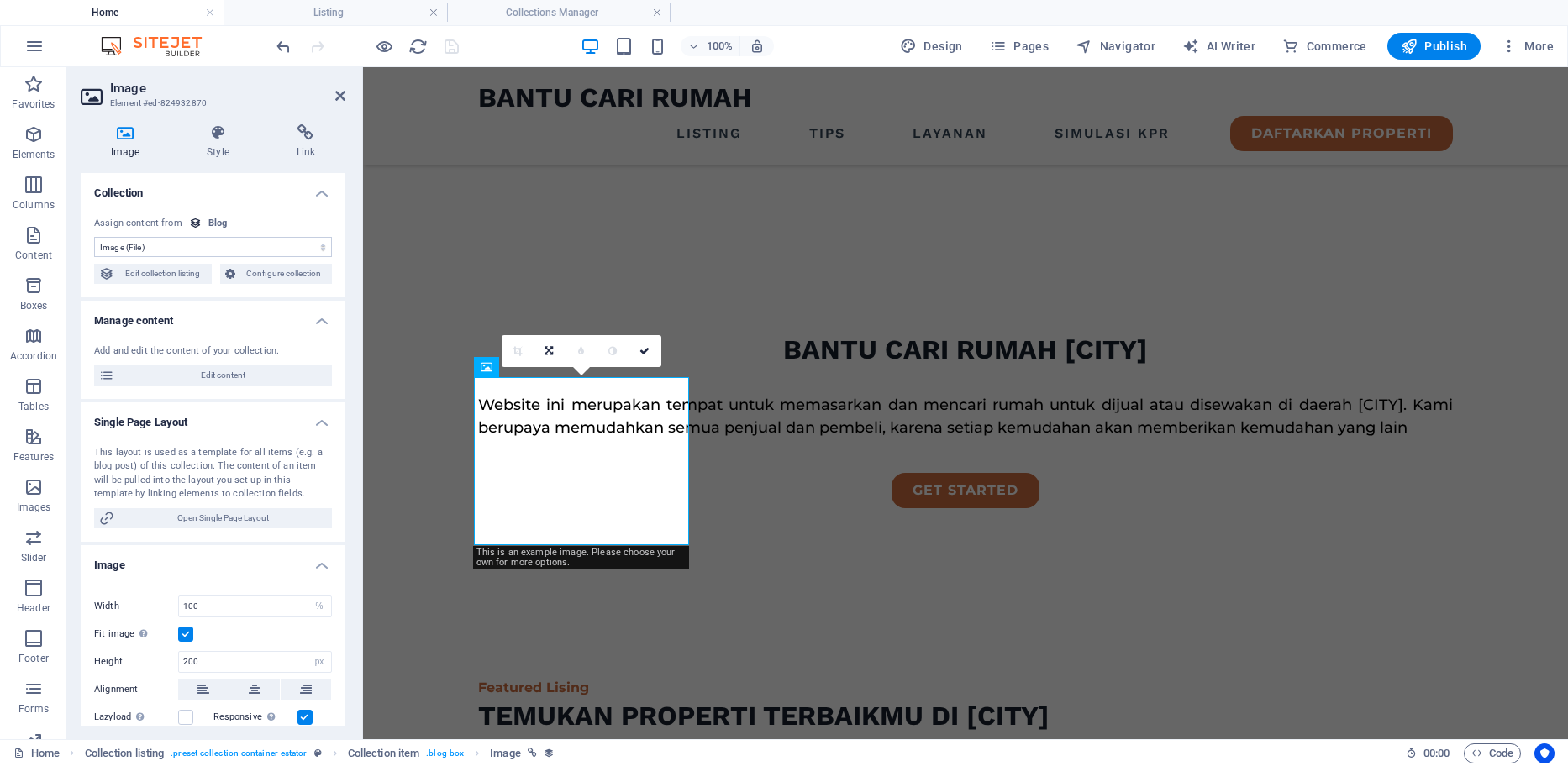 scroll, scrollTop: 84, scrollLeft: 0, axis: vertical 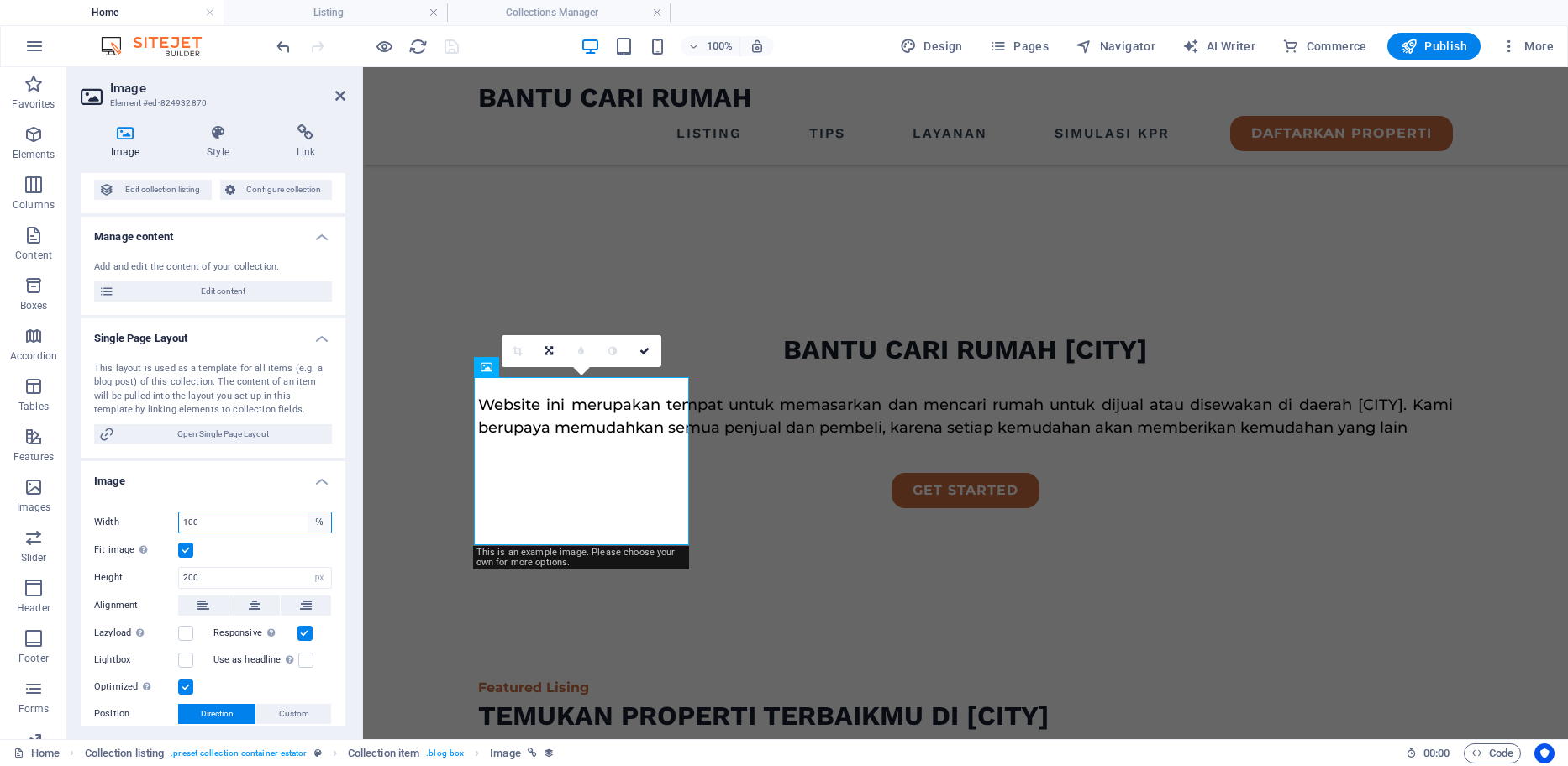 click on "Default auto px rem % em vh vw" at bounding box center (319, 522) 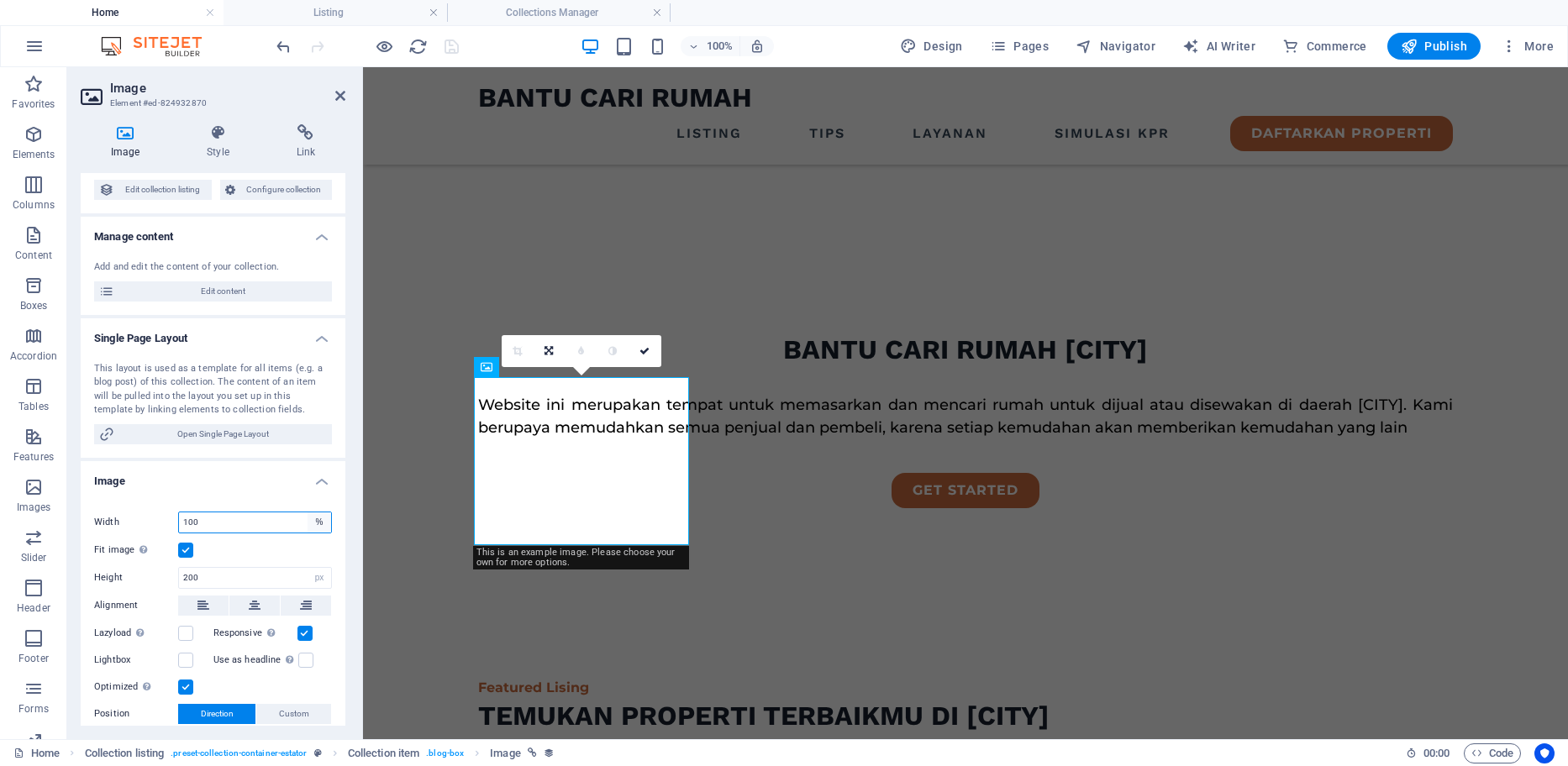 select on "default" 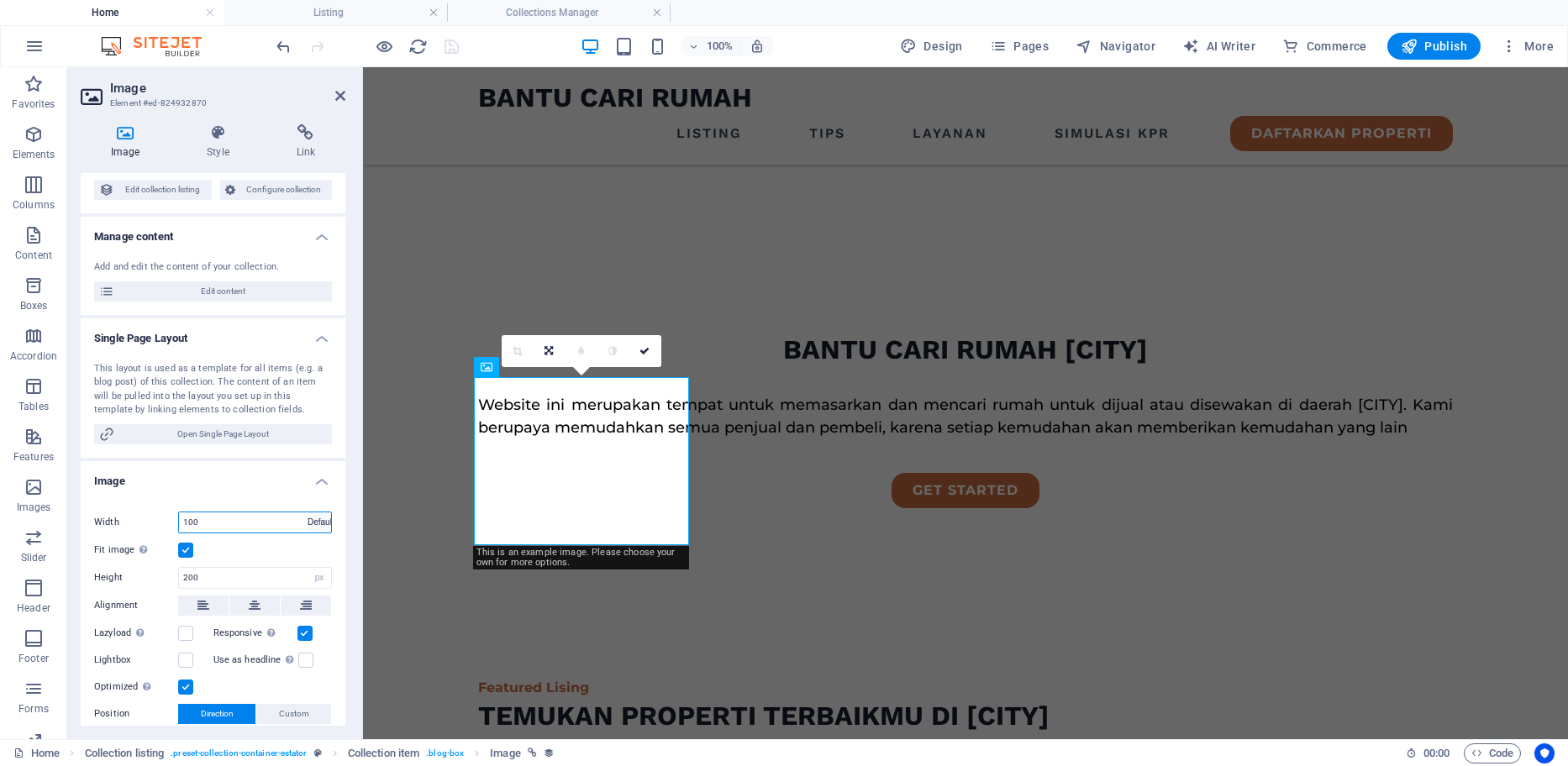 click on "Default auto px rem % em vh vw" at bounding box center (319, 522) 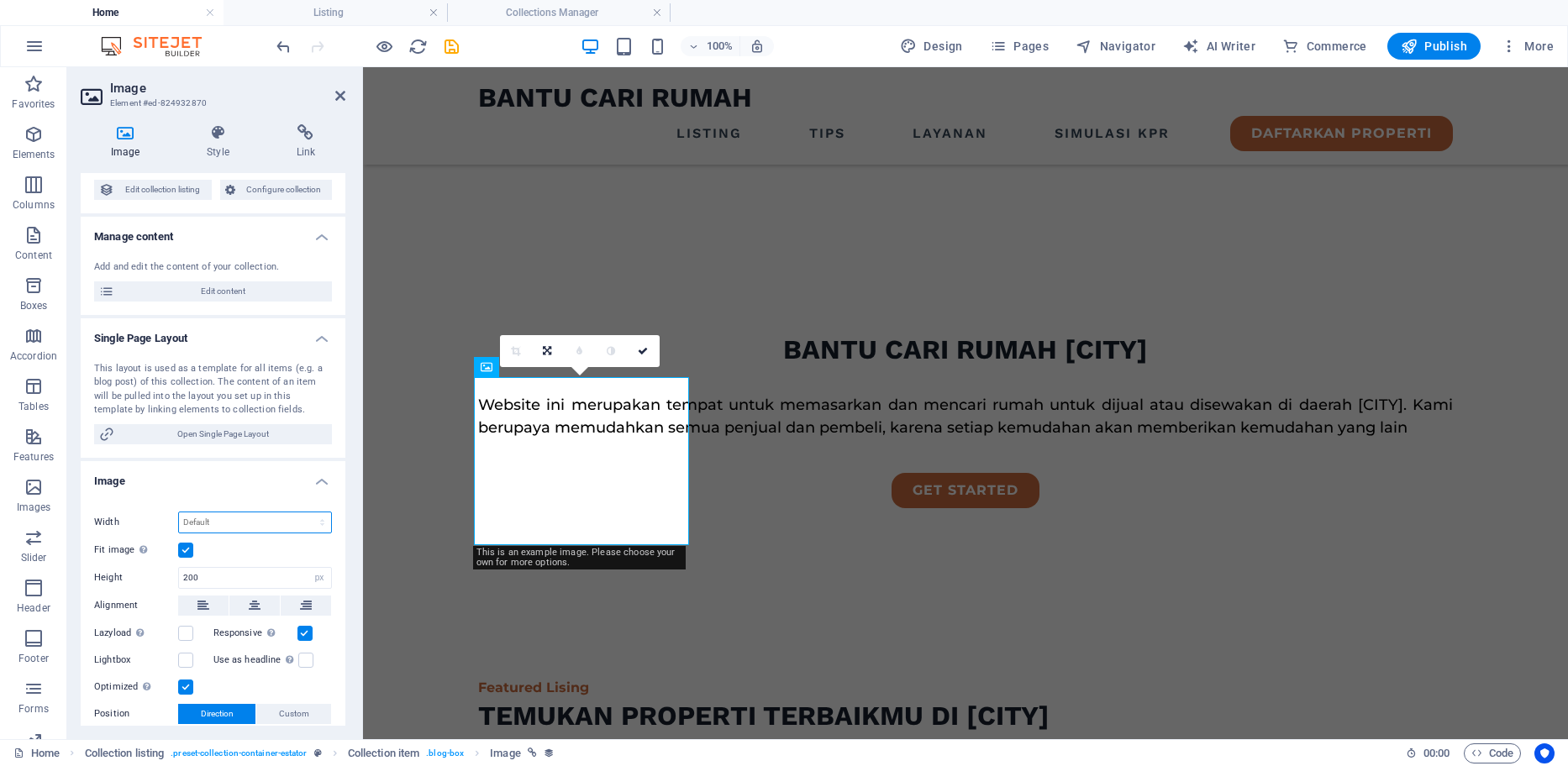 type on "100" 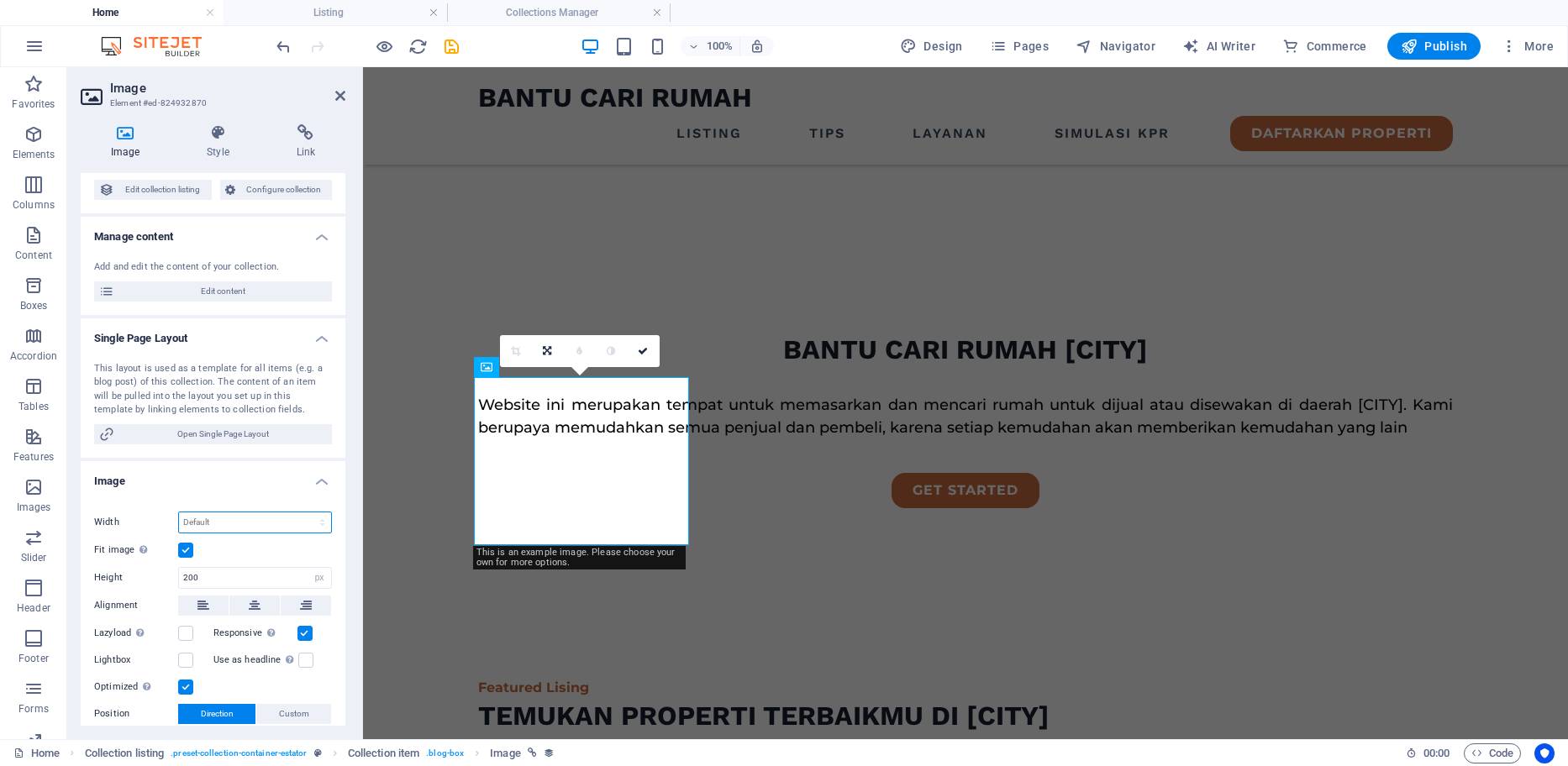 select on "%" 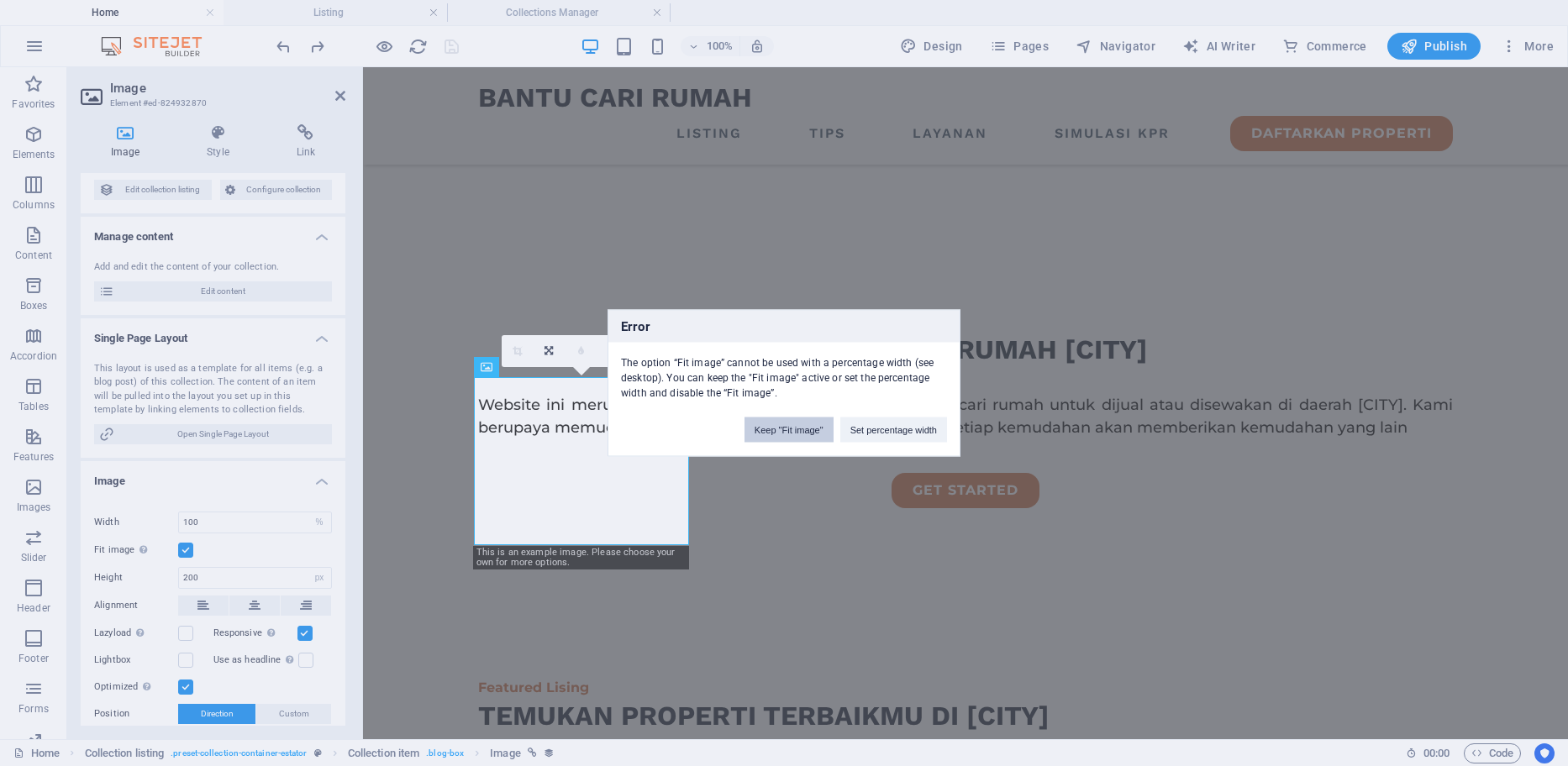 click on "Keep "Fit image"" at bounding box center [789, 430] 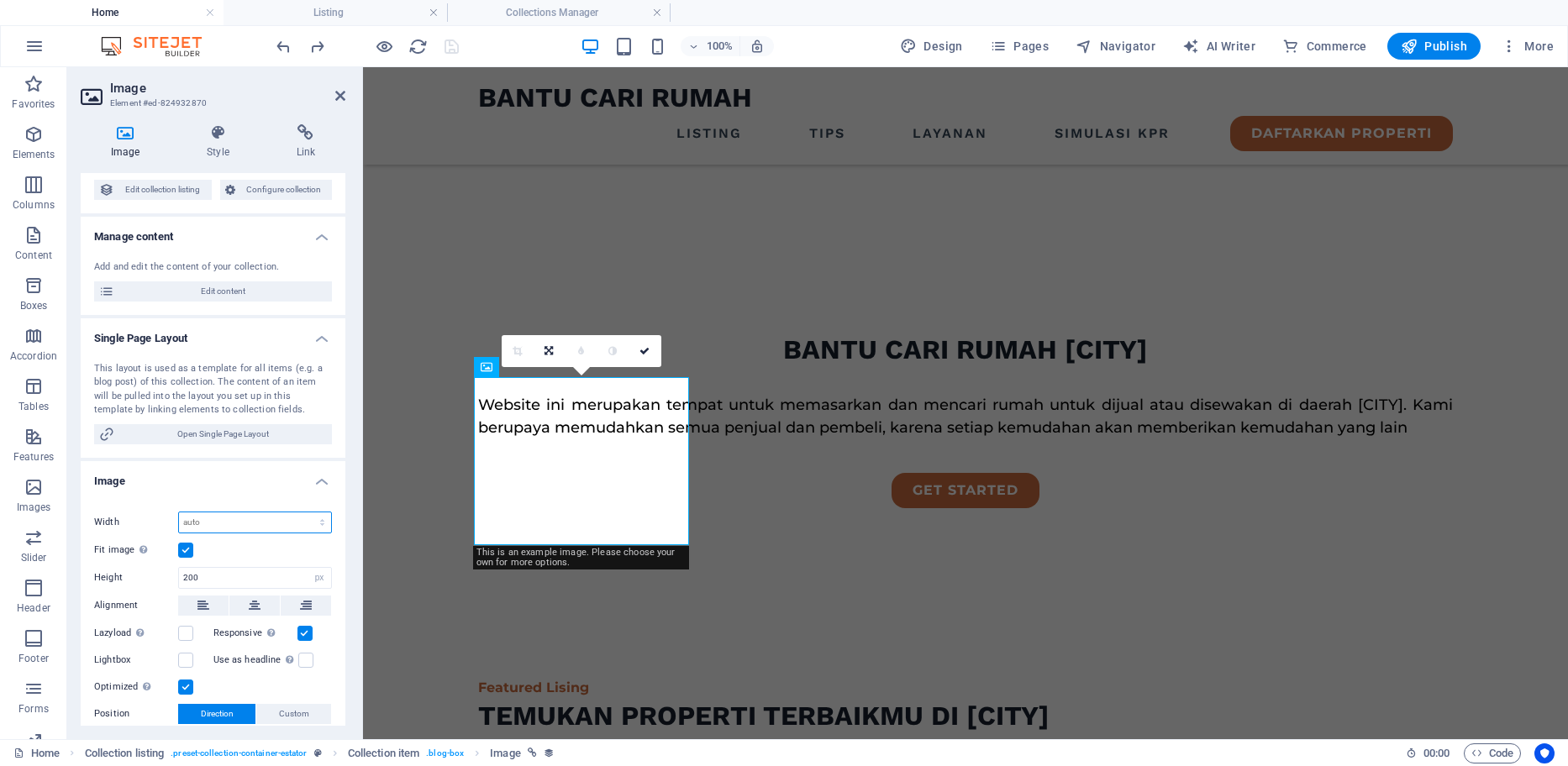 click on "Default auto px rem % em vh vw" at bounding box center [255, 522] 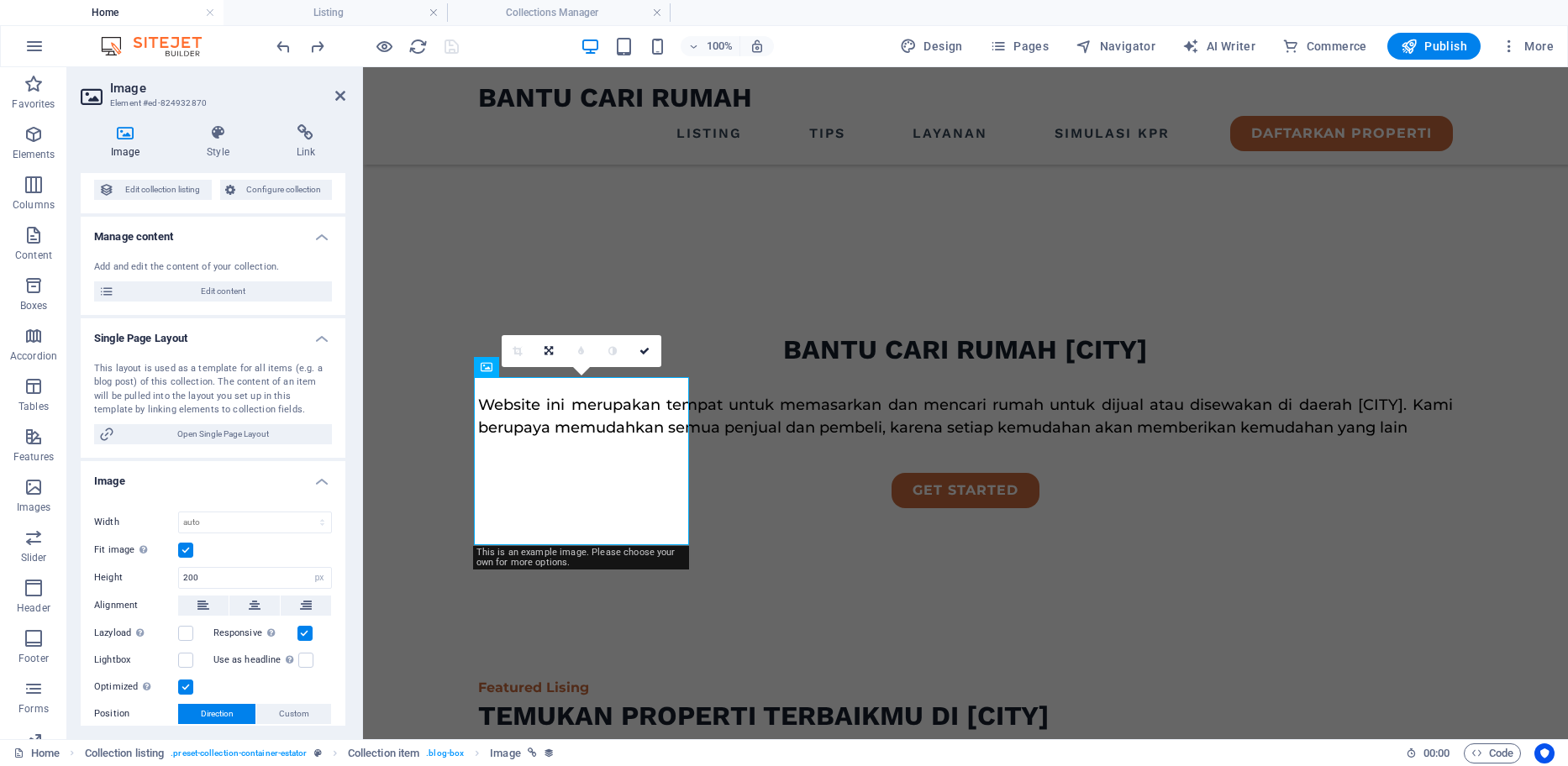 click on "Image" at bounding box center (213, 476) 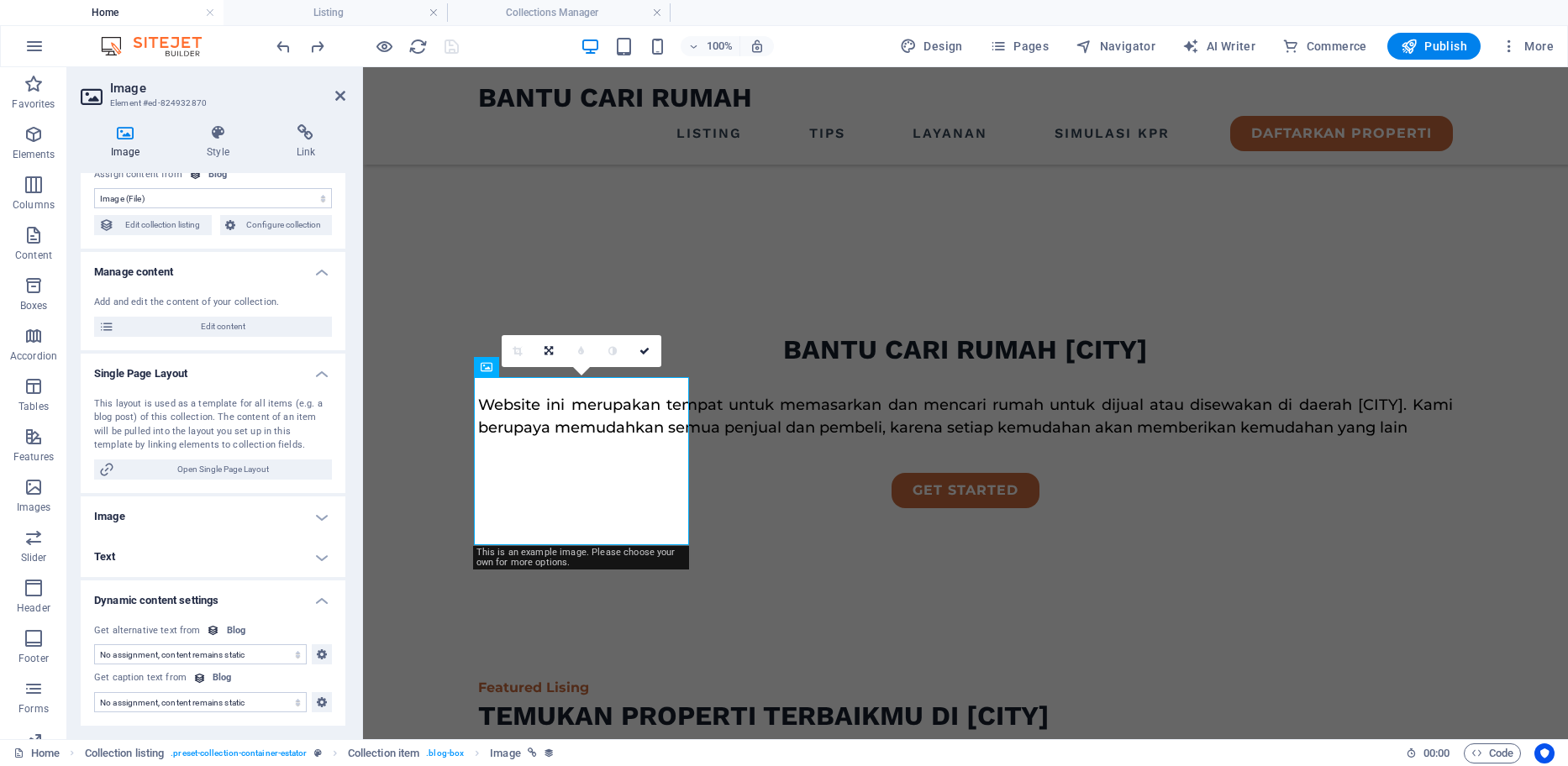 click on "Image" at bounding box center (213, 517) 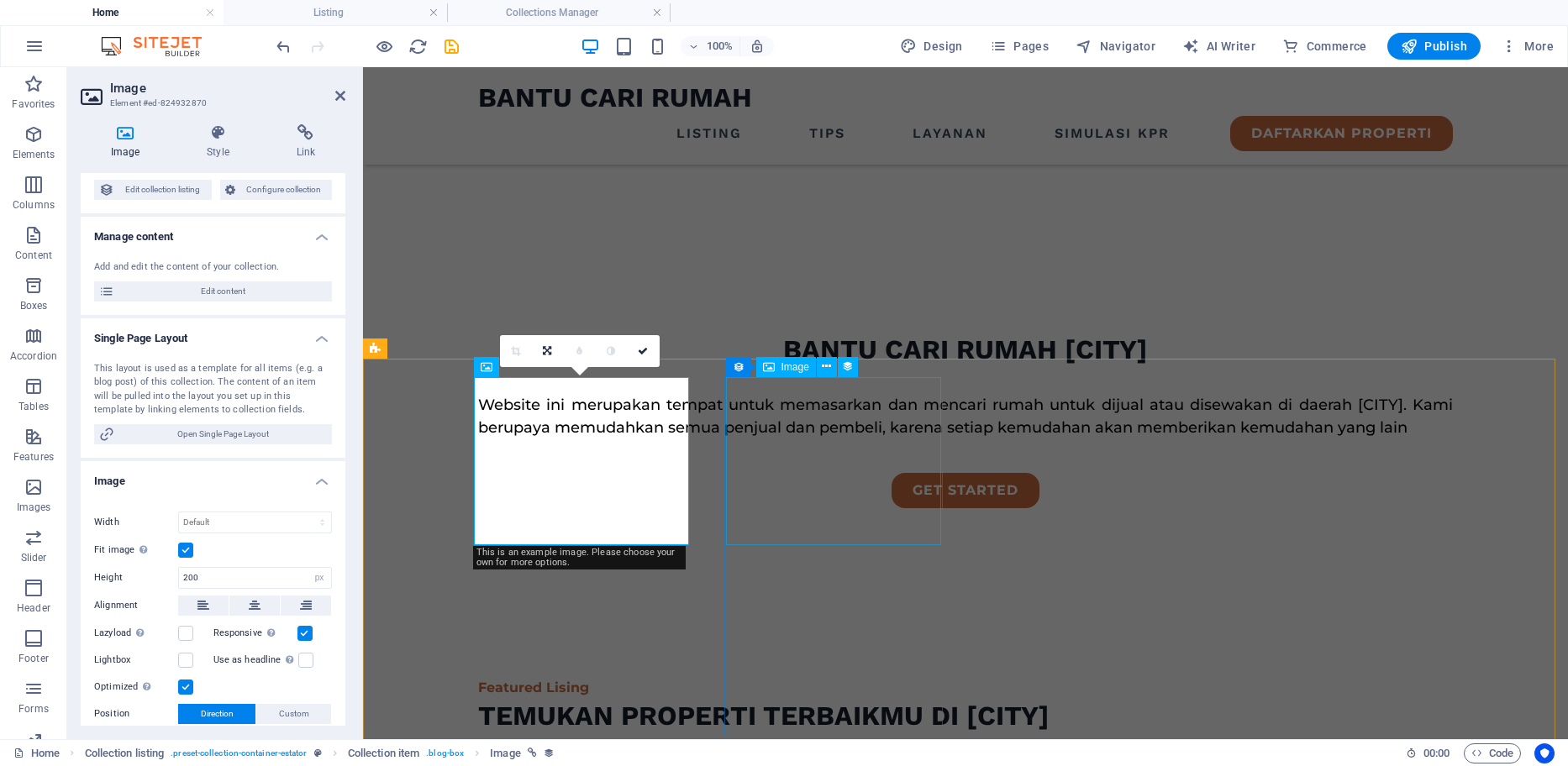 click at bounding box center (864, 1233) 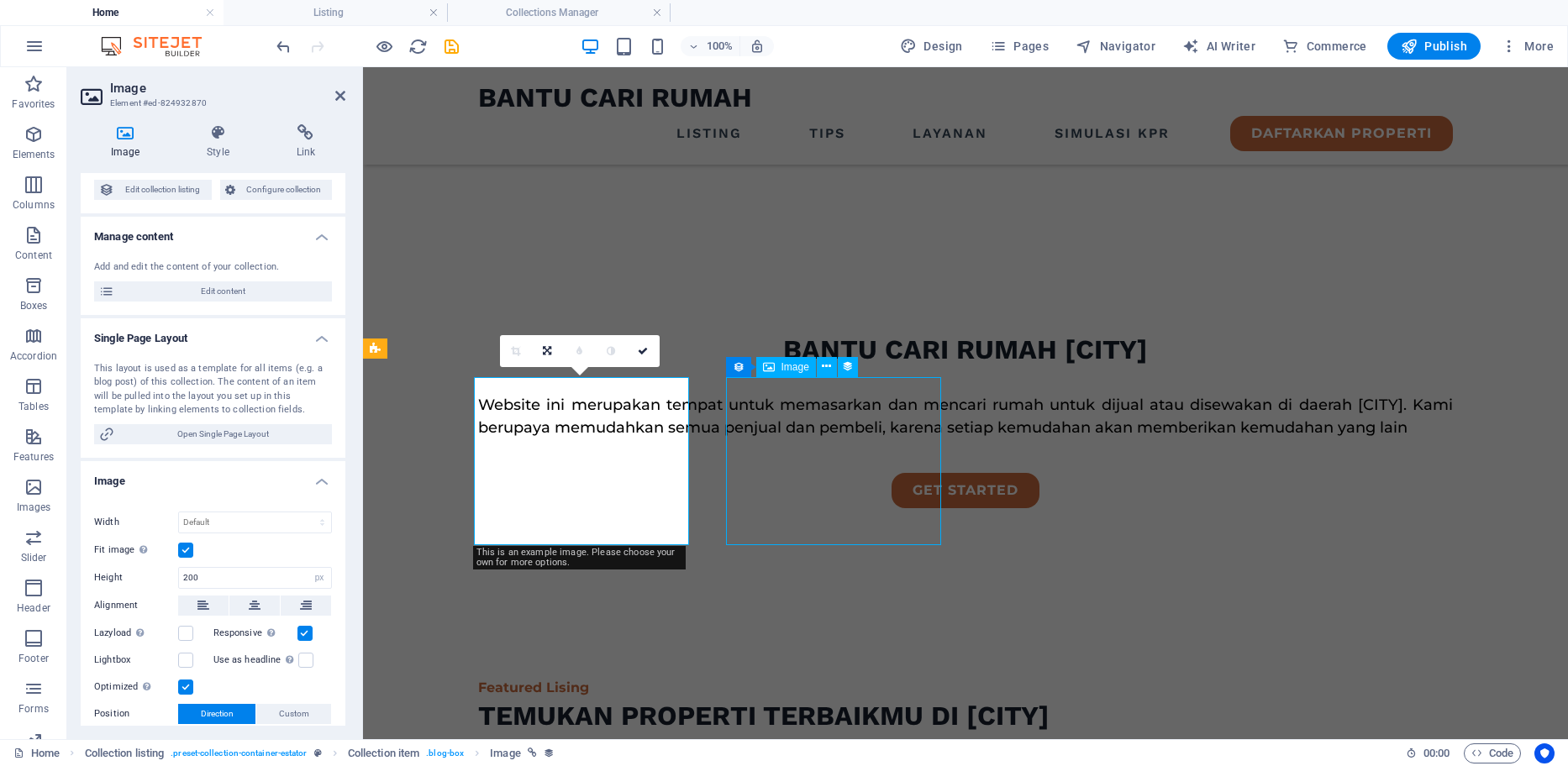 click on "Sea Side Villa At vero eos et accdmus et iusto odio et divimos et qui. Read more Santa Ana House At vero eos et accdmus et iusto odio et divimos et qui. Read more Orchard St. At vero eos et accdmus et iusto odio et divimos et qui. Read more California Bay At vero eos et accdmus et iusto odio et divimos et qui. Read more  prev next" at bounding box center (966, 1548) 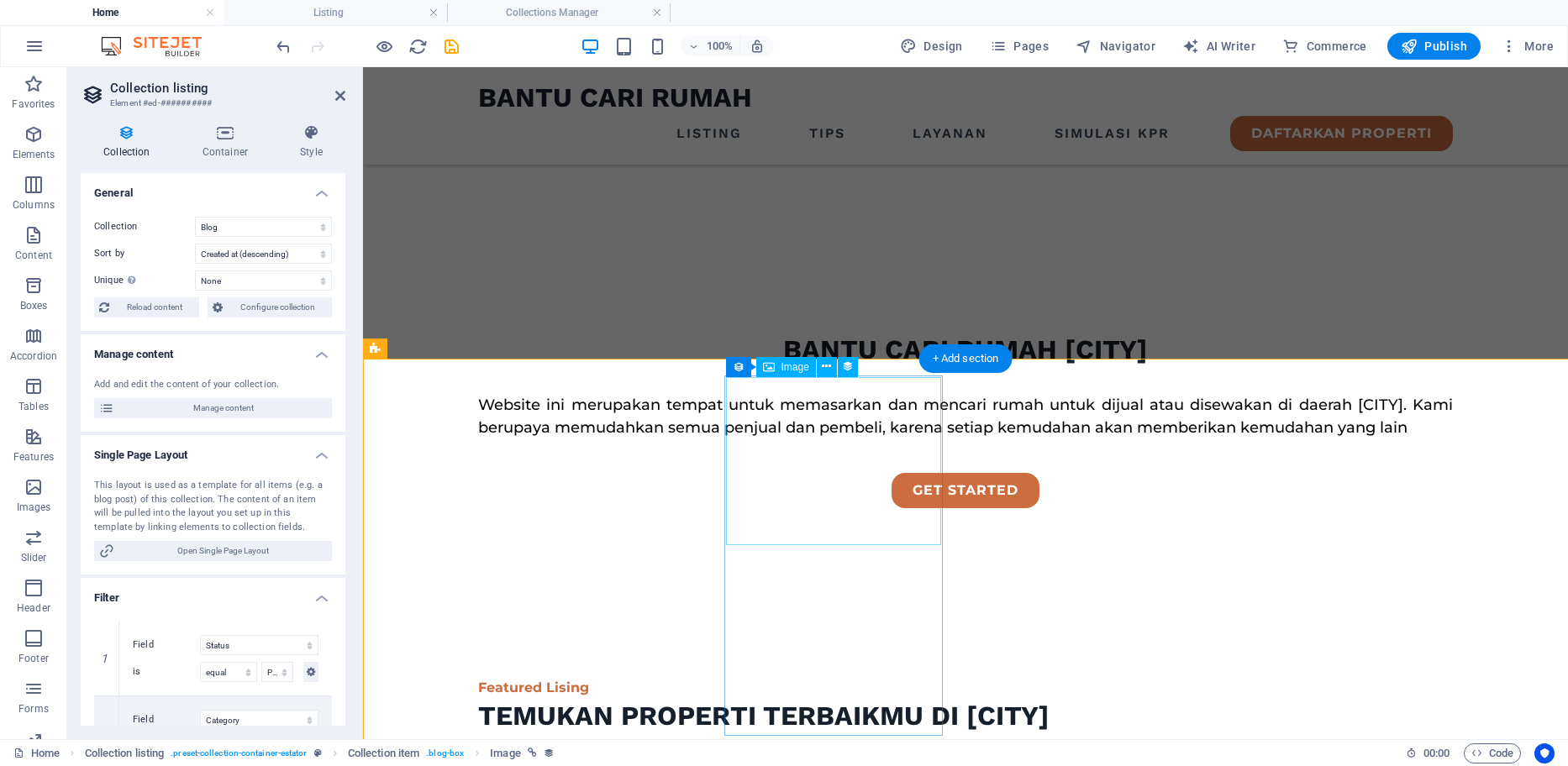 click at bounding box center [864, 1233] 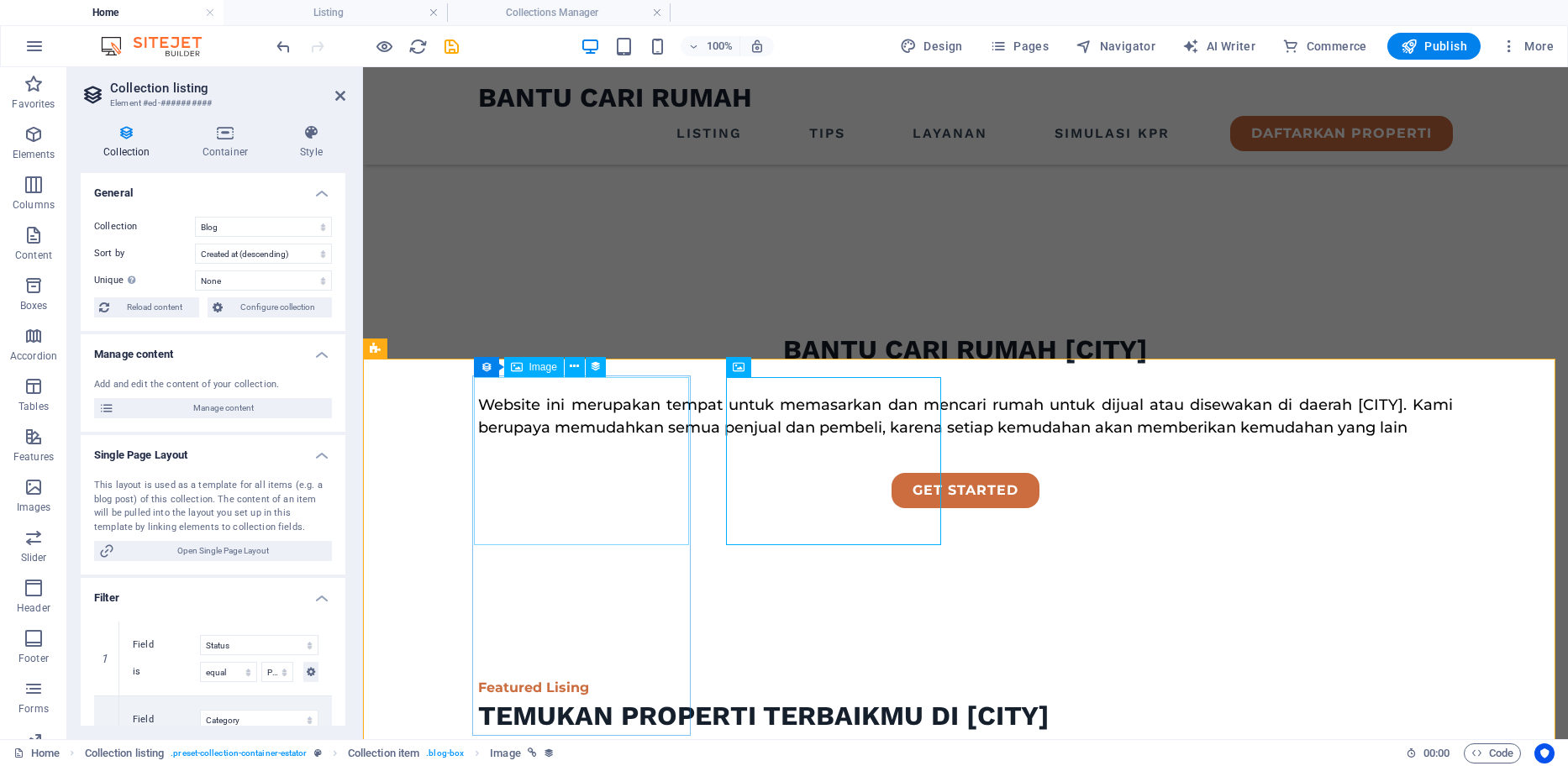 click at bounding box center (864, 901) 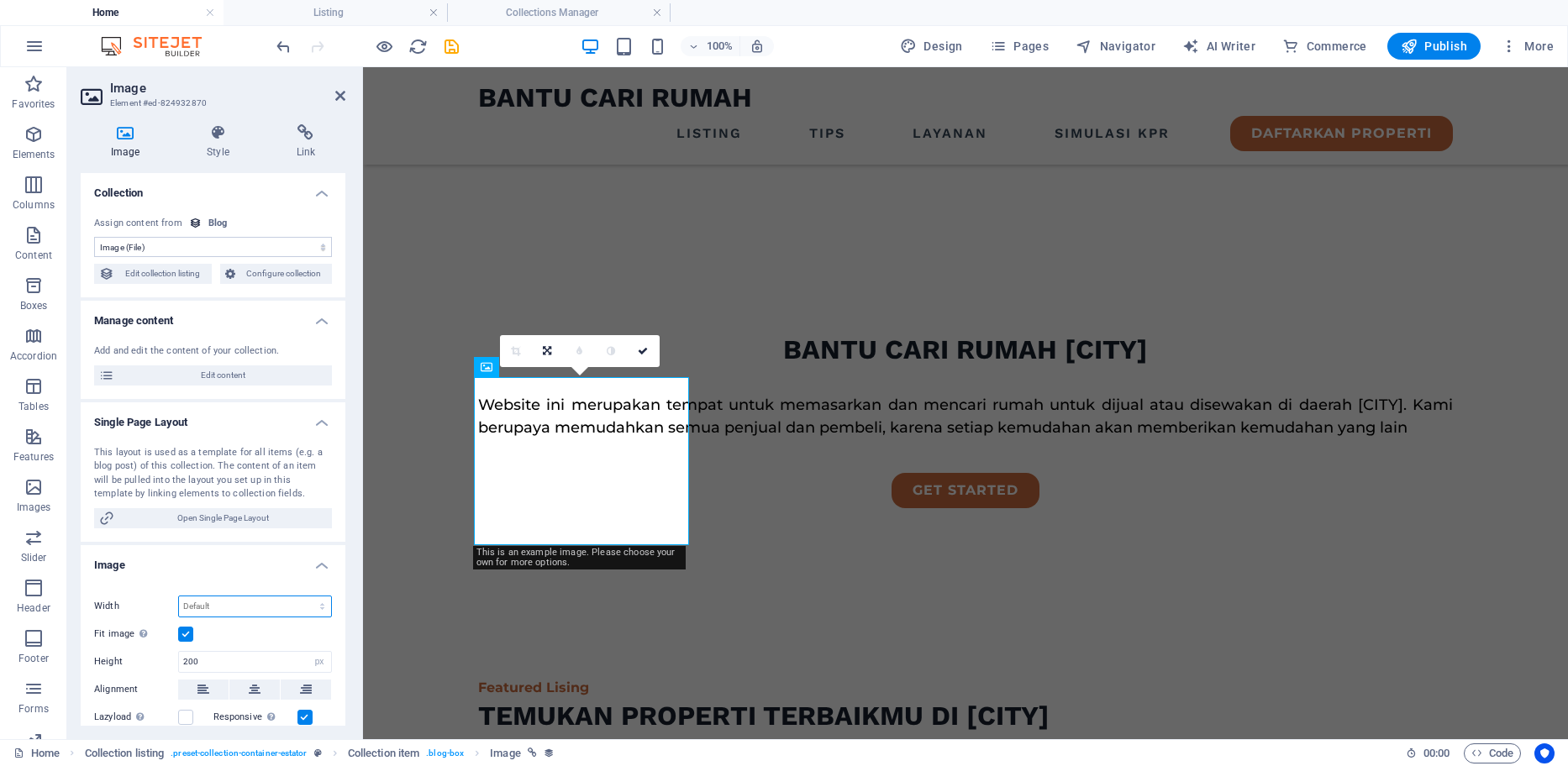 click on "Default auto px rem % em vh vw" at bounding box center (255, 606) 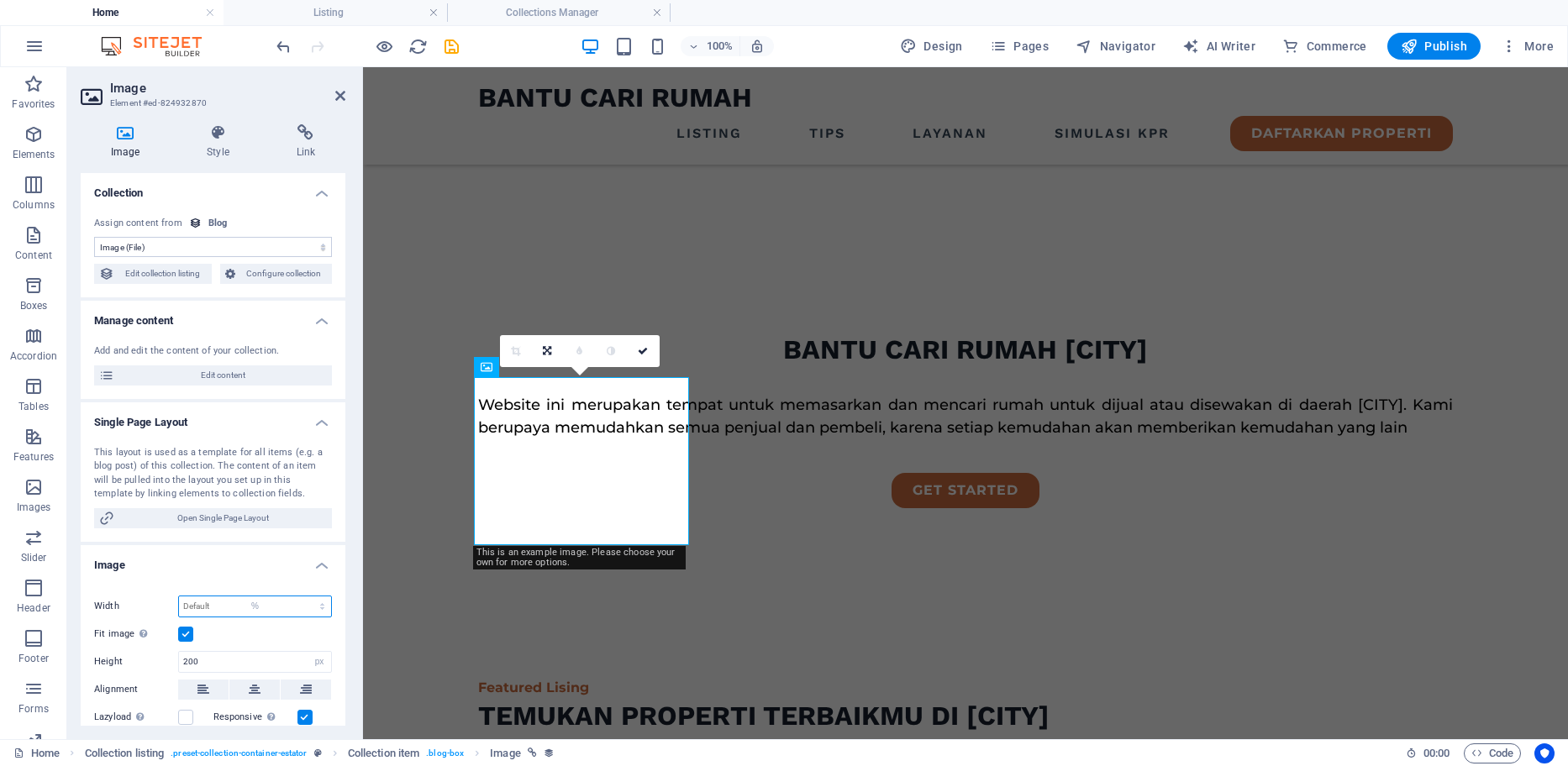 click on "Default auto px rem % em vh vw" at bounding box center (255, 606) 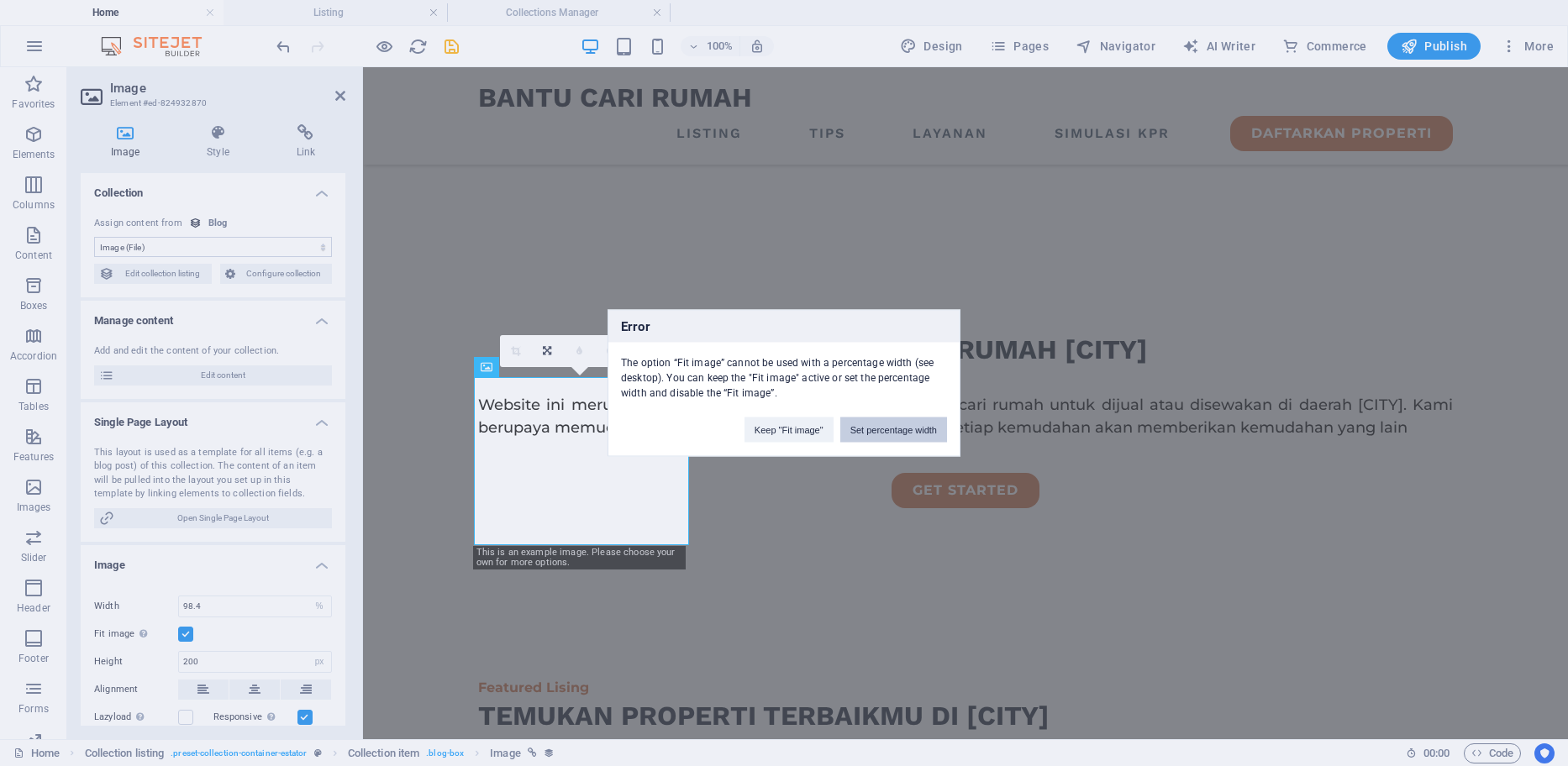click on "Set percentage width" at bounding box center (893, 430) 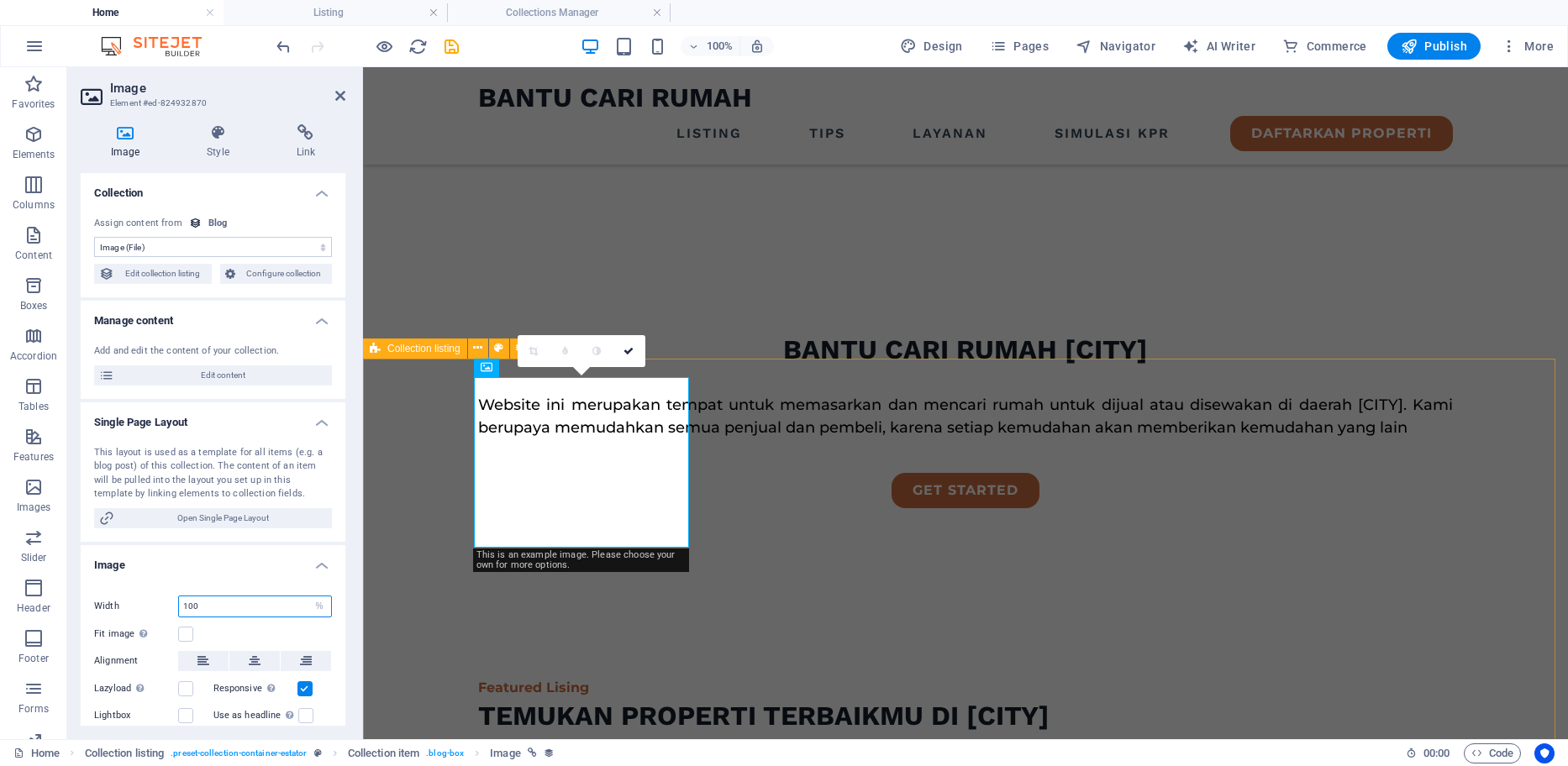 type on "100" 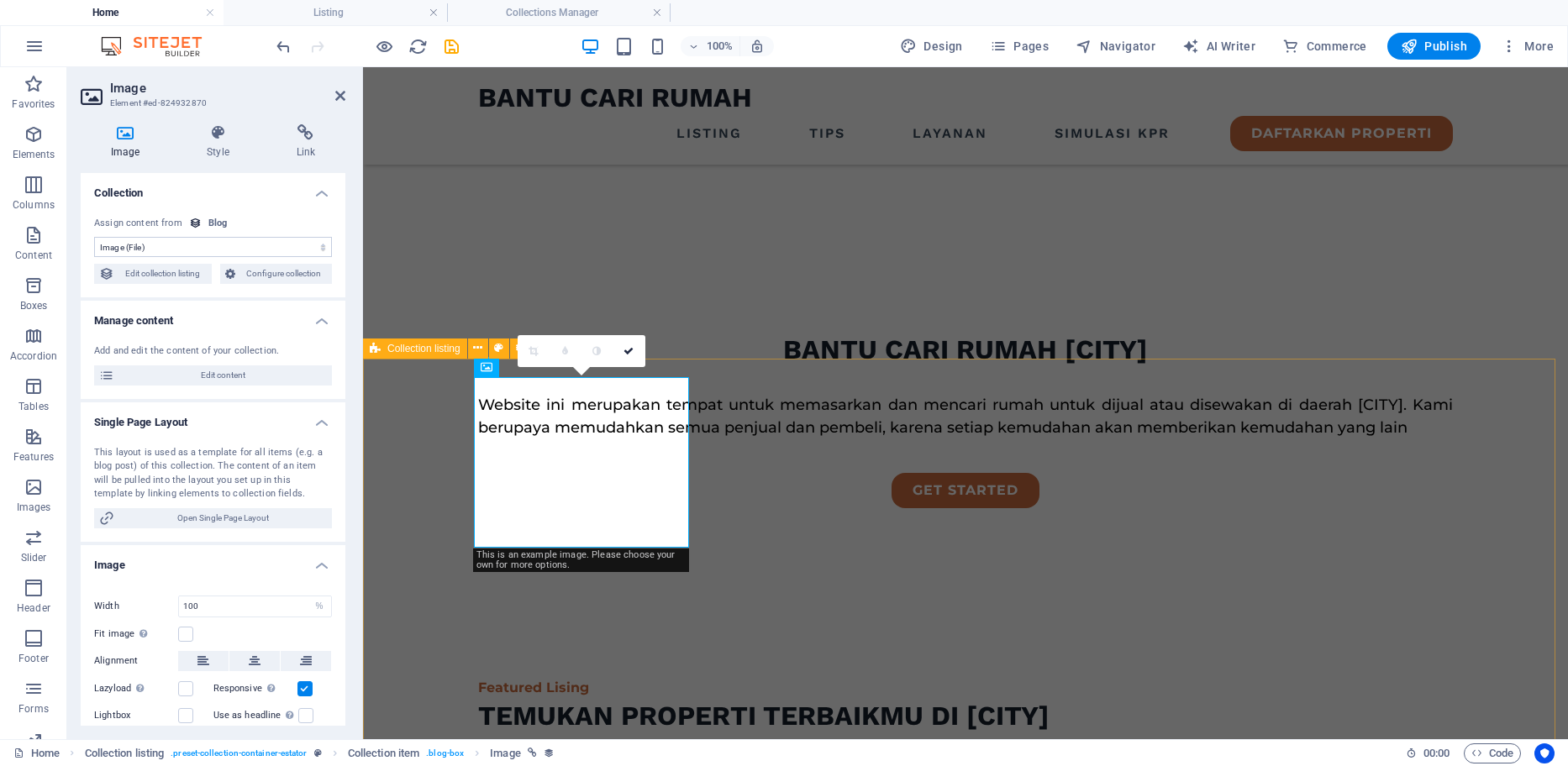 click on "Sea Side Villa At vero eos et accdmus et iusto odio et divimos et qui. Read more Santa Ana House At vero eos et accdmus et iusto odio et divimos et qui. Read more Orchard St. At vero eos et accdmus et iusto odio et divimos et qui. Read more California Bay At vero eos et accdmus et iusto odio et divimos et qui. Read more  prev next" at bounding box center (966, 2763) 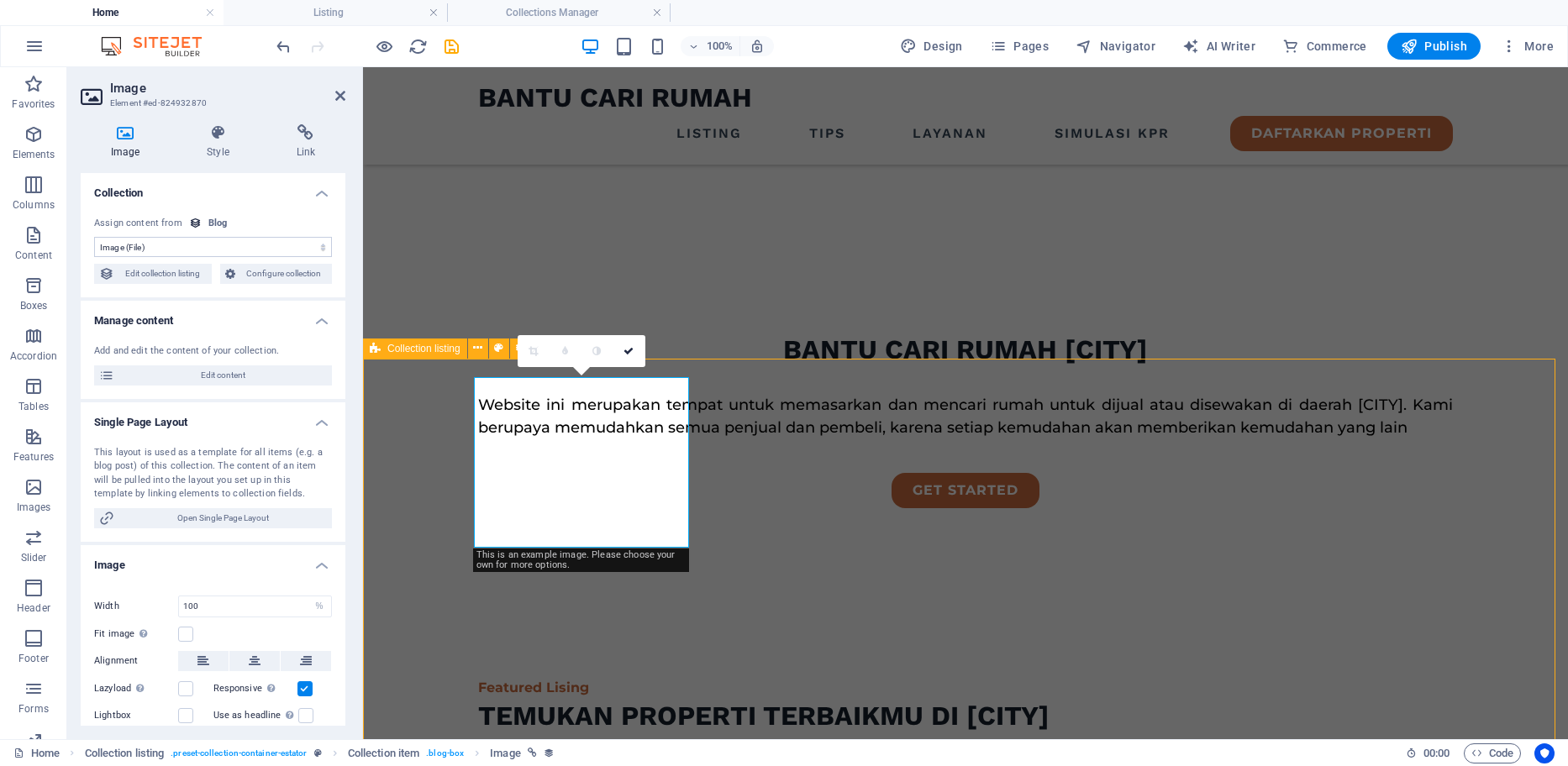 click on "Sea Side Villa At vero eos et accdmus et iusto odio et divimos et qui. Read more Santa Ana House At vero eos et accdmus et iusto odio et divimos et qui. Read more Orchard St. At vero eos et accdmus et iusto odio et divimos et qui. Read more California Bay At vero eos et accdmus et iusto odio et divimos et qui. Read more  prev next" at bounding box center (966, 2763) 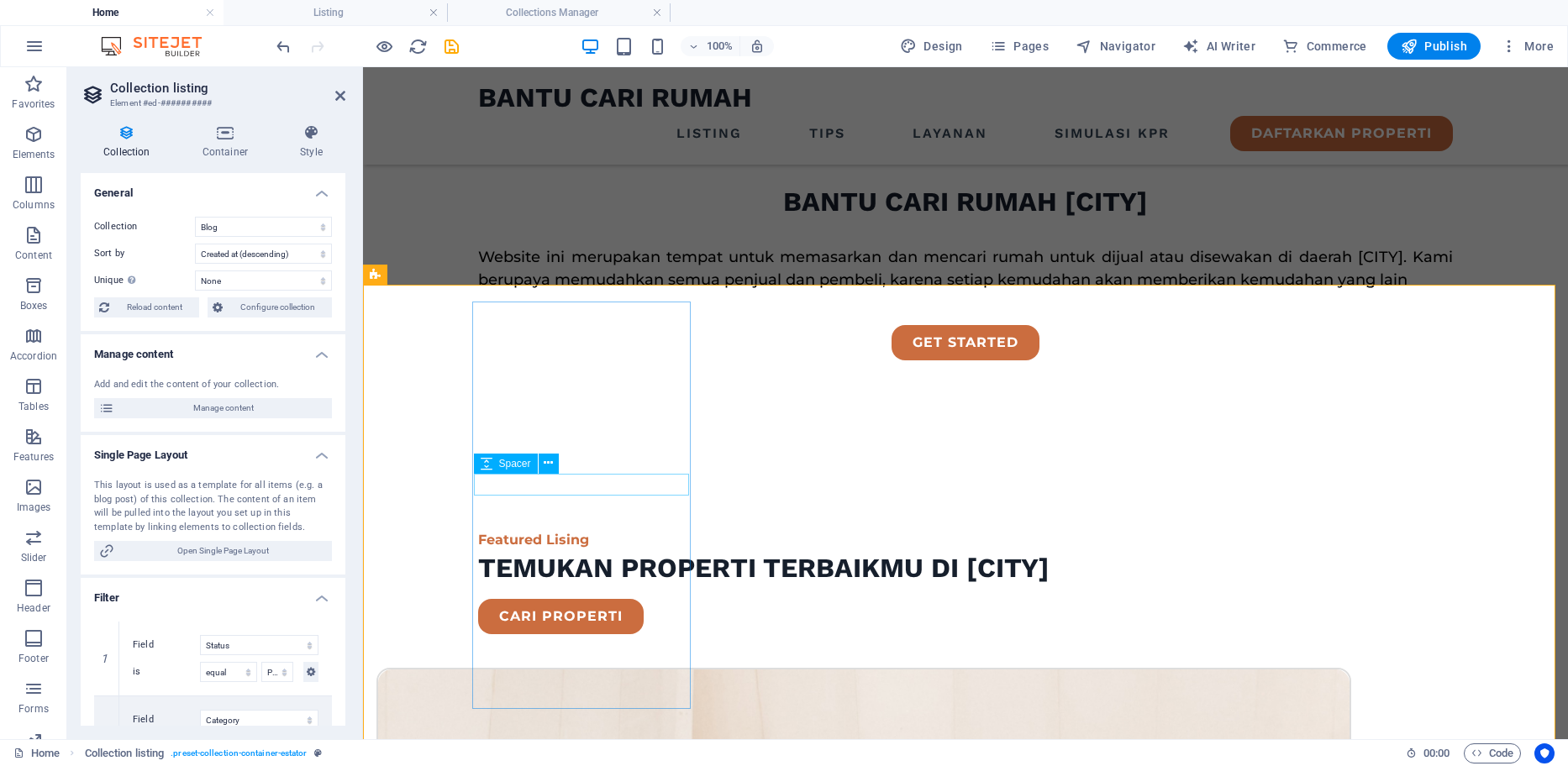 scroll, scrollTop: 756, scrollLeft: 0, axis: vertical 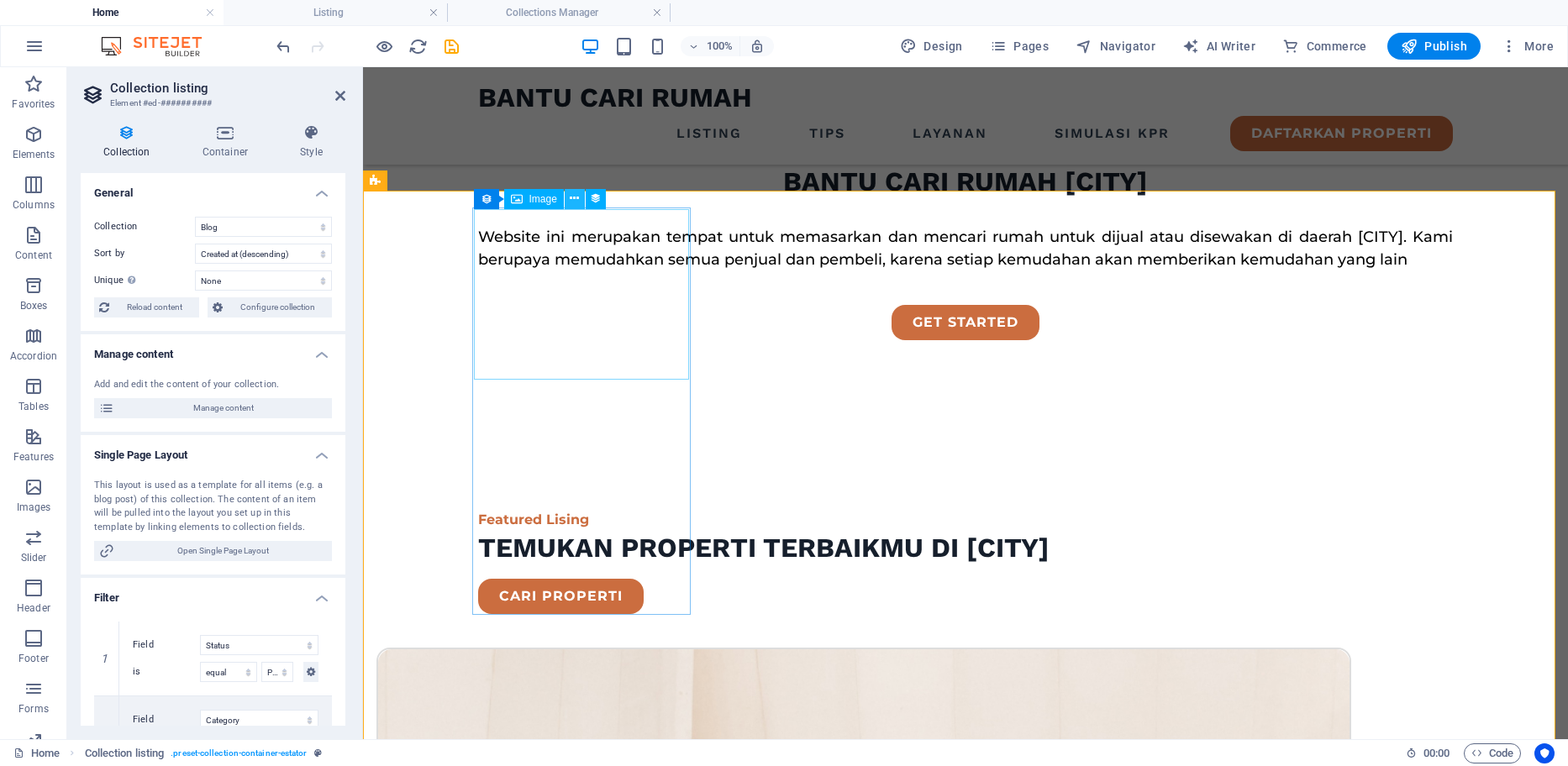 click at bounding box center (574, 198) 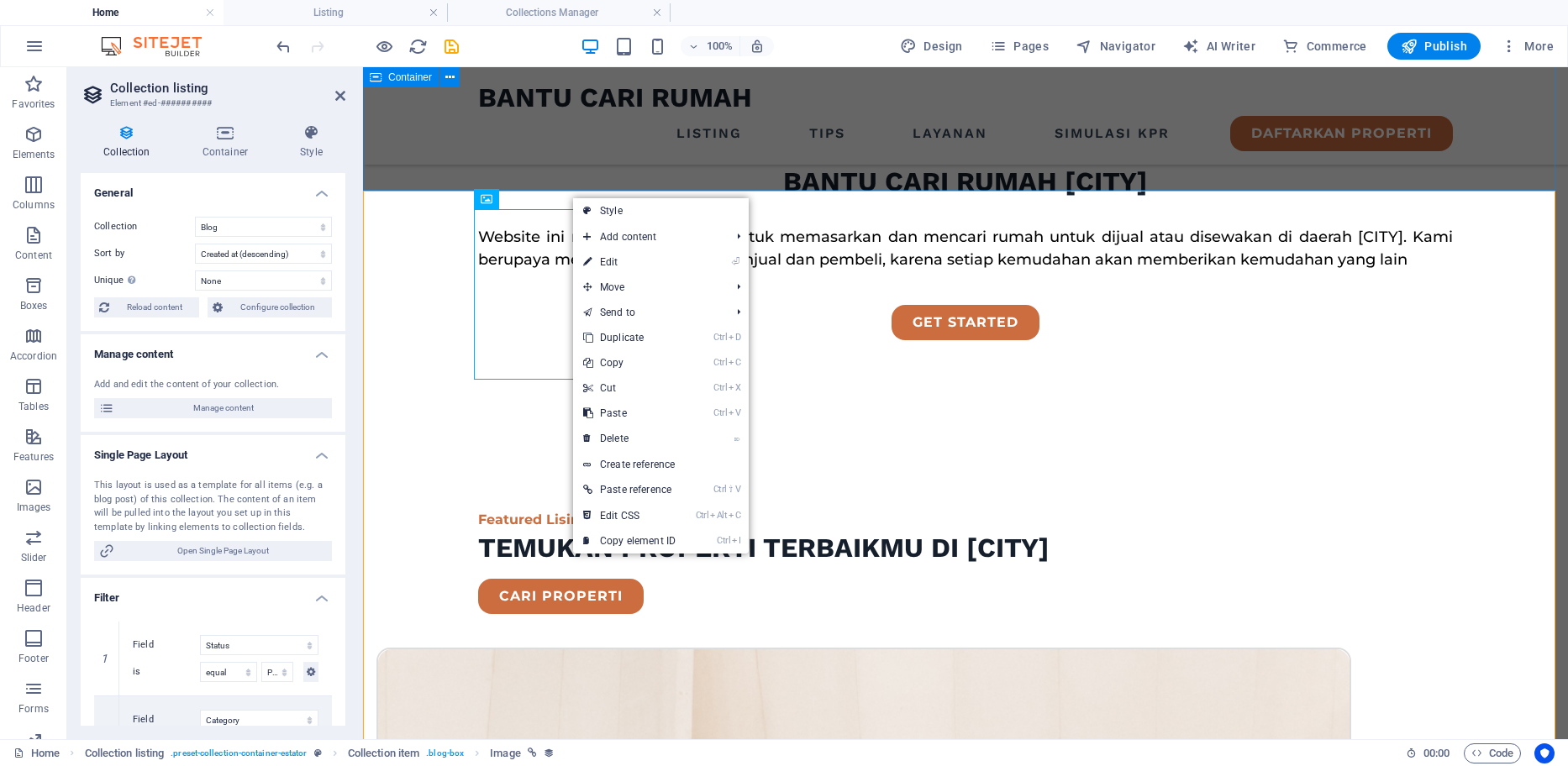 click on "Featured Lising temukan properti terbaikmu di [CITY] cari properti" at bounding box center [966, 527] 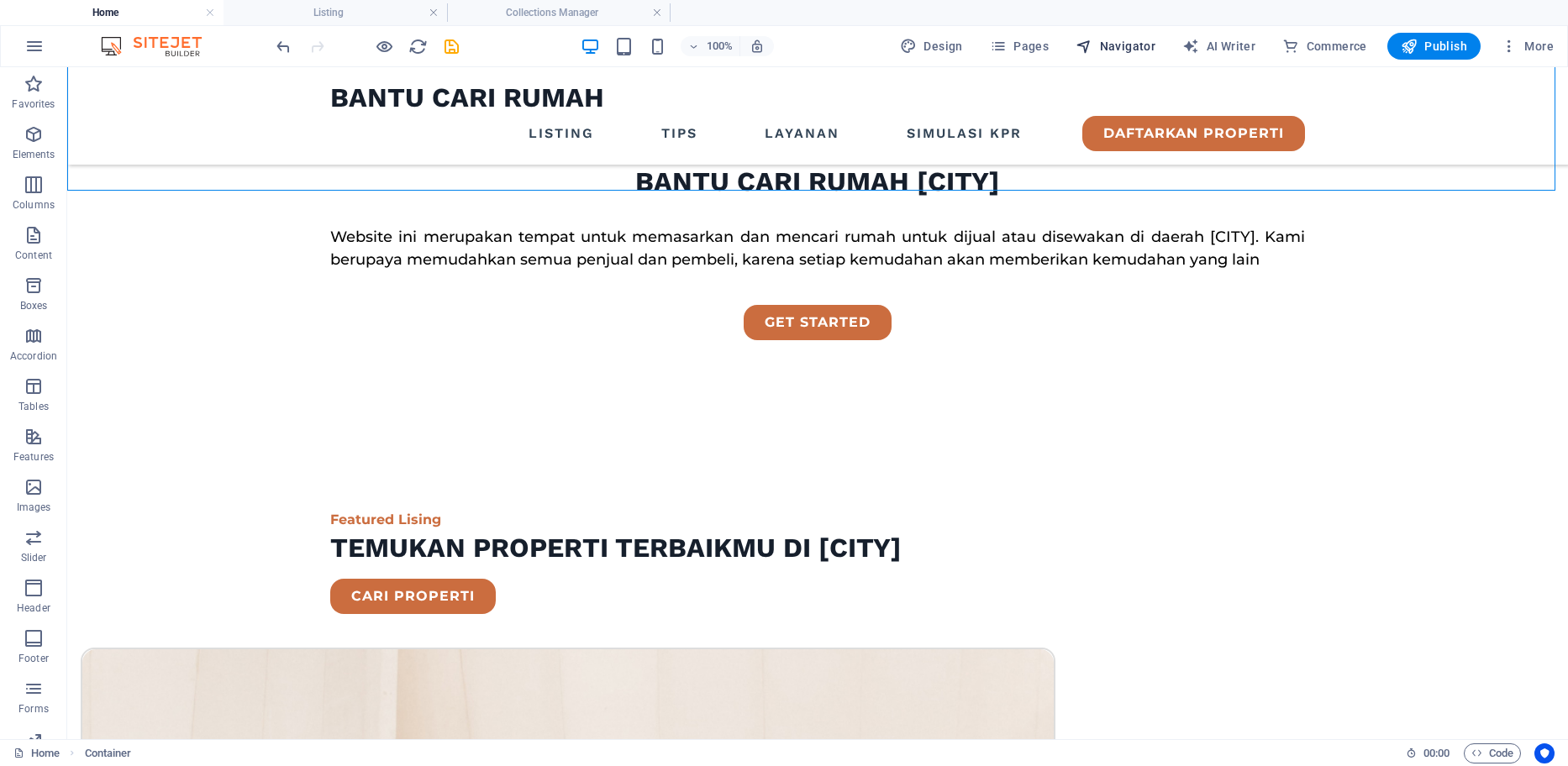click on "Navigator" at bounding box center [1115, 46] 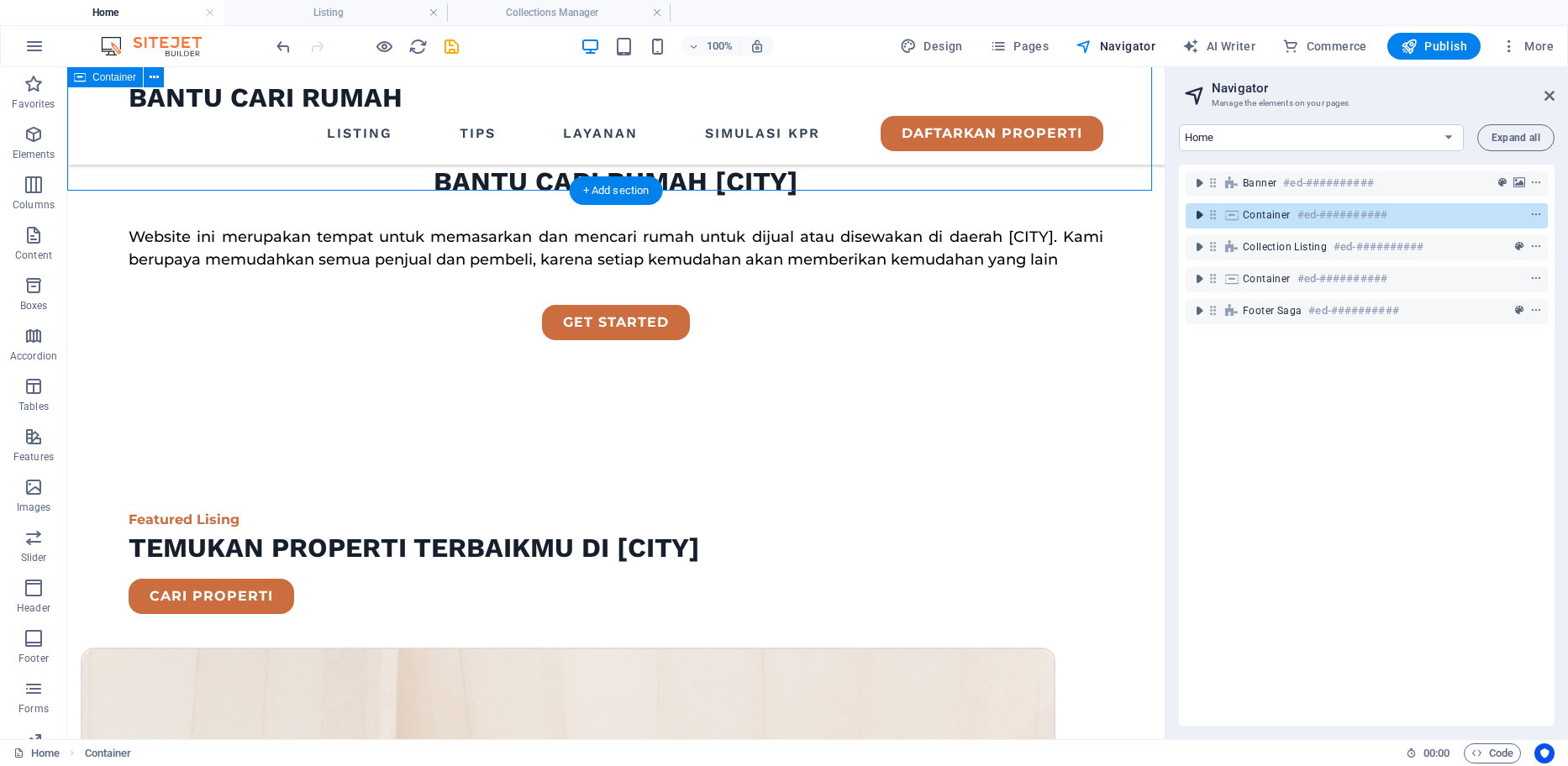 click at bounding box center (1199, 215) 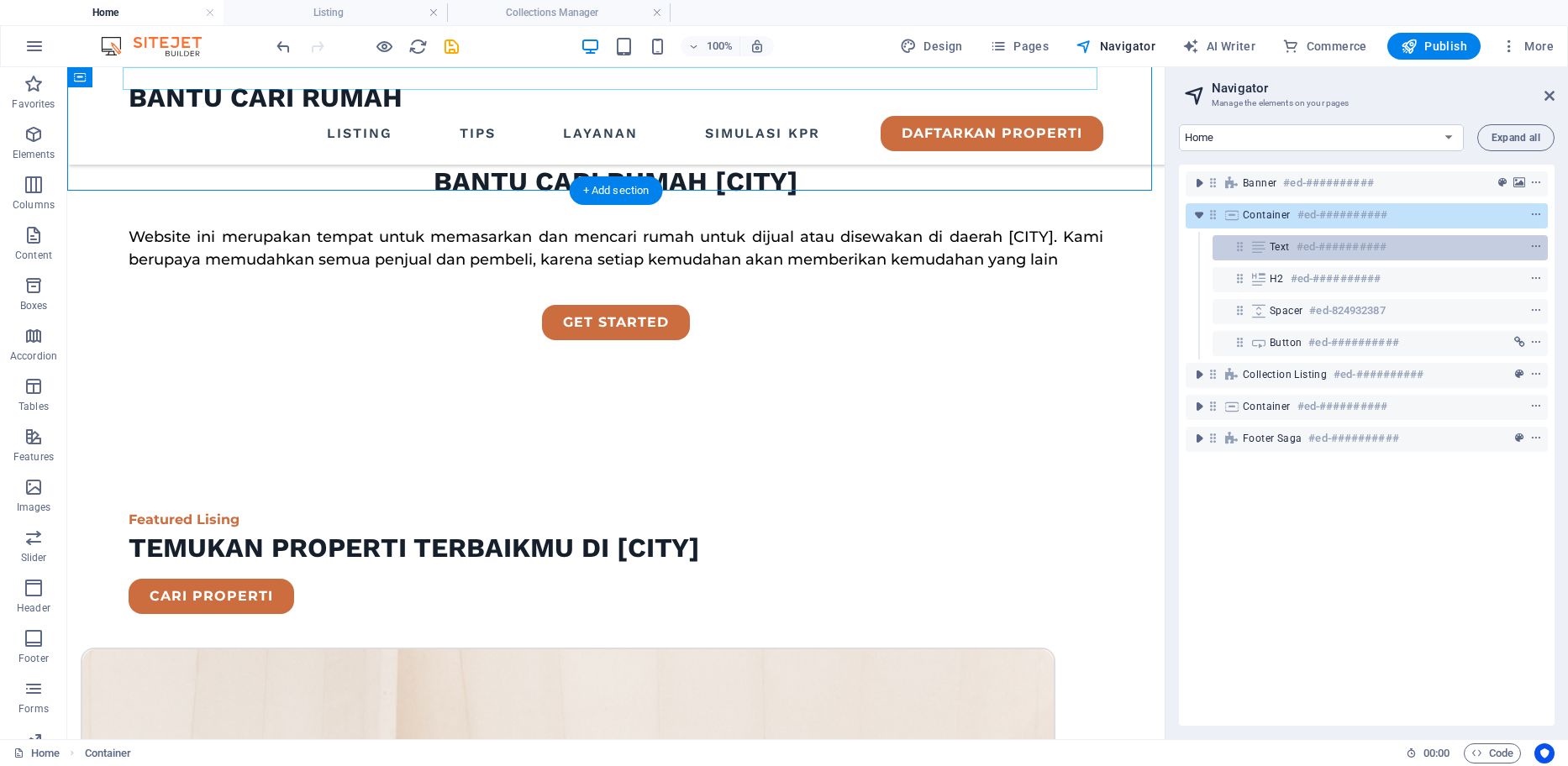click on "Text" at bounding box center (1280, 247) 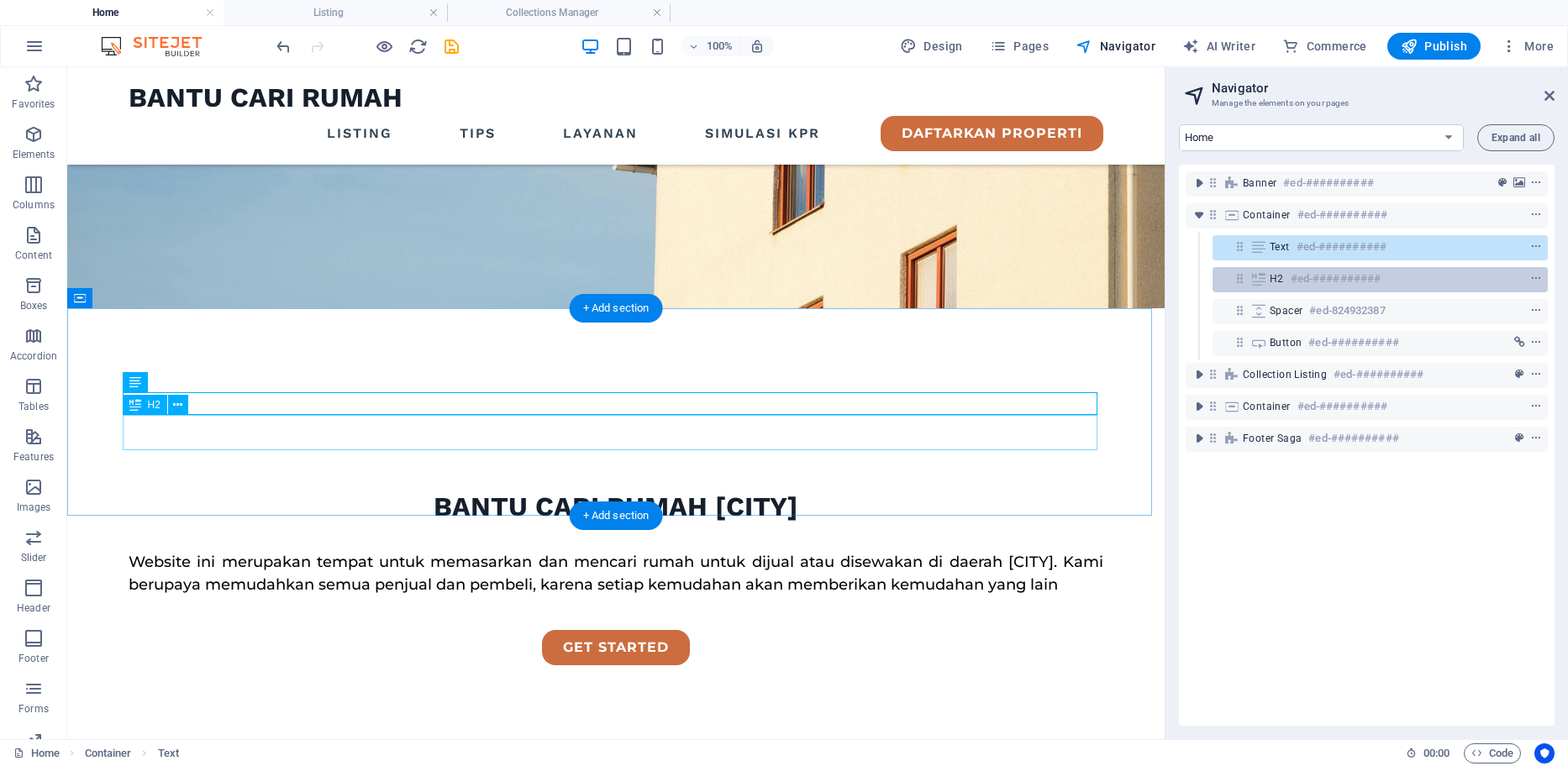 click on "H2 #ed-##########" at bounding box center [1366, 279] 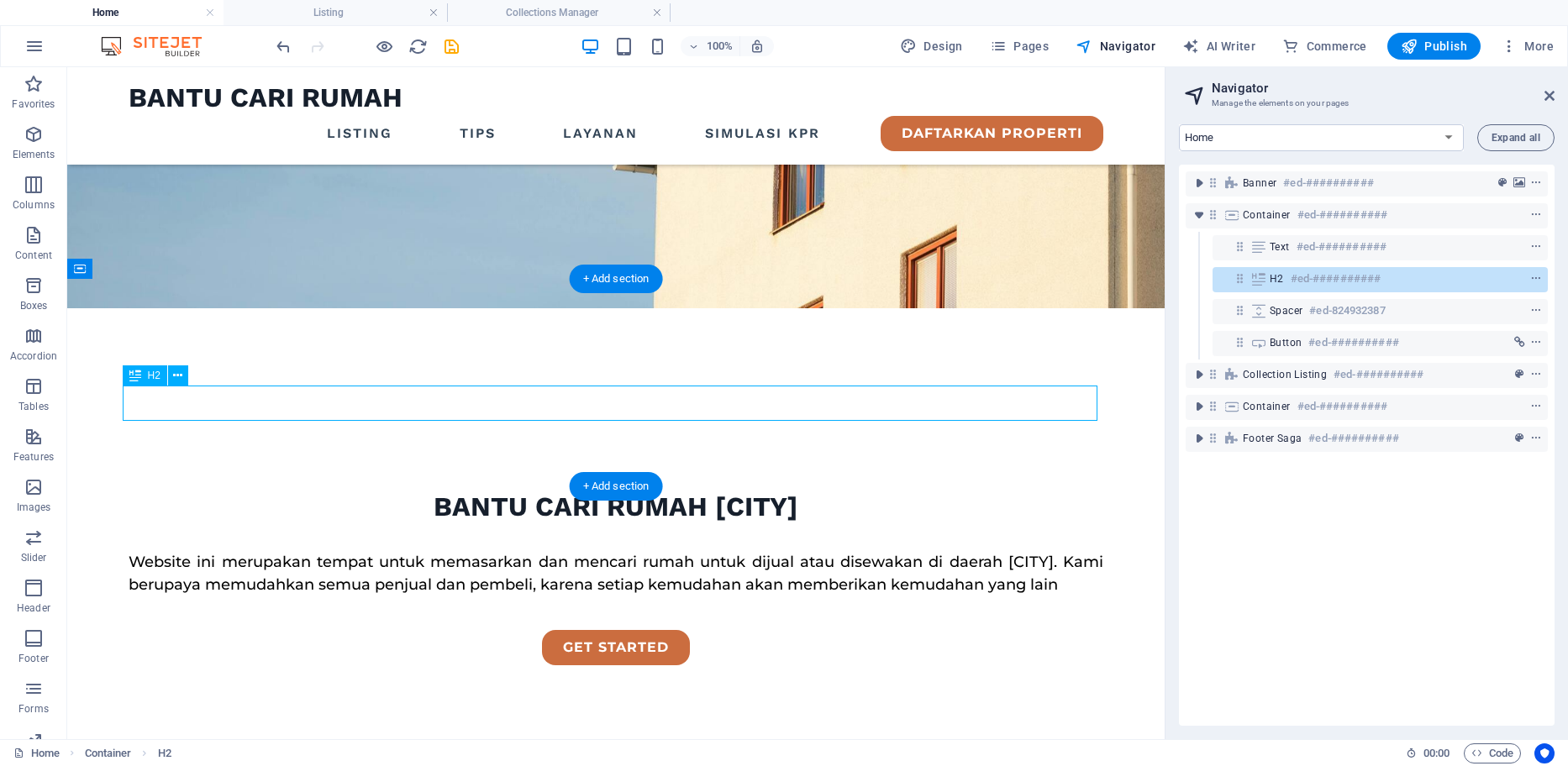 scroll, scrollTop: 460, scrollLeft: 0, axis: vertical 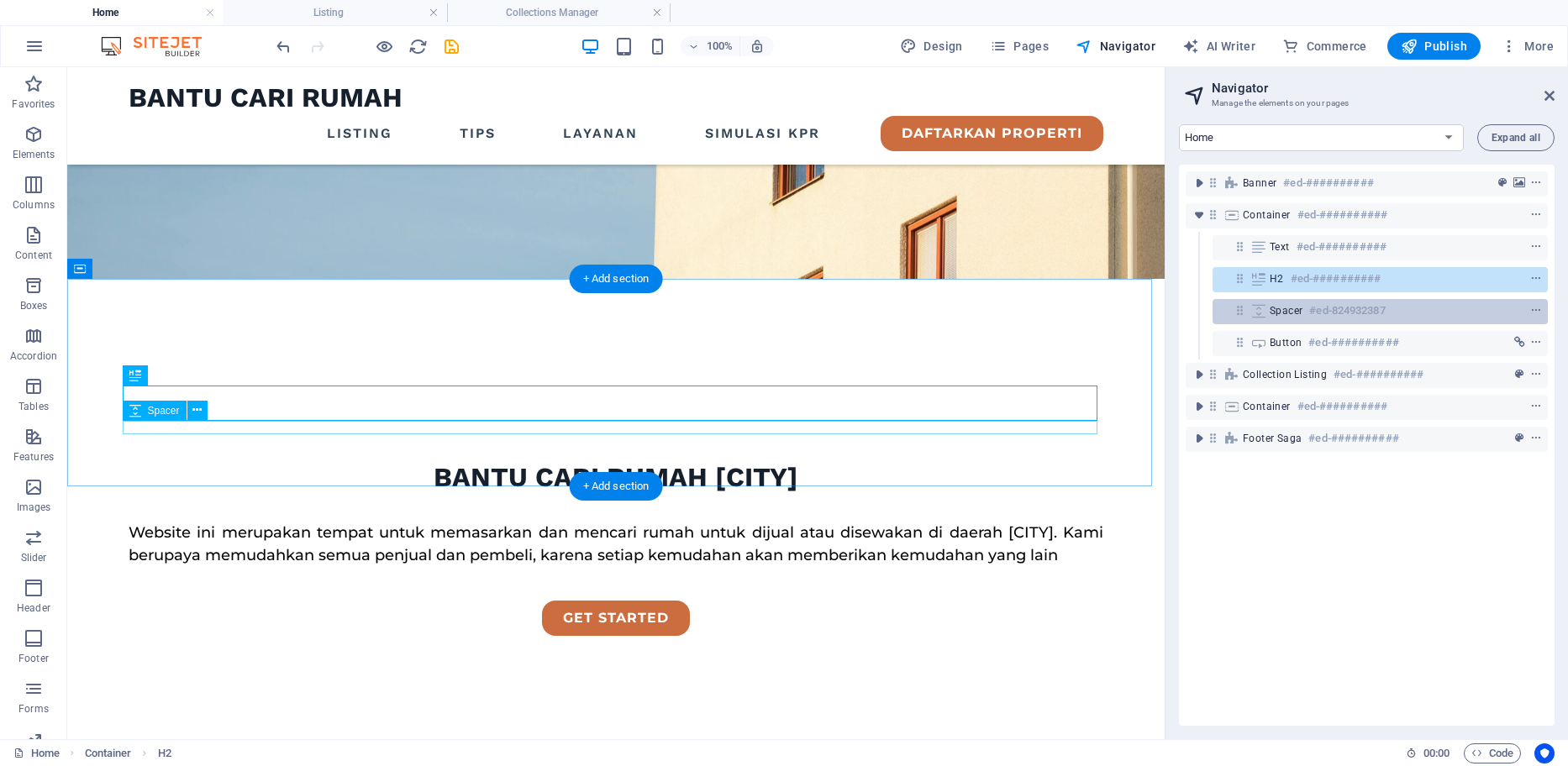 click on "Spacer" at bounding box center [1286, 311] 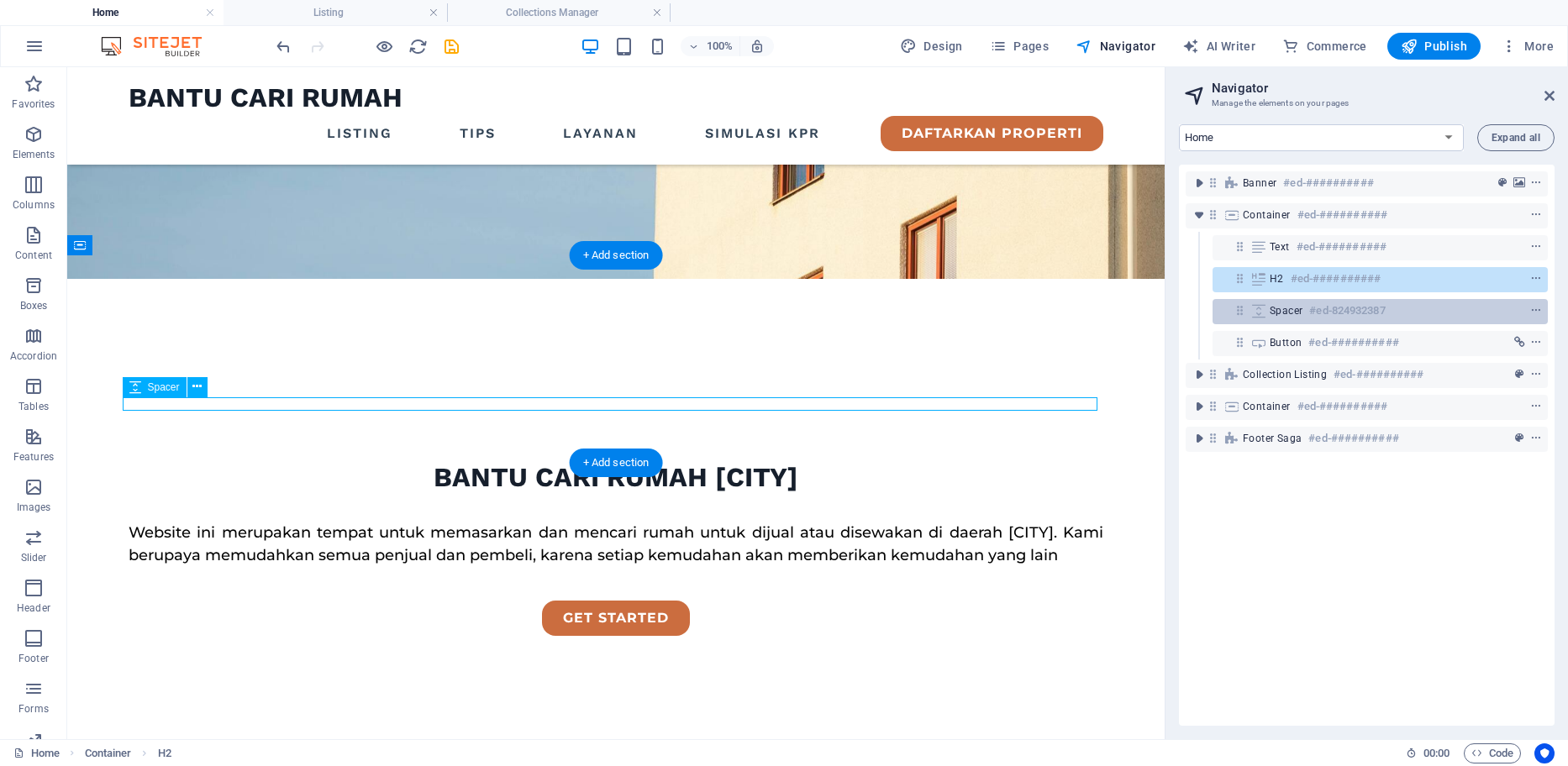scroll, scrollTop: 484, scrollLeft: 0, axis: vertical 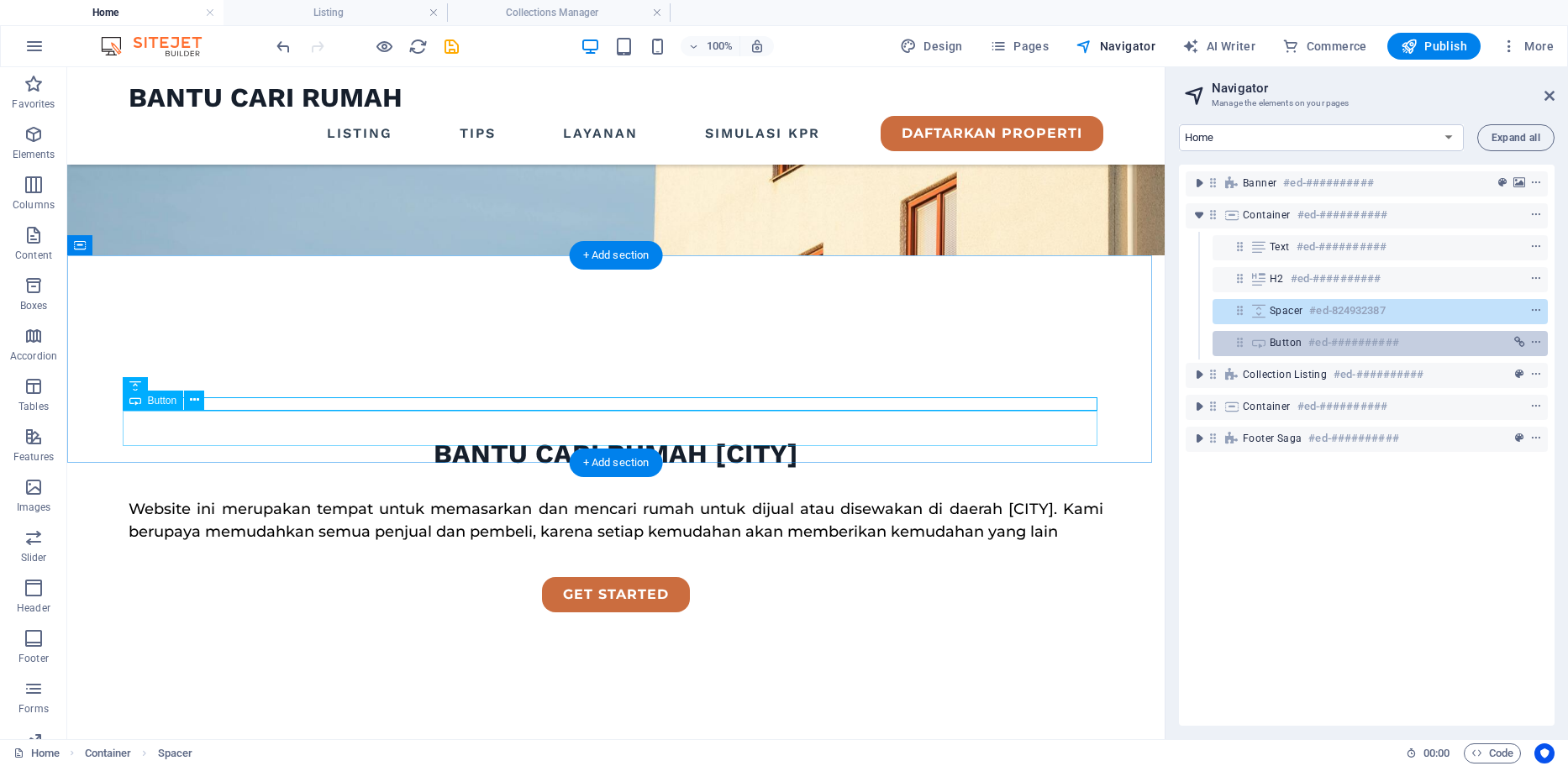 click on "Button" at bounding box center (1286, 343) 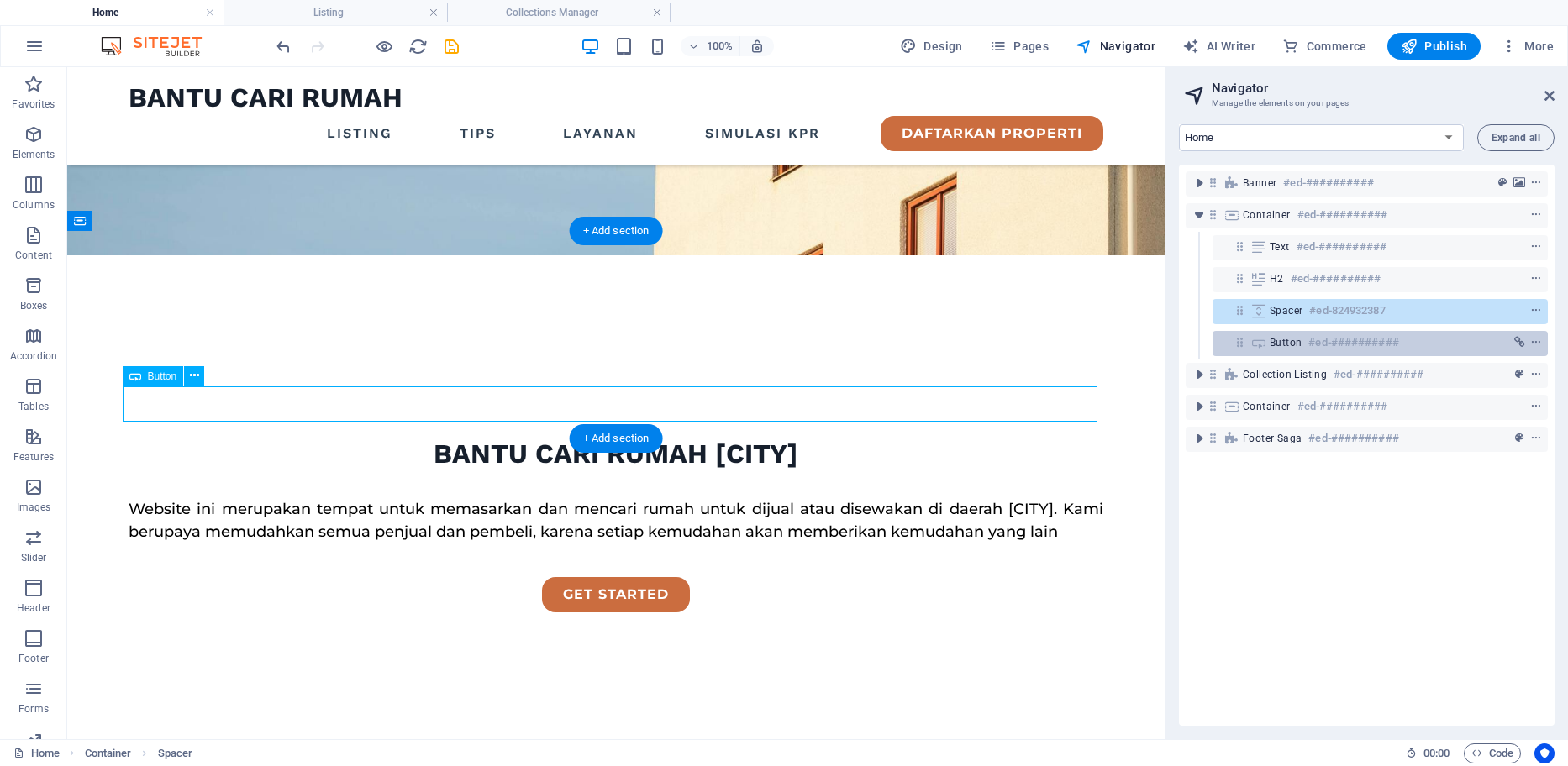 scroll, scrollTop: 508, scrollLeft: 0, axis: vertical 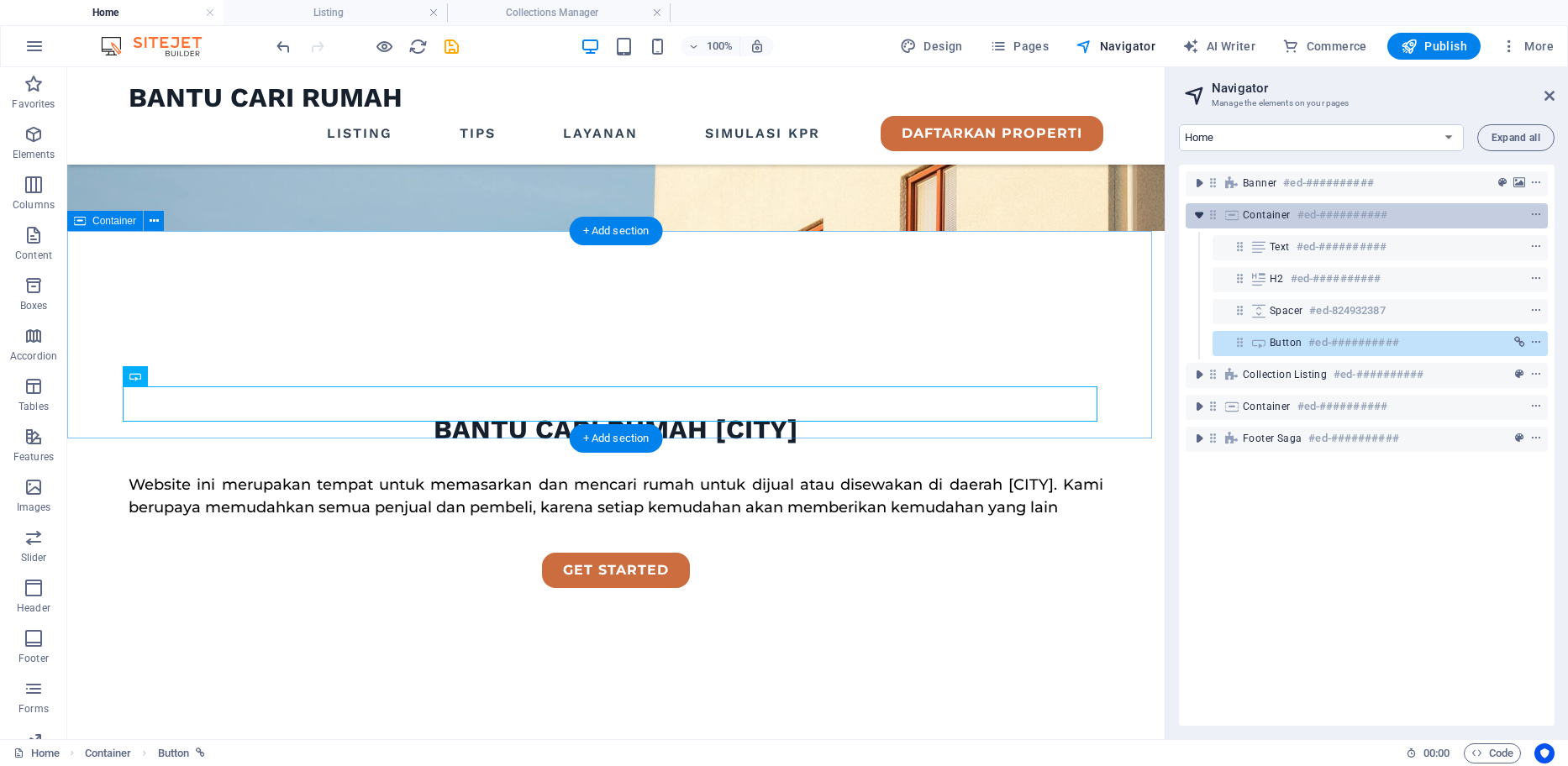 click at bounding box center (1199, 215) 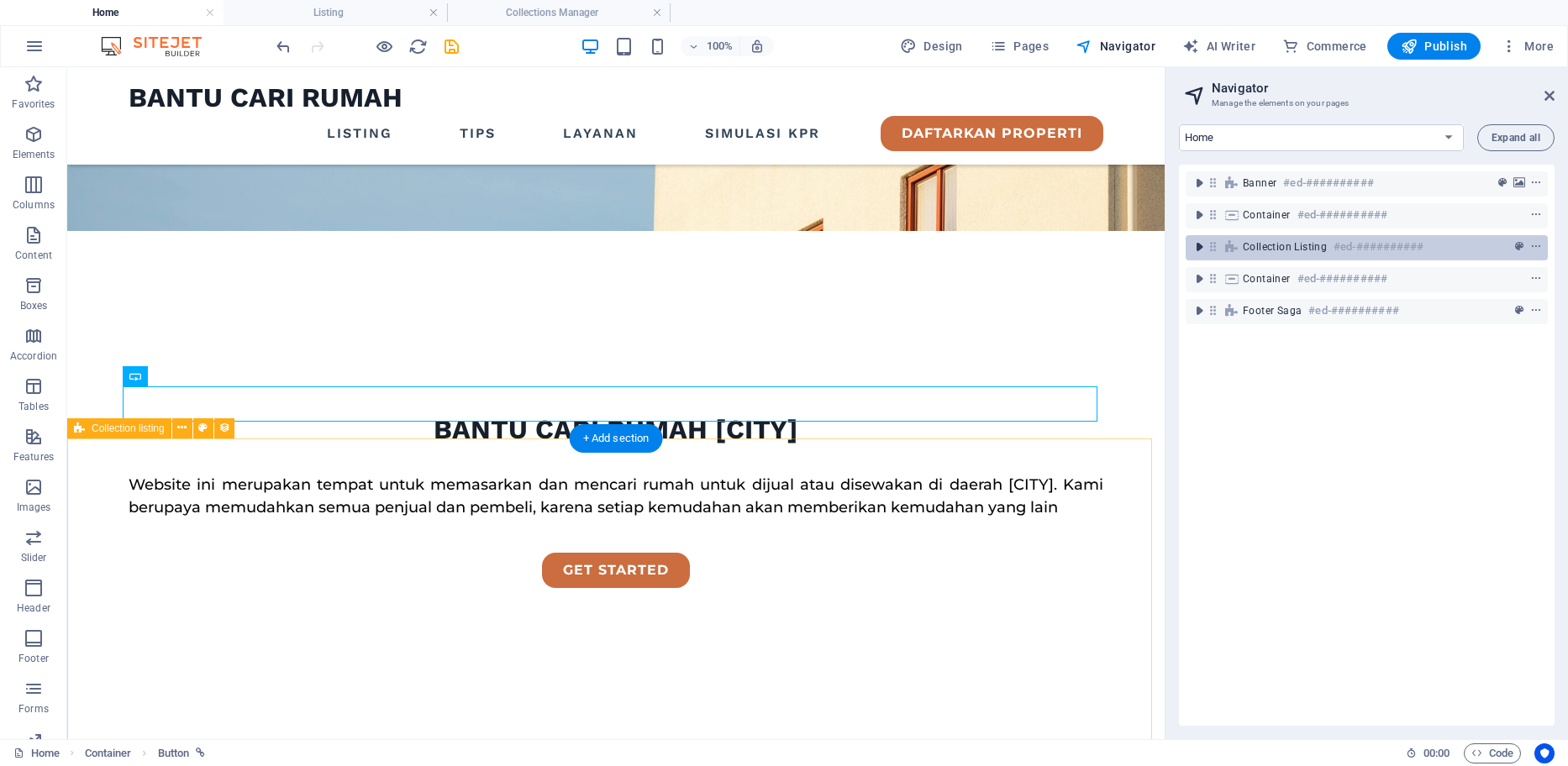 click at bounding box center (1199, 247) 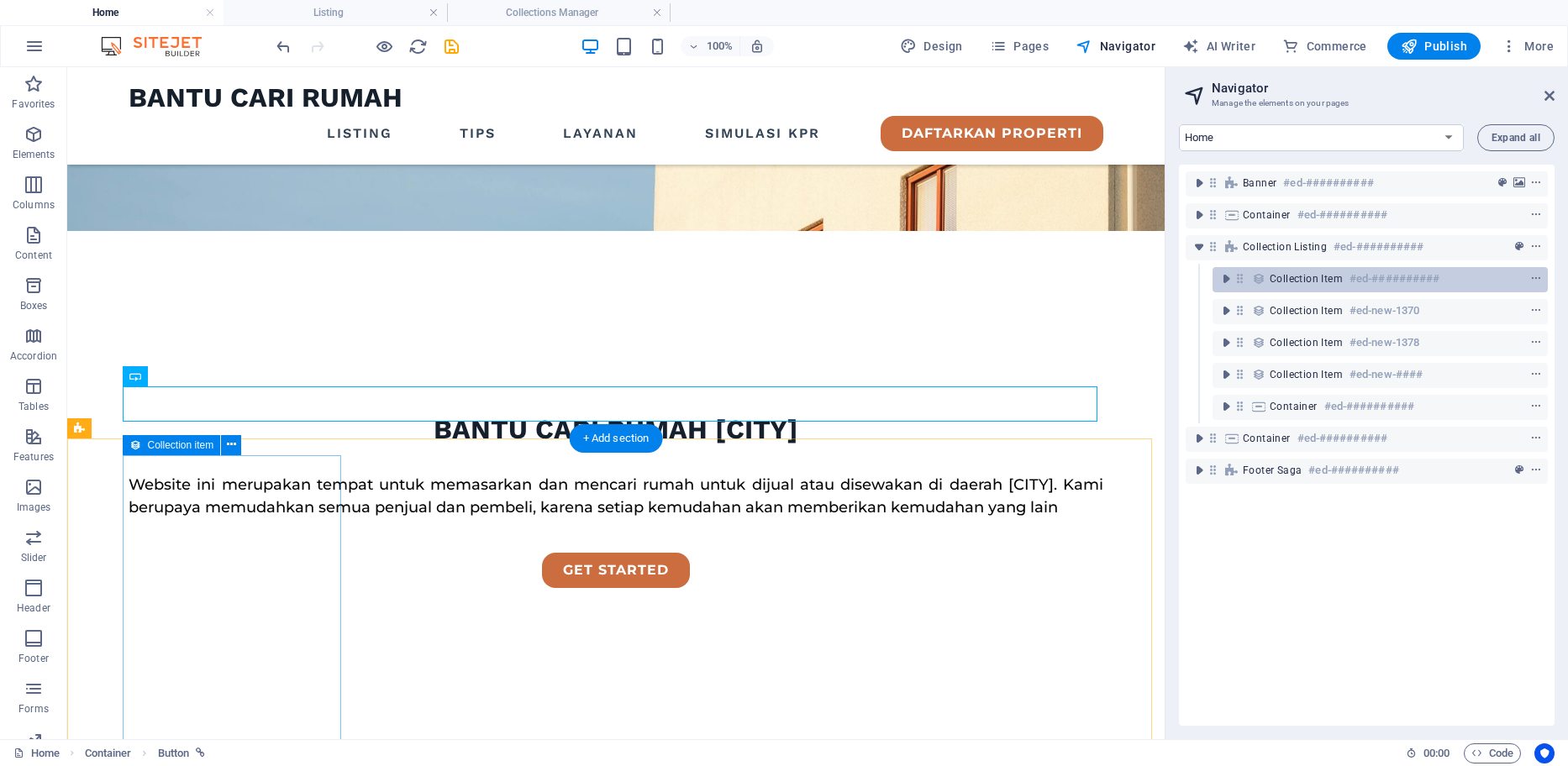 click on "Collection item" at bounding box center (1306, 279) 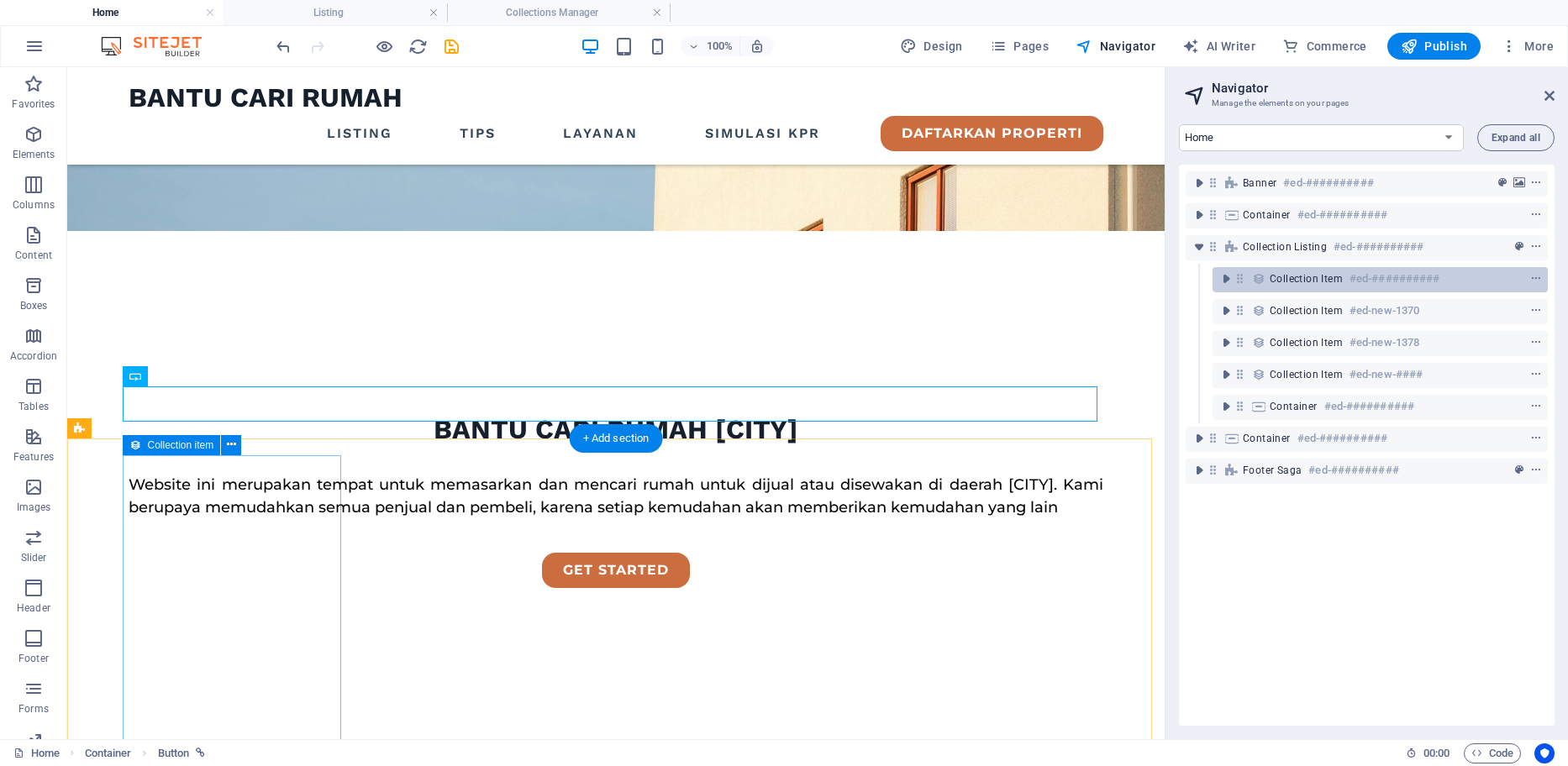 scroll, scrollTop: 763, scrollLeft: 0, axis: vertical 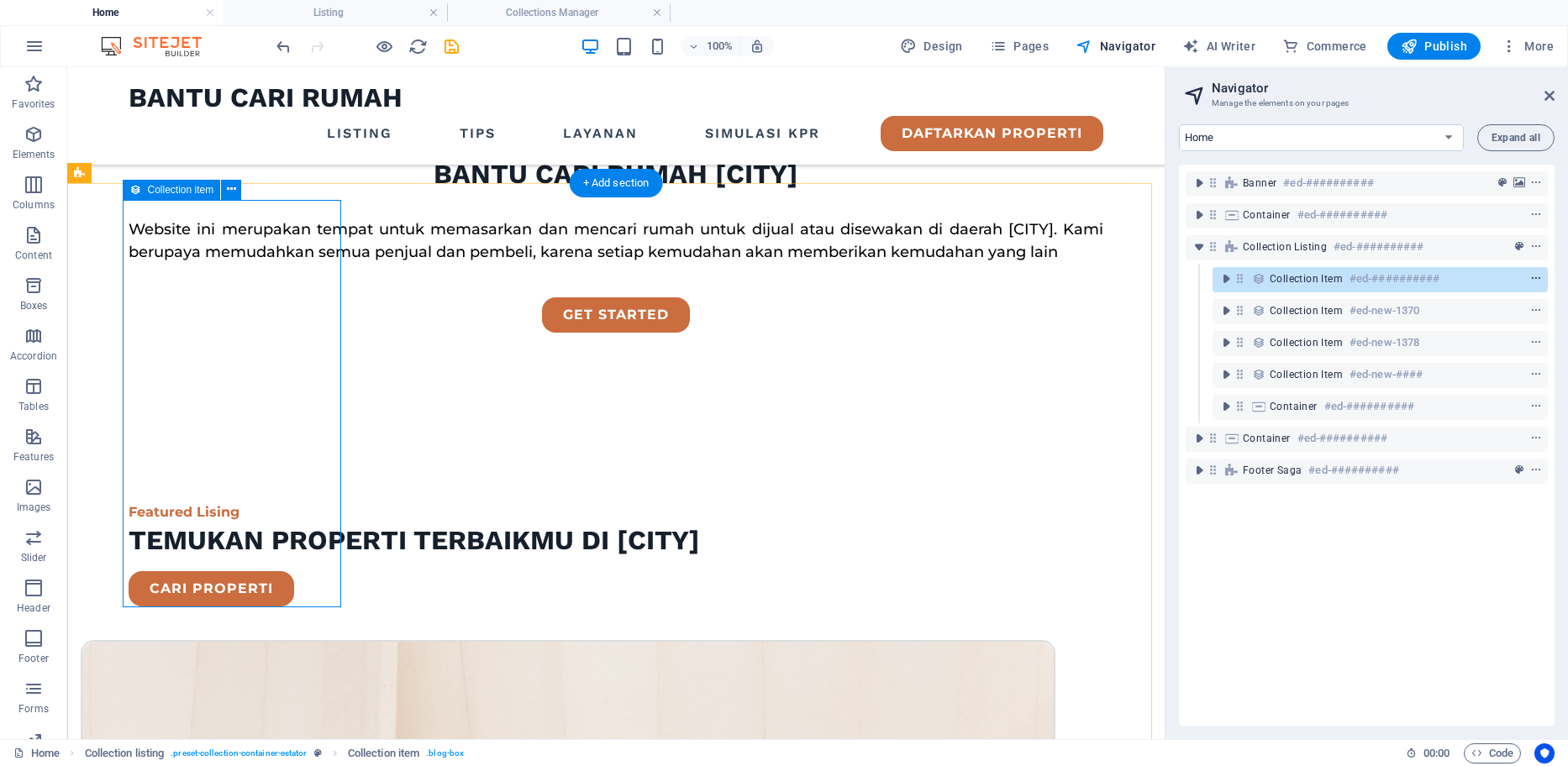 click at bounding box center (1536, 279) 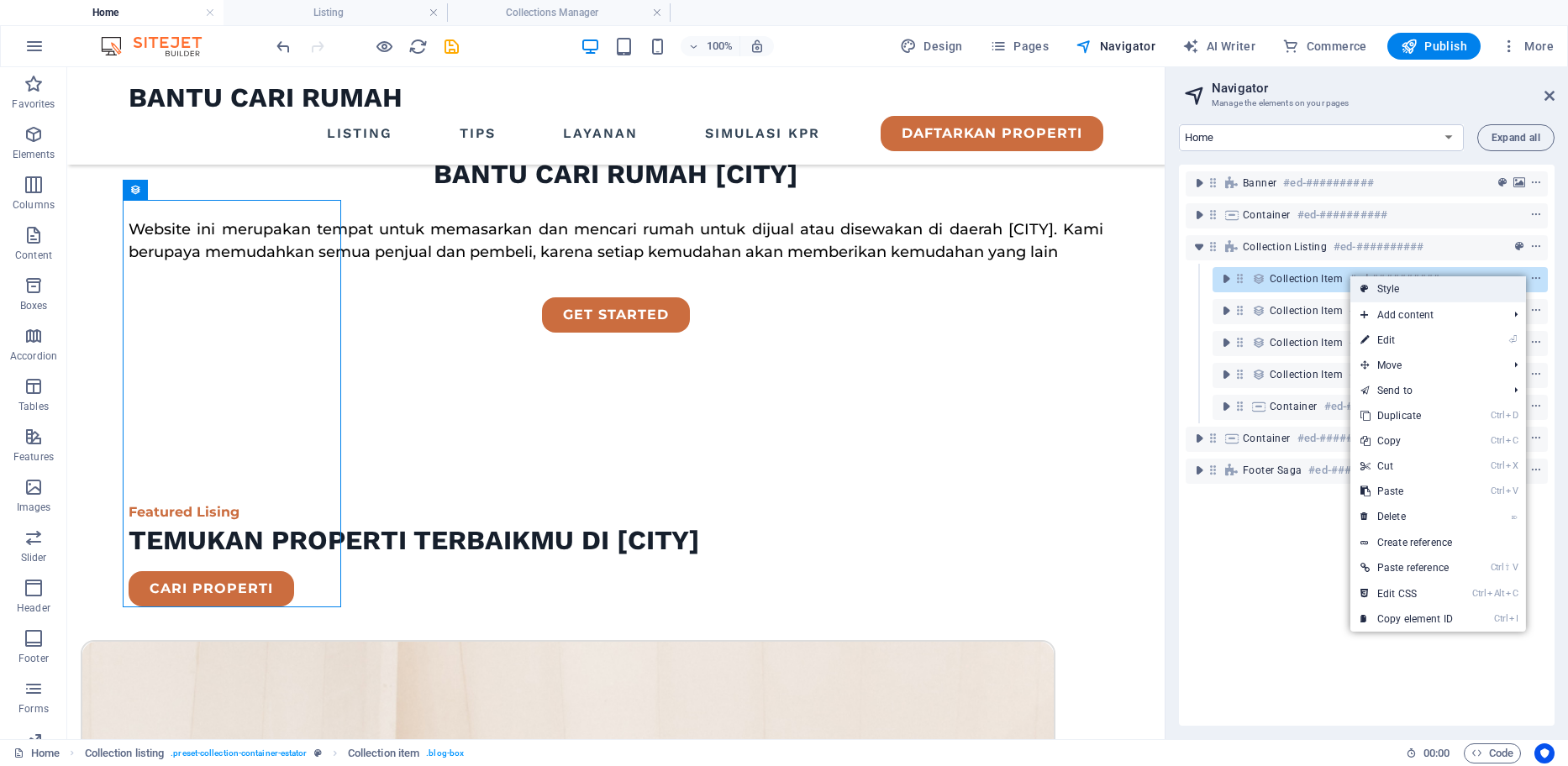 click on "Style" at bounding box center (1438, 289) 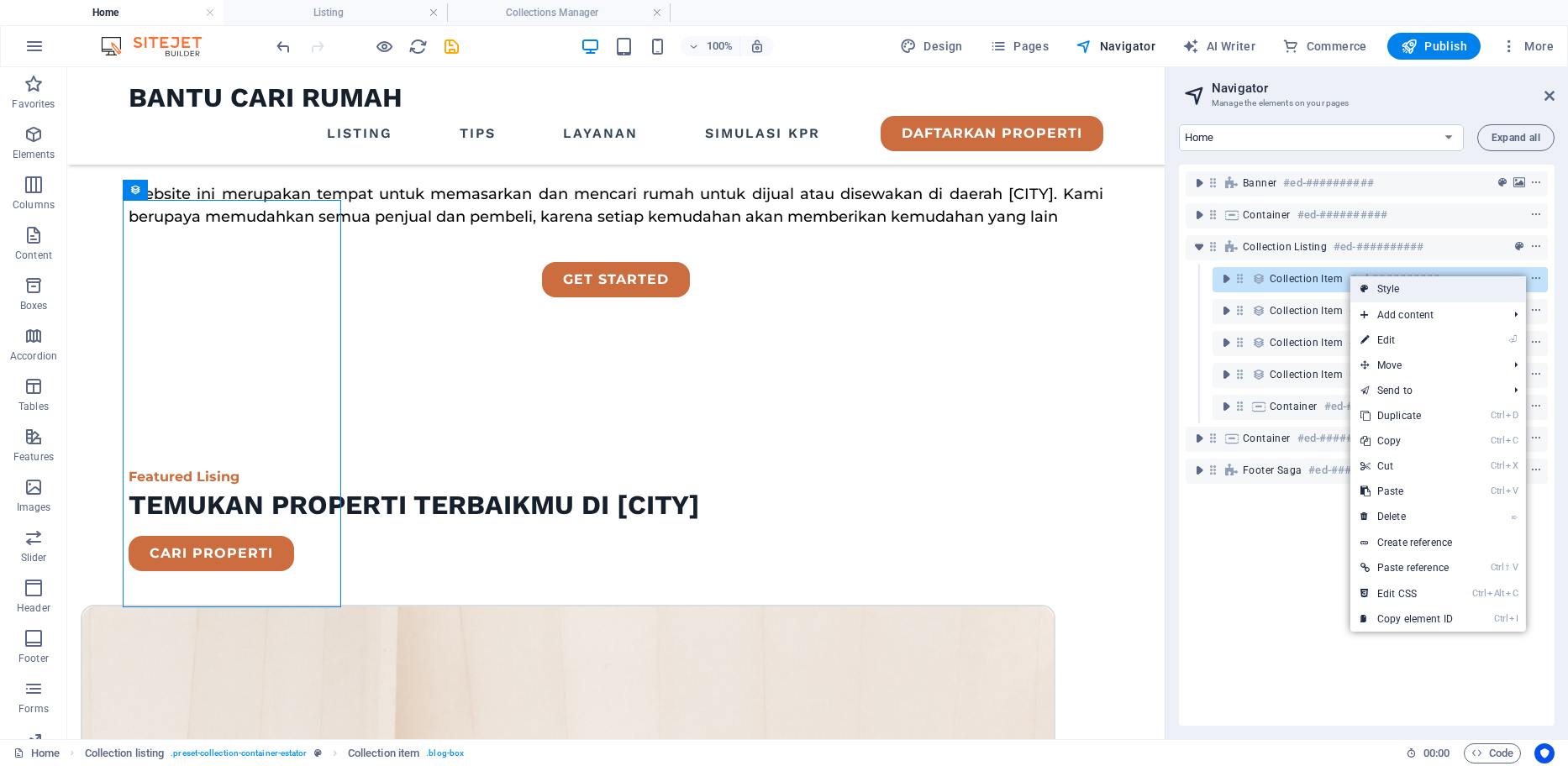 select on "px" 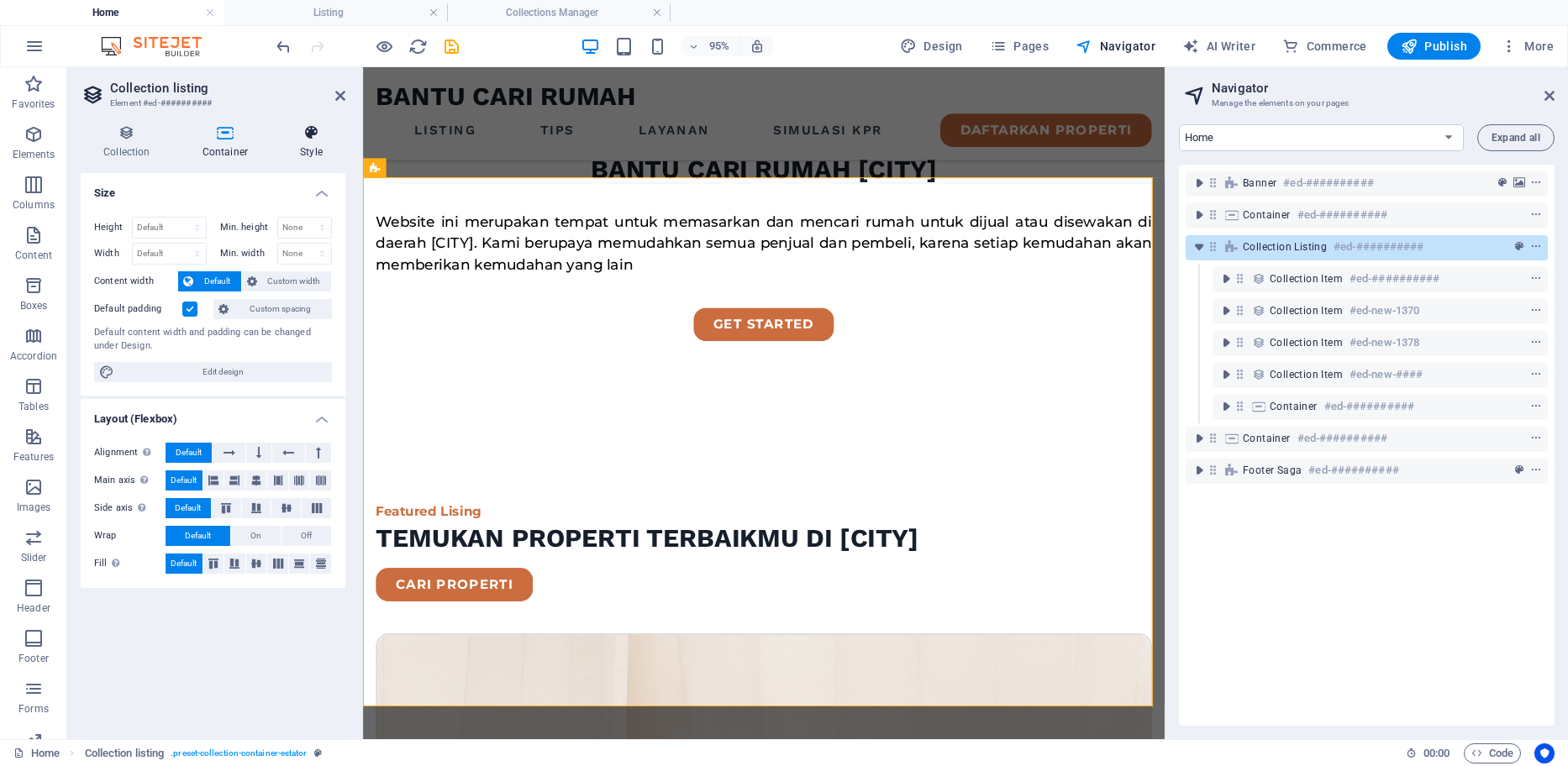 click on "Style" at bounding box center (311, 142) 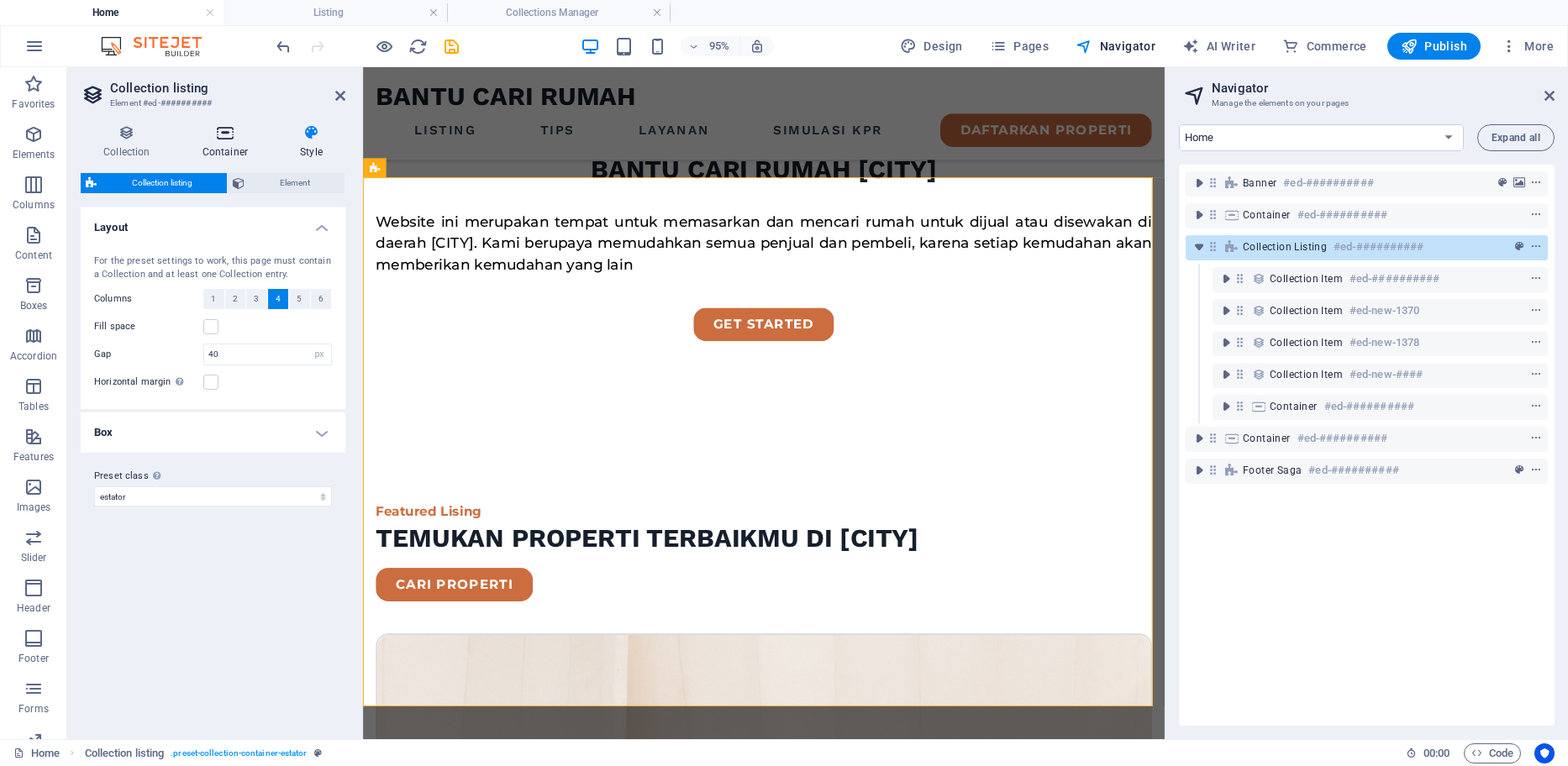 click on "Container" at bounding box center (229, 142) 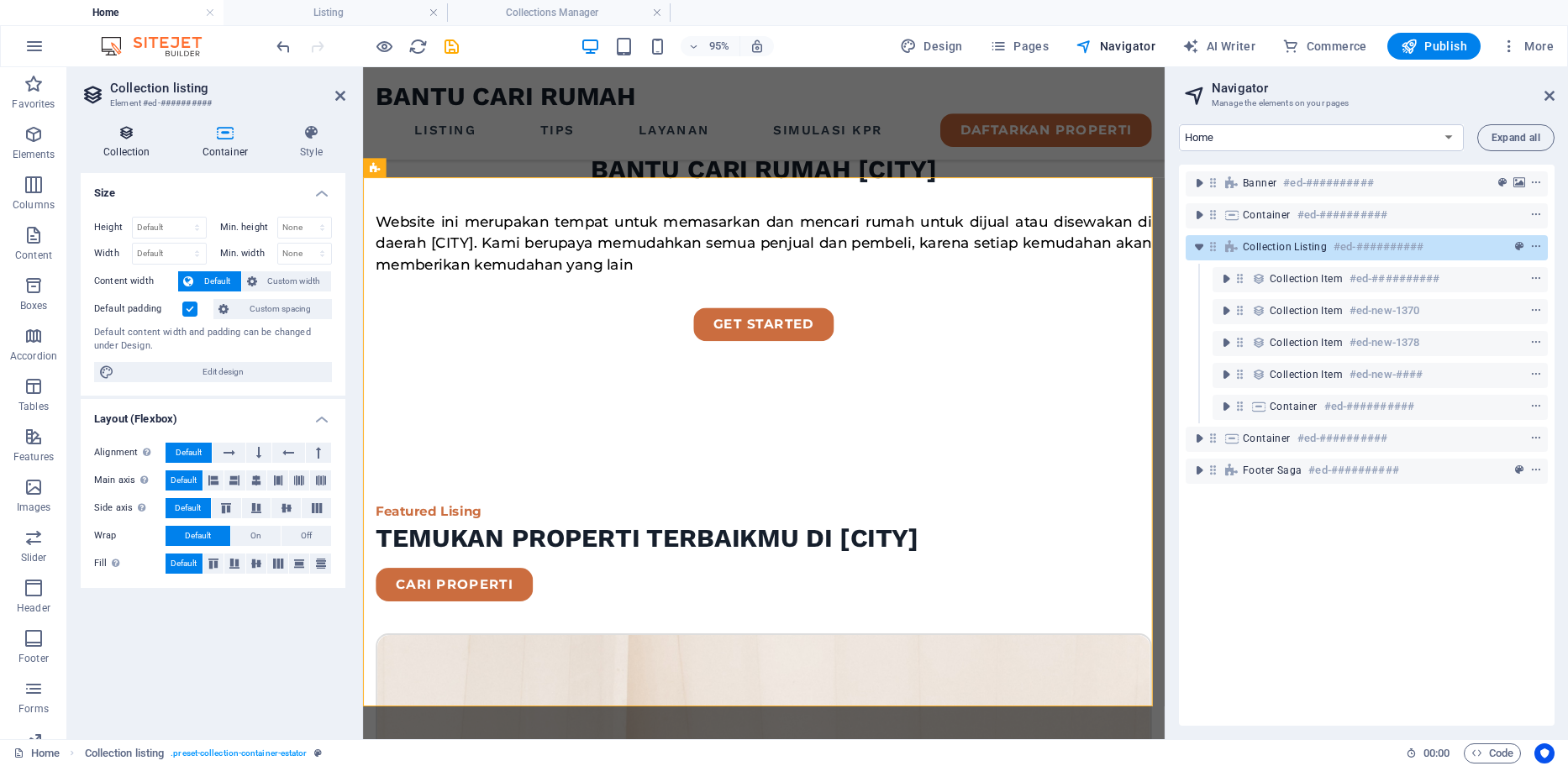 click on "Collection" at bounding box center (130, 142) 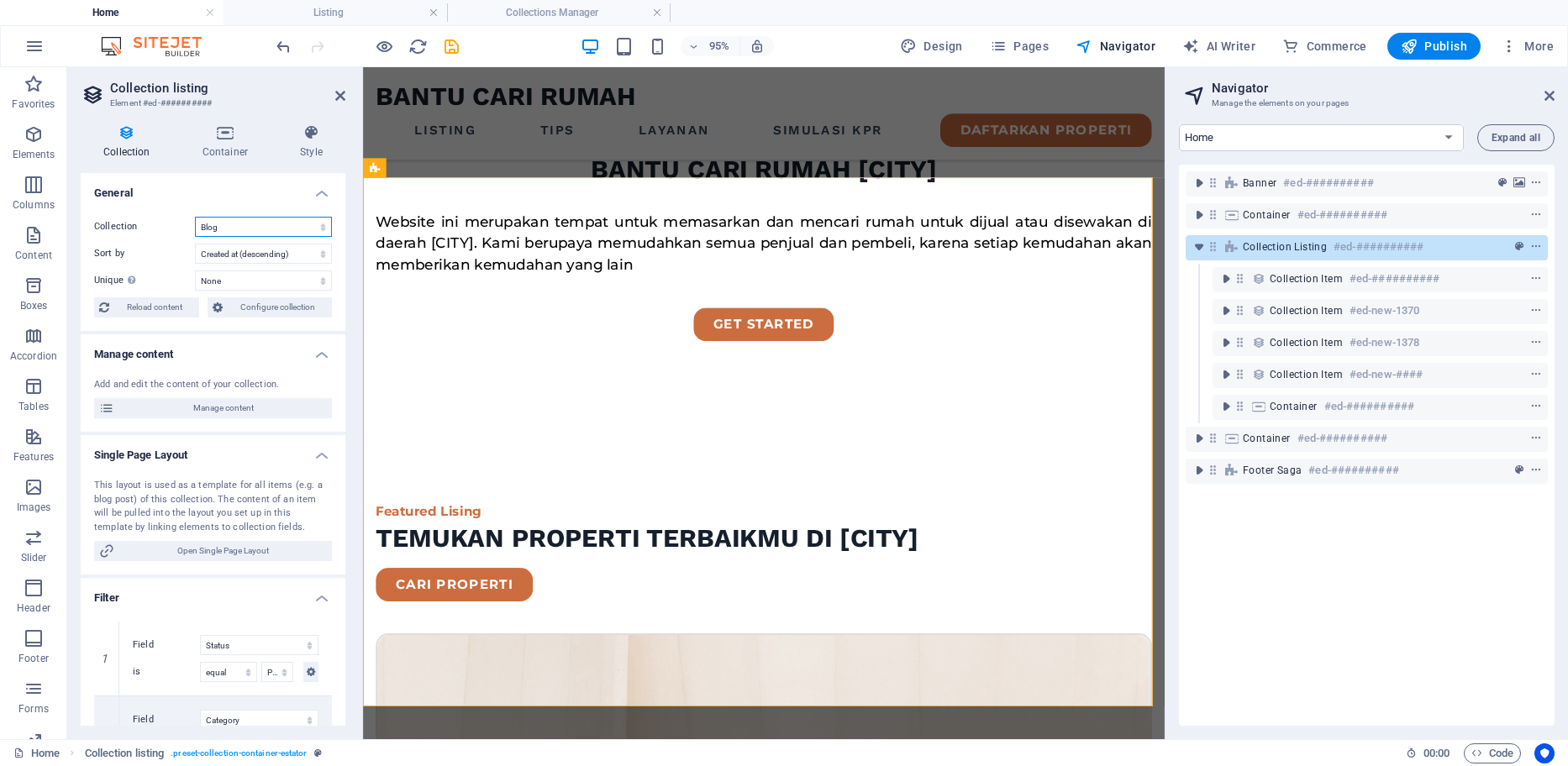 click on "Blog Layanan Kami Listing" at bounding box center [263, 227] 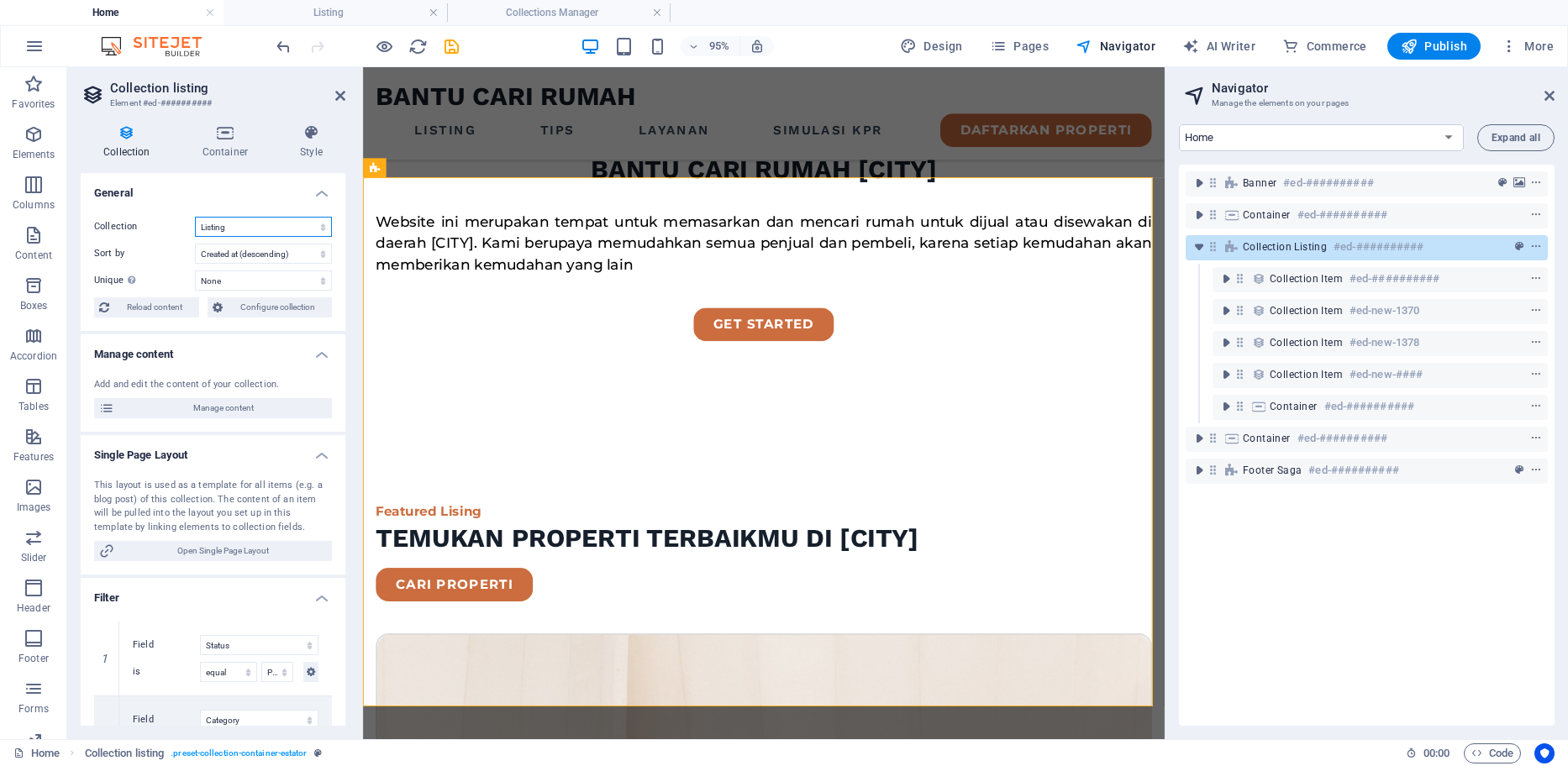 click on "Blog Layanan Kami Listing" at bounding box center [263, 227] 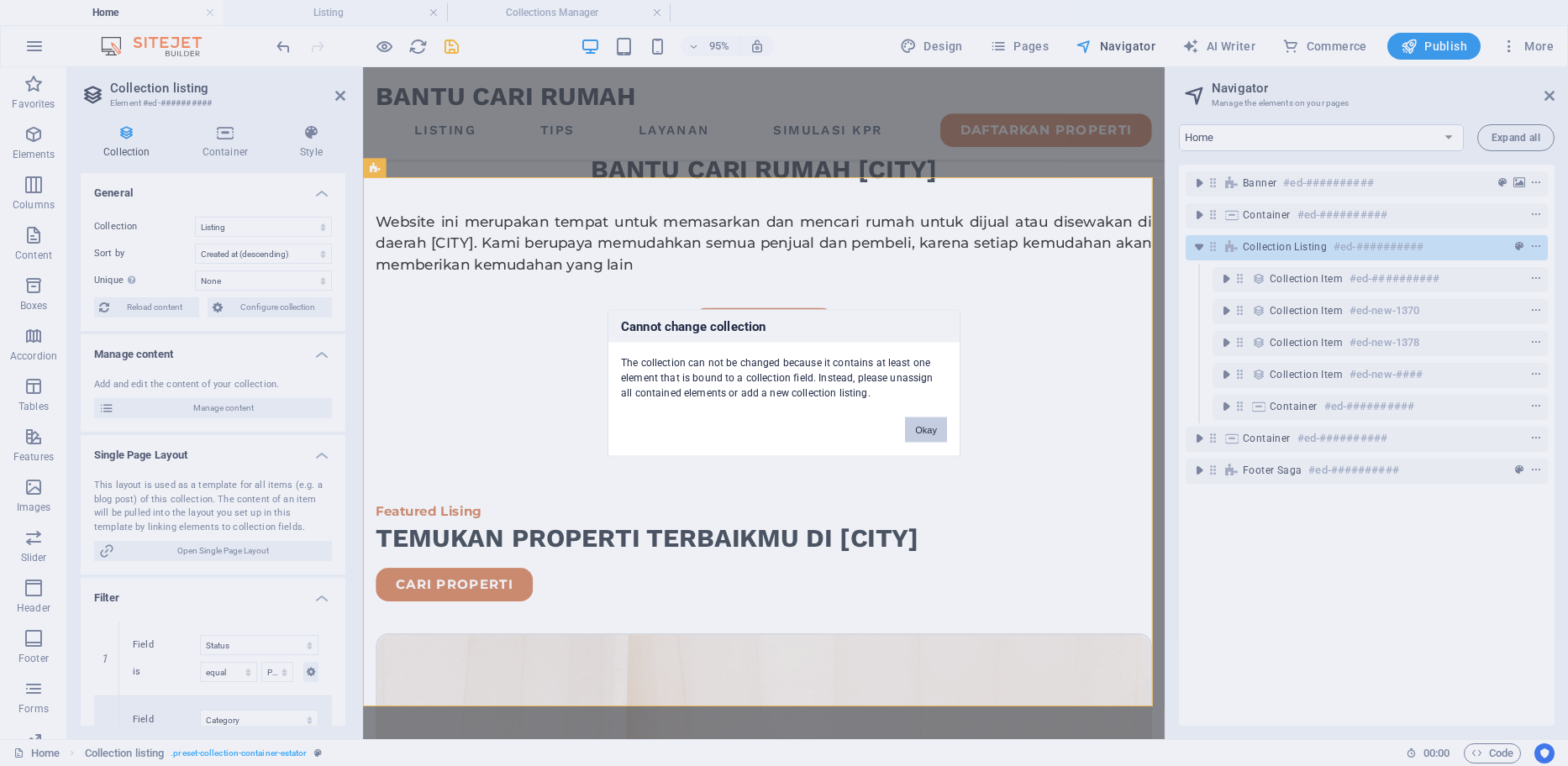click on "Okay" at bounding box center [926, 430] 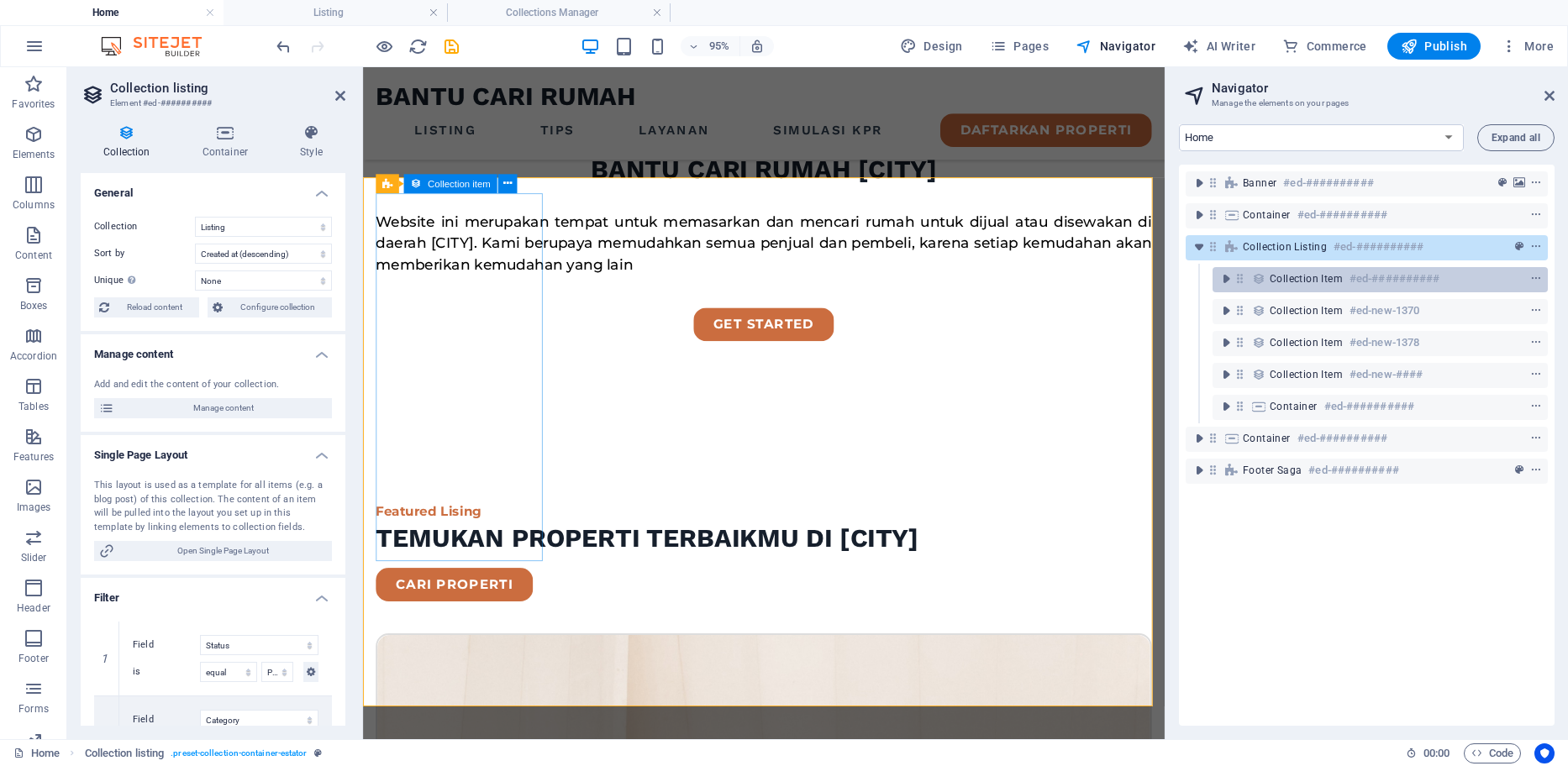 click on "Collection item" at bounding box center [1306, 279] 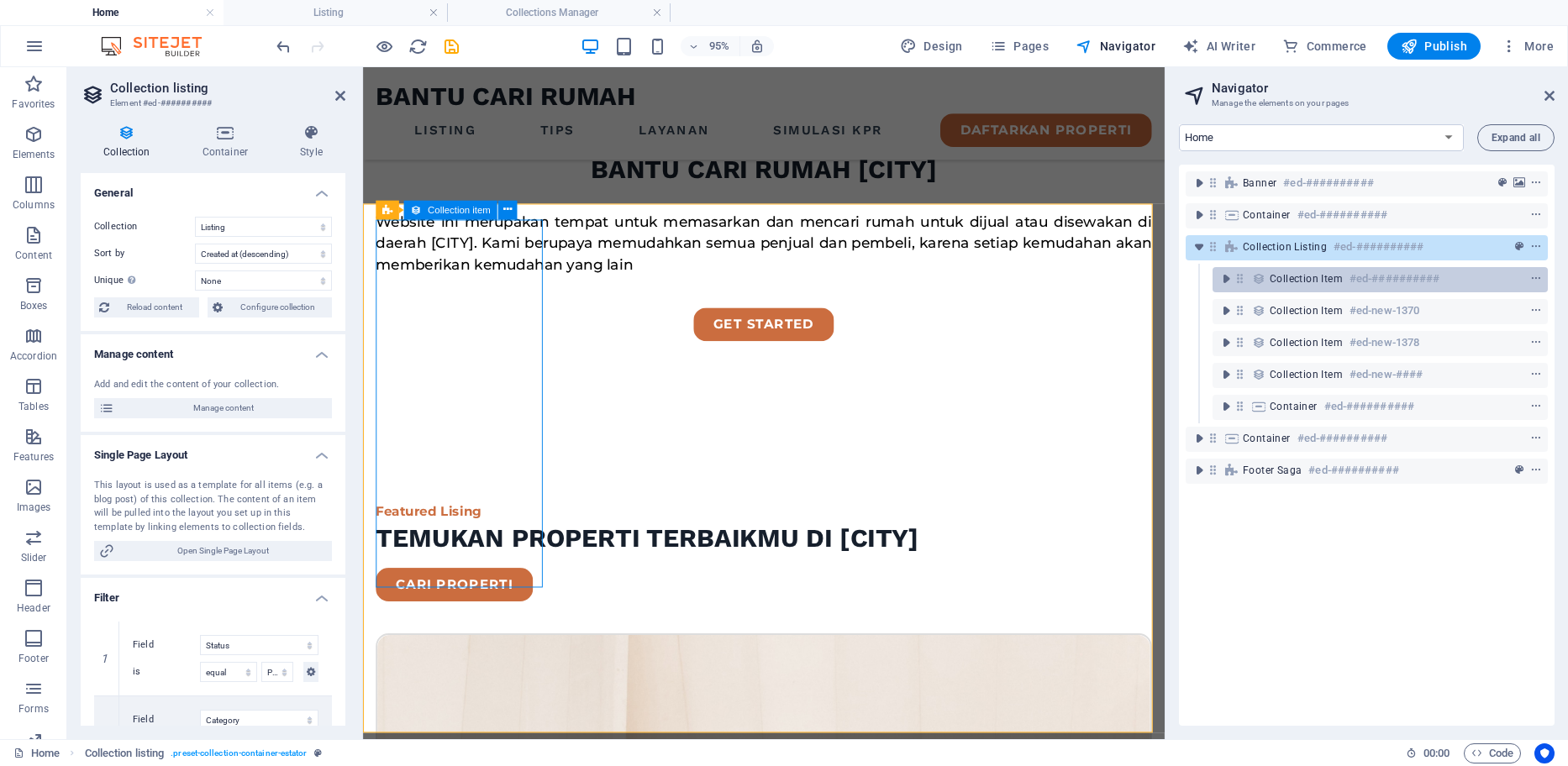 scroll, scrollTop: 771, scrollLeft: 0, axis: vertical 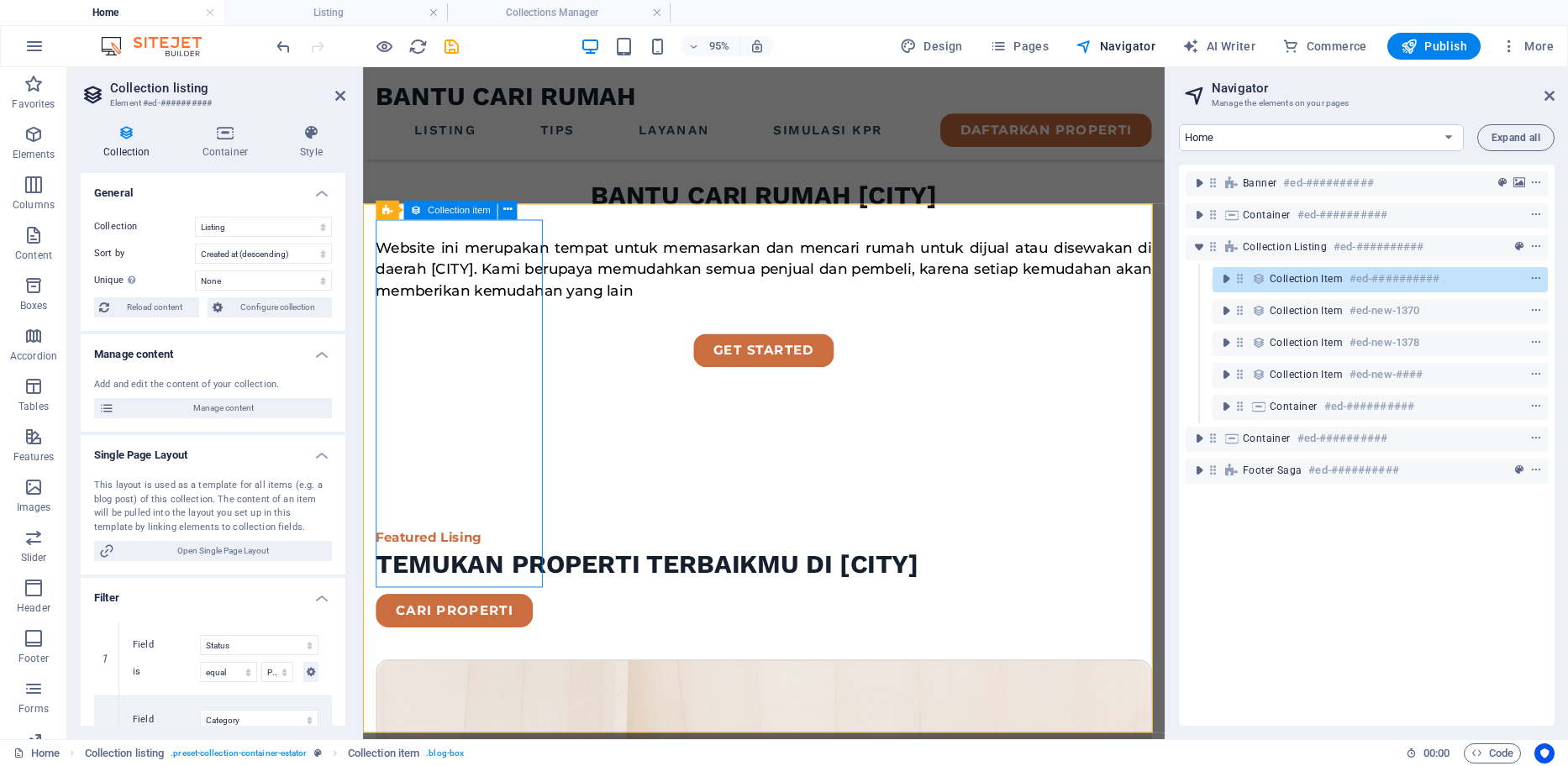 click on "Collection item" at bounding box center [1306, 279] 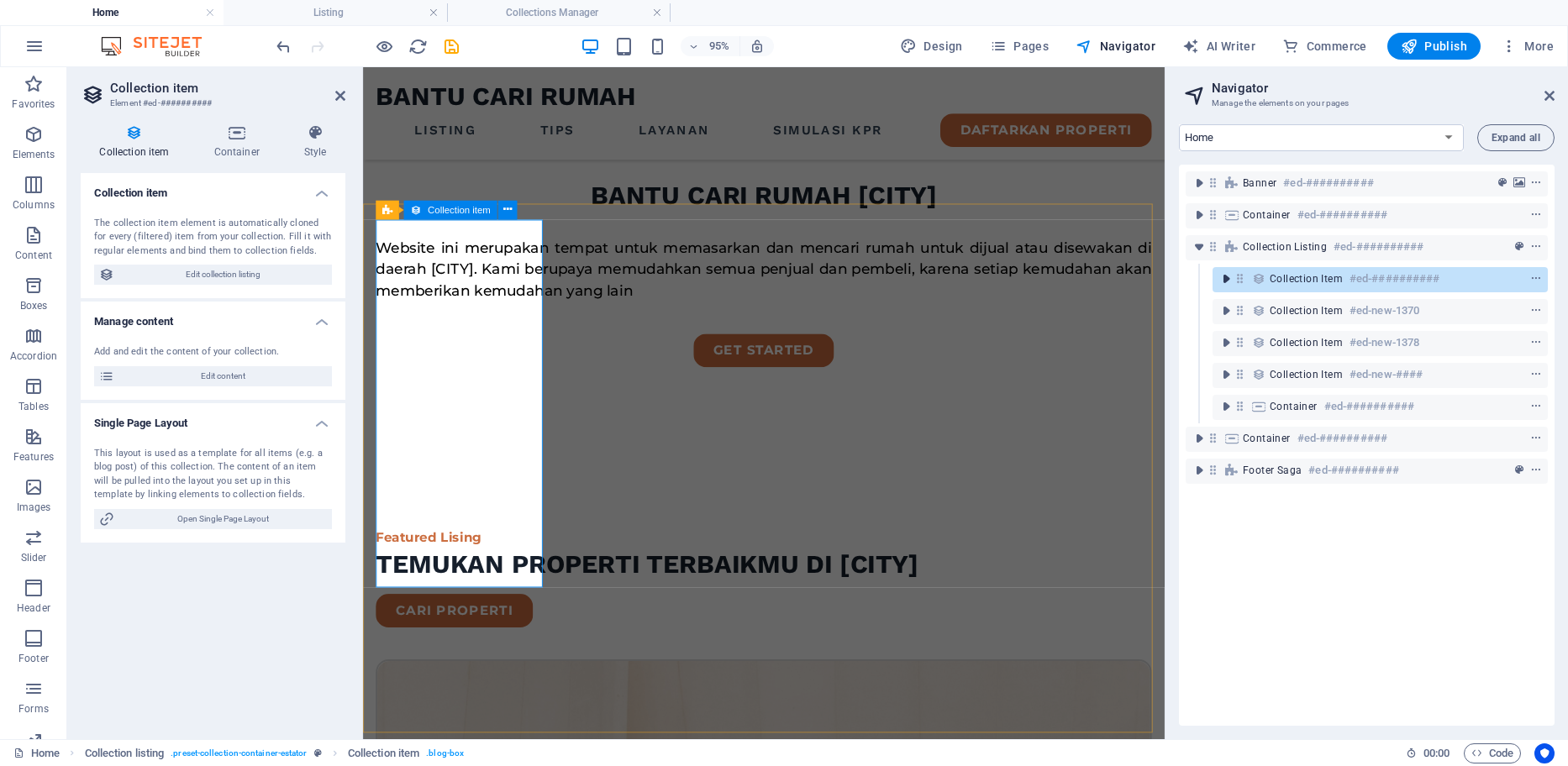 click at bounding box center (1226, 279) 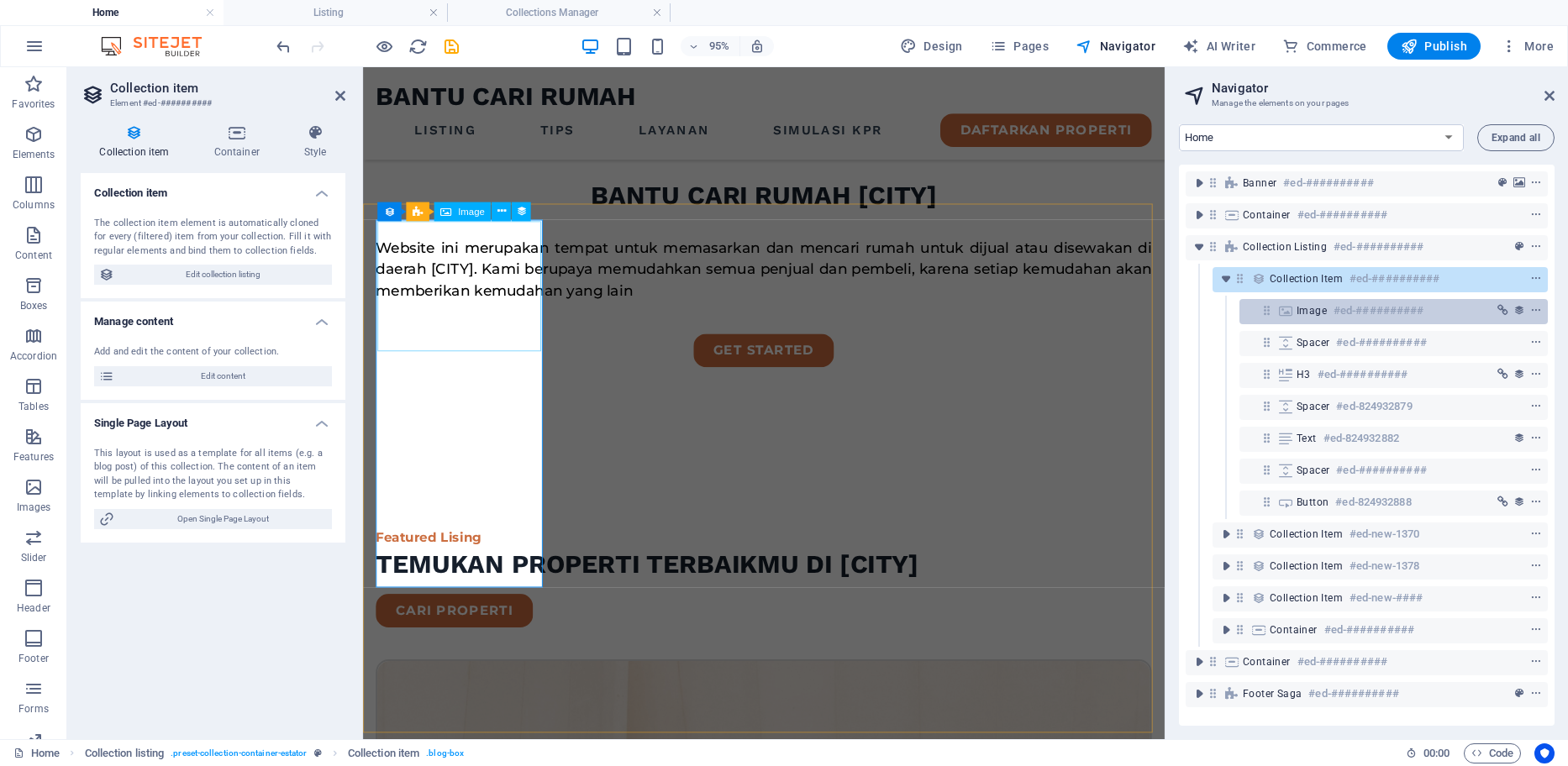click on "Image #ed-##########" at bounding box center [1380, 311] 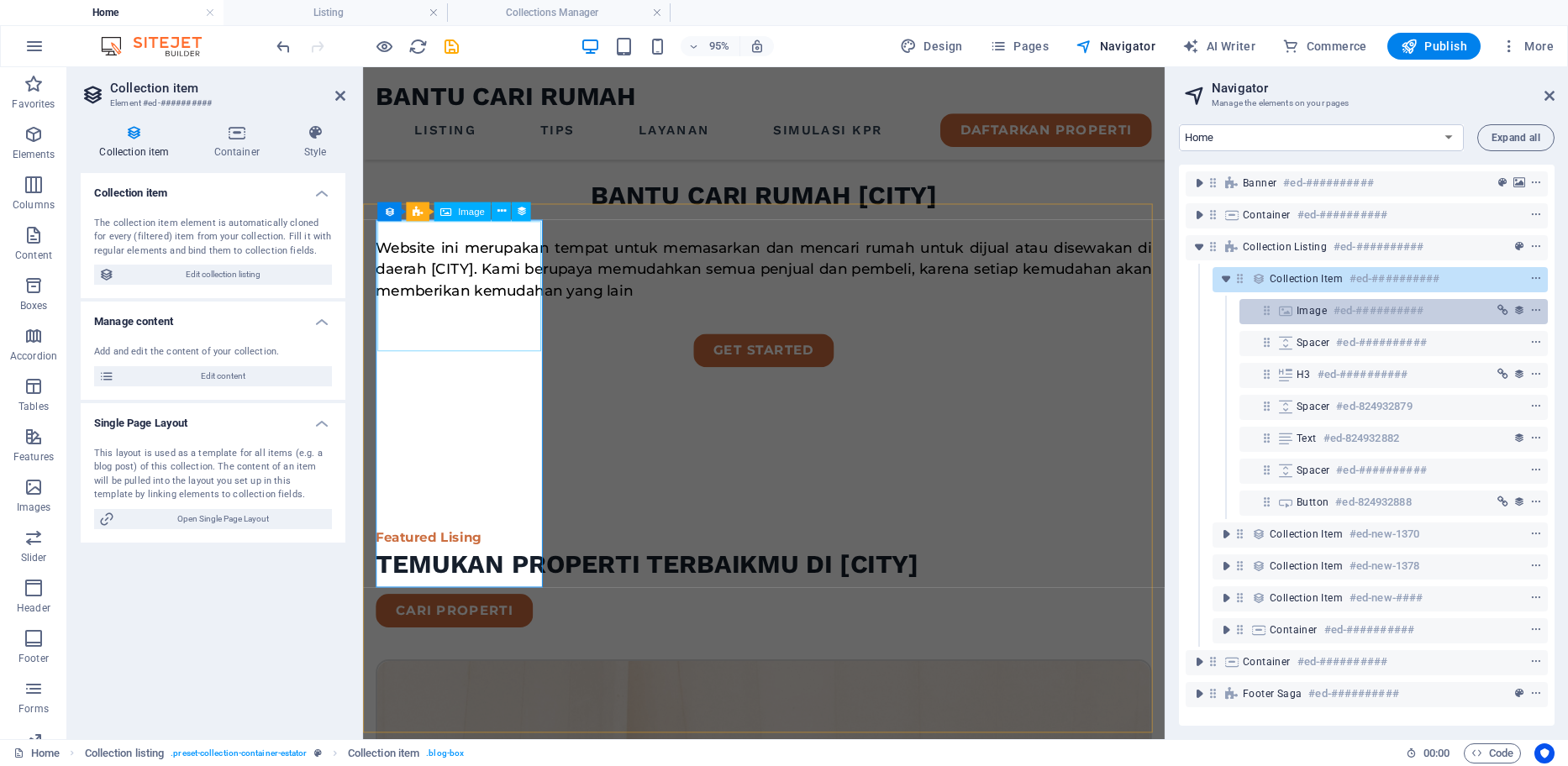 scroll, scrollTop: 648, scrollLeft: 0, axis: vertical 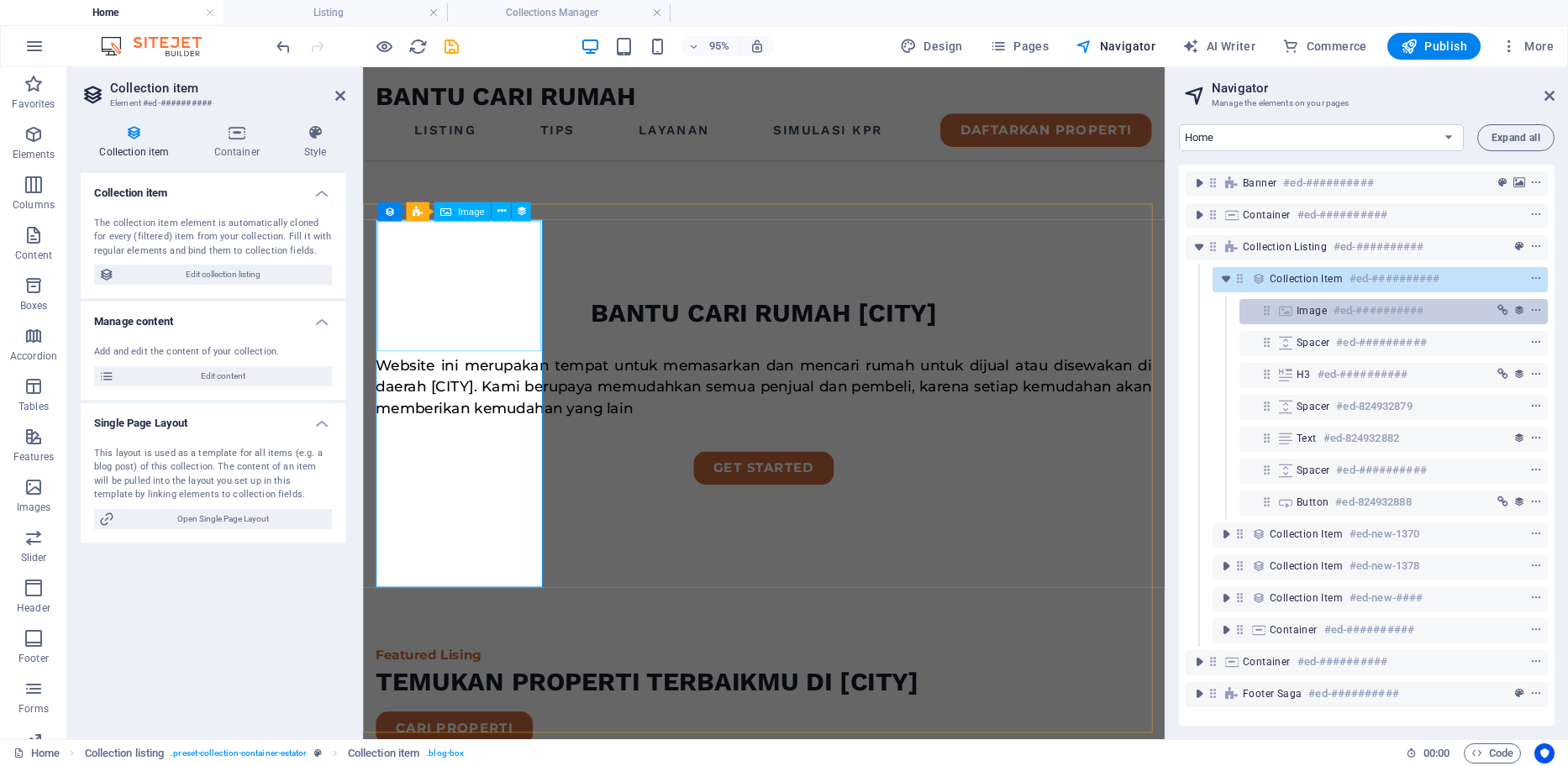 click on "Image #ed-##########" at bounding box center [1380, 311] 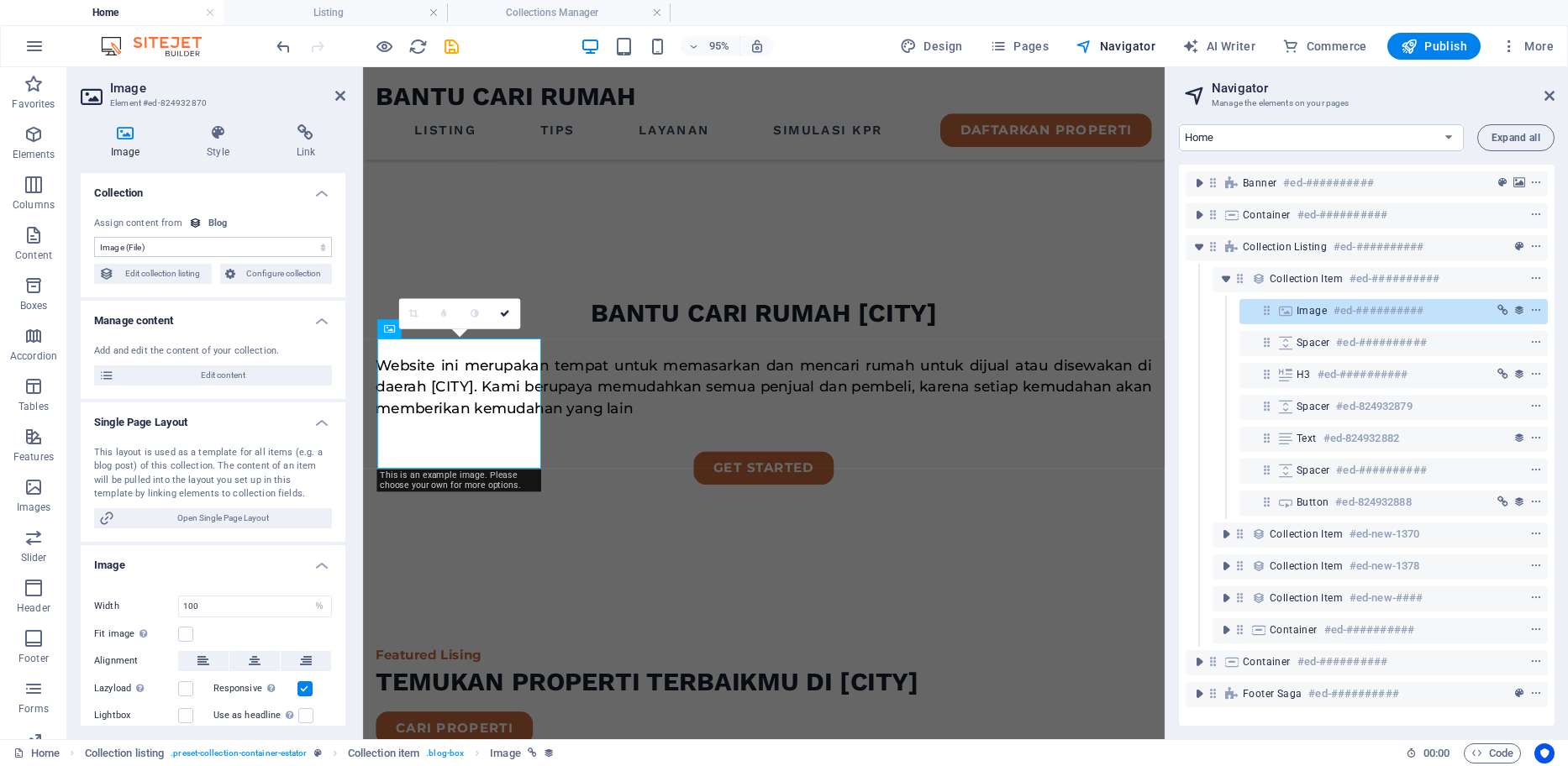 click on "Blog" at bounding box center [218, 223] 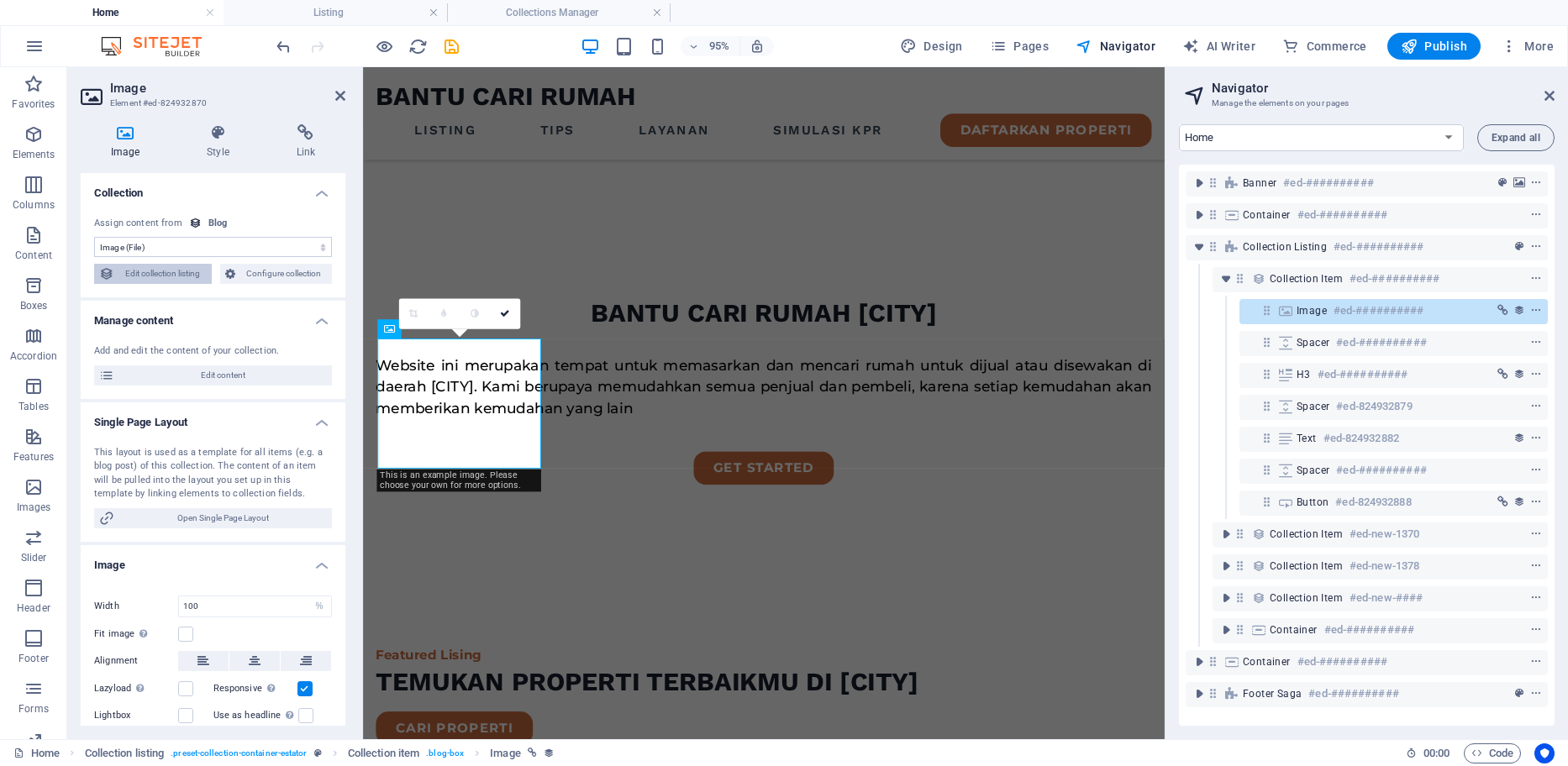 click on "Edit collection listing" at bounding box center (163, 274) 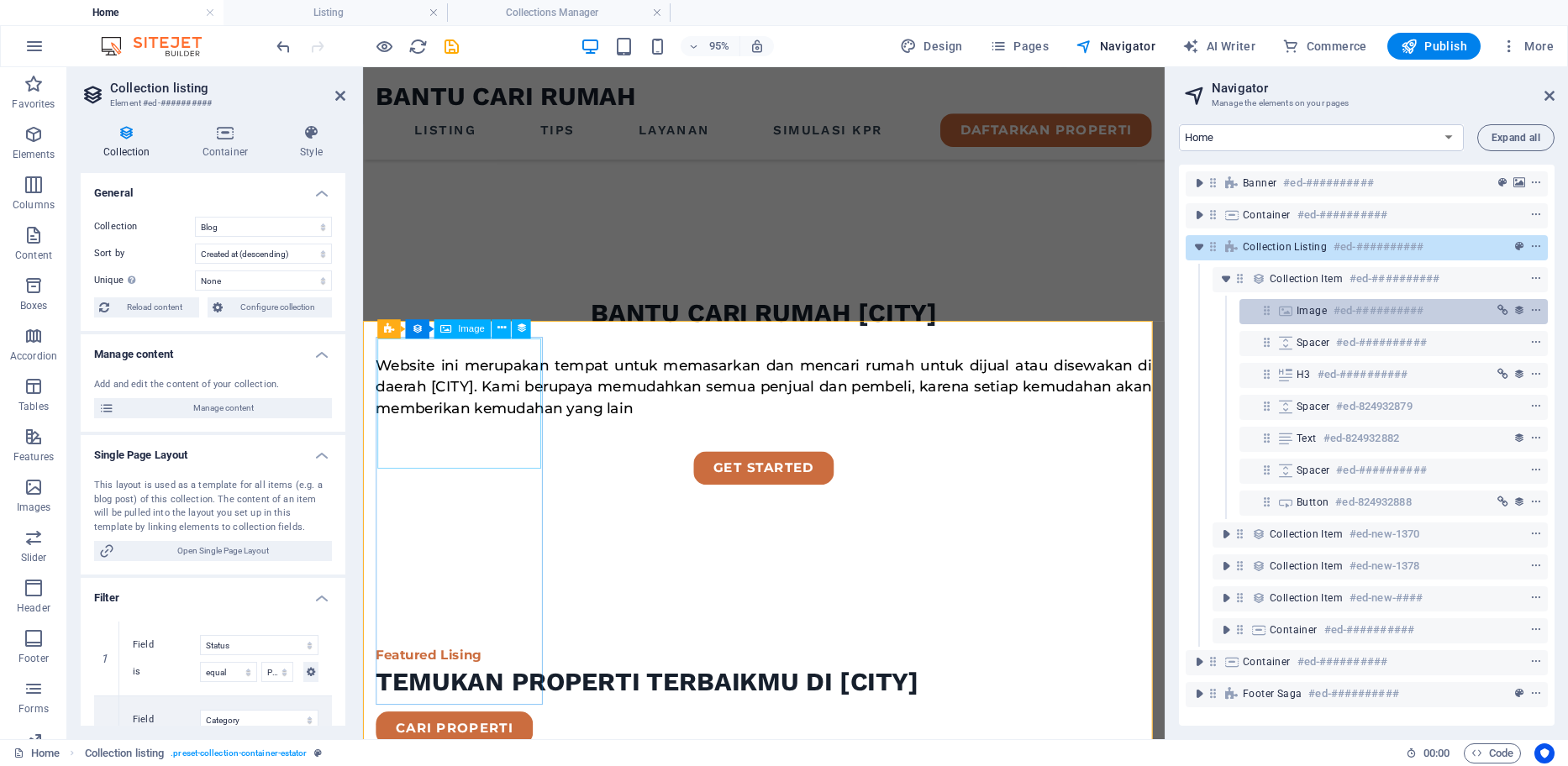 click on "Image" at bounding box center [1312, 311] 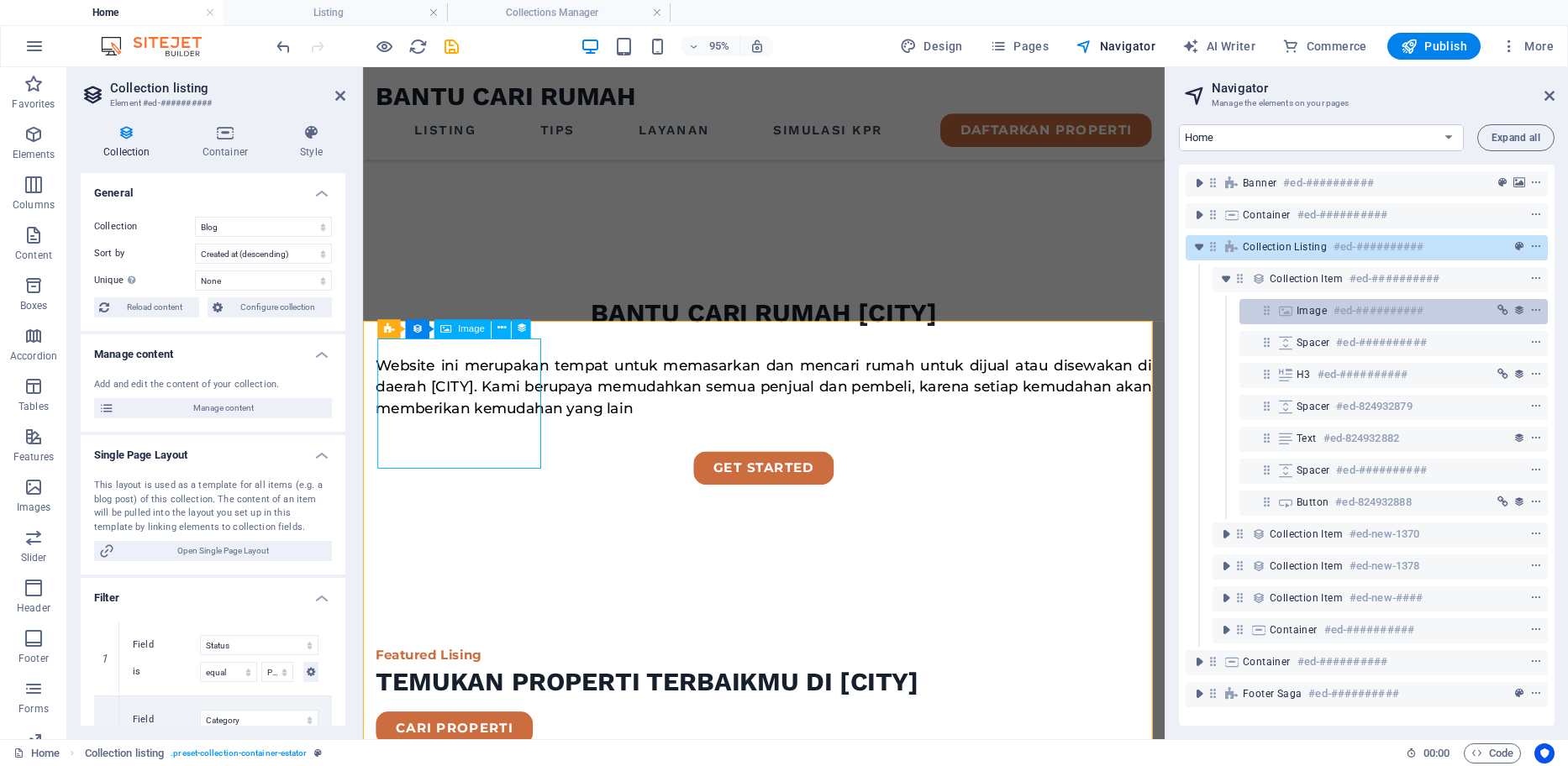 click on "Image" at bounding box center (1312, 311) 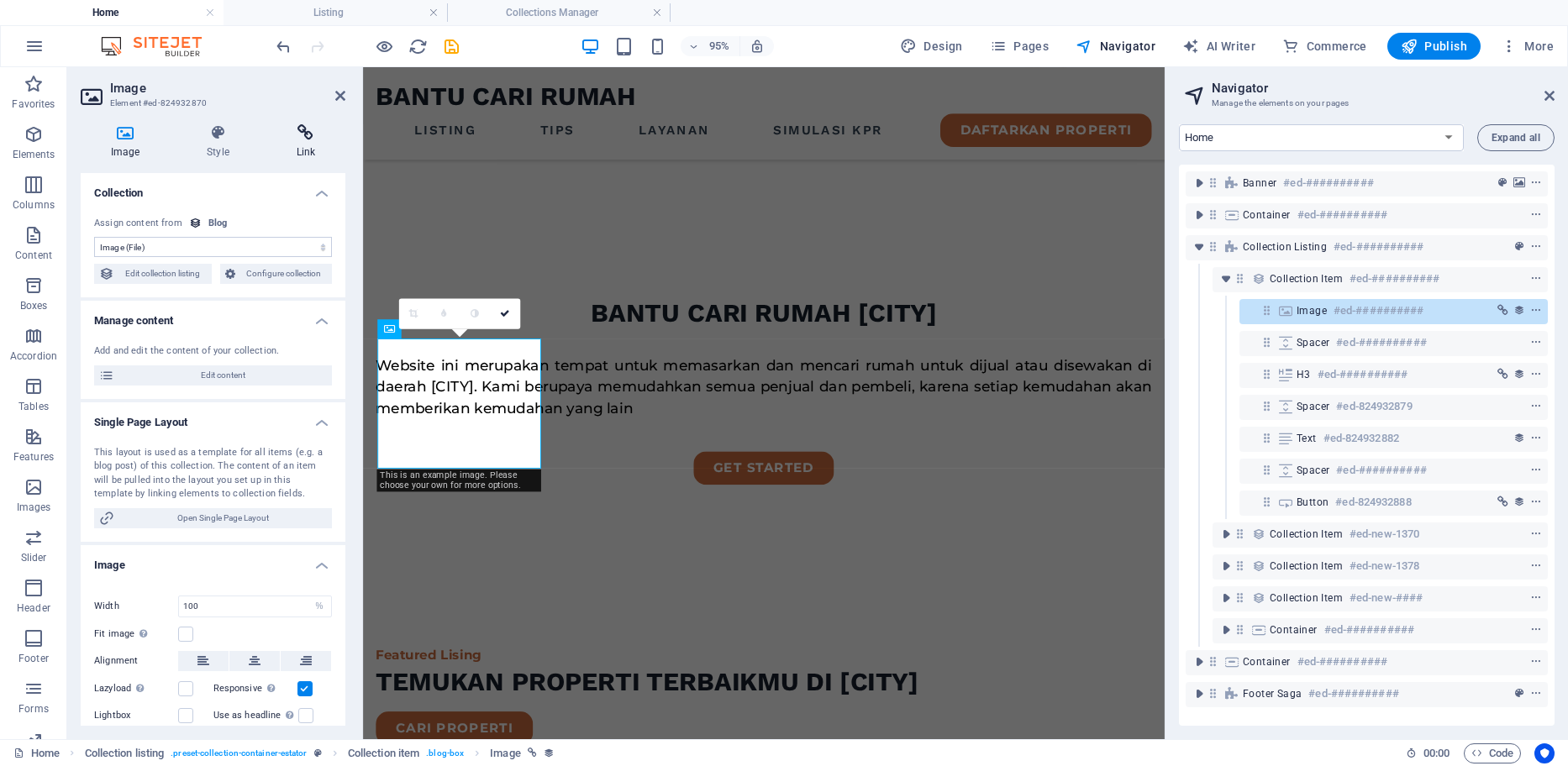 click at bounding box center [306, 133] 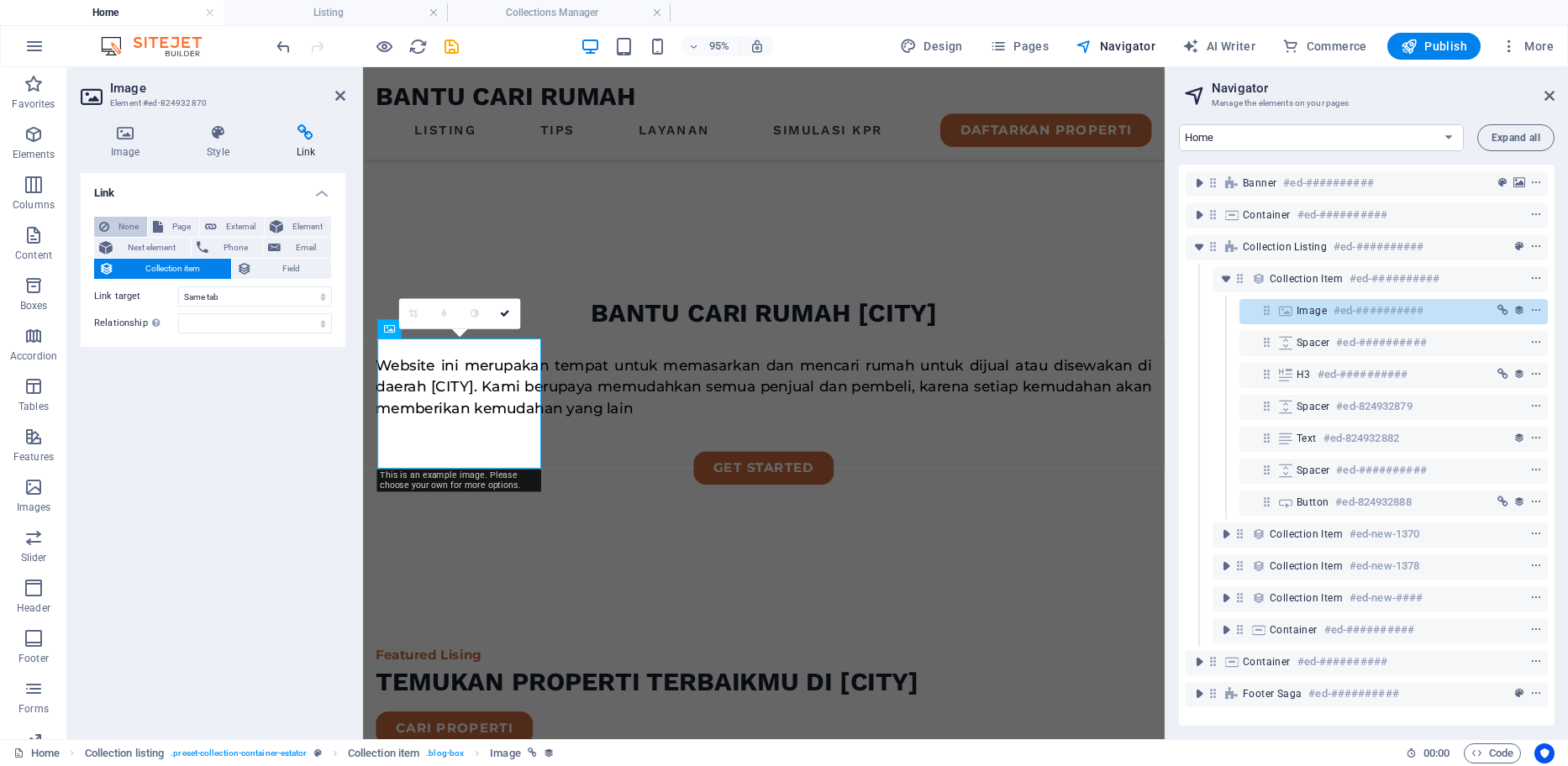 click on "None" at bounding box center [128, 227] 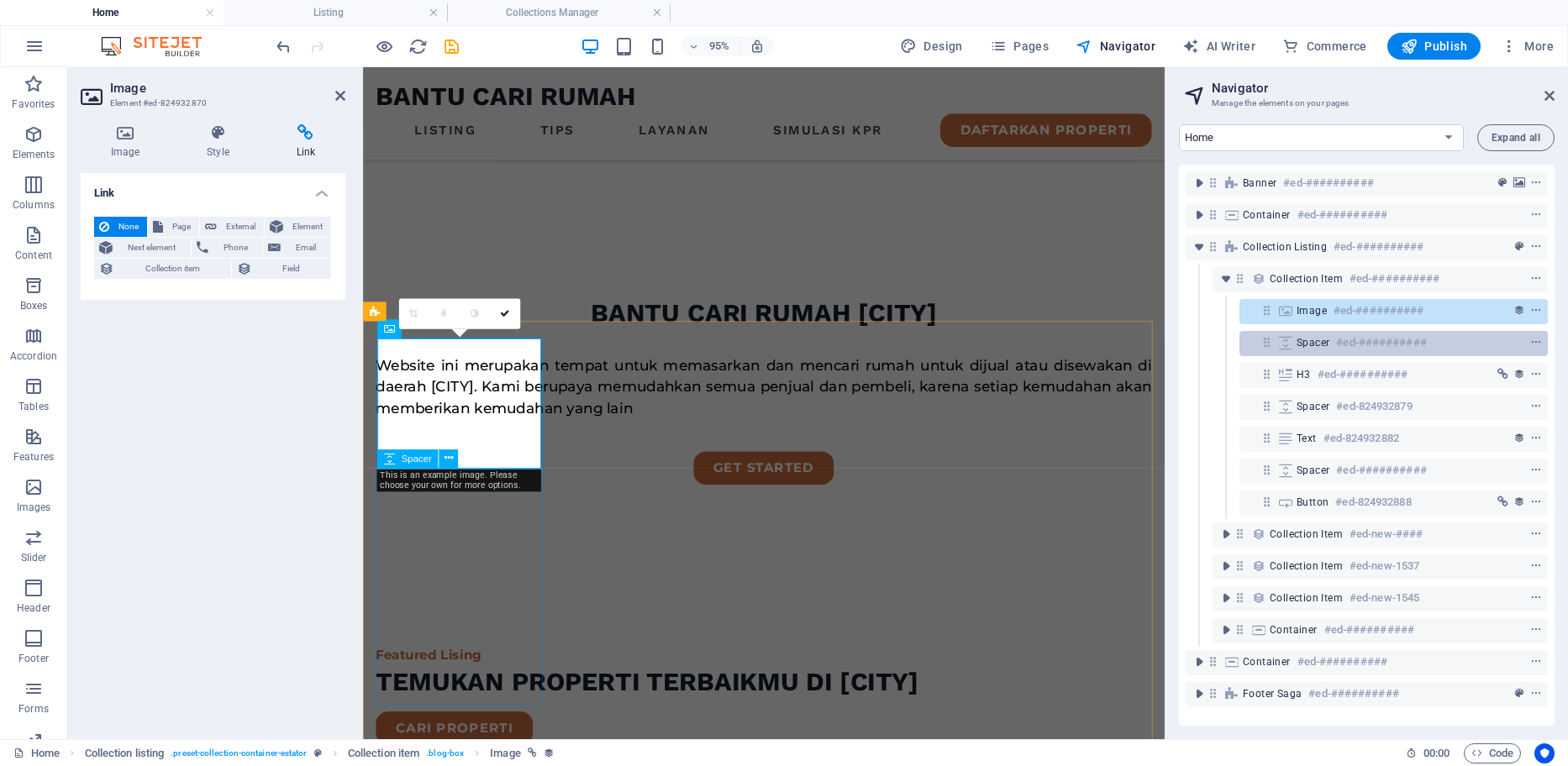 click on "Spacer #ed-##########" at bounding box center (1380, 343) 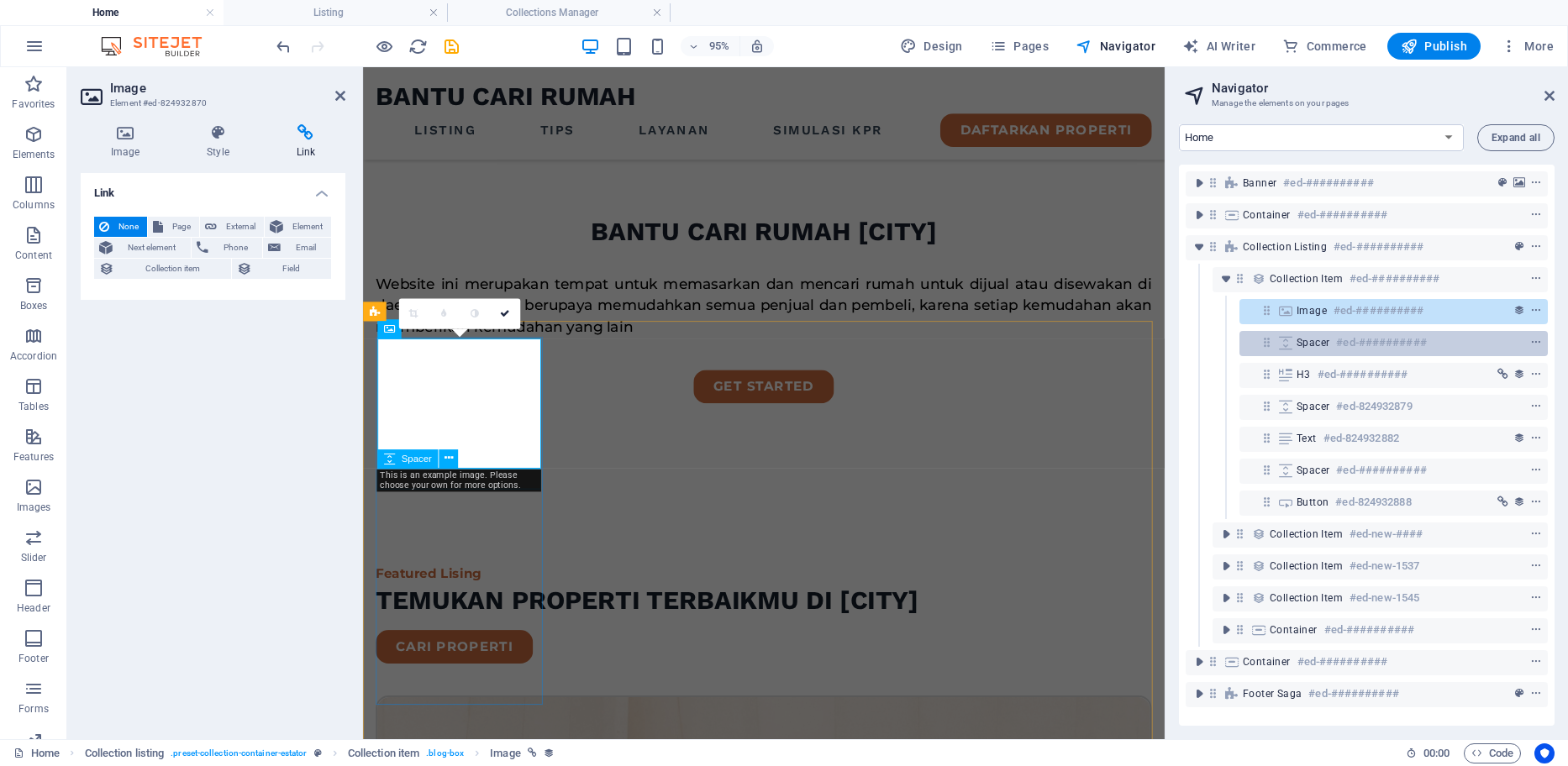 click on "Spacer #ed-##########" at bounding box center (1380, 343) 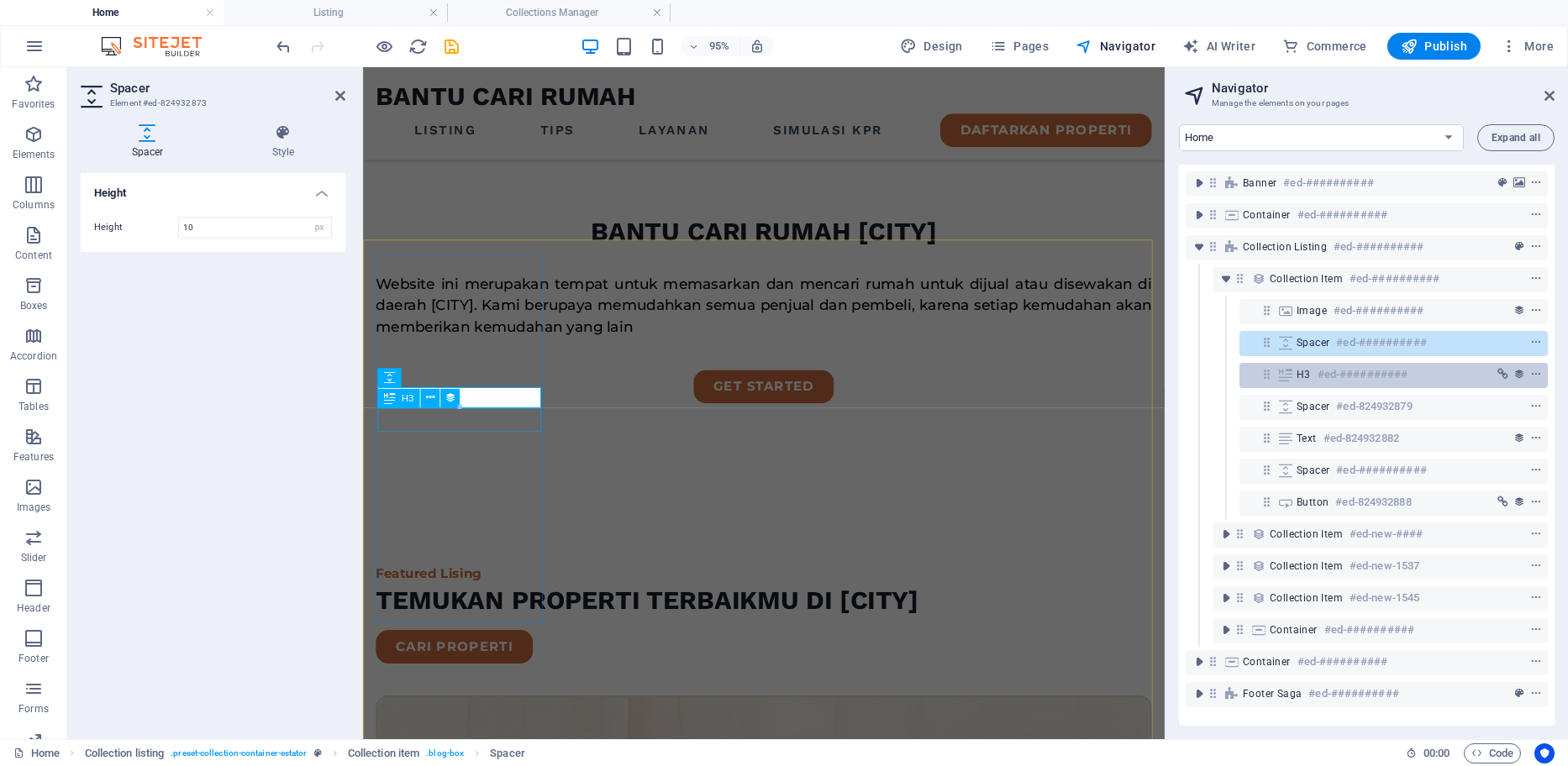 click on "#ed-##########" at bounding box center [1362, 375] 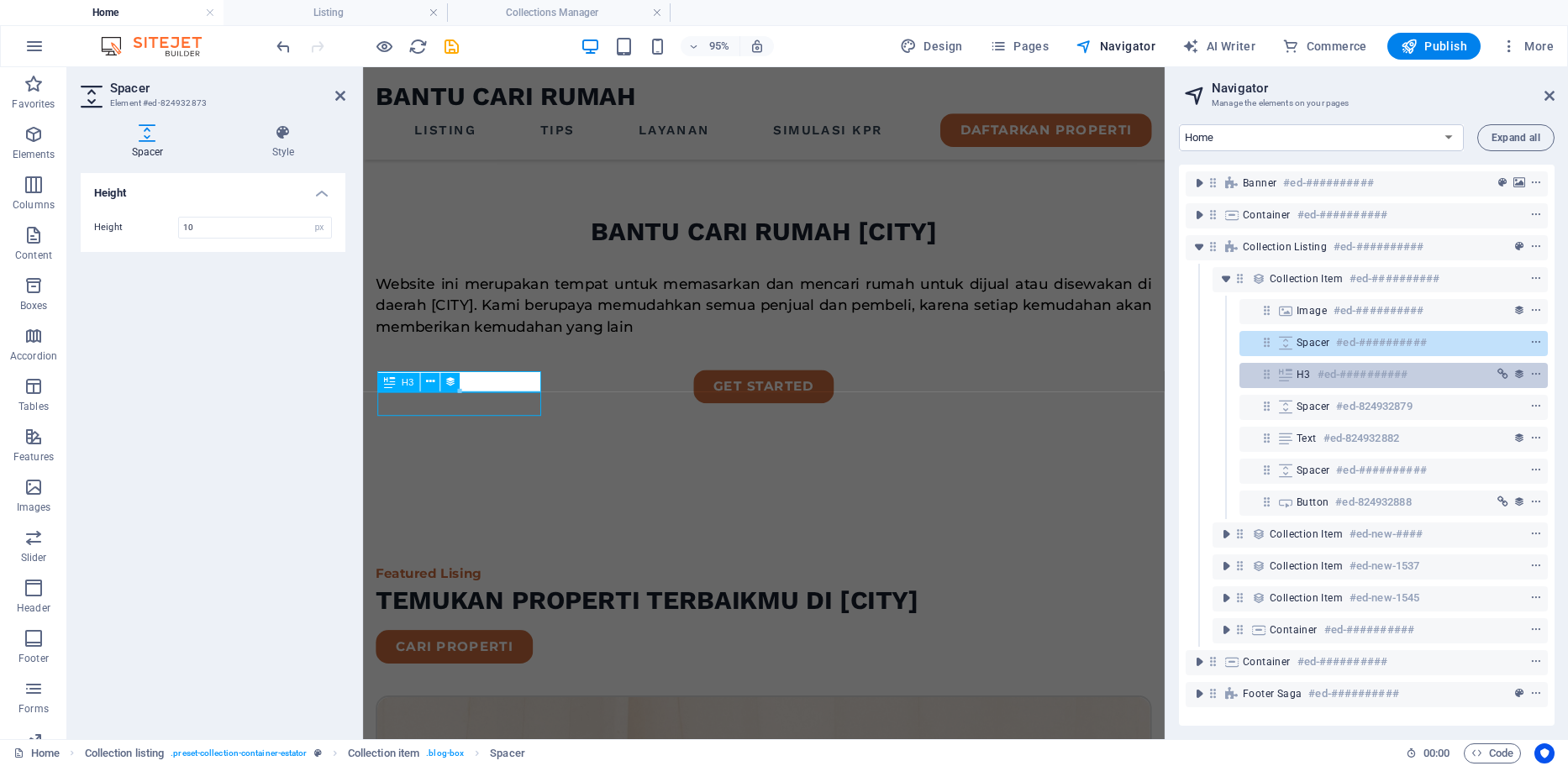 scroll, scrollTop: 750, scrollLeft: 0, axis: vertical 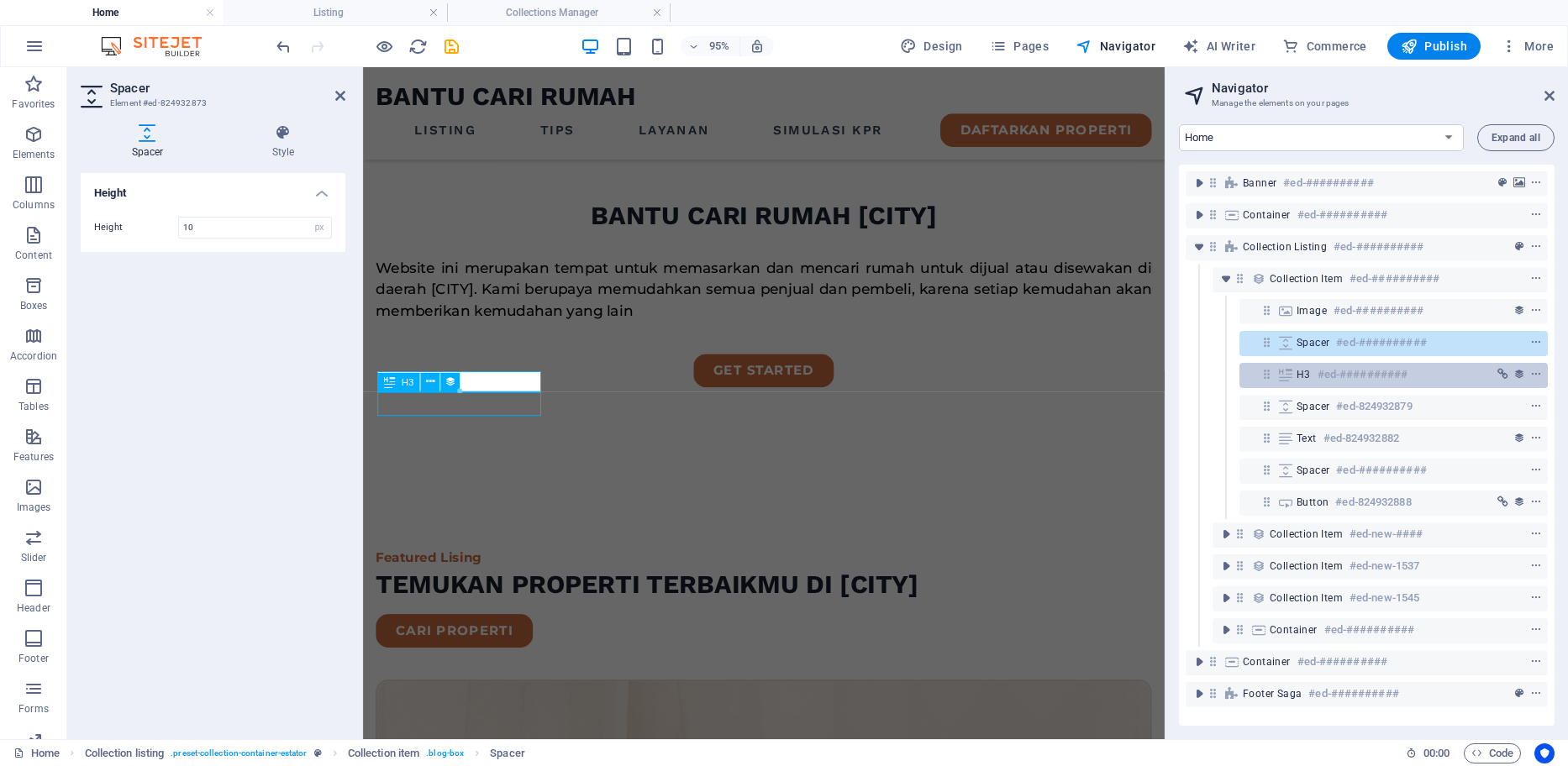 click on "#ed-##########" at bounding box center (1362, 375) 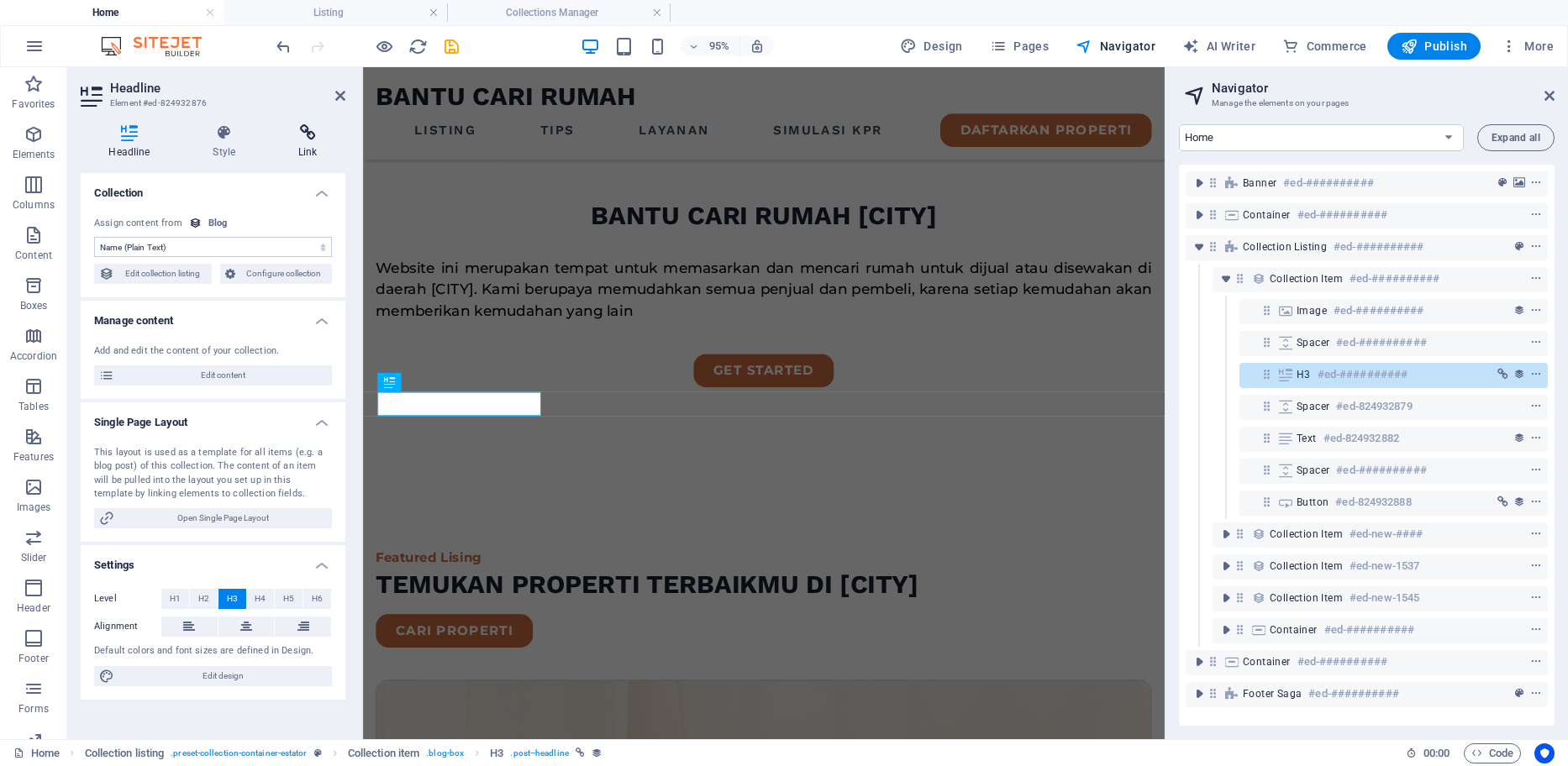 click at bounding box center (308, 133) 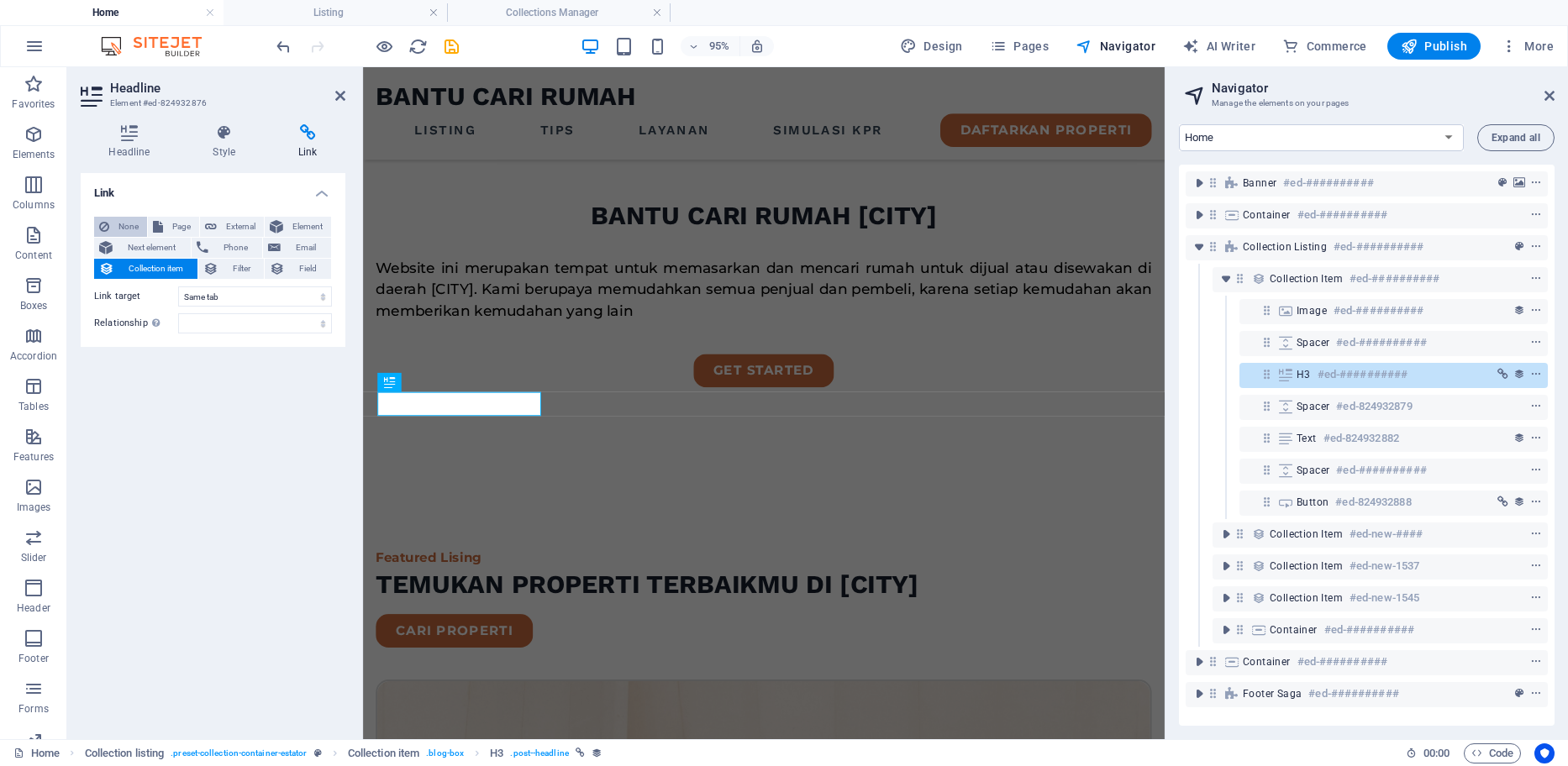 click on "None" at bounding box center [120, 227] 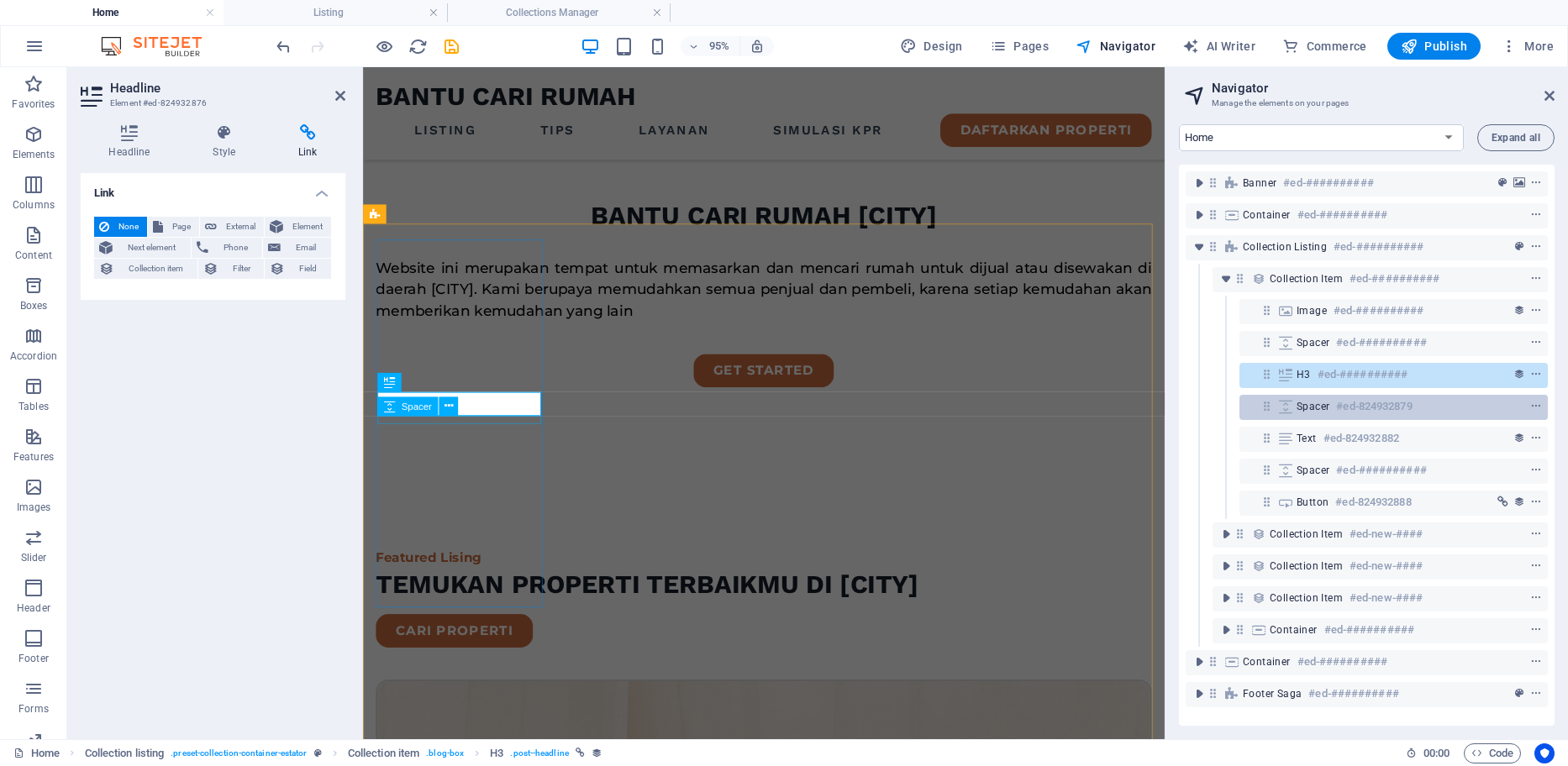 click on "Spacer #ed-##########" at bounding box center [1380, 407] 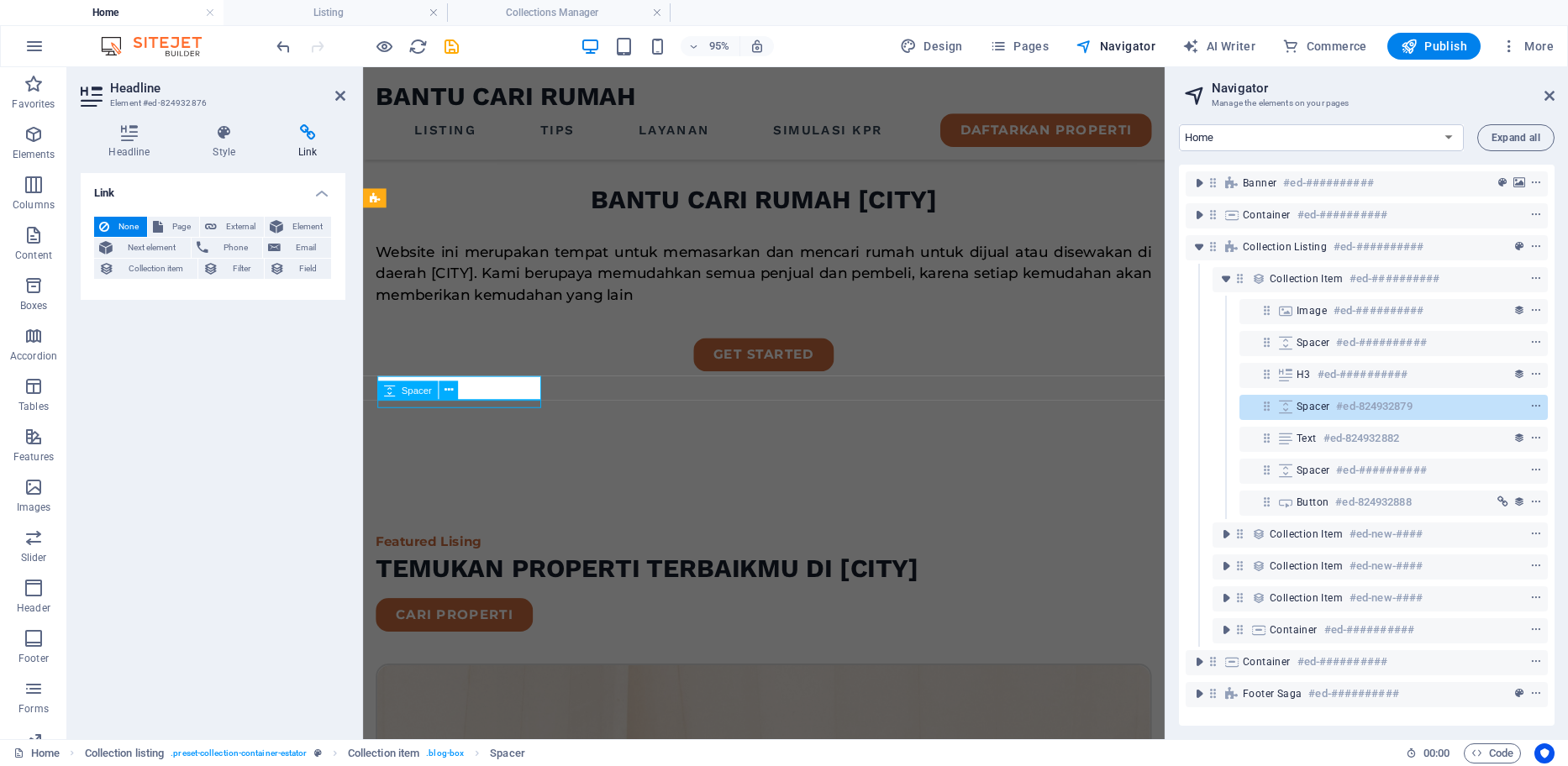 click on "Spacer #ed-##########" at bounding box center (1380, 407) 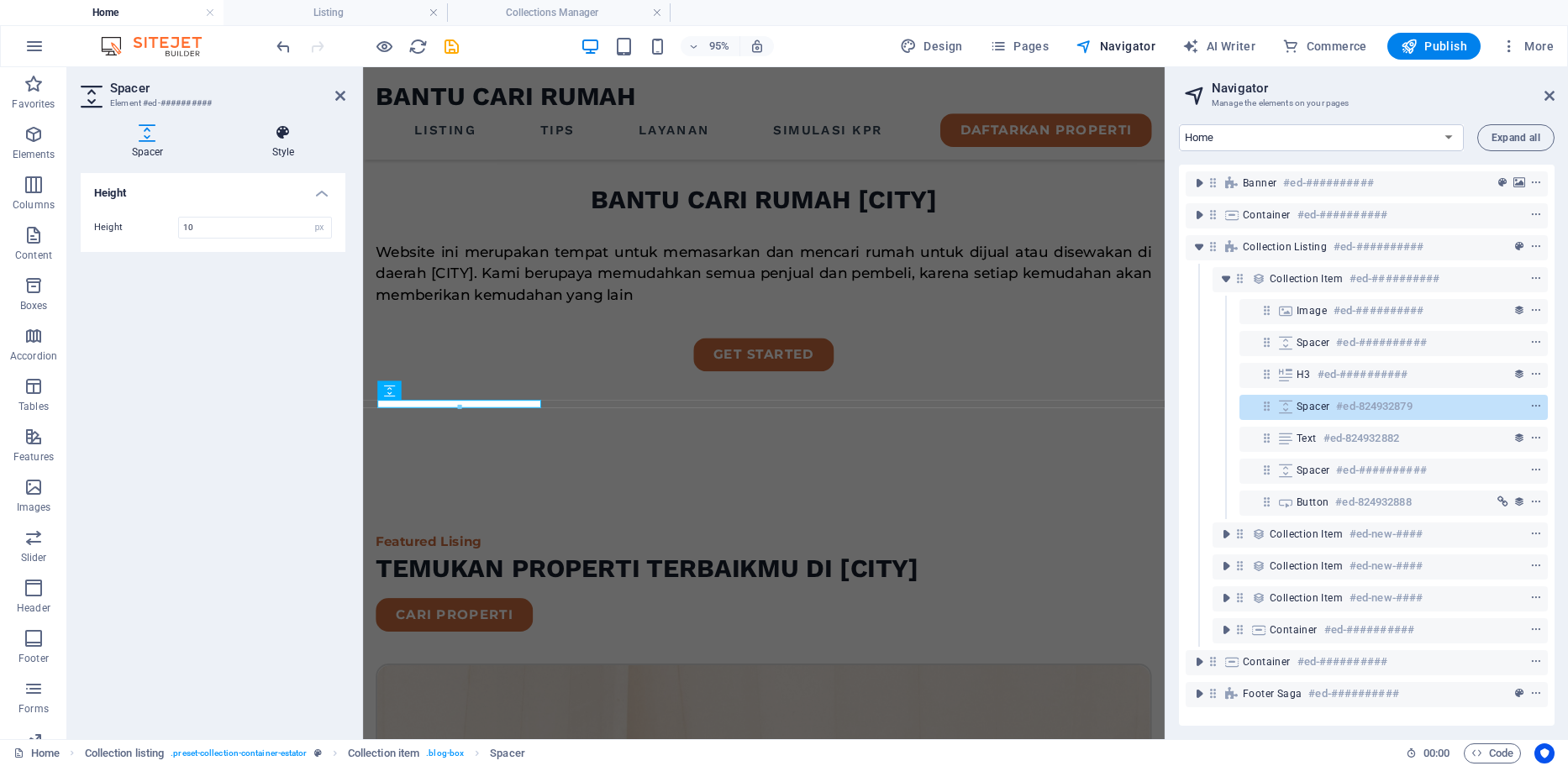 click on "Style" at bounding box center (283, 142) 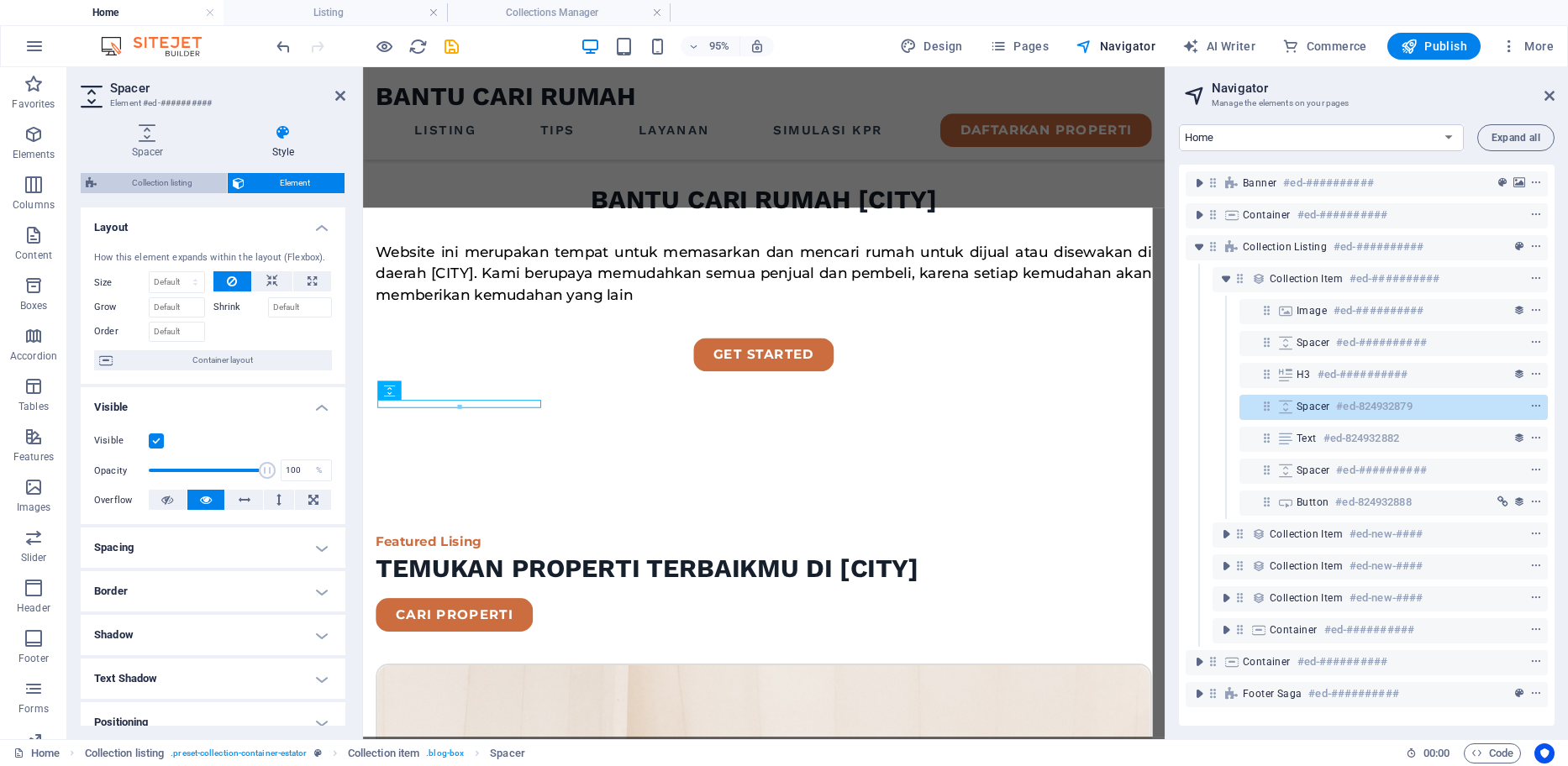 click on "Collection listing" at bounding box center [161, 183] 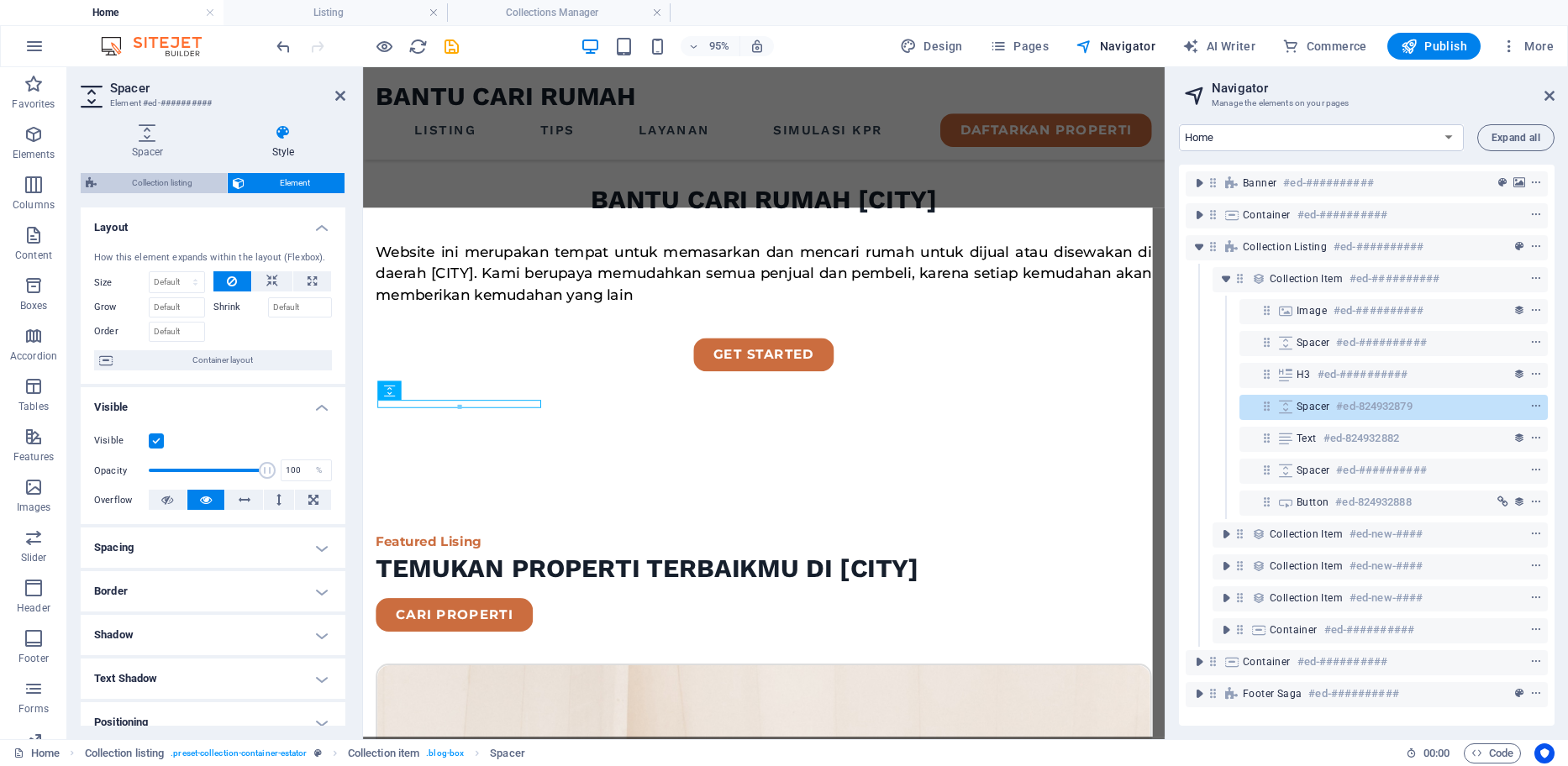 select on "px" 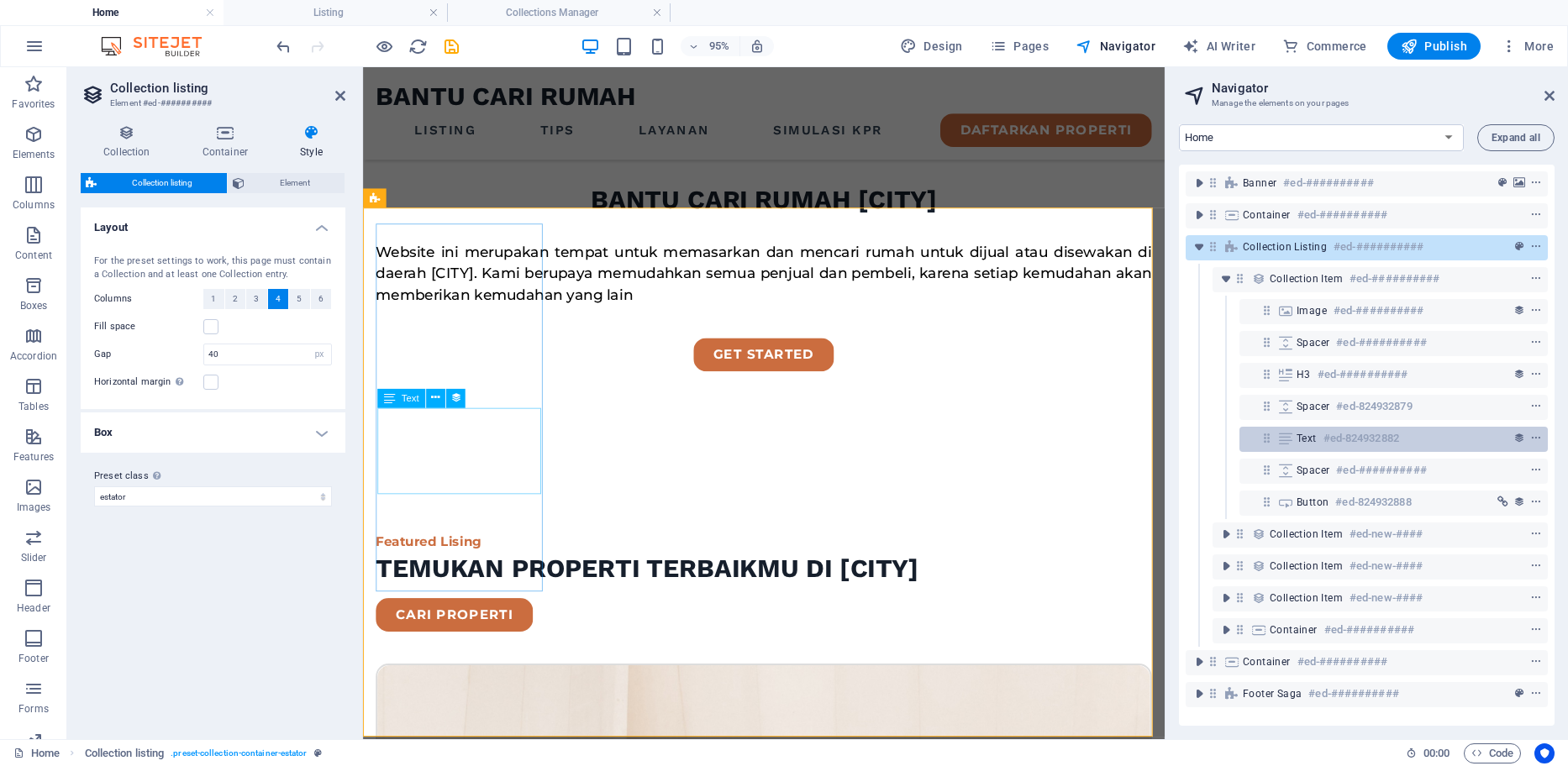 click on "Text #ed-##########" at bounding box center [1380, 438] 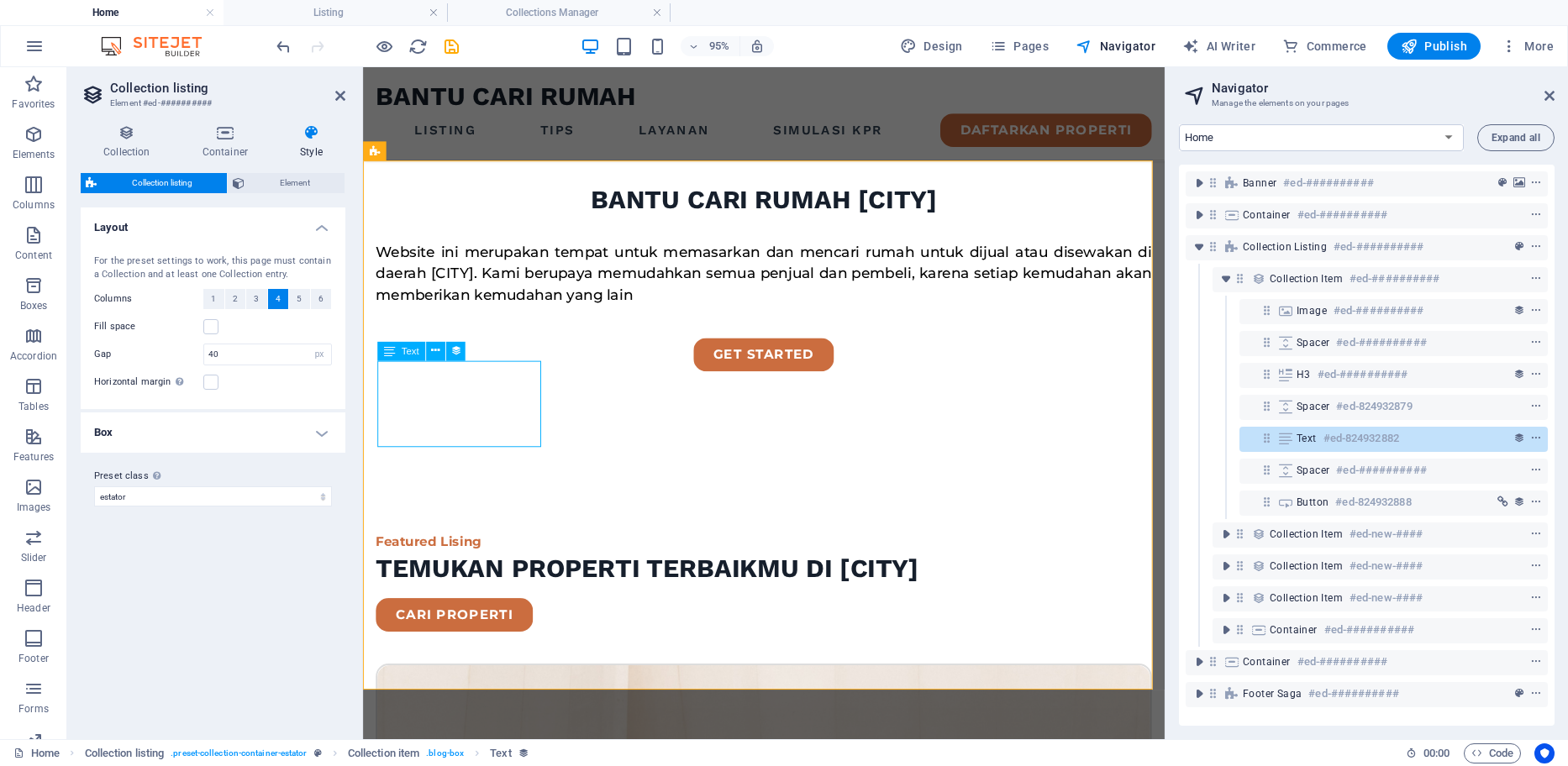 scroll, scrollTop: 816, scrollLeft: 0, axis: vertical 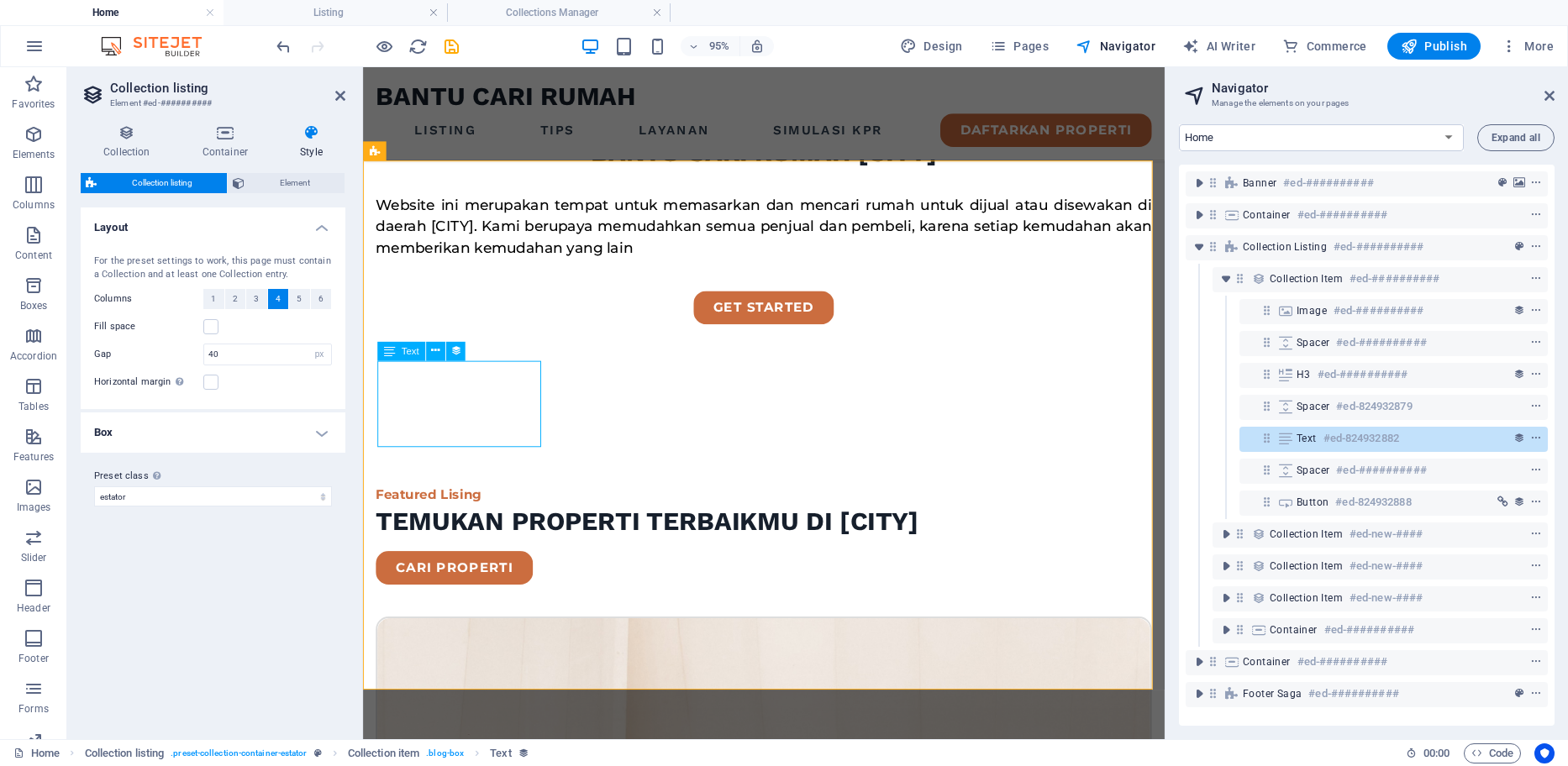 click on "Text #ed-##########" at bounding box center (1380, 438) 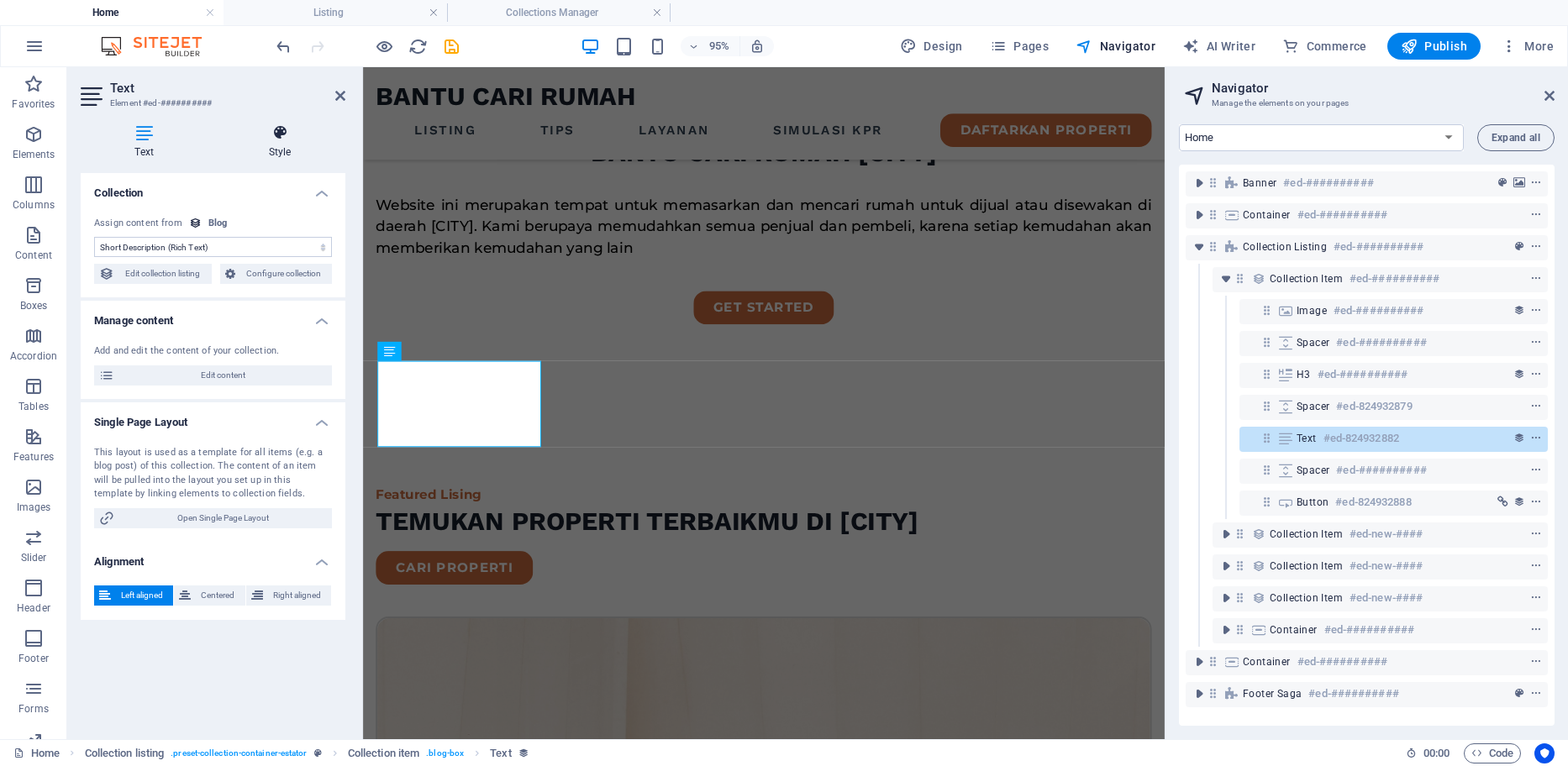 click at bounding box center (280, 133) 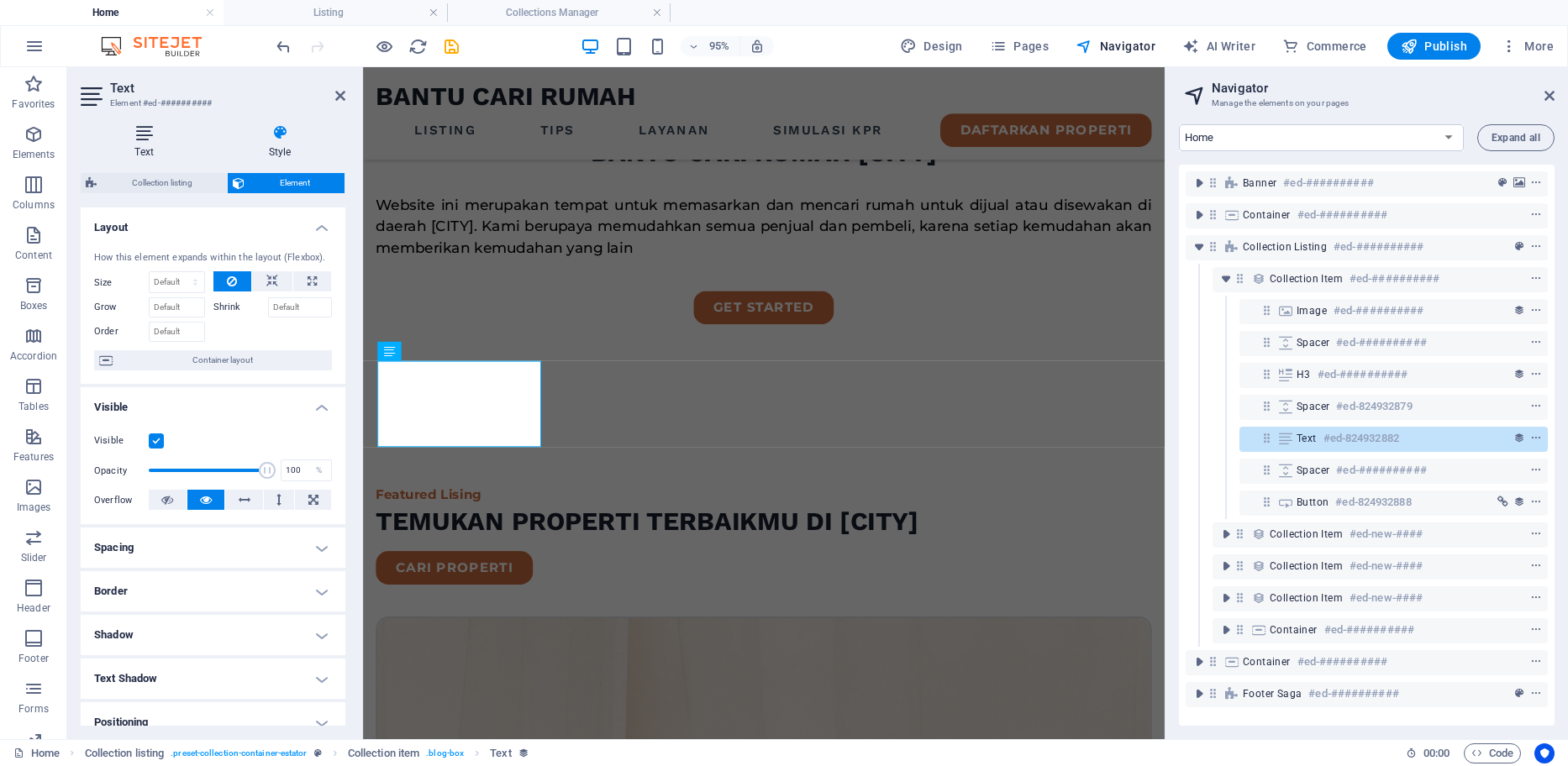 click on "Text" at bounding box center (147, 142) 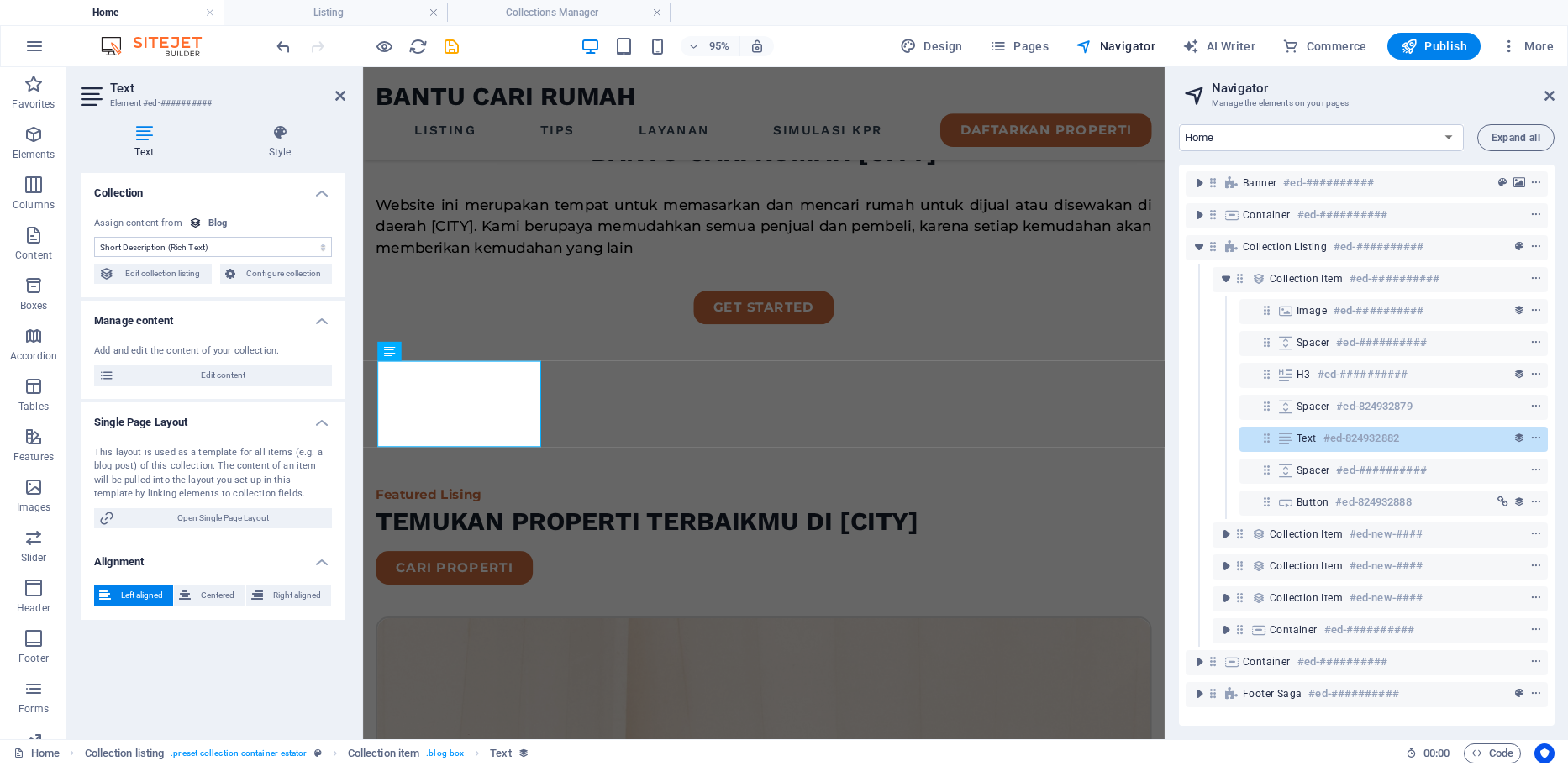 click on "No assignment, content remains static Created at (Date) Updated at (Date) Name (Plain Text) Slug (Plain Text) Short Description (Rich Text) Long Description (Rich Text) Hero Text (Rich Text) Content (CMS) Author (Plain Text) Image (File) Publishing Date (Date) Status (Choice) Category (Choice)" at bounding box center [213, 247] 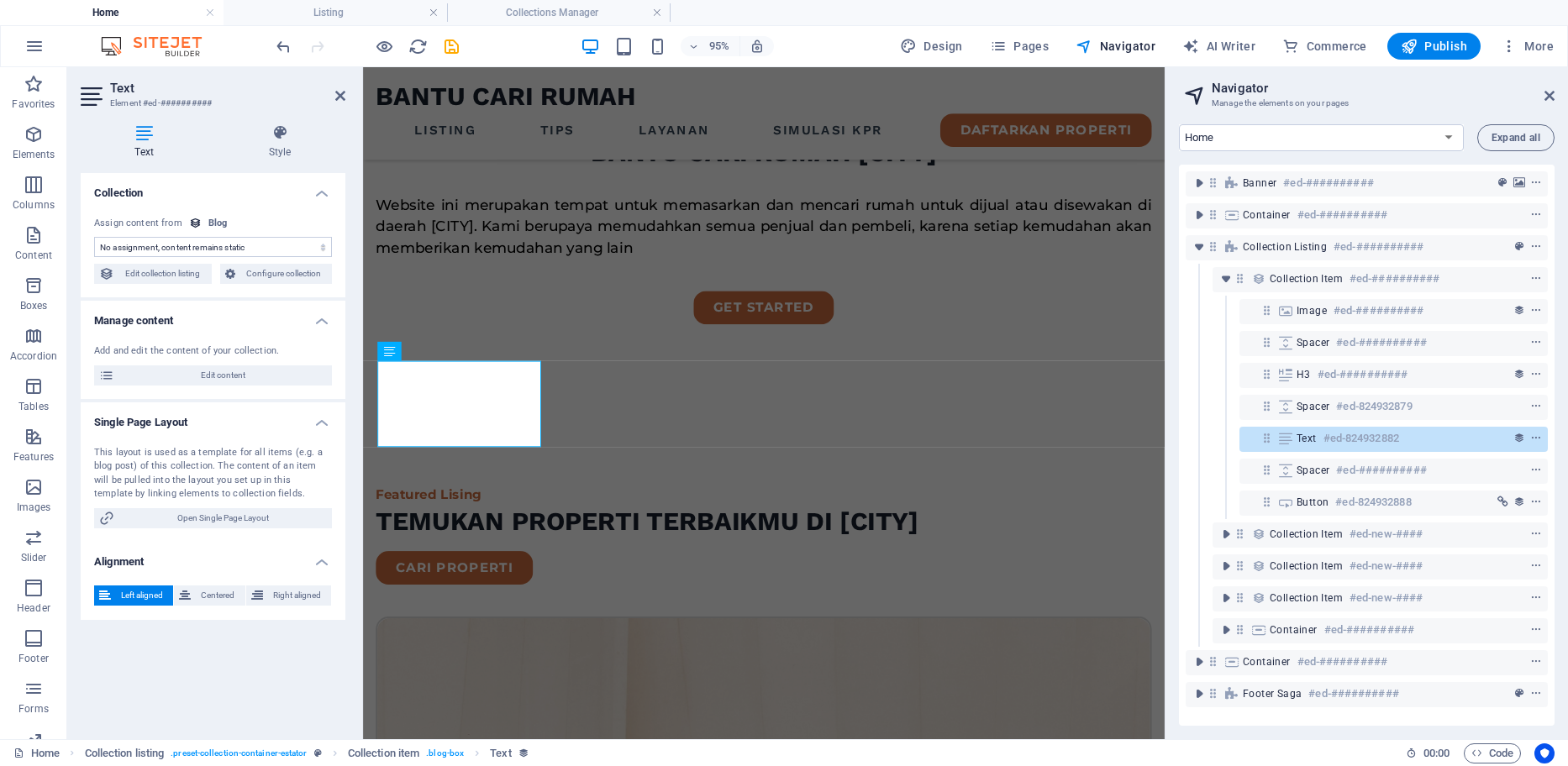 click on "No assignment, content remains static Created at (Date) Updated at (Date) Name (Plain Text) Slug (Plain Text) Short Description (Rich Text) Long Description (Rich Text) Hero Text (Rich Text) Content (CMS) Author (Plain Text) Image (File) Publishing Date (Date) Status (Choice) Category (Choice)" at bounding box center [213, 247] 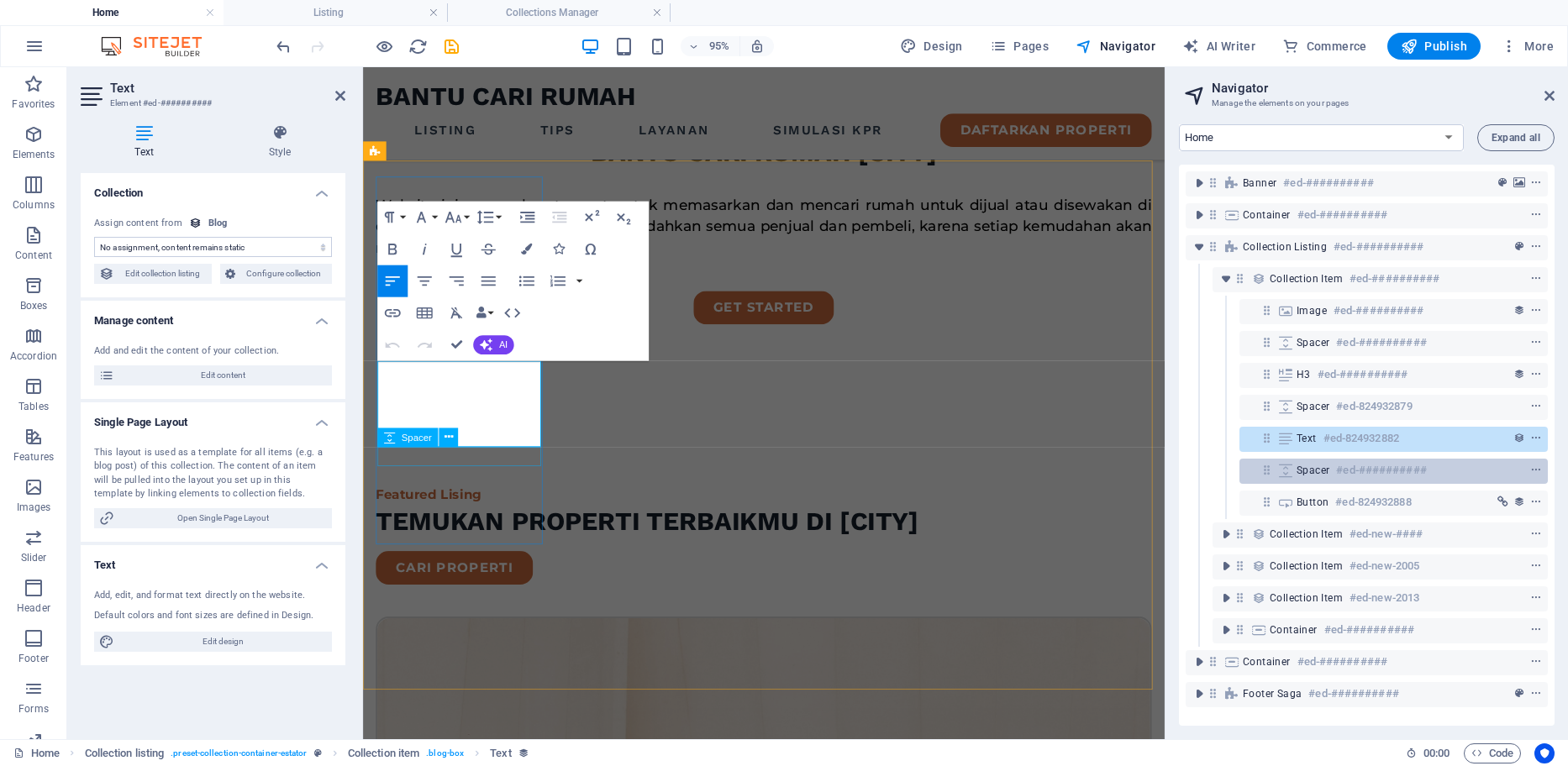 click on "Spacer #ed-824932885" at bounding box center [1380, 470] 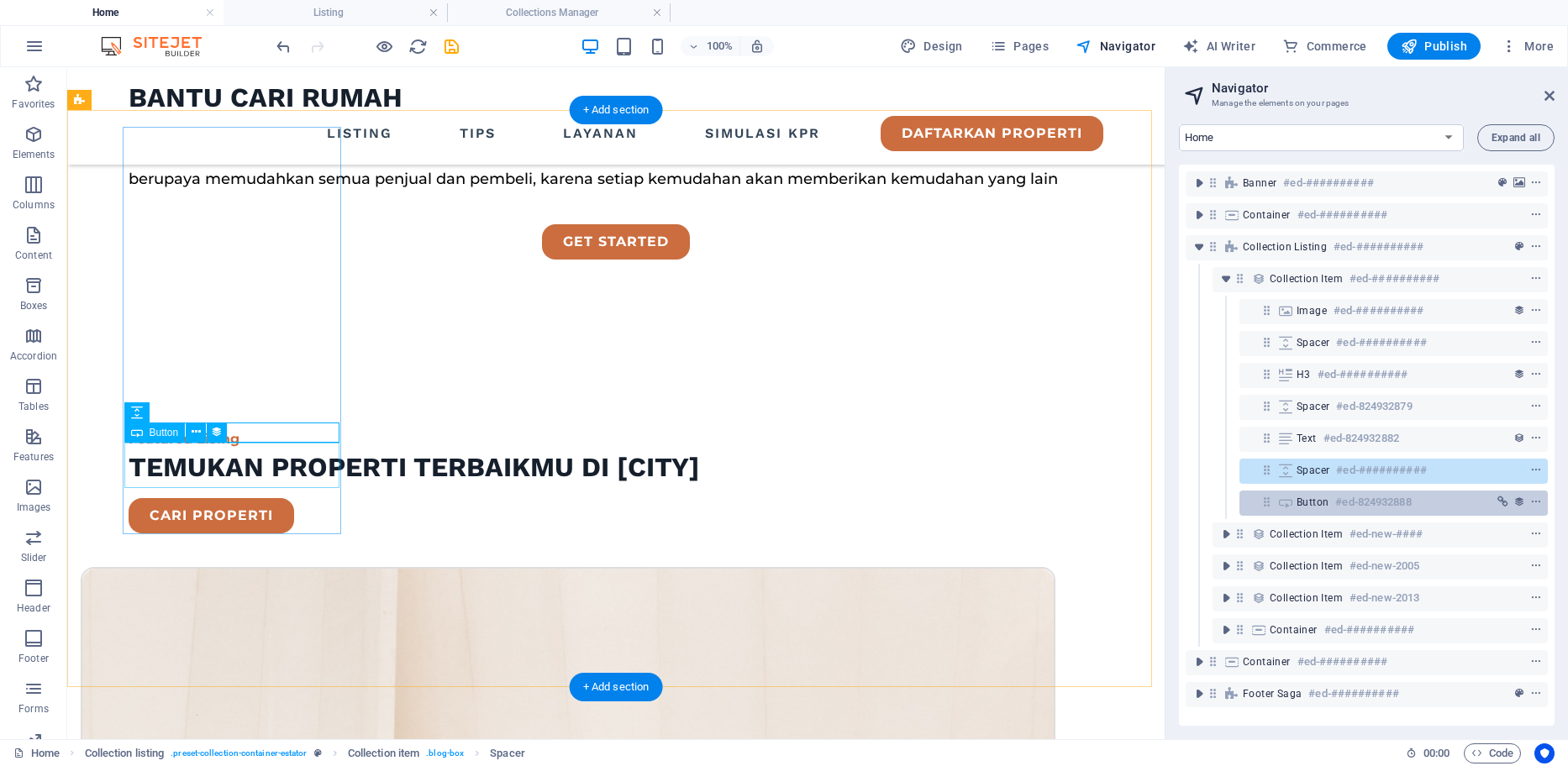 click on "Button #ed-##########" at bounding box center (1380, 502) 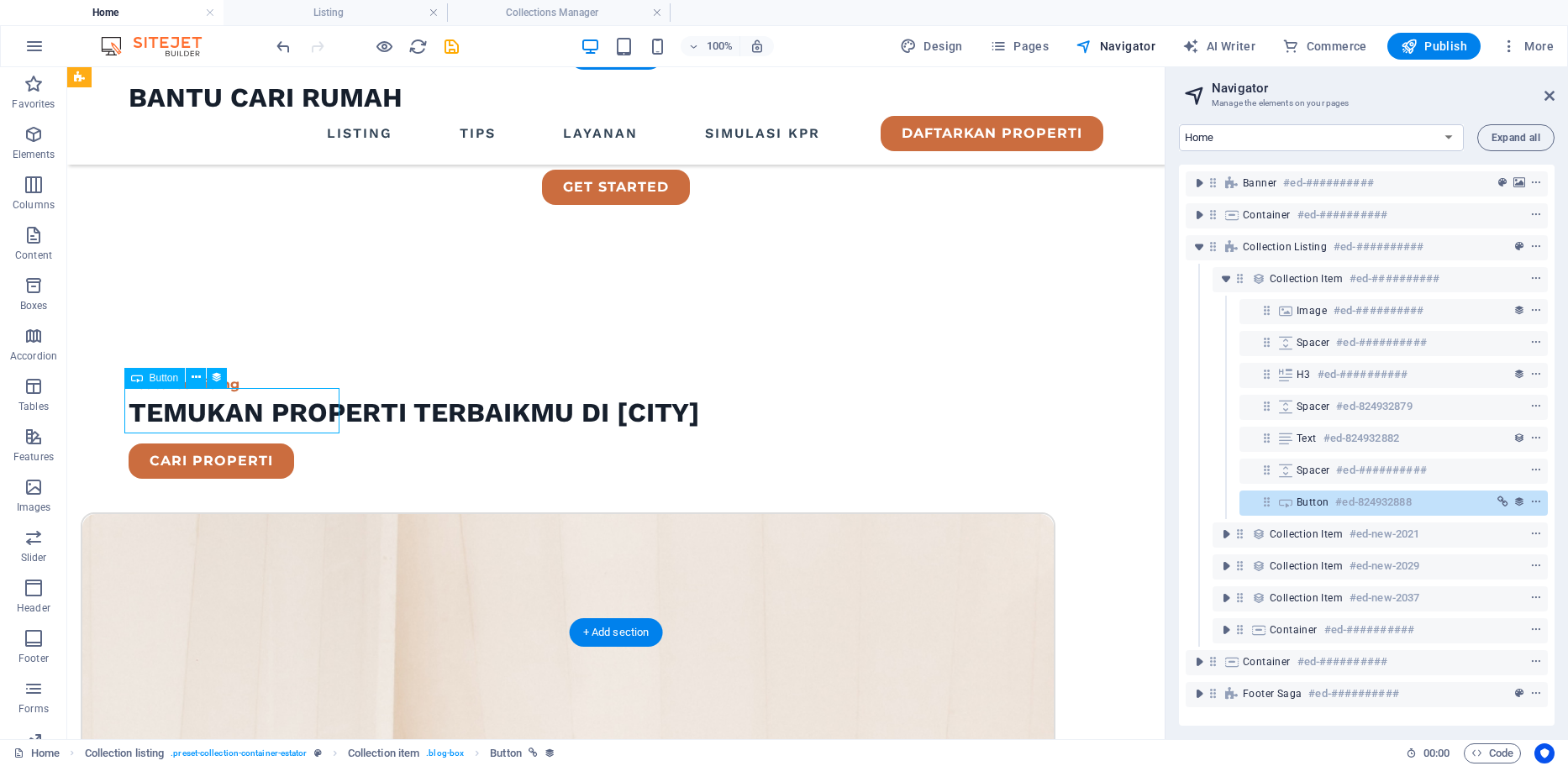 click on "Button #ed-##########" at bounding box center (1380, 502) 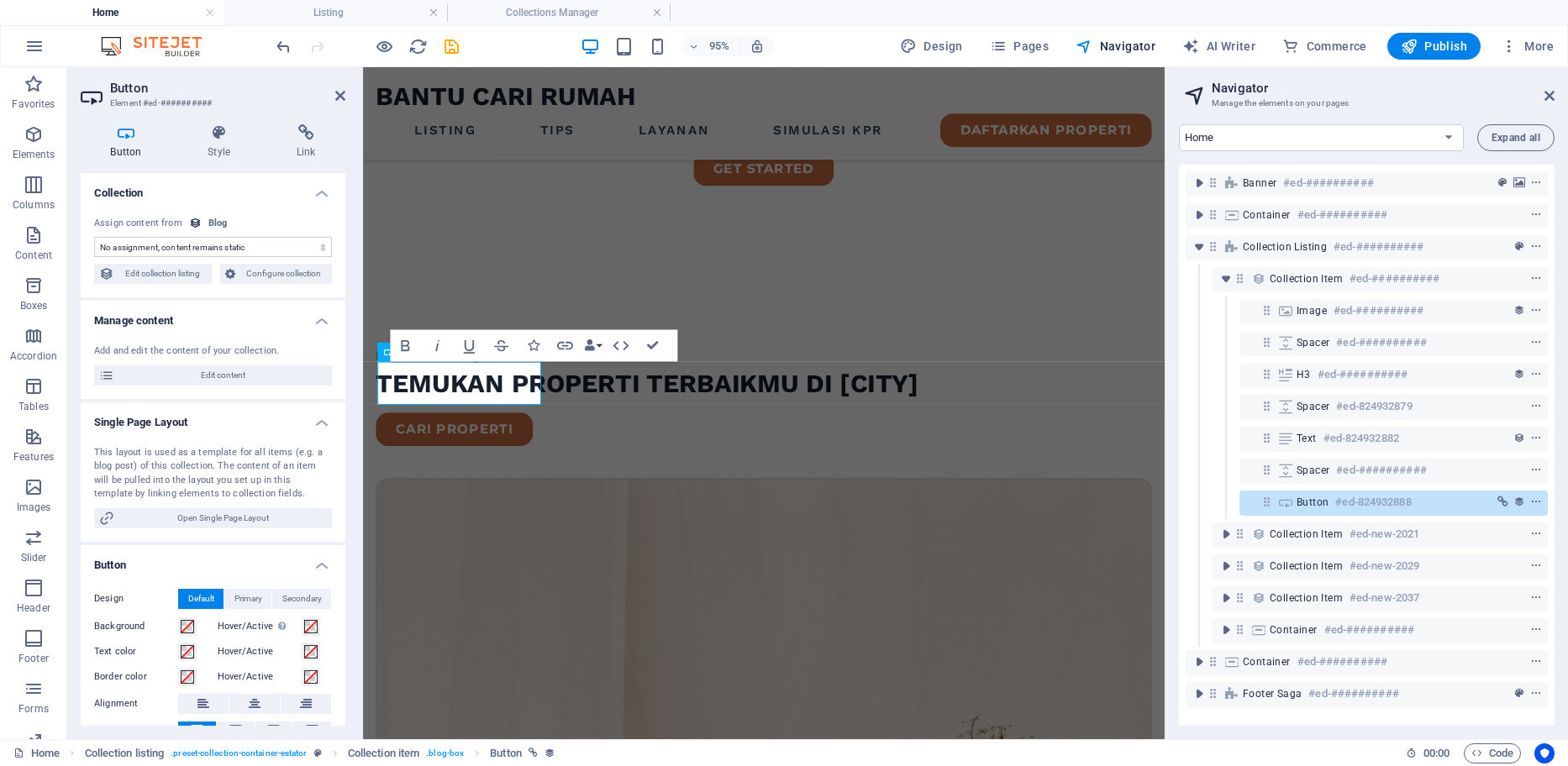 click on "No assignment, content remains static Created at (Date) Updated at (Date) Name (Plain Text) Slug (Plain Text) Short Description (Rich Text) Long Description (Rich Text) Hero Text (Rich Text) Content (CMS) Author (Plain Text) Image (File) Publishing Date (Date) Status (Choice) Category (Choice)" at bounding box center [213, 247] 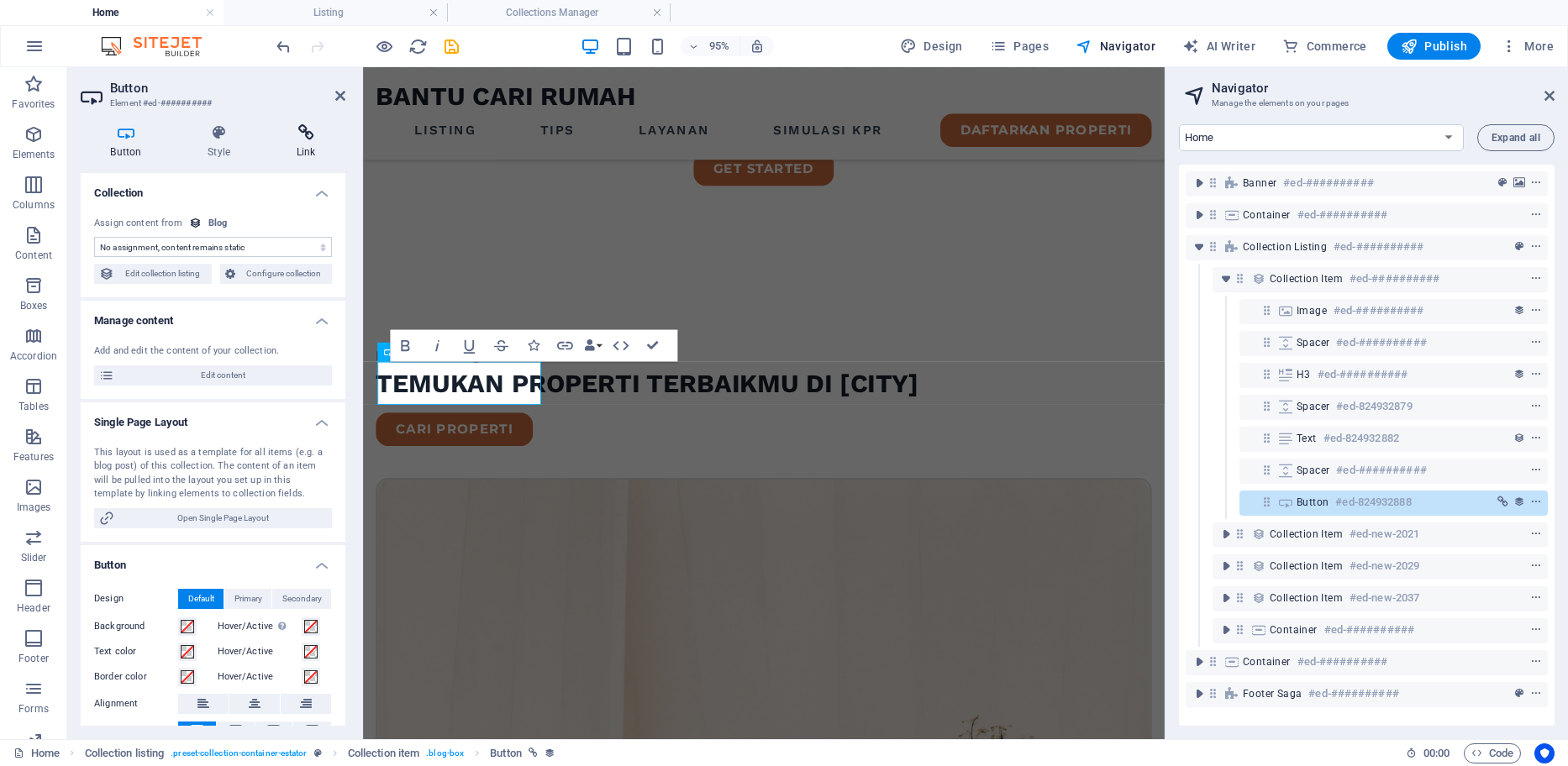 click on "Link" at bounding box center (306, 142) 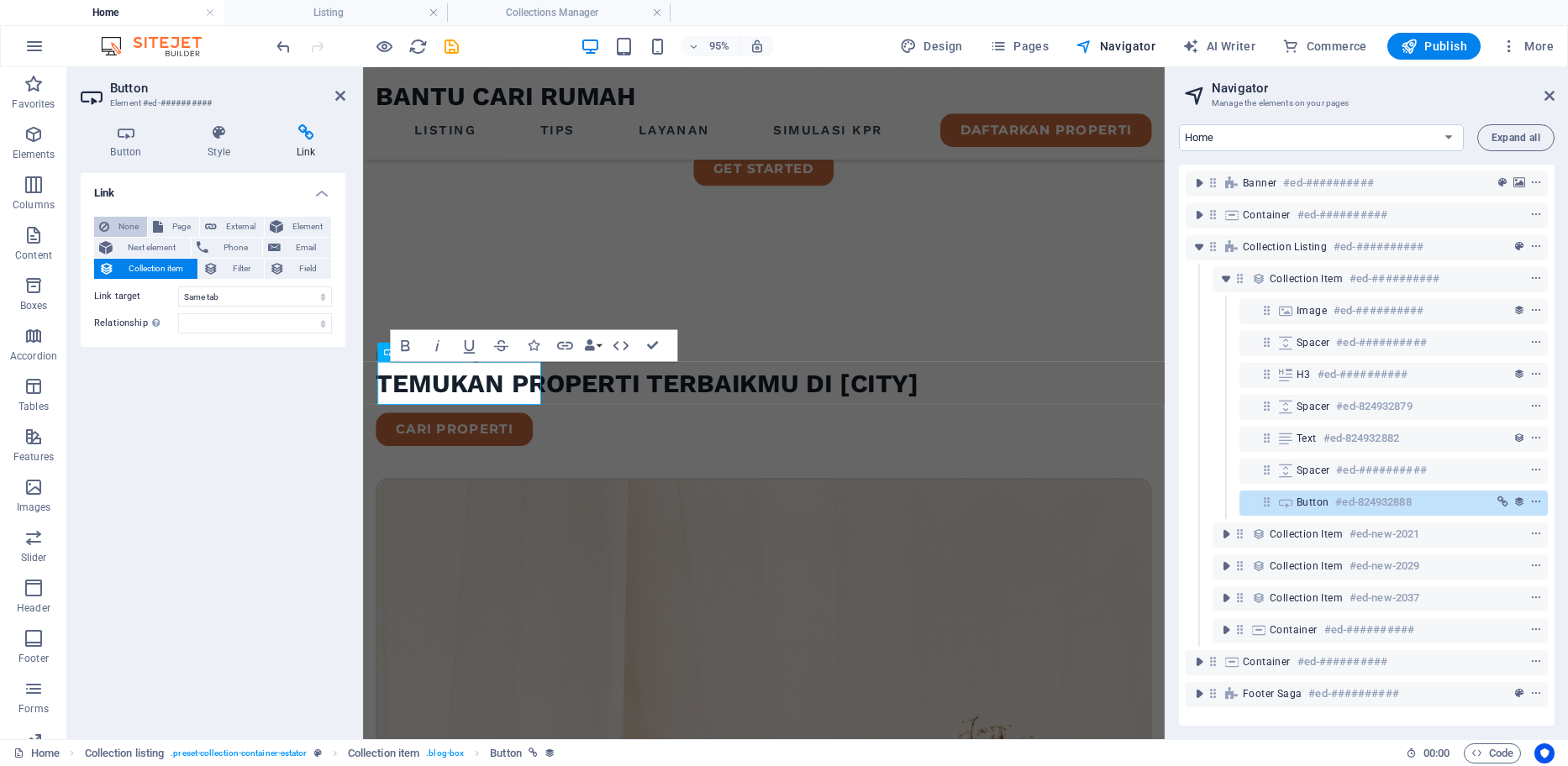 click on "None" at bounding box center [128, 227] 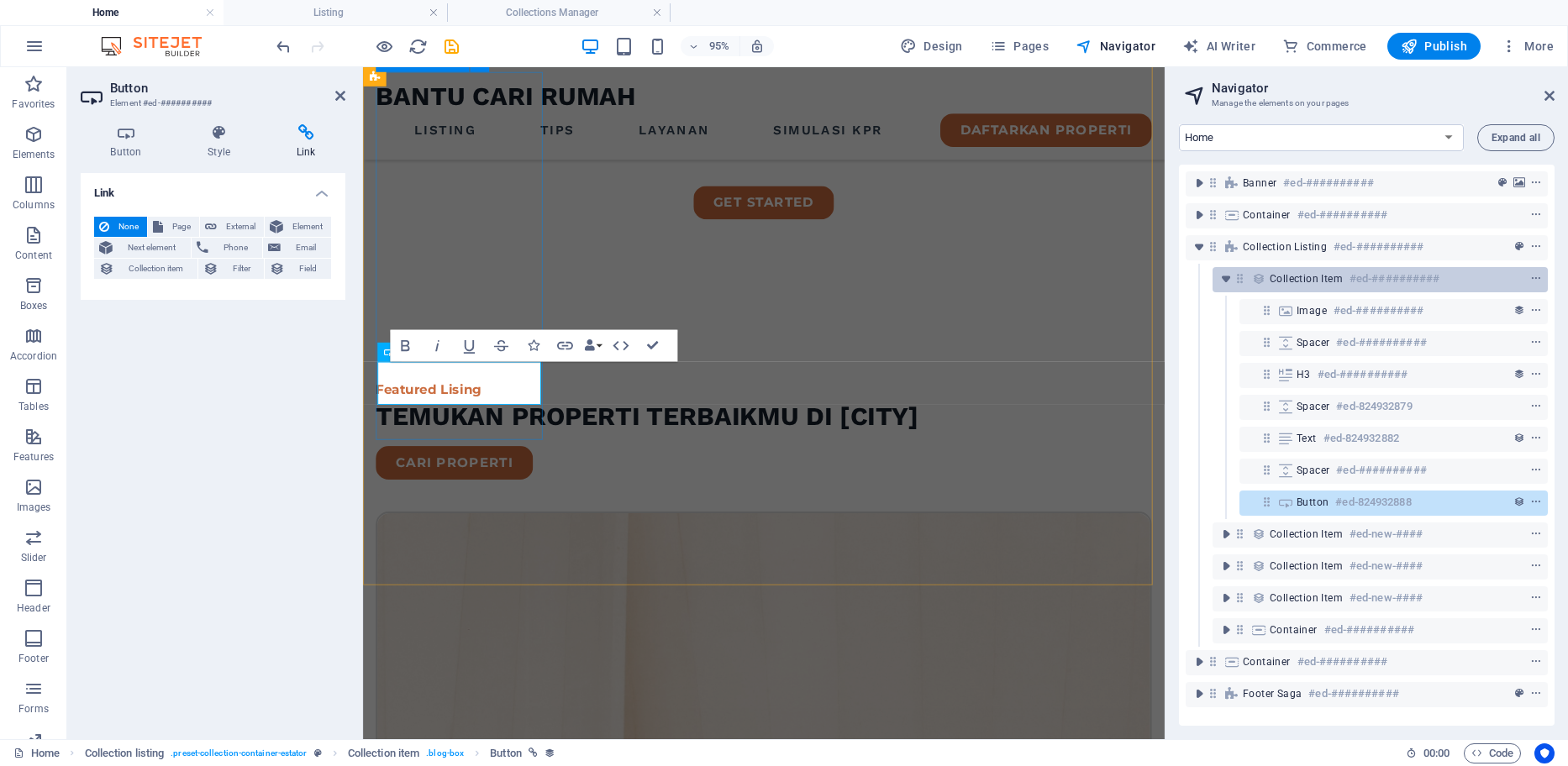 click on "Collection item" at bounding box center [1306, 279] 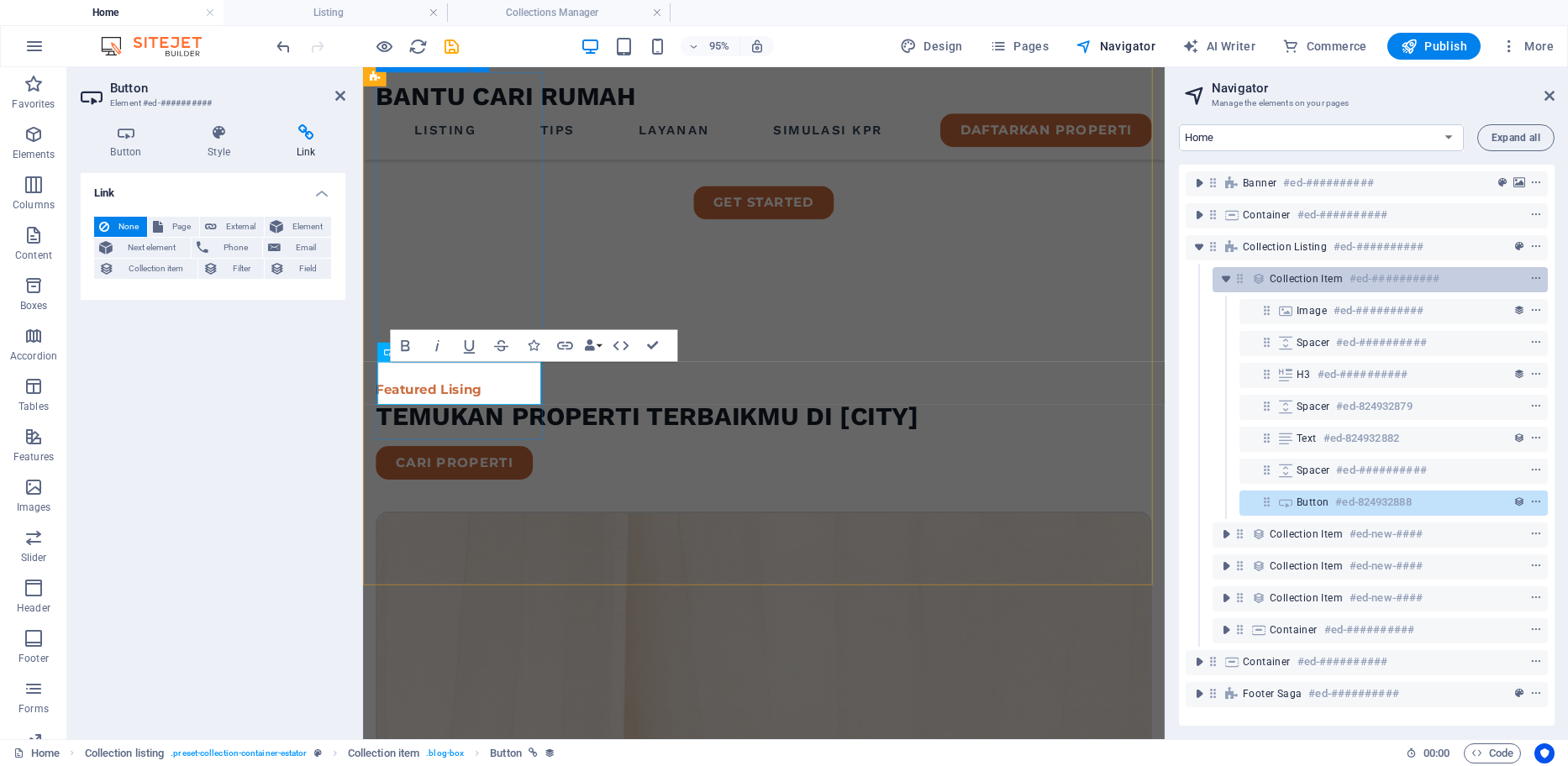 scroll, scrollTop: 771, scrollLeft: 0, axis: vertical 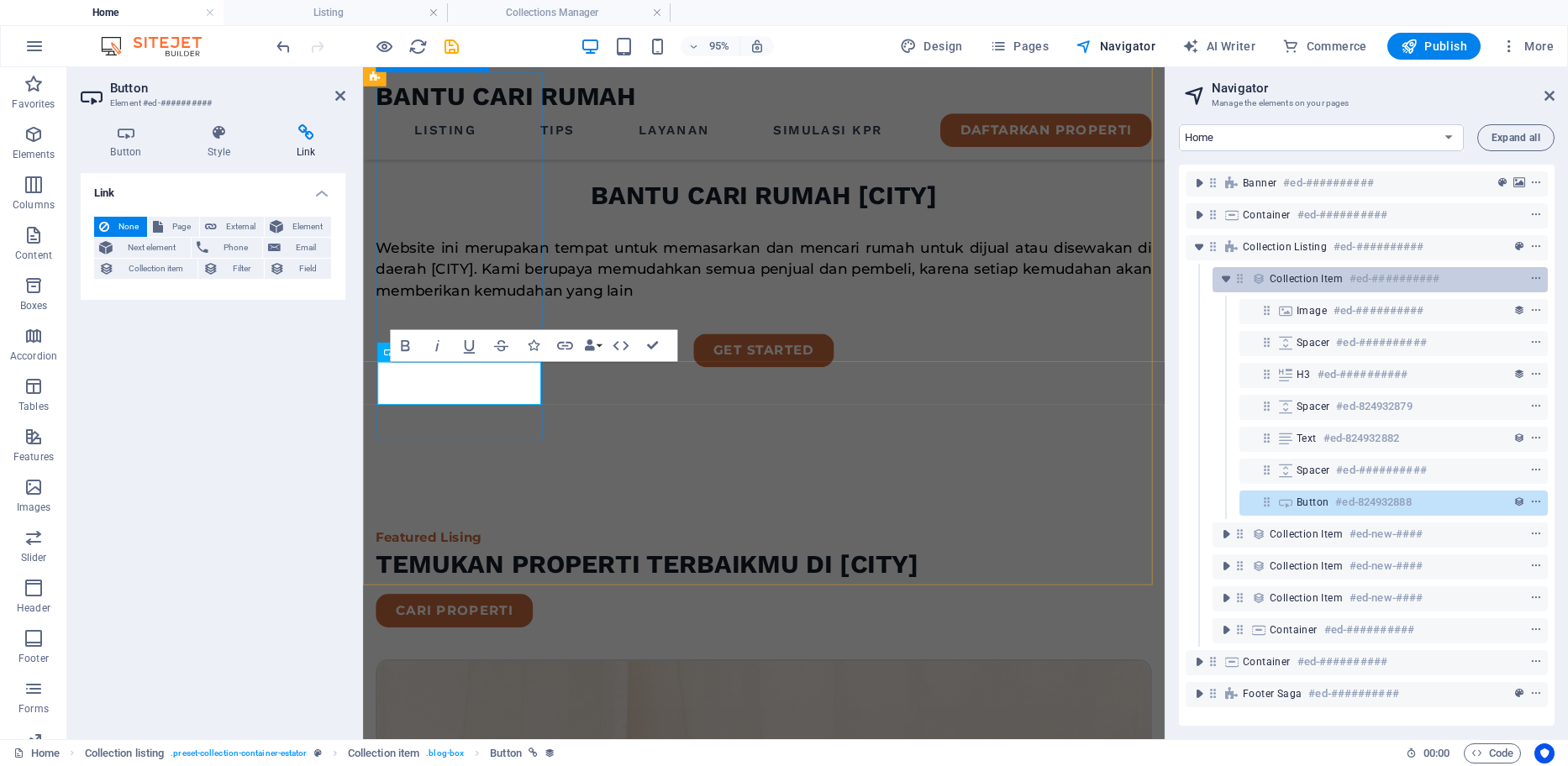 click on "Collection item" at bounding box center (1306, 279) 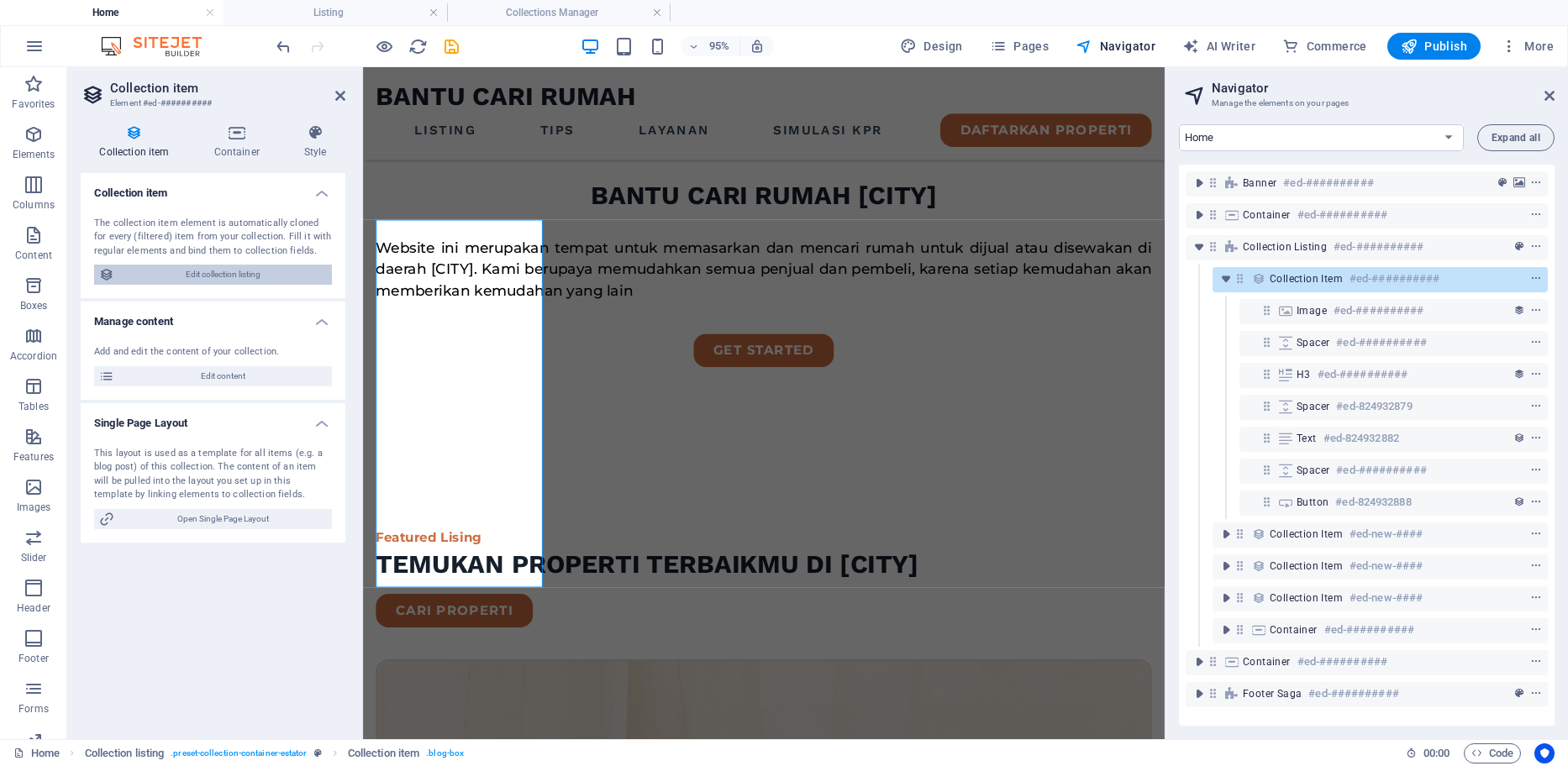 click on "Edit collection listing" at bounding box center (223, 275) 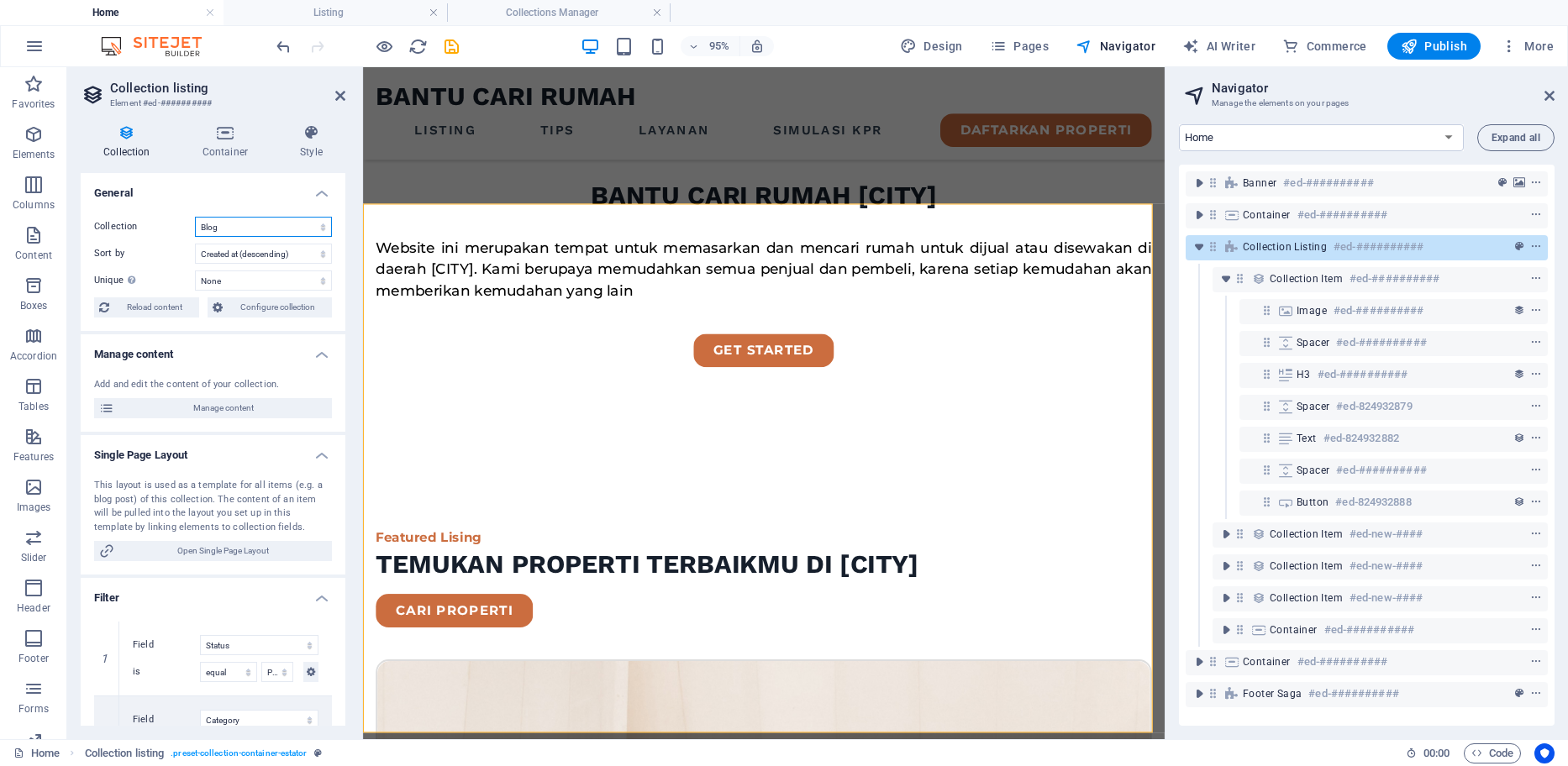 click on "Blog Layanan Kami Listing" at bounding box center (263, 227) 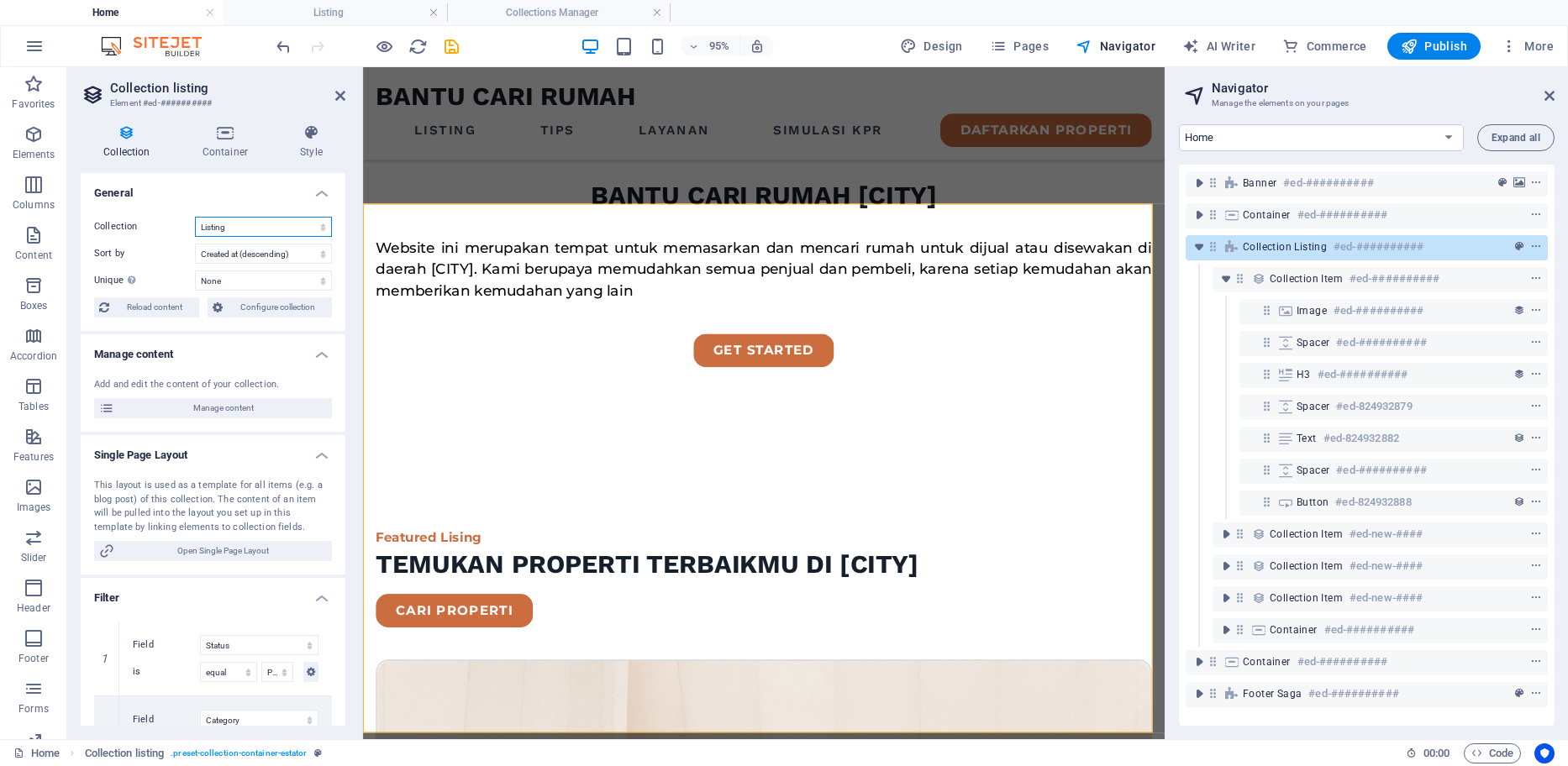 click on "Blog Layanan Kami Listing" at bounding box center [263, 227] 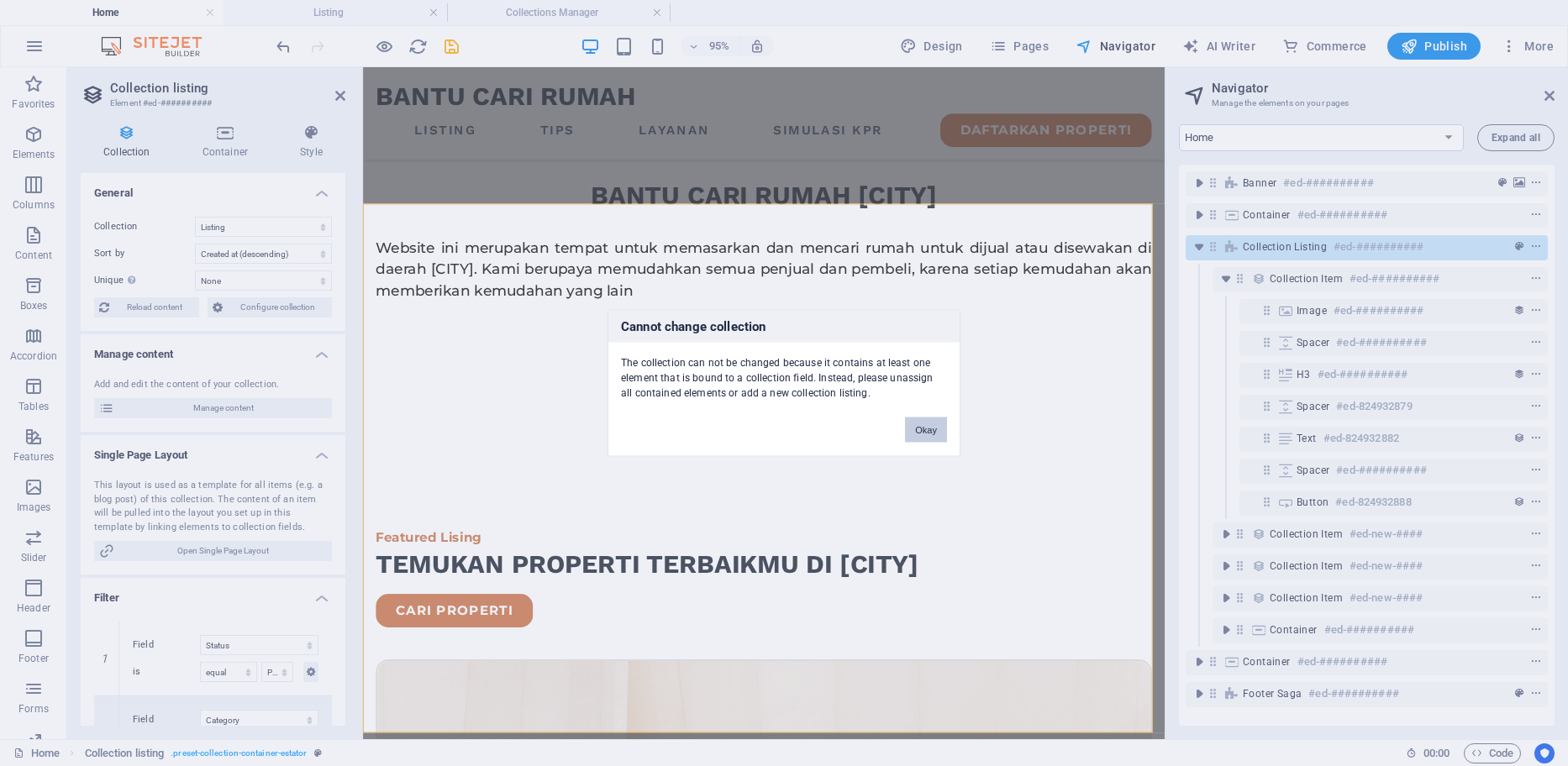 click on "Okay" at bounding box center [926, 430] 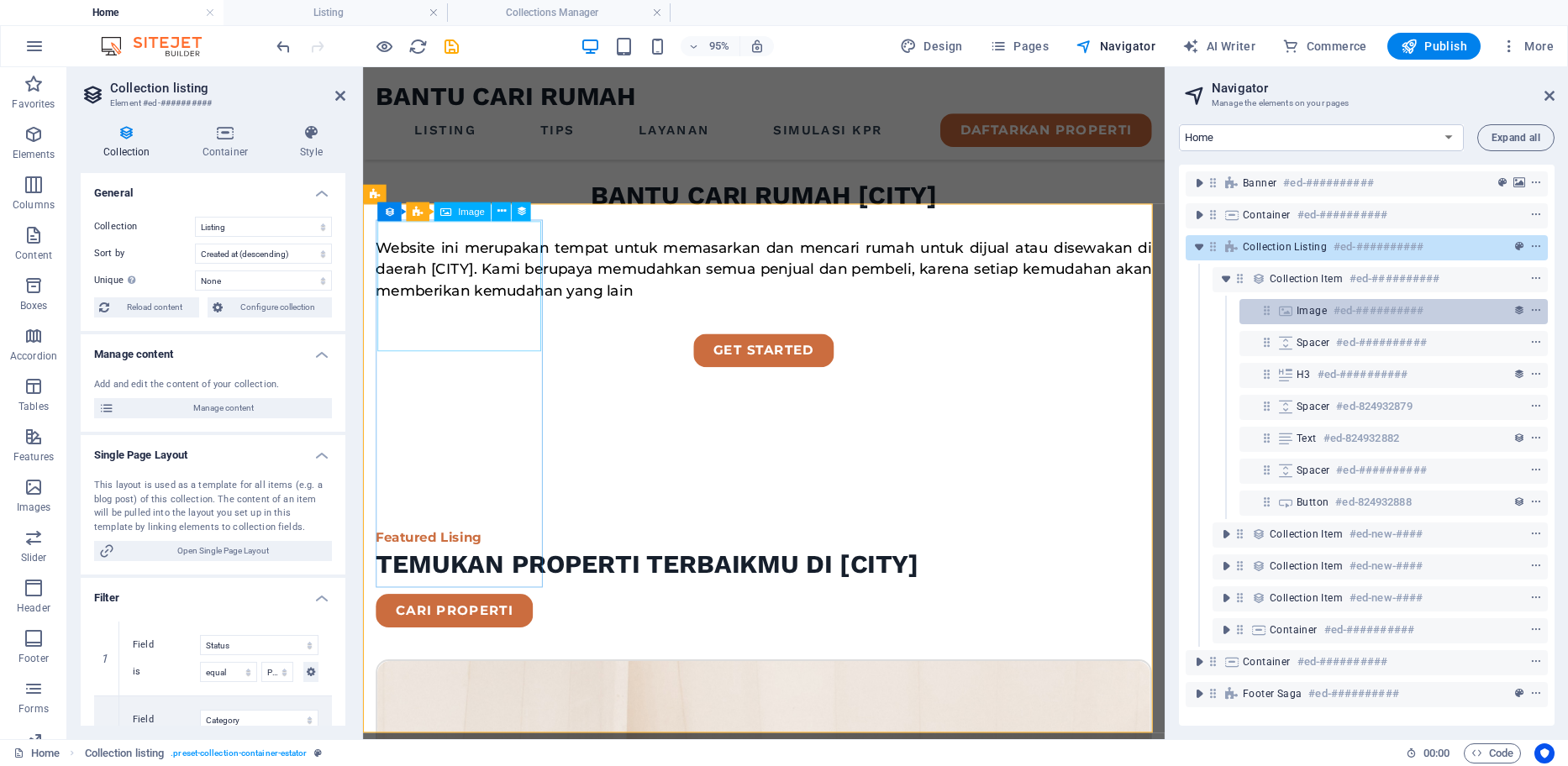 click on "#ed-##########" at bounding box center (1378, 311) 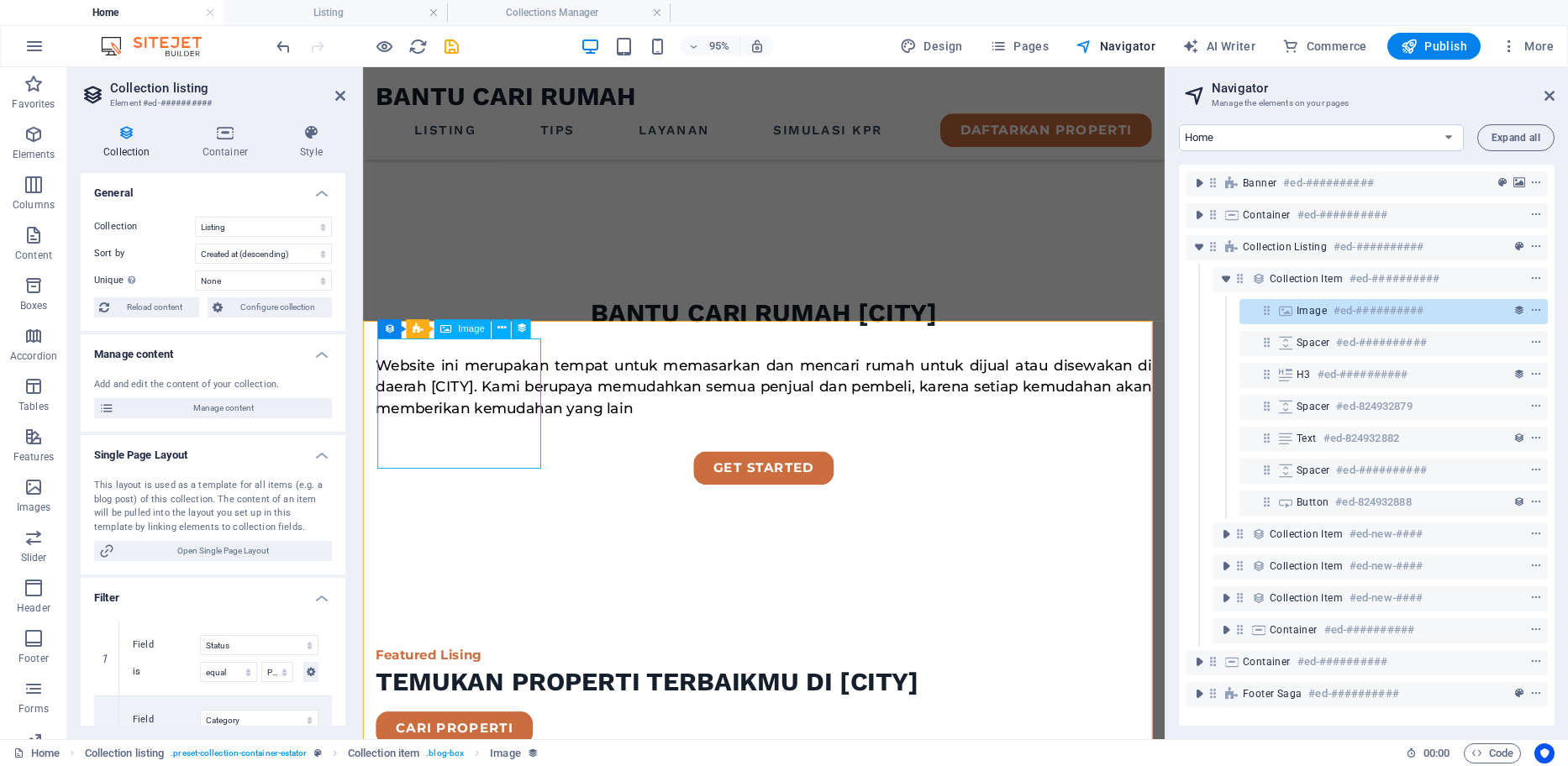 click on "#ed-##########" at bounding box center (1378, 311) 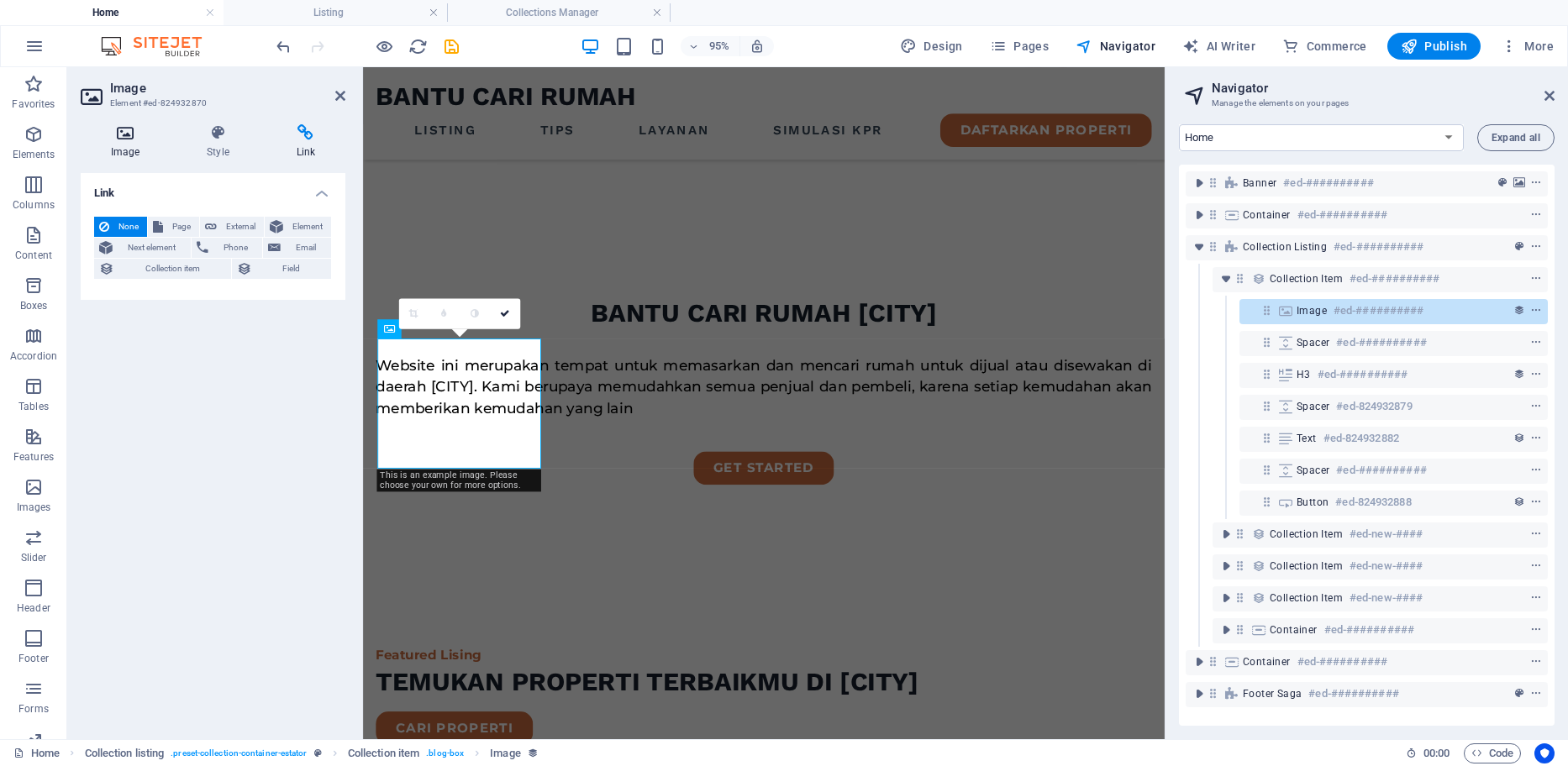 click on "Image" at bounding box center [129, 142] 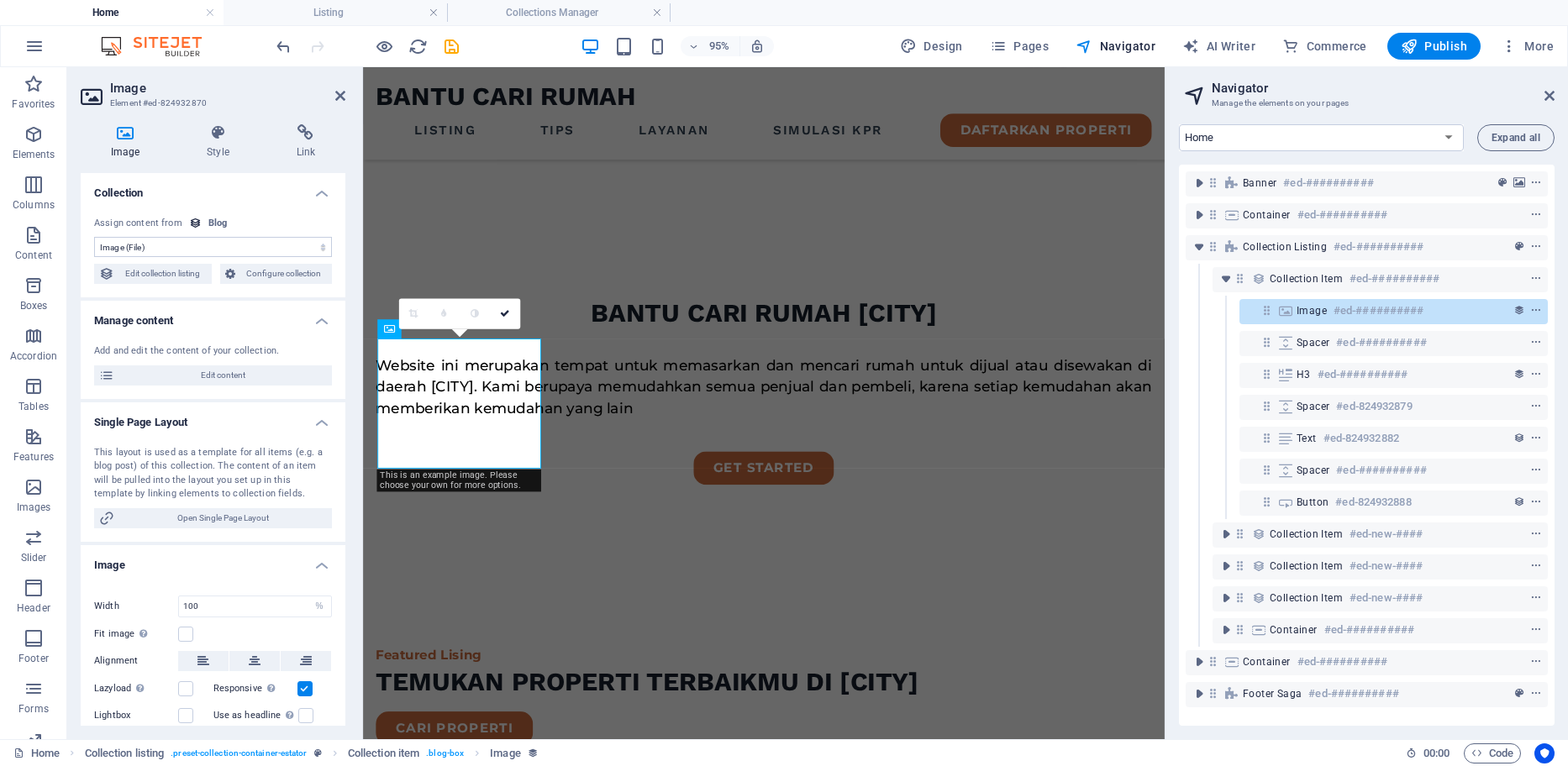 click on "No assignment, content remains static Created at (Date) Updated at (Date) Name (Plain Text) Slug (Plain Text) Short Description (Rich Text) Long Description (Rich Text) Hero Text (Rich Text) Content (CMS) Author (Plain Text) Image (File) Publishing Date (Date) Status (Choice) Category (Choice)" at bounding box center (213, 247) 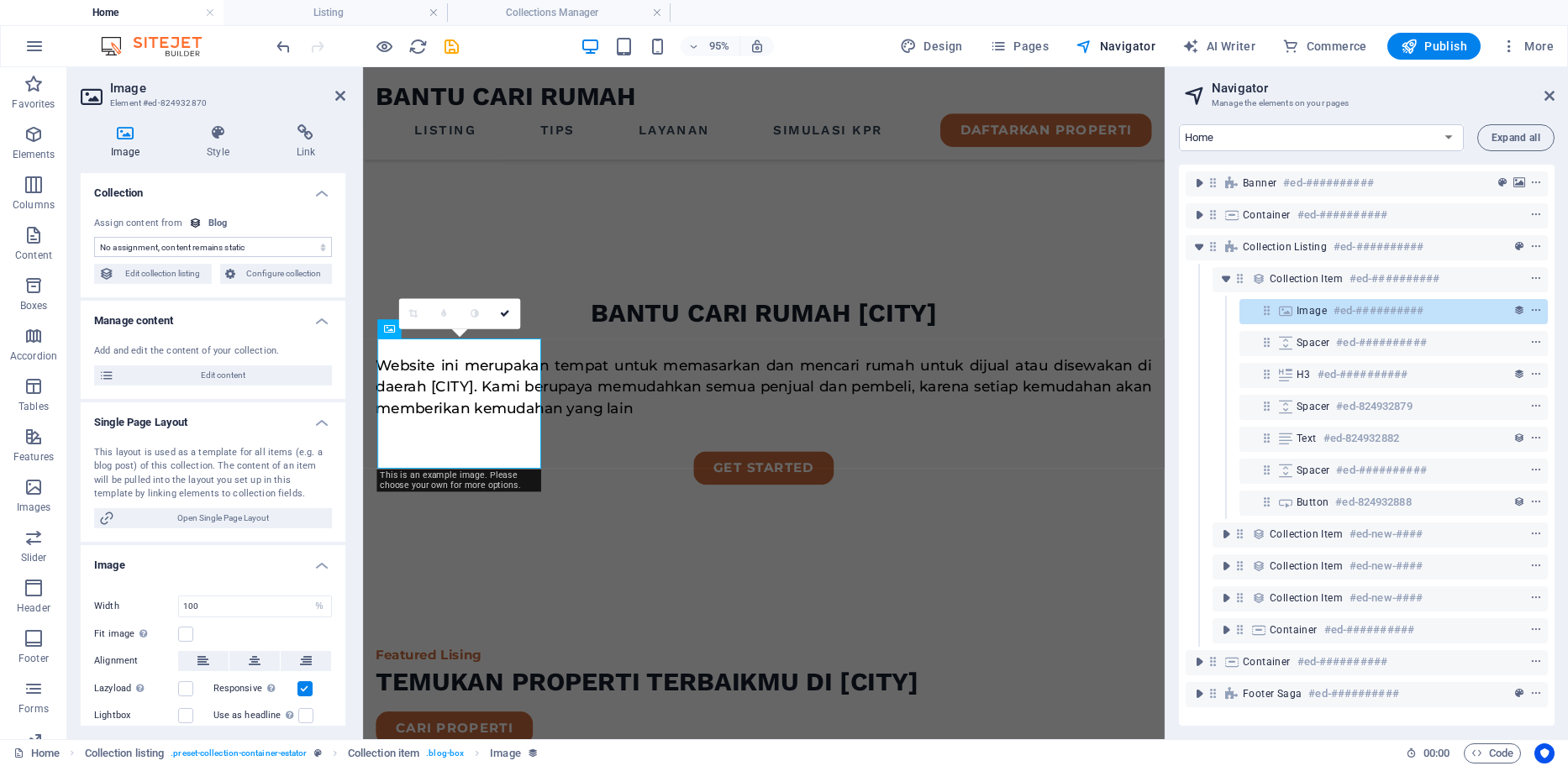click on "No assignment, content remains static Created at (Date) Updated at (Date) Name (Plain Text) Slug (Plain Text) Short Description (Rich Text) Long Description (Rich Text) Hero Text (Rich Text) Content (CMS) Author (Plain Text) Image (File) Publishing Date (Date) Status (Choice) Category (Choice)" at bounding box center (213, 247) 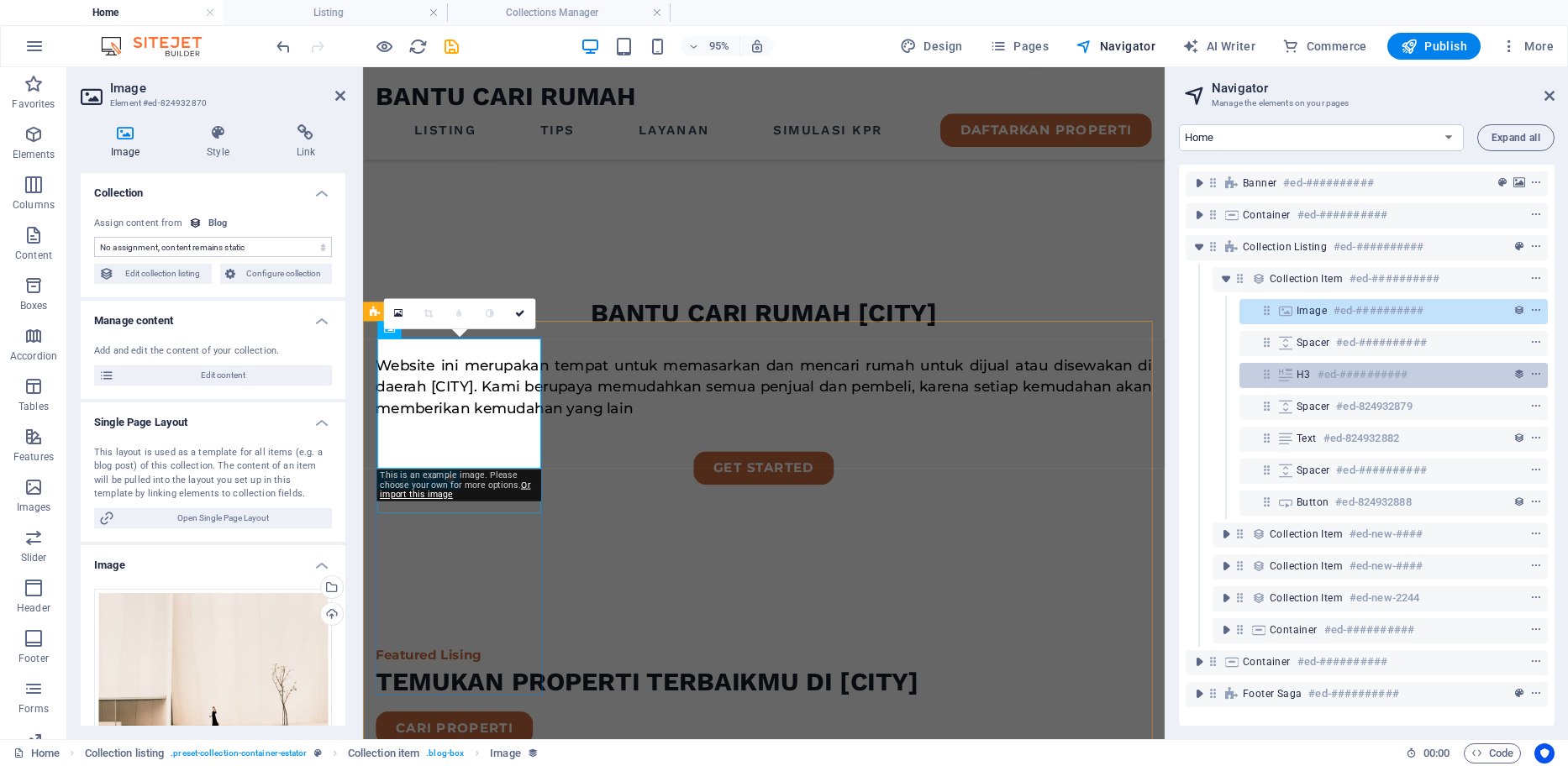 click on "#ed-##########" at bounding box center (1362, 375) 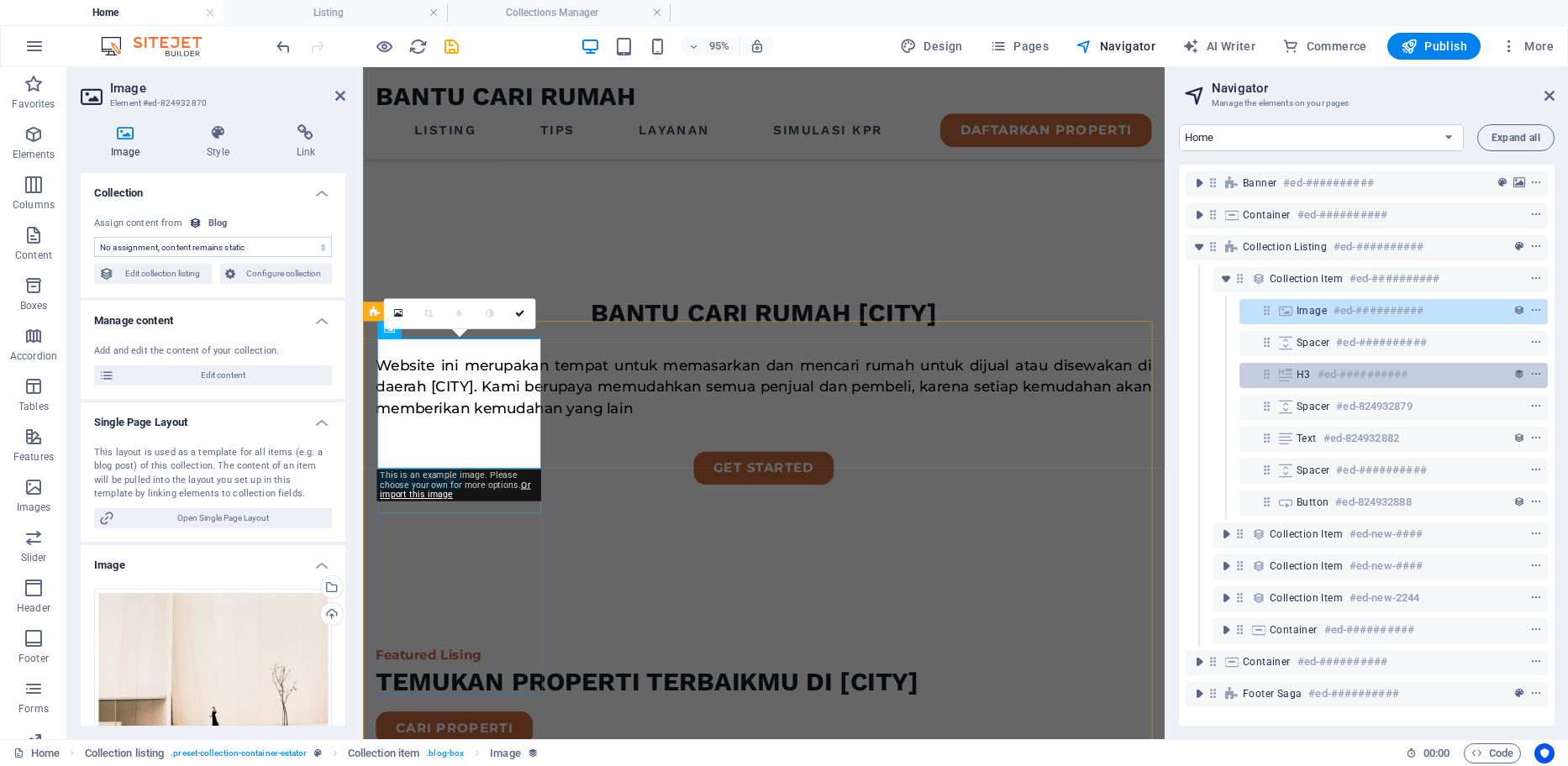 scroll, scrollTop: 750, scrollLeft: 0, axis: vertical 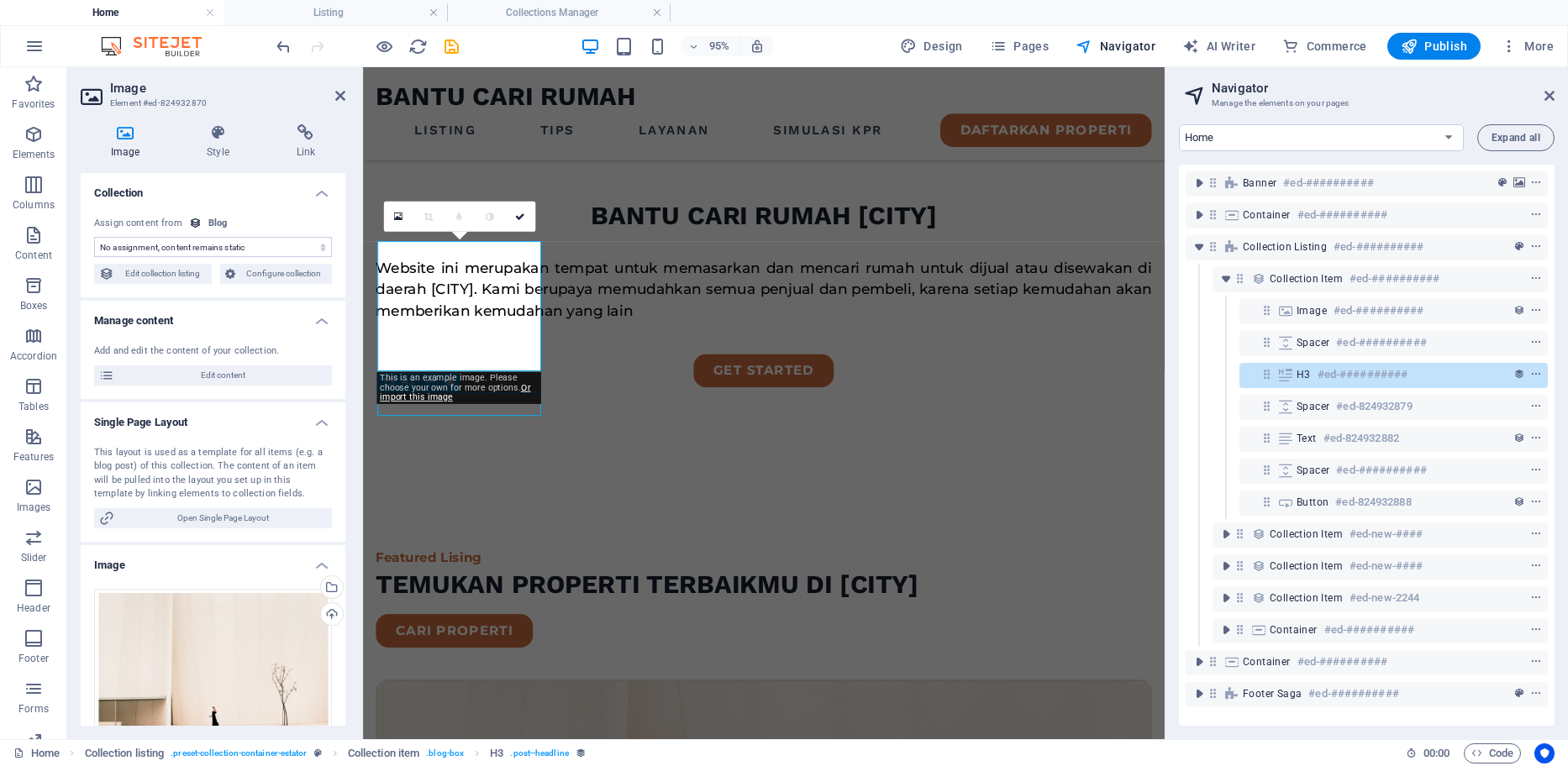click on "#ed-##########" at bounding box center (1362, 375) 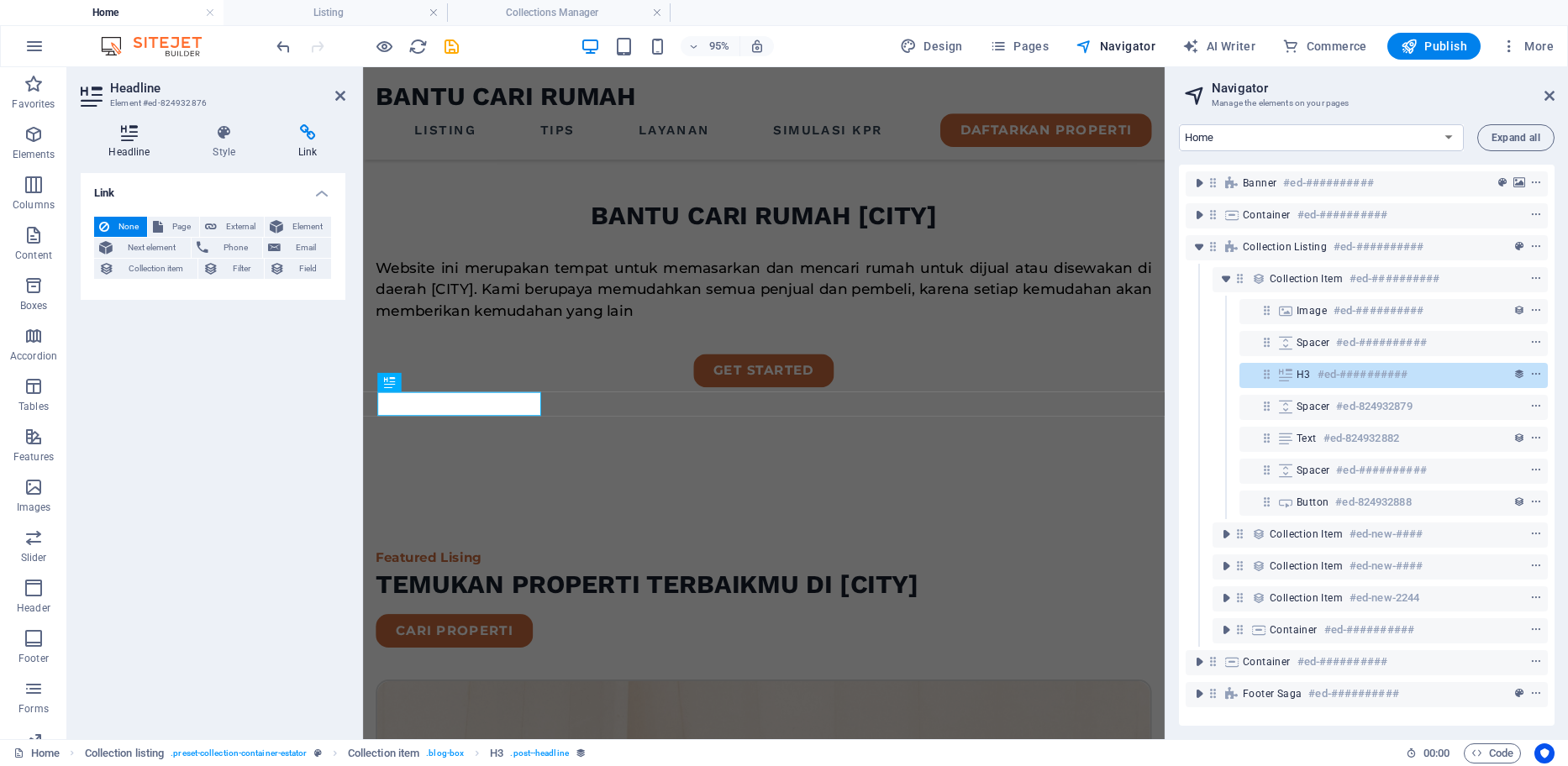 click at bounding box center [129, 133] 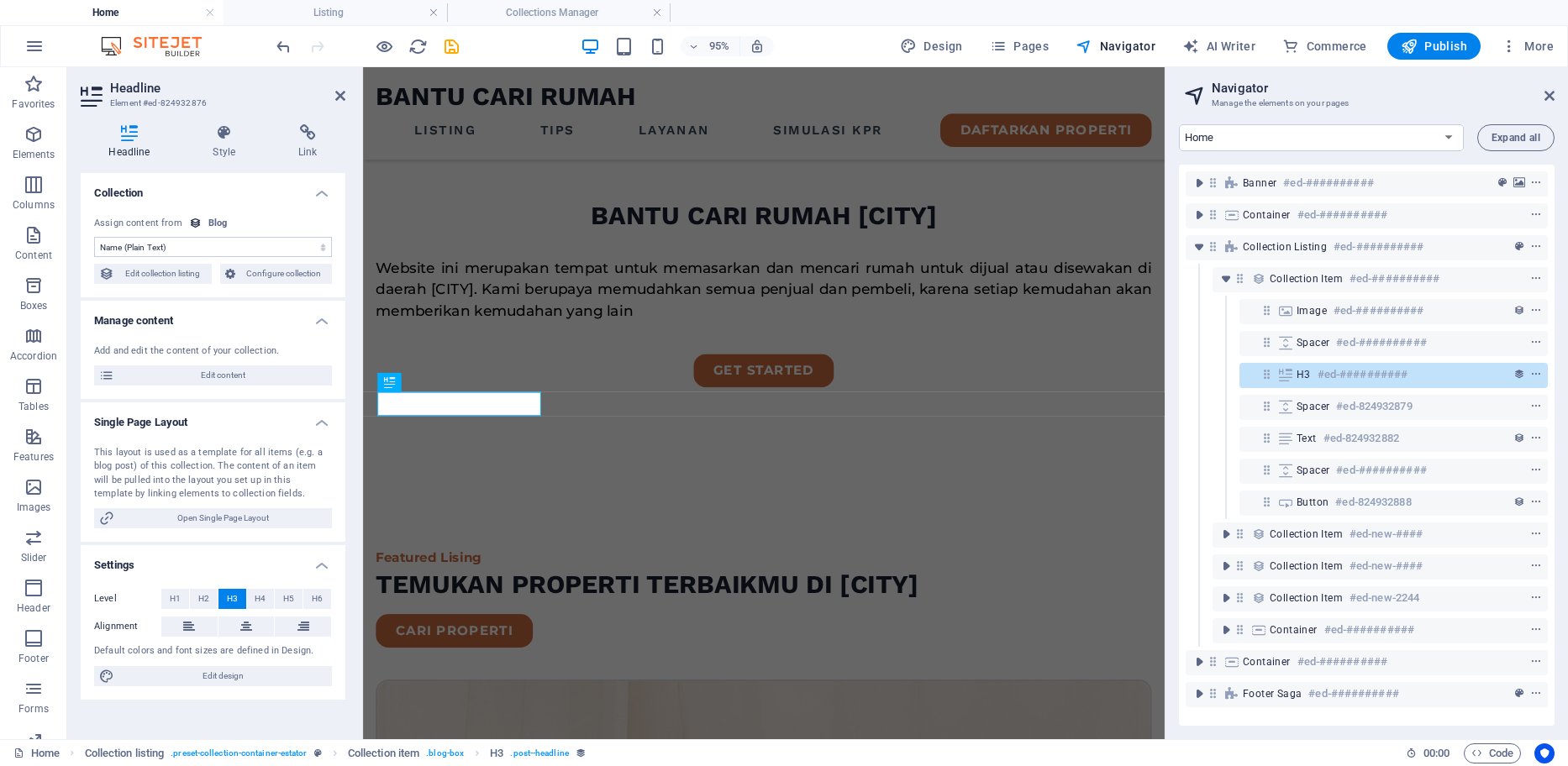 click on "No assignment, content remains static Created at (Date) Updated at (Date) Name (Plain Text) Slug (Plain Text) Short Description (Rich Text) Long Description (Rich Text) Hero Text (Rich Text) Content (CMS) Author (Plain Text) Image (File) Publishing Date (Date) Status (Choice) Category (Choice)" at bounding box center [213, 247] 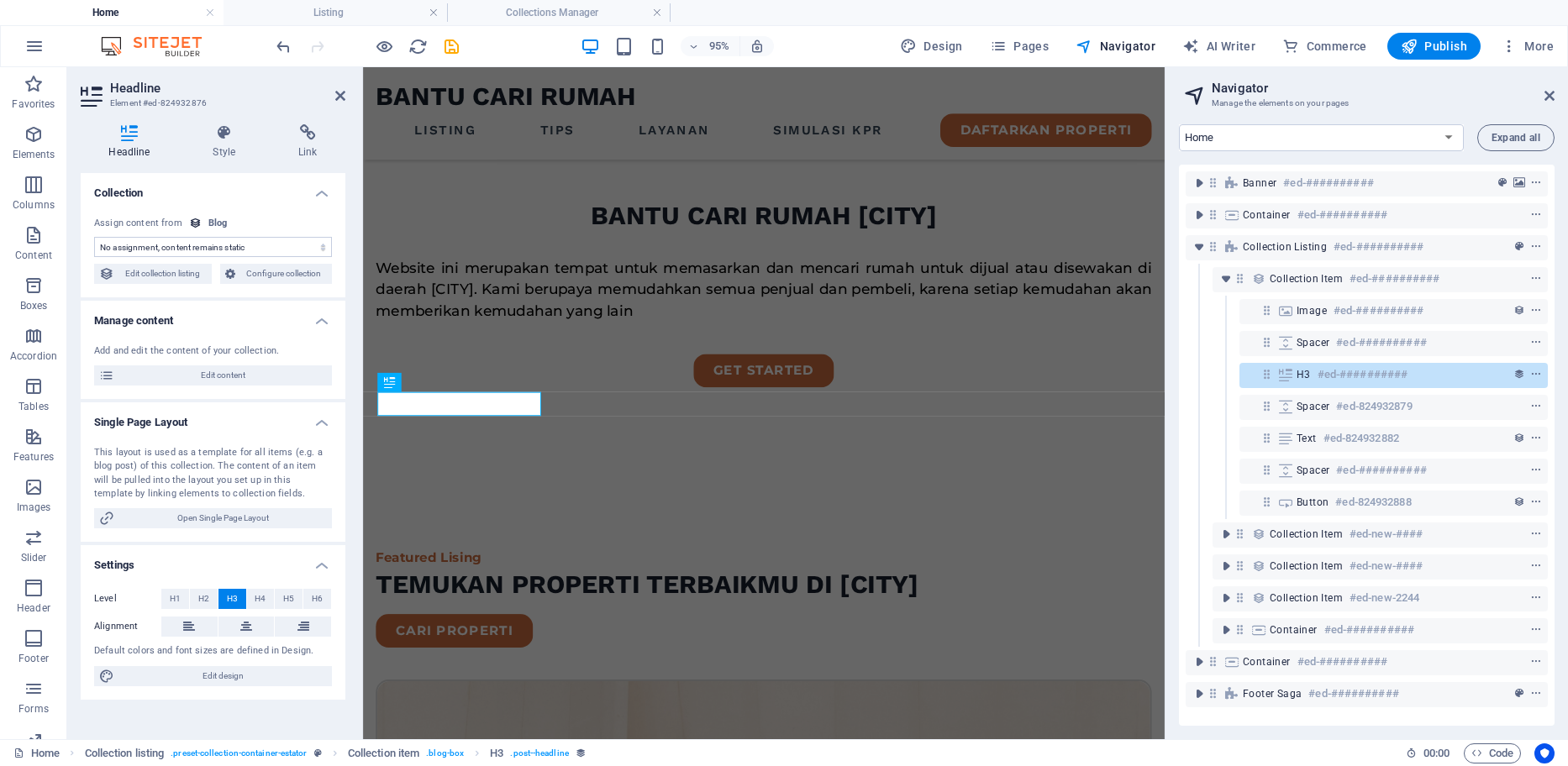 click on "No assignment, content remains static Created at (Date) Updated at (Date) Name (Plain Text) Slug (Plain Text) Short Description (Rich Text) Long Description (Rich Text) Hero Text (Rich Text) Content (CMS) Author (Plain Text) Image (File) Publishing Date (Date) Status (Choice) Category (Choice)" at bounding box center [213, 247] 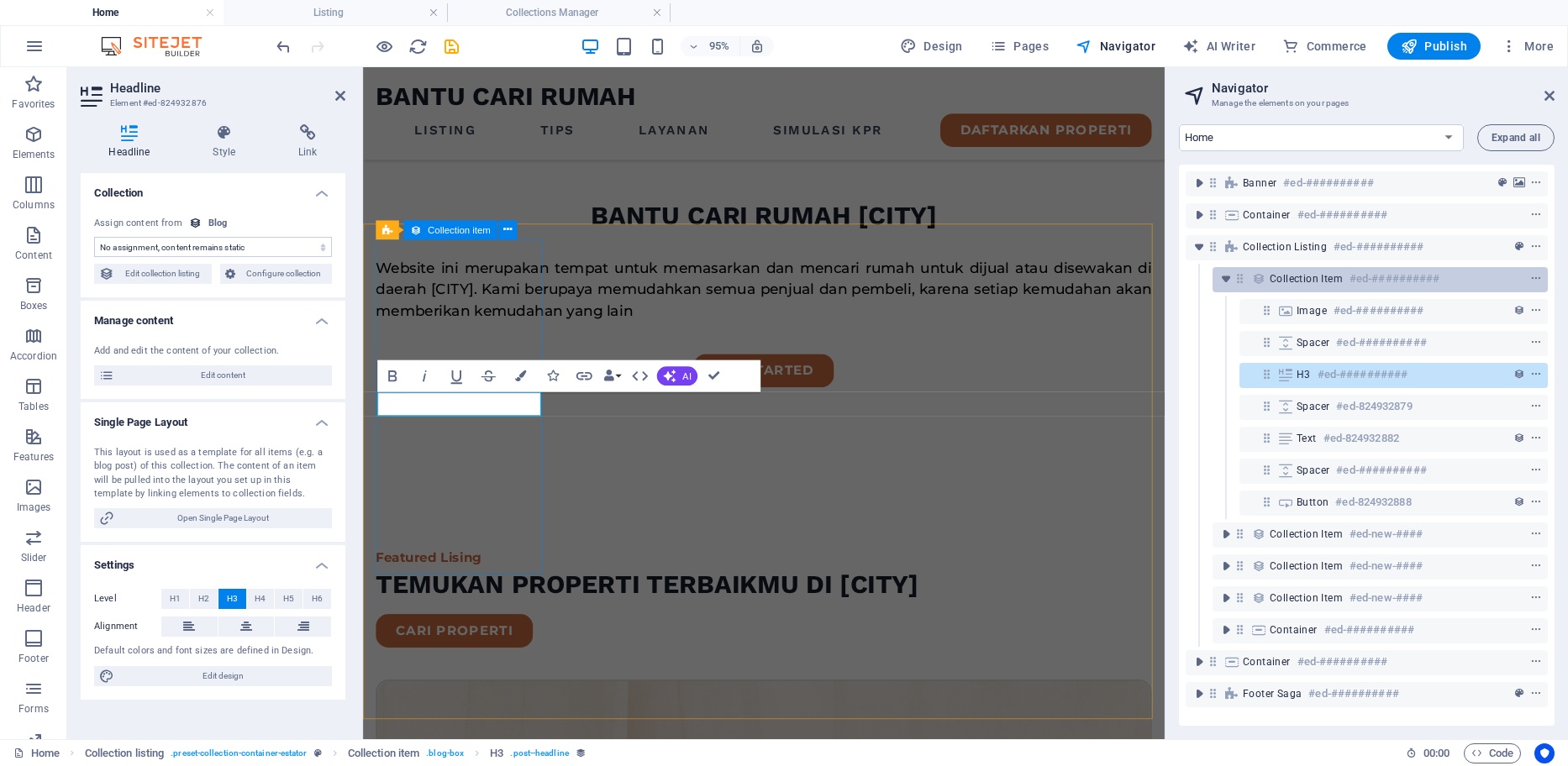 click on "Collection item" at bounding box center (1306, 279) 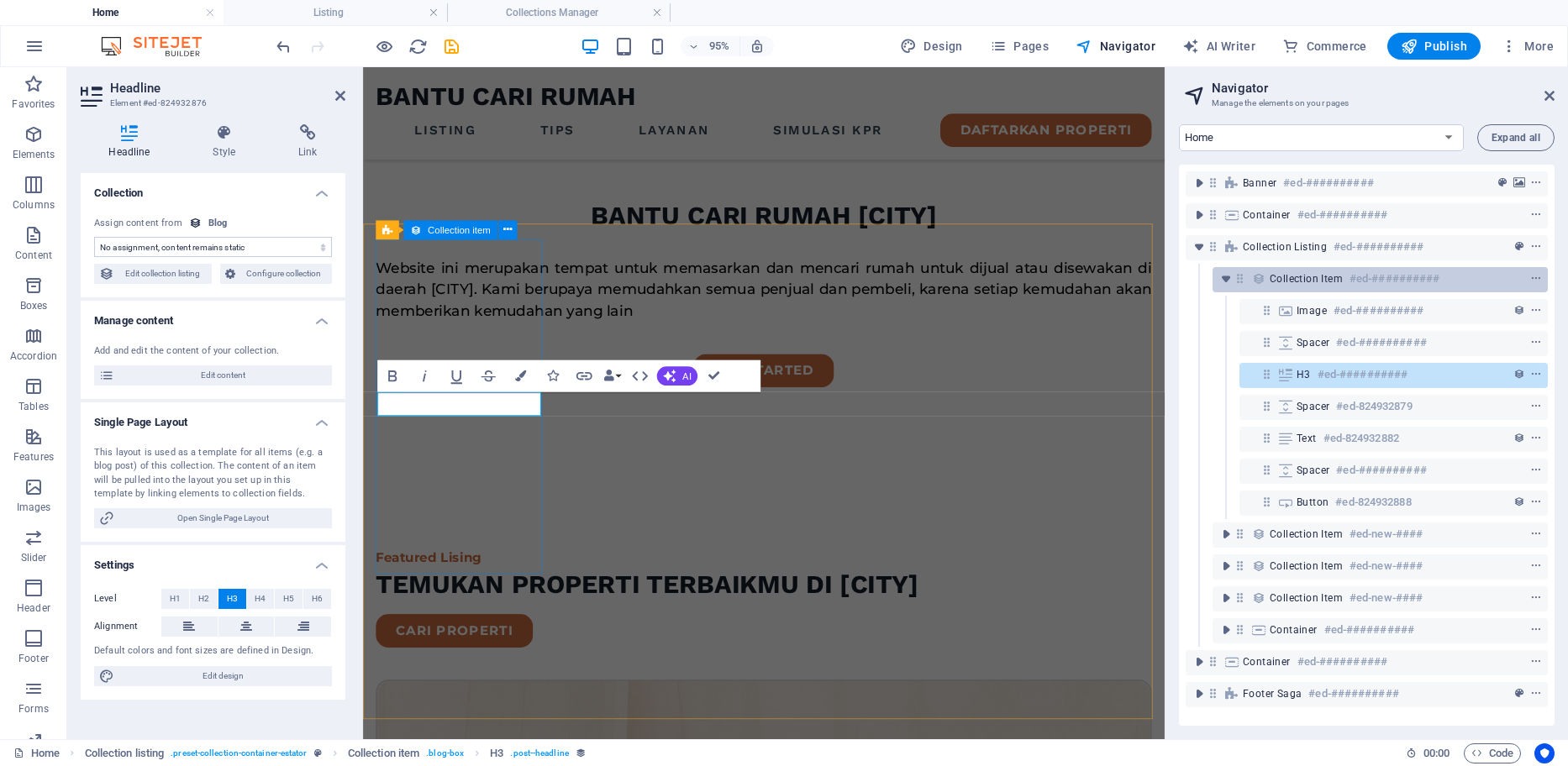 scroll, scrollTop: 753, scrollLeft: 0, axis: vertical 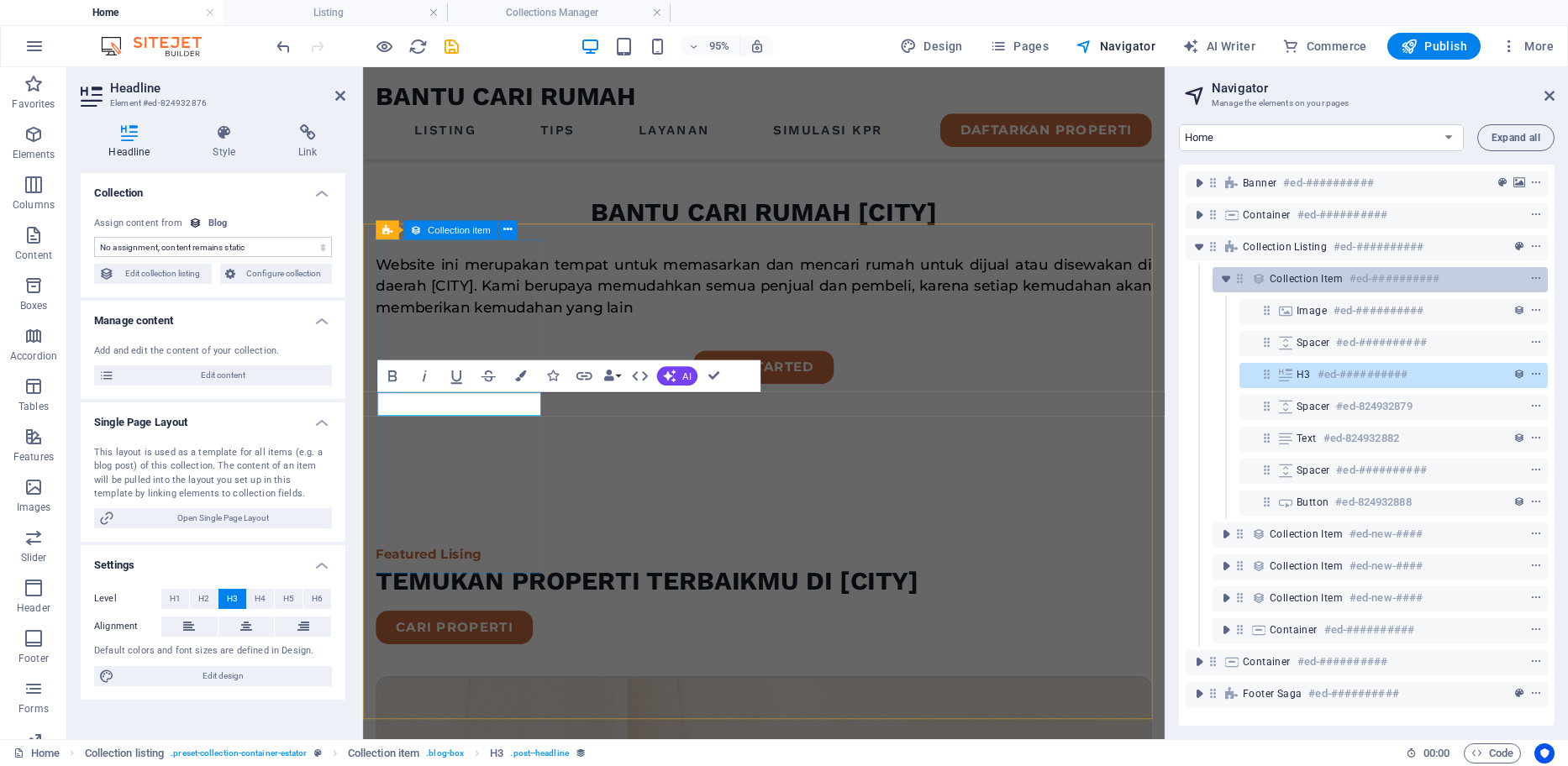 click on "Collection item" at bounding box center (1306, 279) 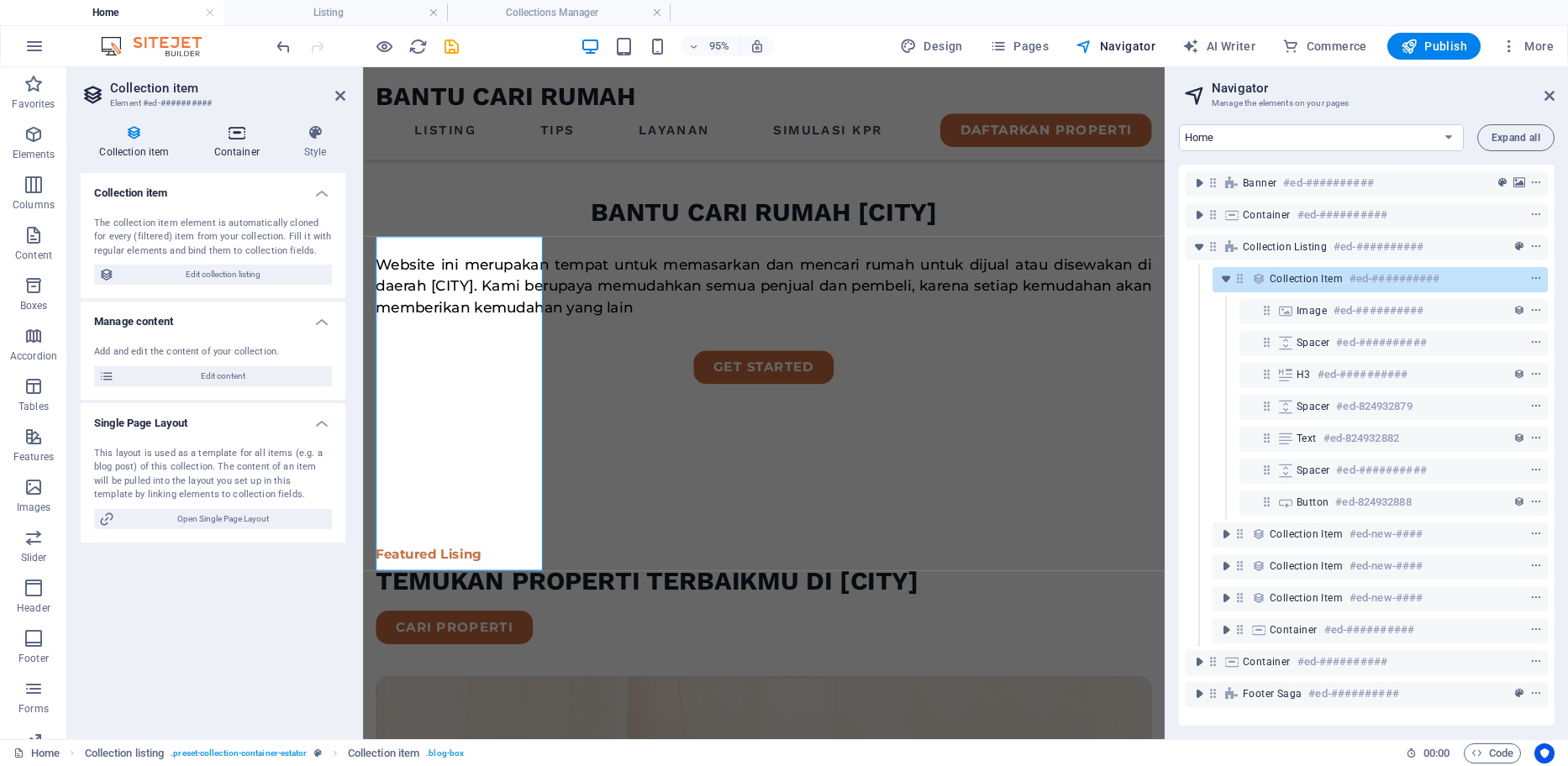 click at bounding box center (236, 133) 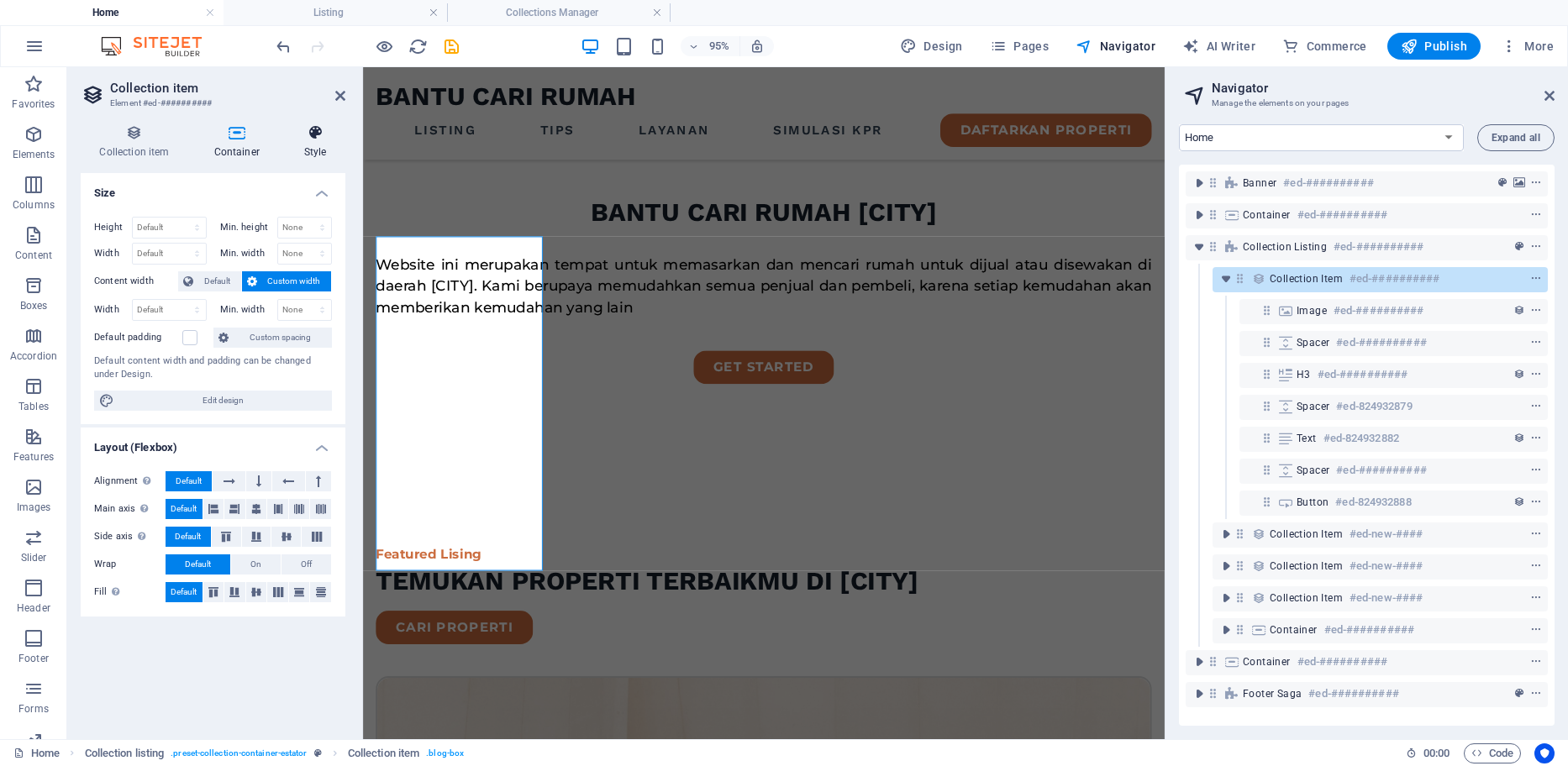 click at bounding box center [315, 133] 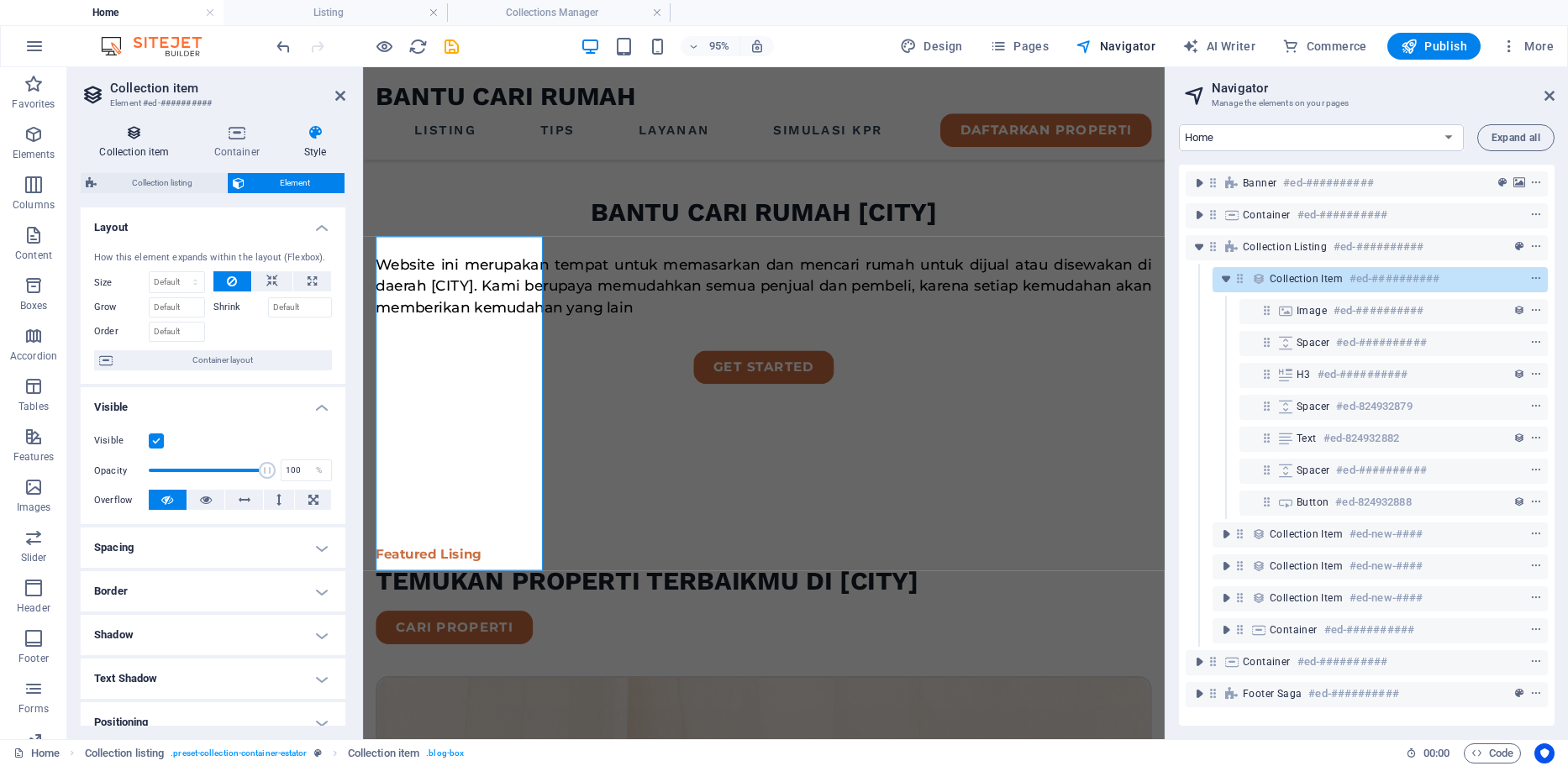 click at bounding box center (134, 133) 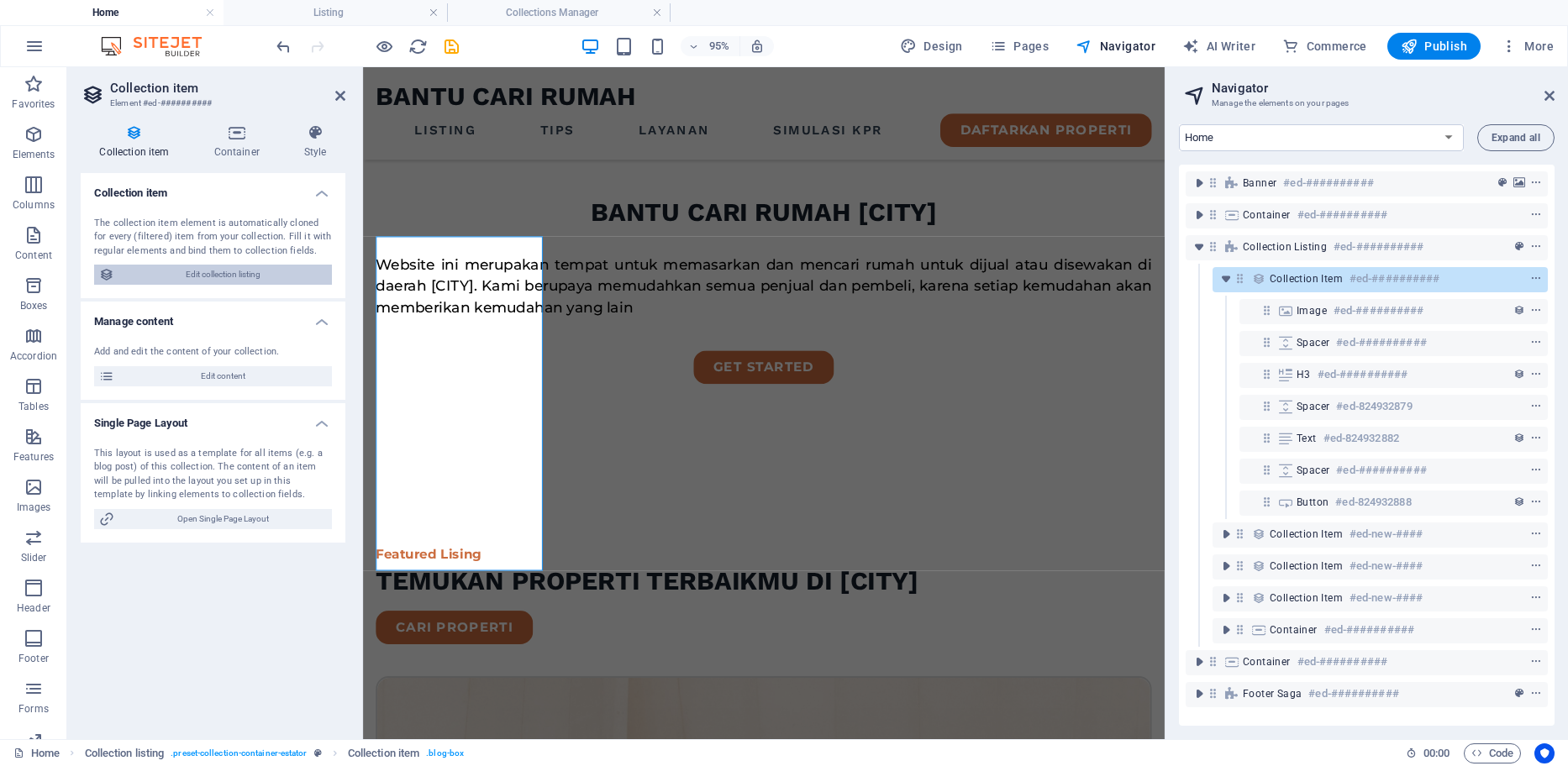 click on "Edit collection listing" at bounding box center [223, 275] 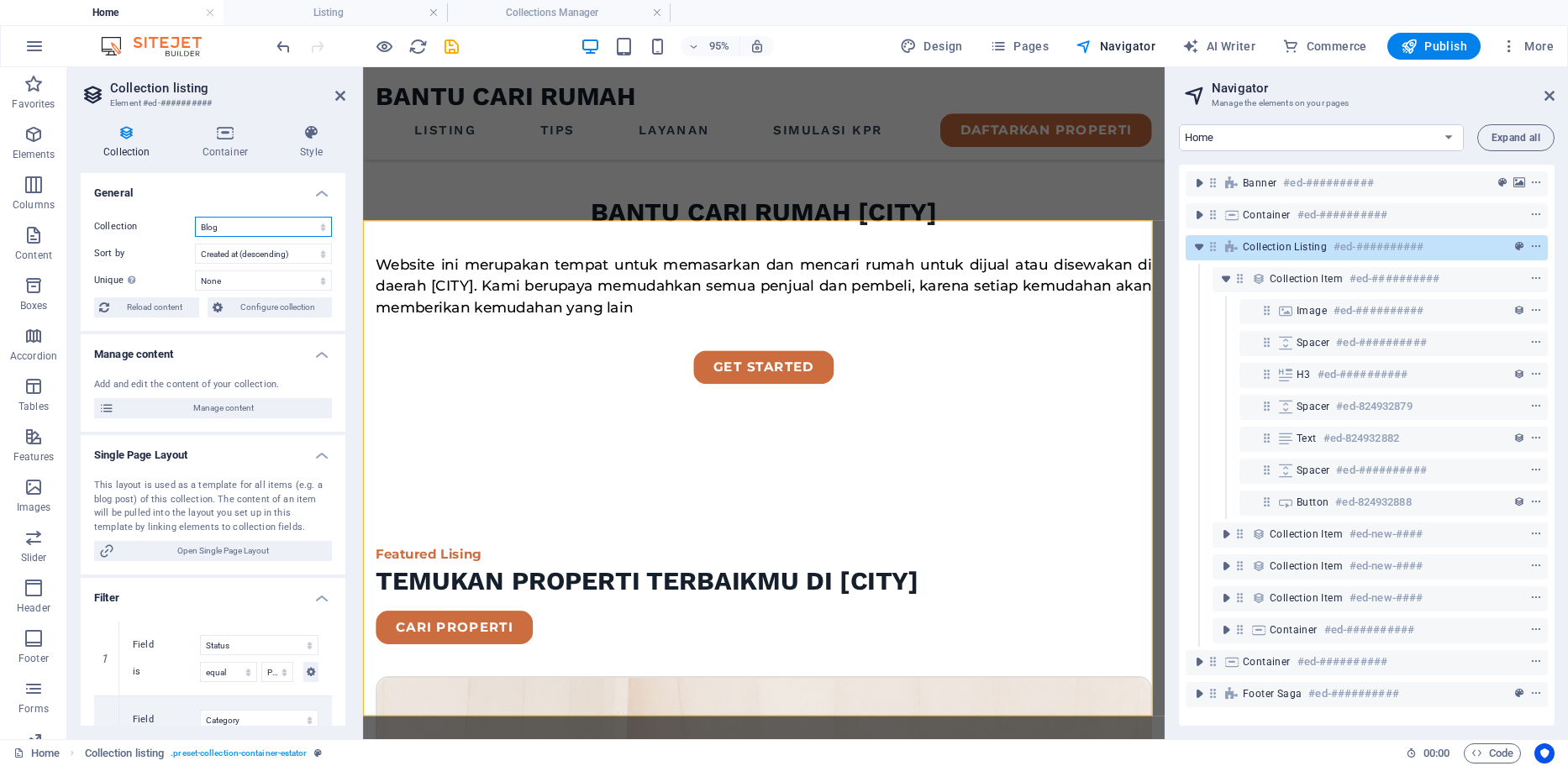 click on "Blog Layanan Kami Listing" at bounding box center (263, 227) 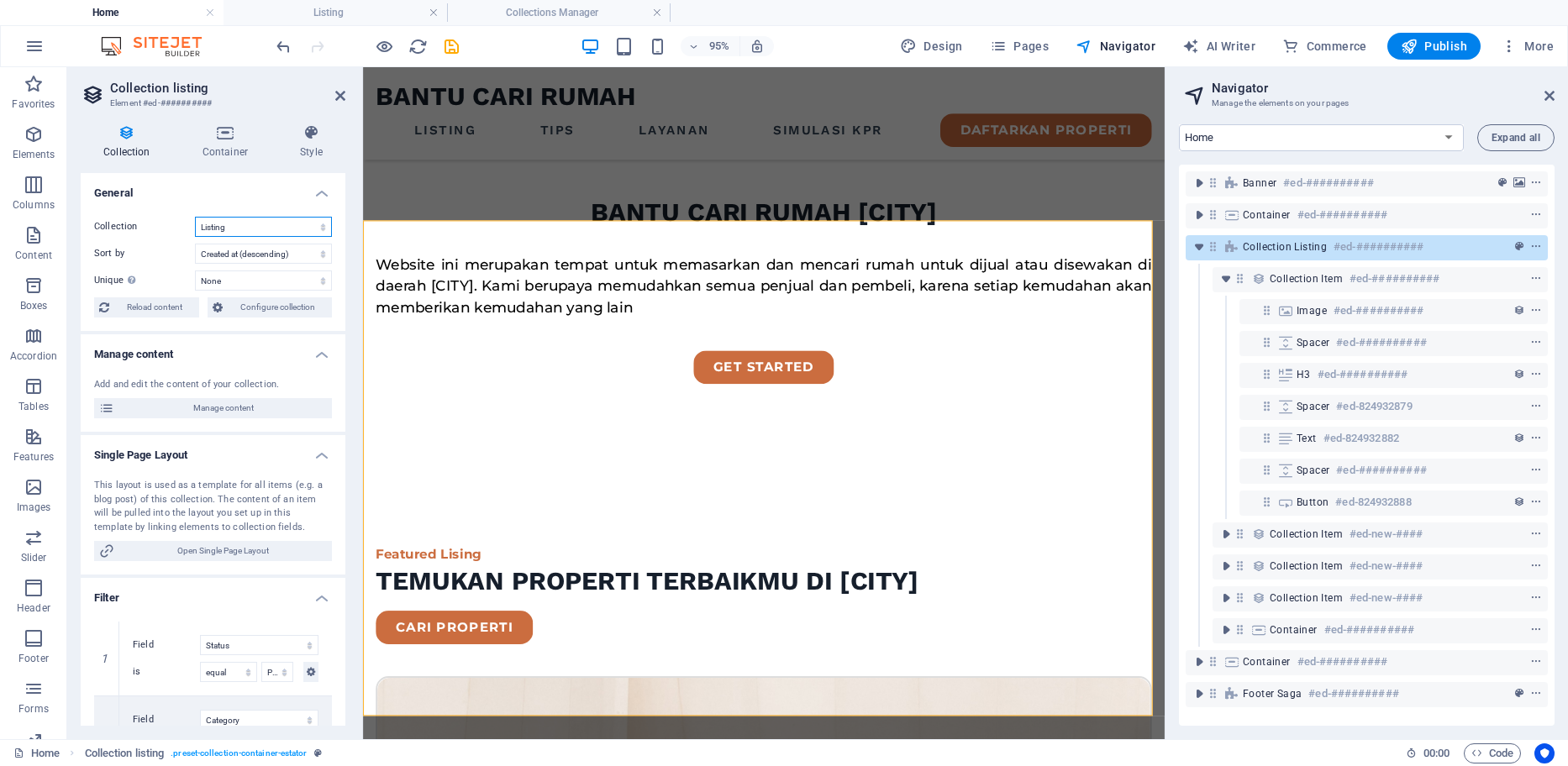 click on "Blog Layanan Kami Listing" at bounding box center [263, 227] 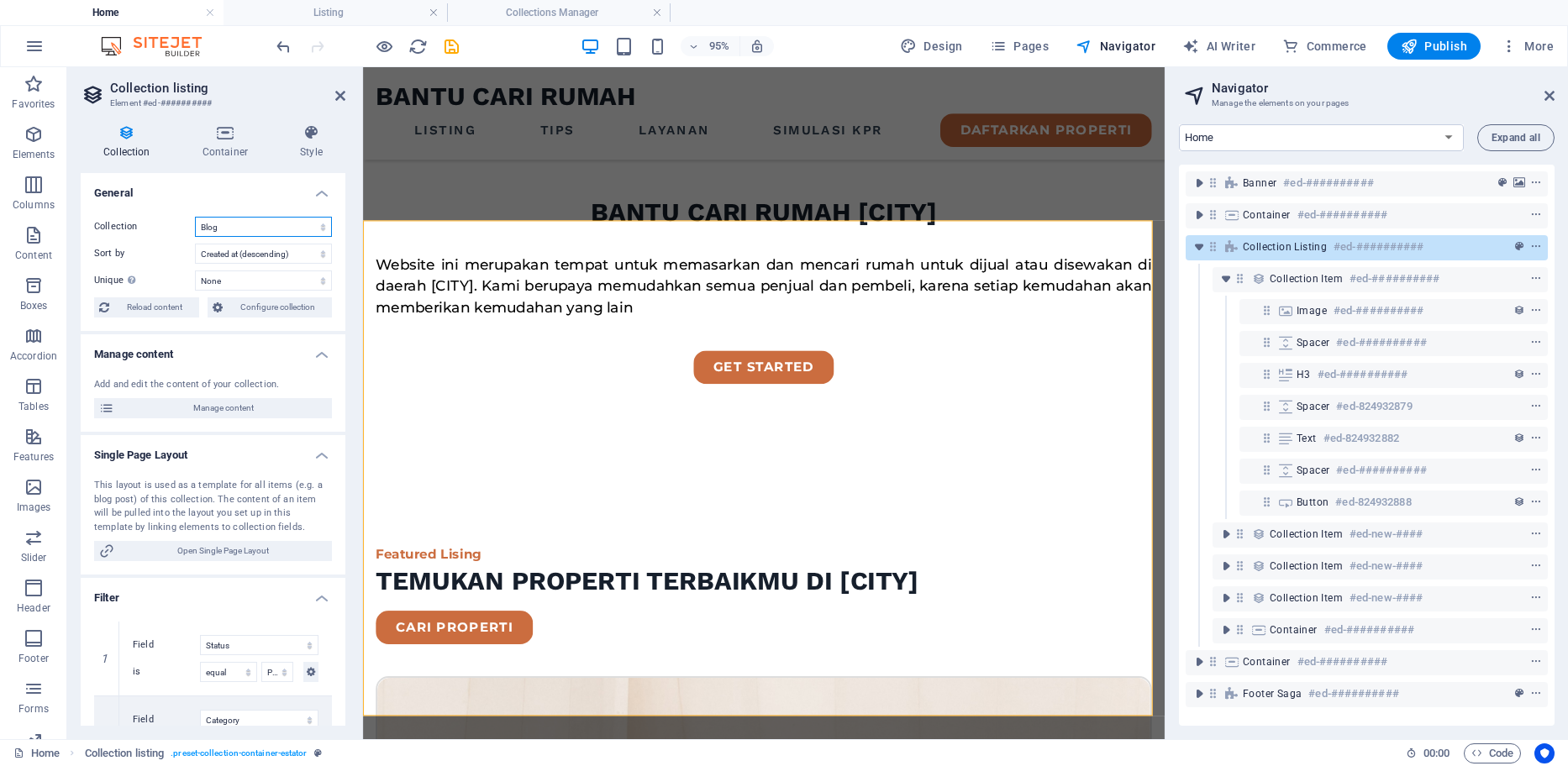 select on "createdAt_DESC" 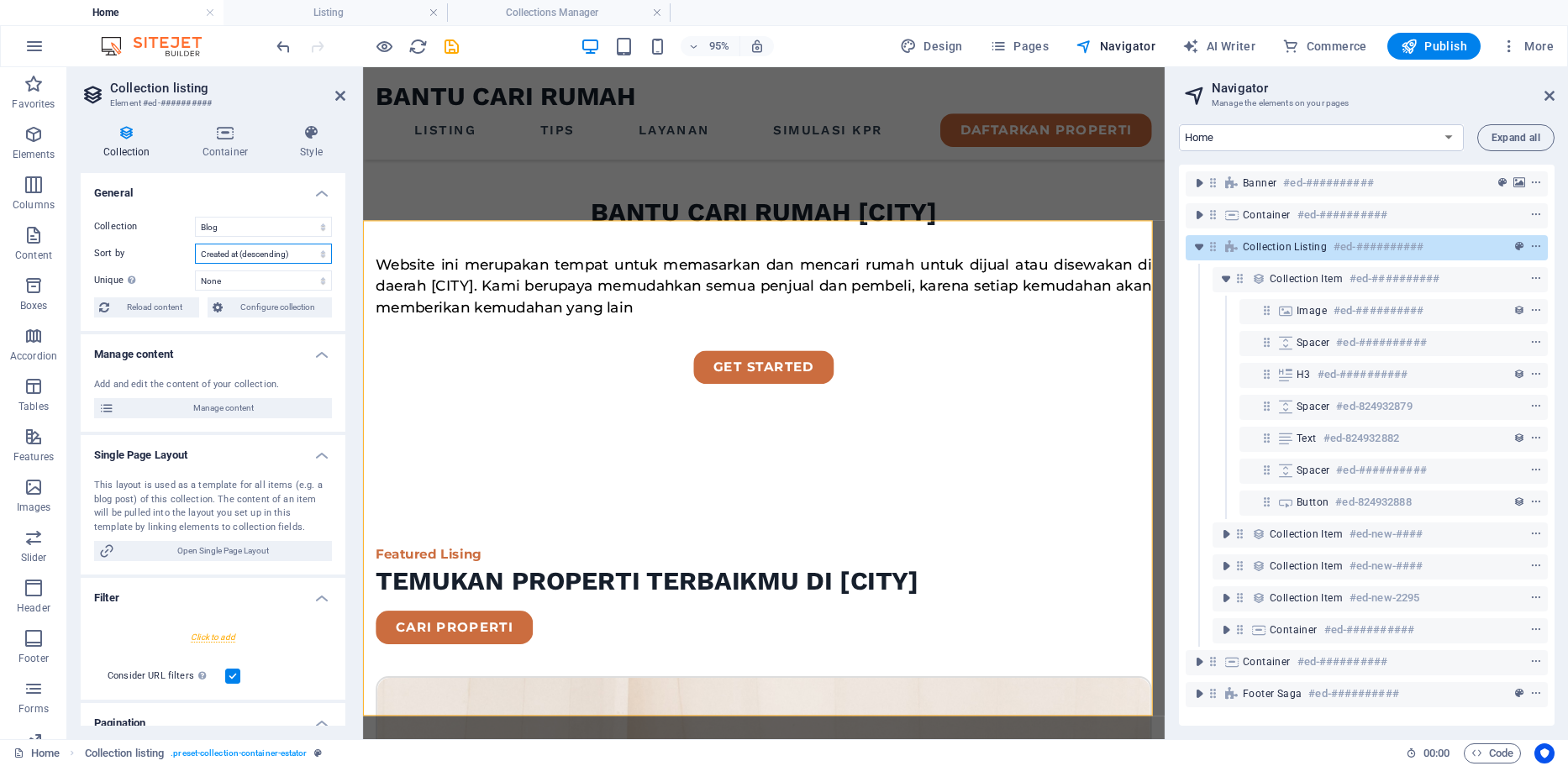 click on "Created at (ascending) Created at (descending) Updated at (ascending) Updated at (descending) Name (ascending) Name (descending) Slug (ascending) Slug (descending) Property Type (ascending) Property Type (descending) Price (ascending) Price (descending) Address (ascending) Address (descending) Size (ascending) Size (descending) Bedrooms (ascending) Bedrooms (descending) Bathrooms (ascending) Bathrooms (descending) Listed (ascending) Listed (descending) Random" at bounding box center (263, 254) 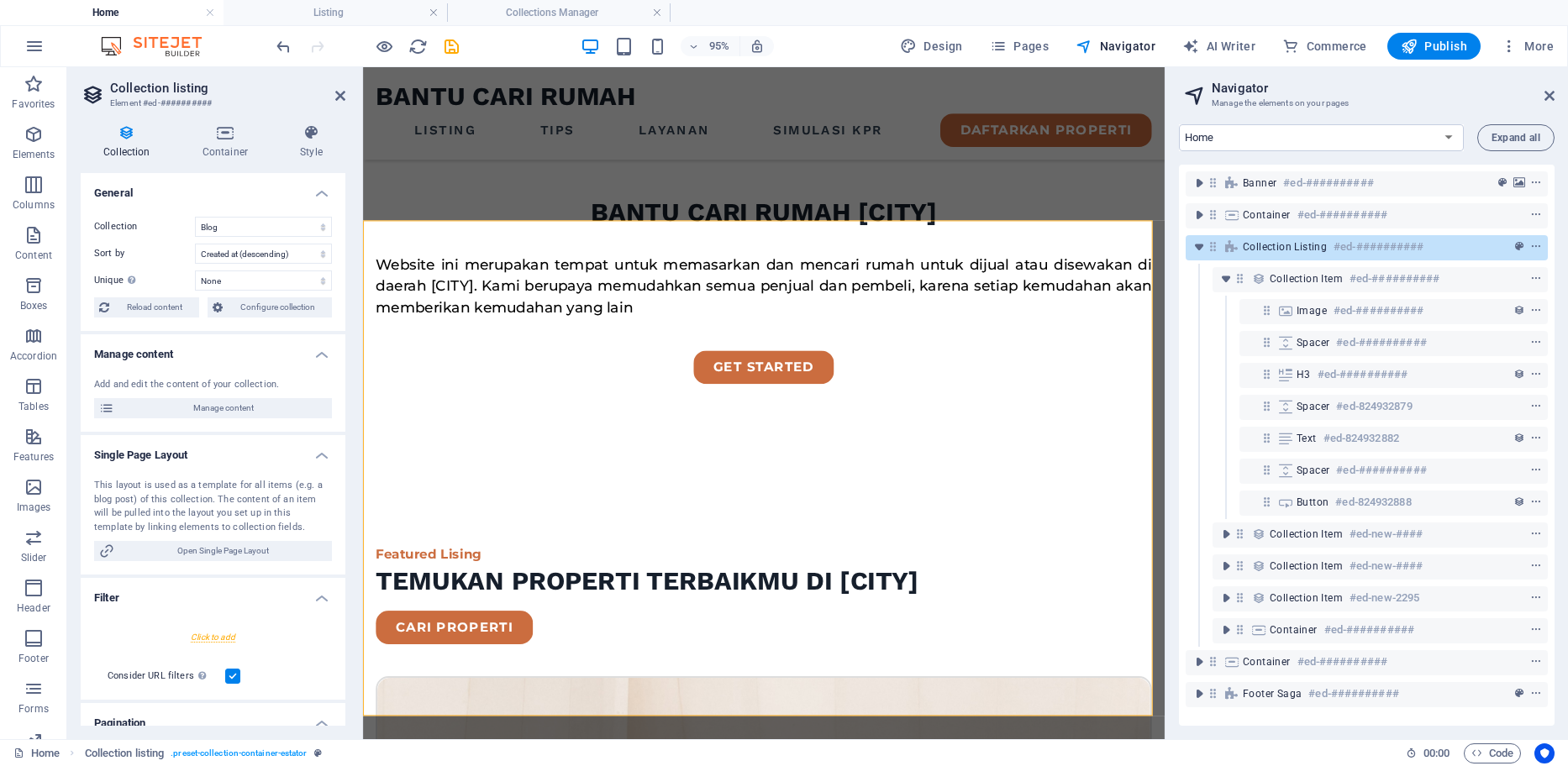 click on "Unique Display only unique values. Leave disabled if unclear." at bounding box center [145, 281] 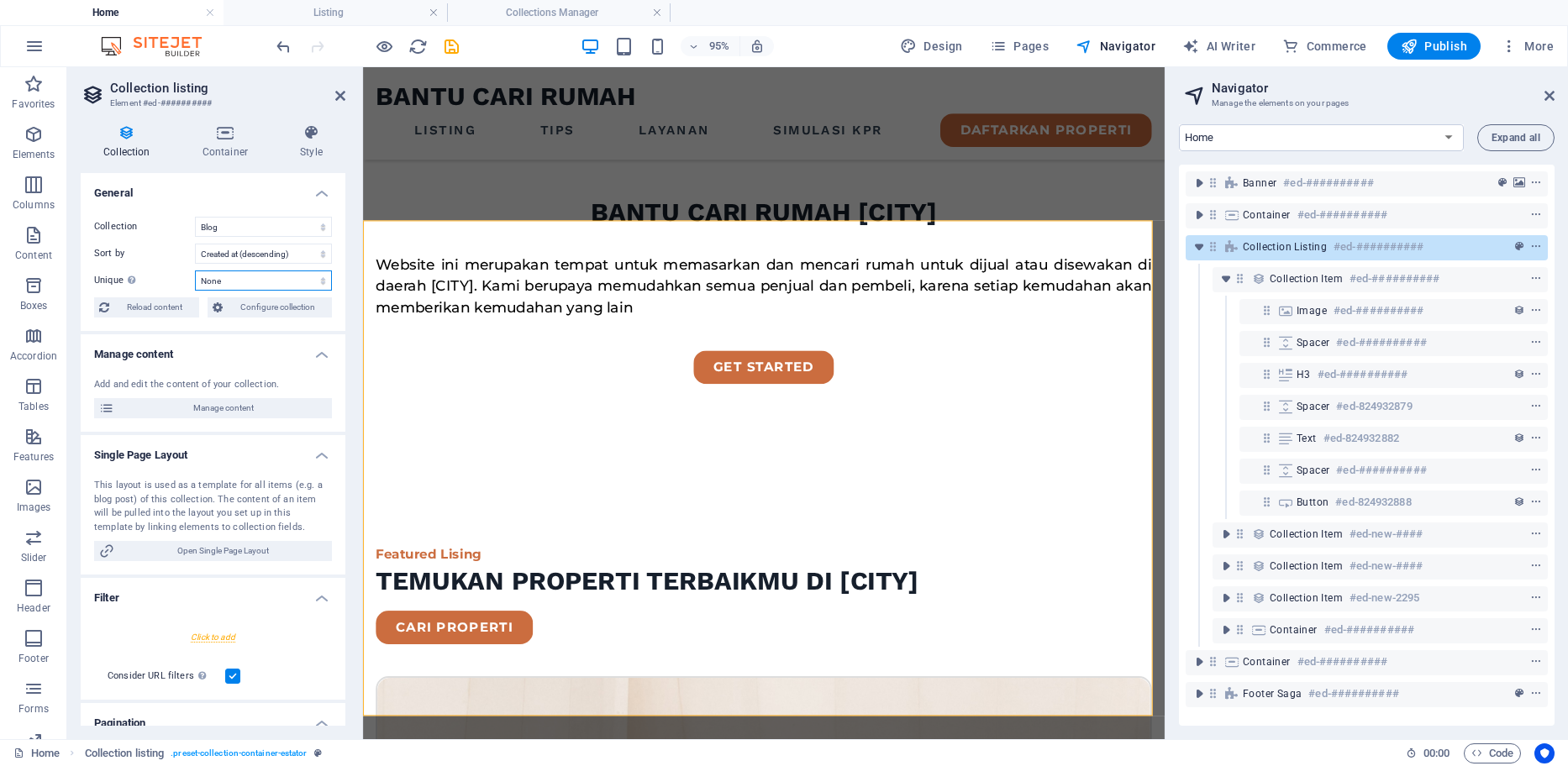 click on "None Name Slug Image Short description Property Type Price Address Size Bedrooms Bathrooms Listed Description" at bounding box center (263, 281) 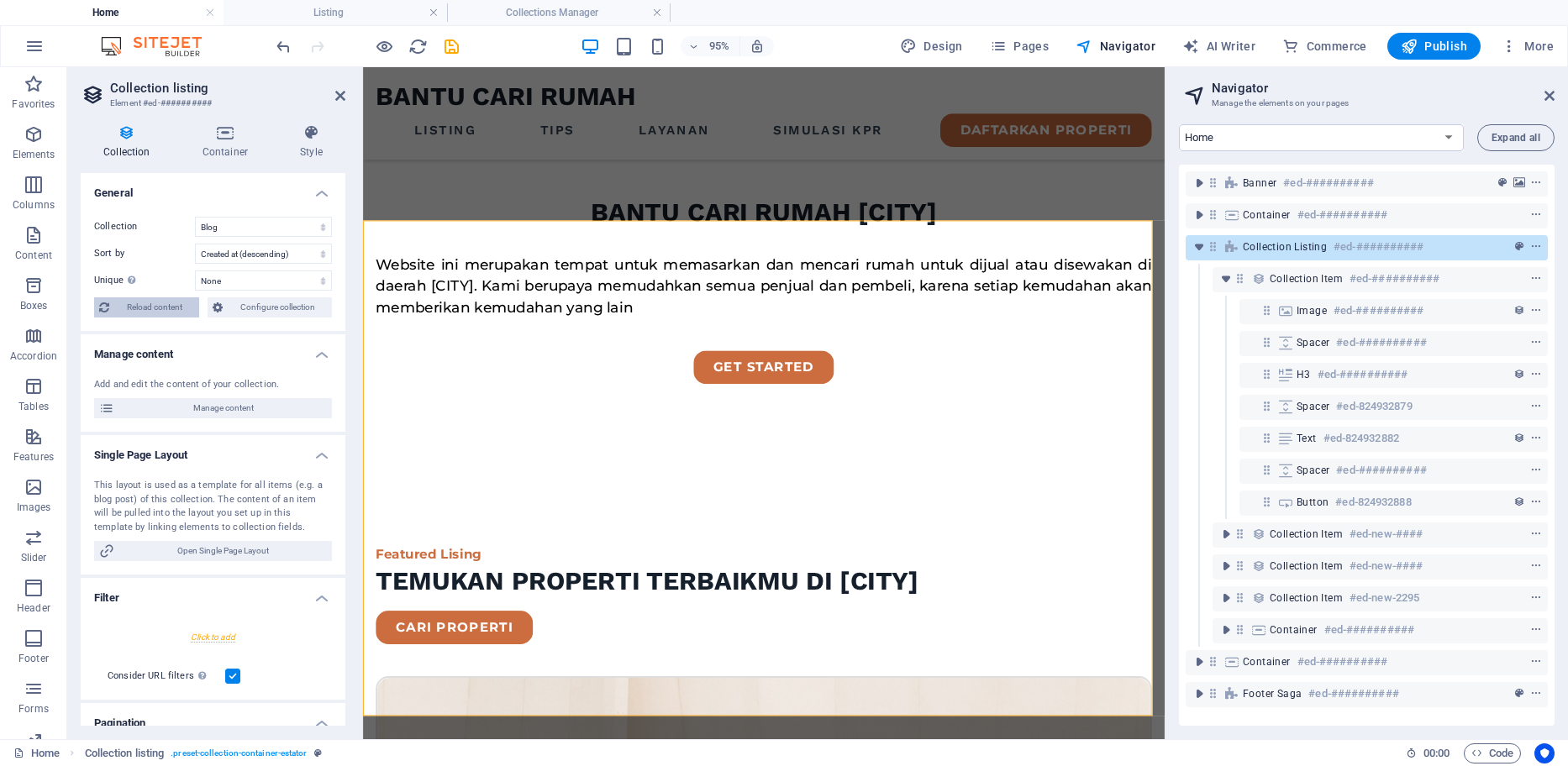 click on "Reload content" at bounding box center [154, 307] 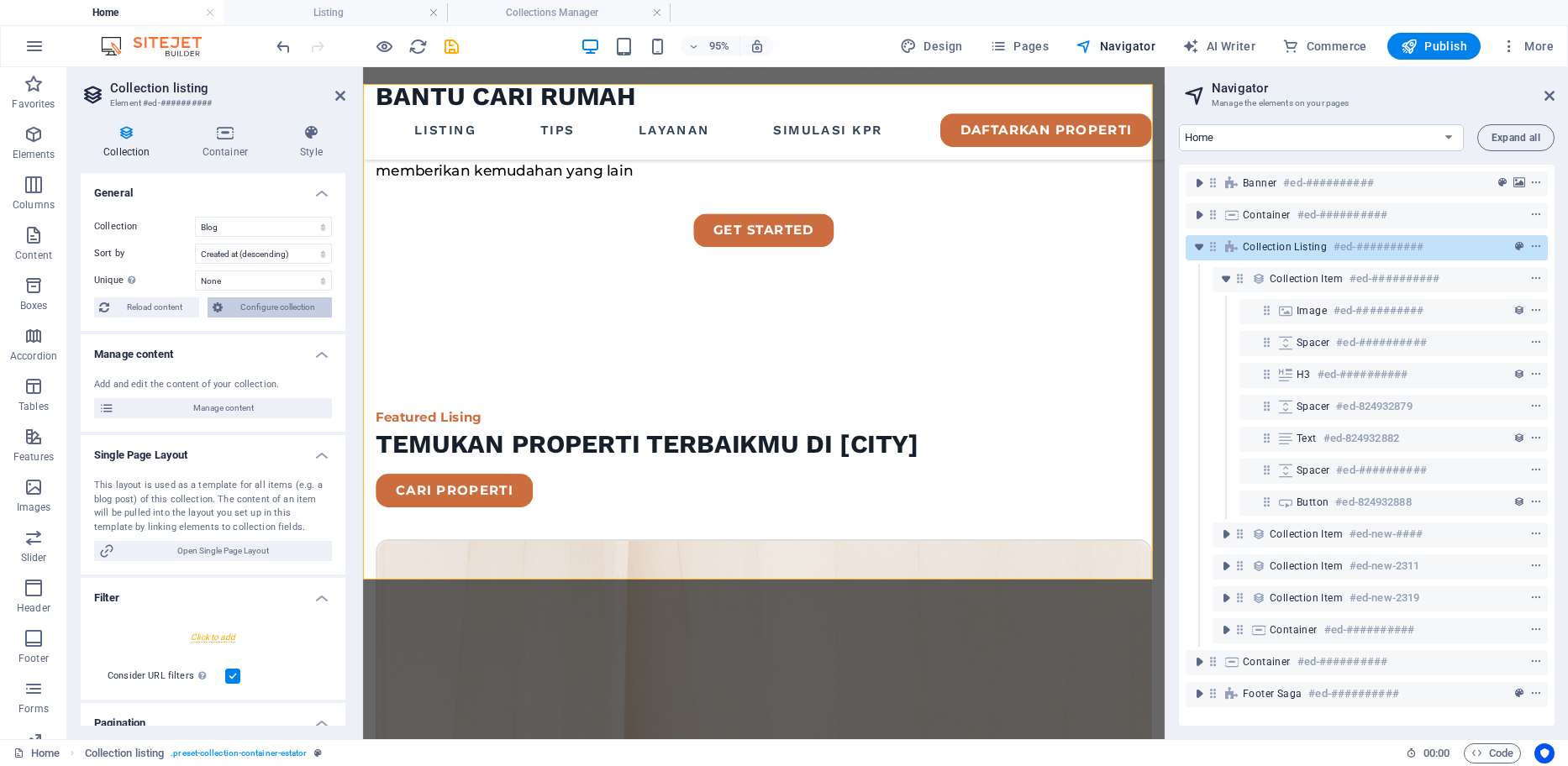 click on "Configure collection" at bounding box center [277, 307] 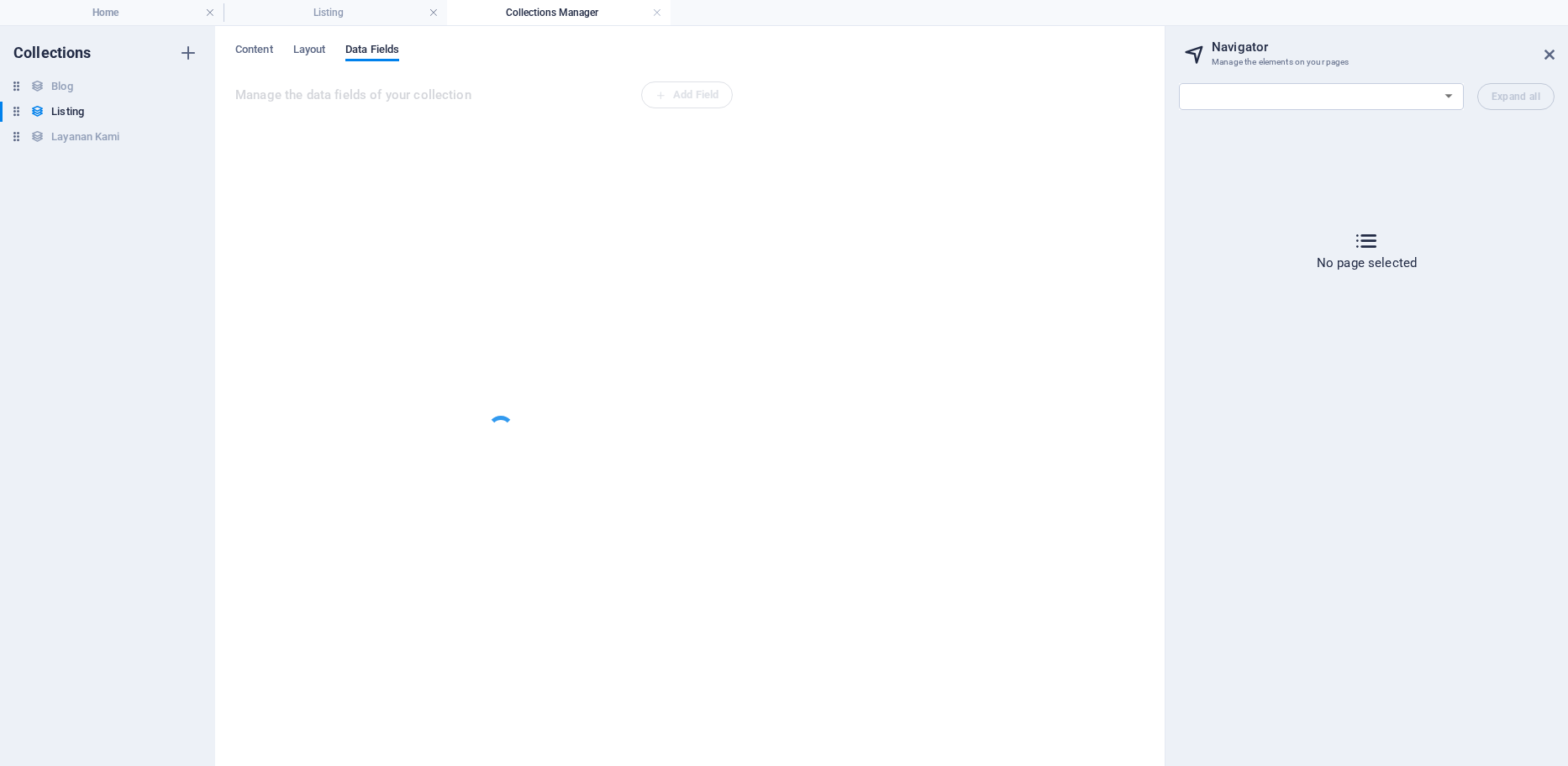 scroll, scrollTop: 0, scrollLeft: 0, axis: both 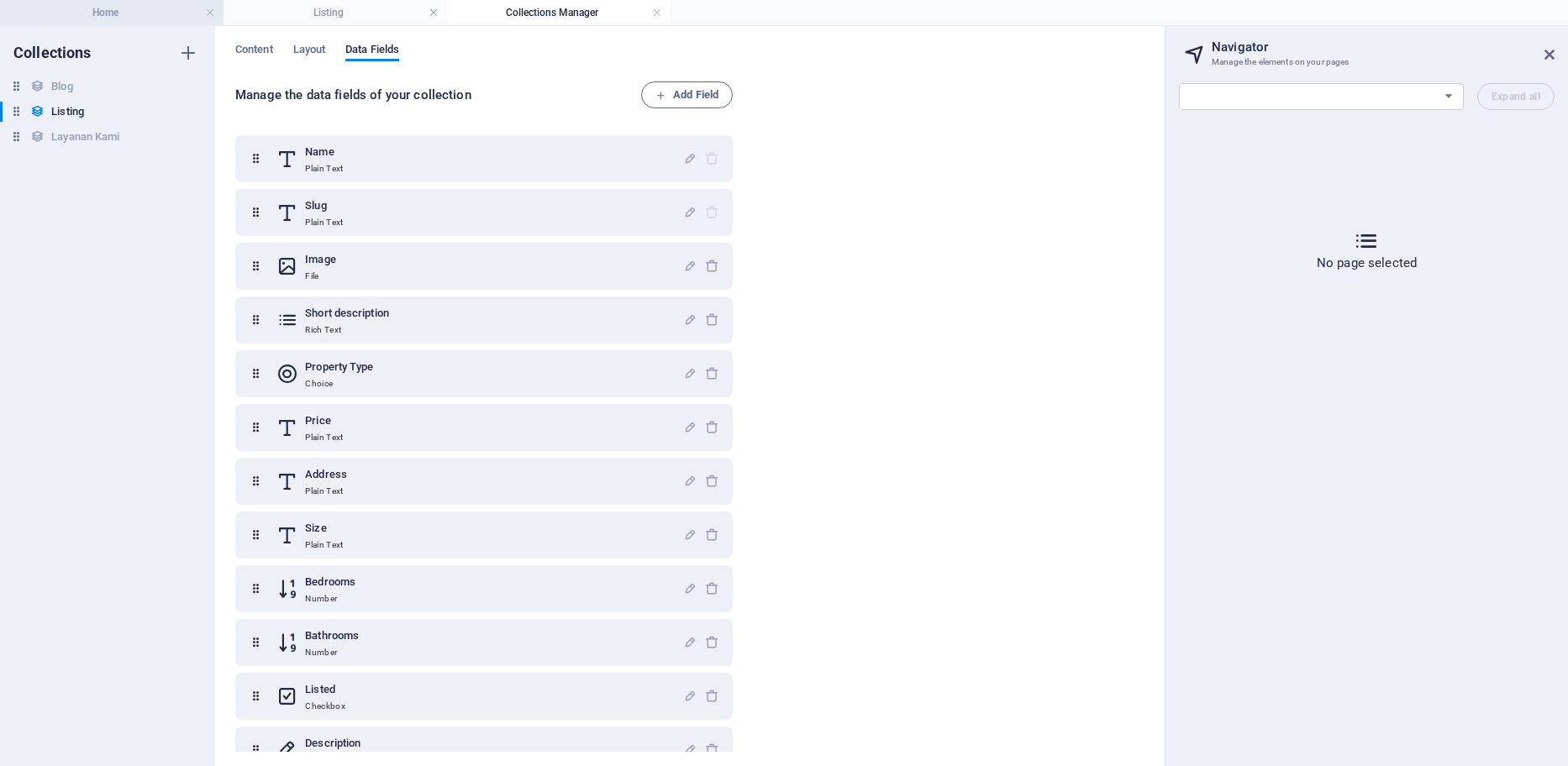 click on "Home" at bounding box center (112, 13) 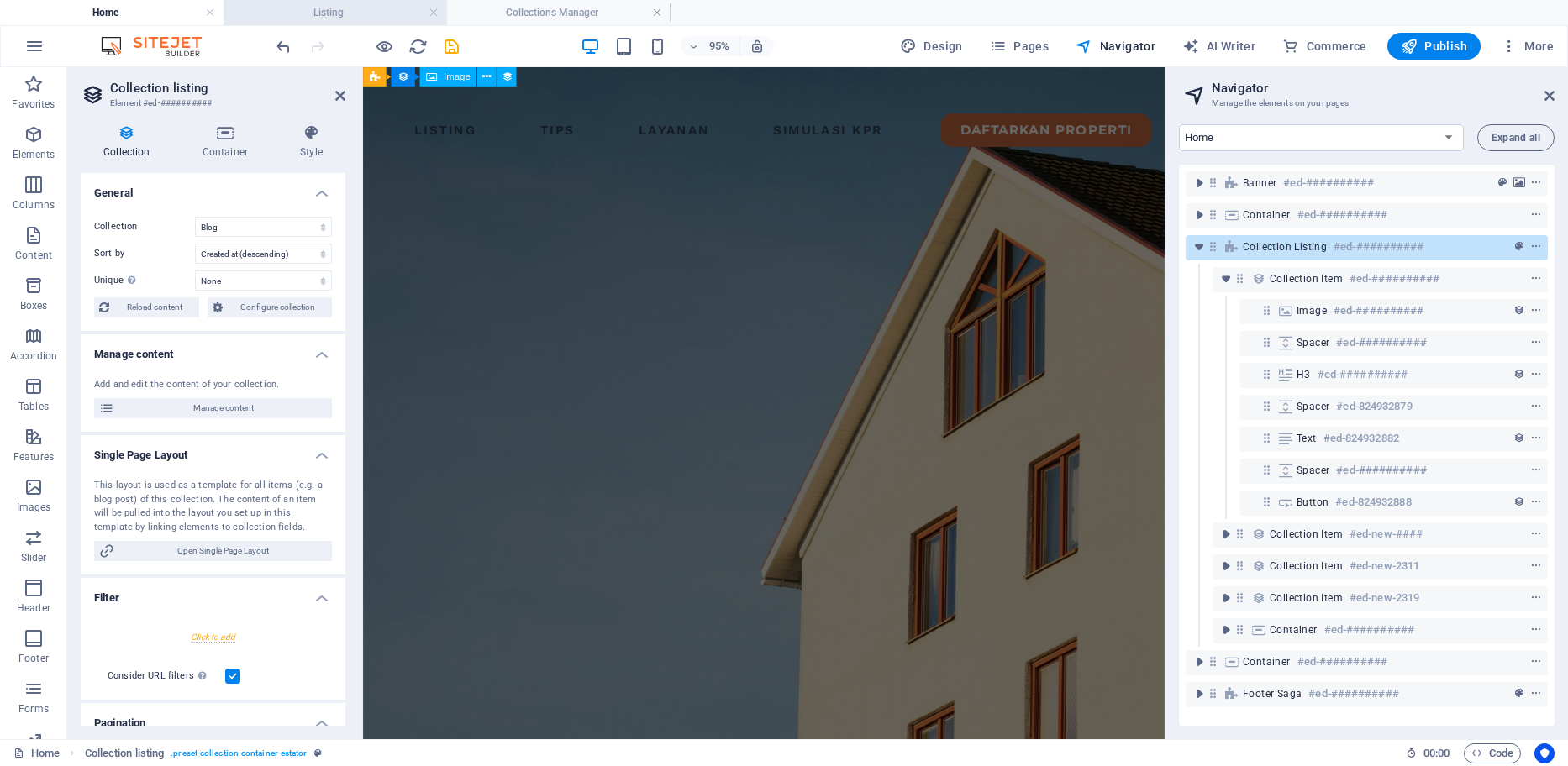 scroll, scrollTop: 897, scrollLeft: 0, axis: vertical 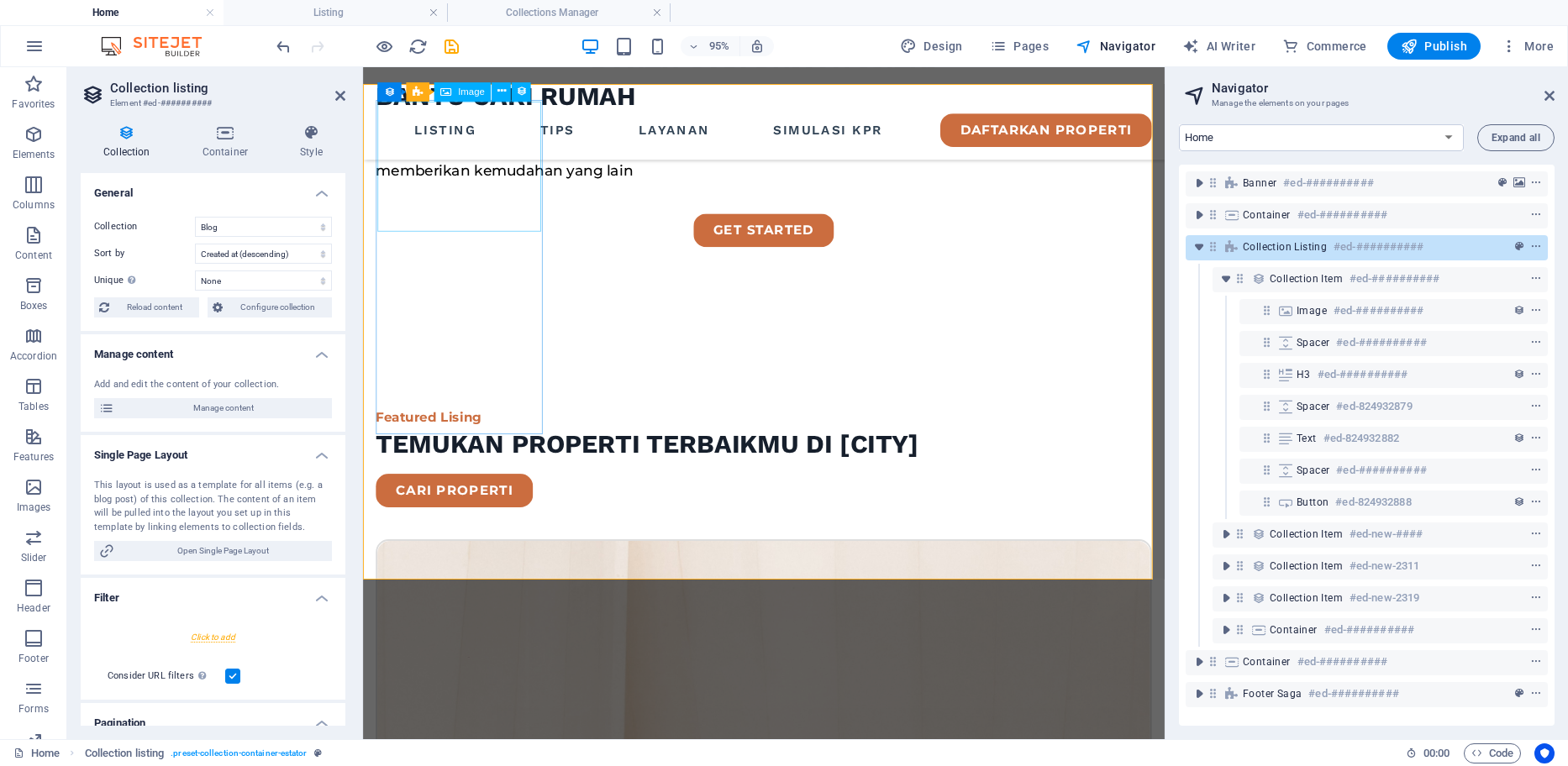 click at bounding box center [785, 889] 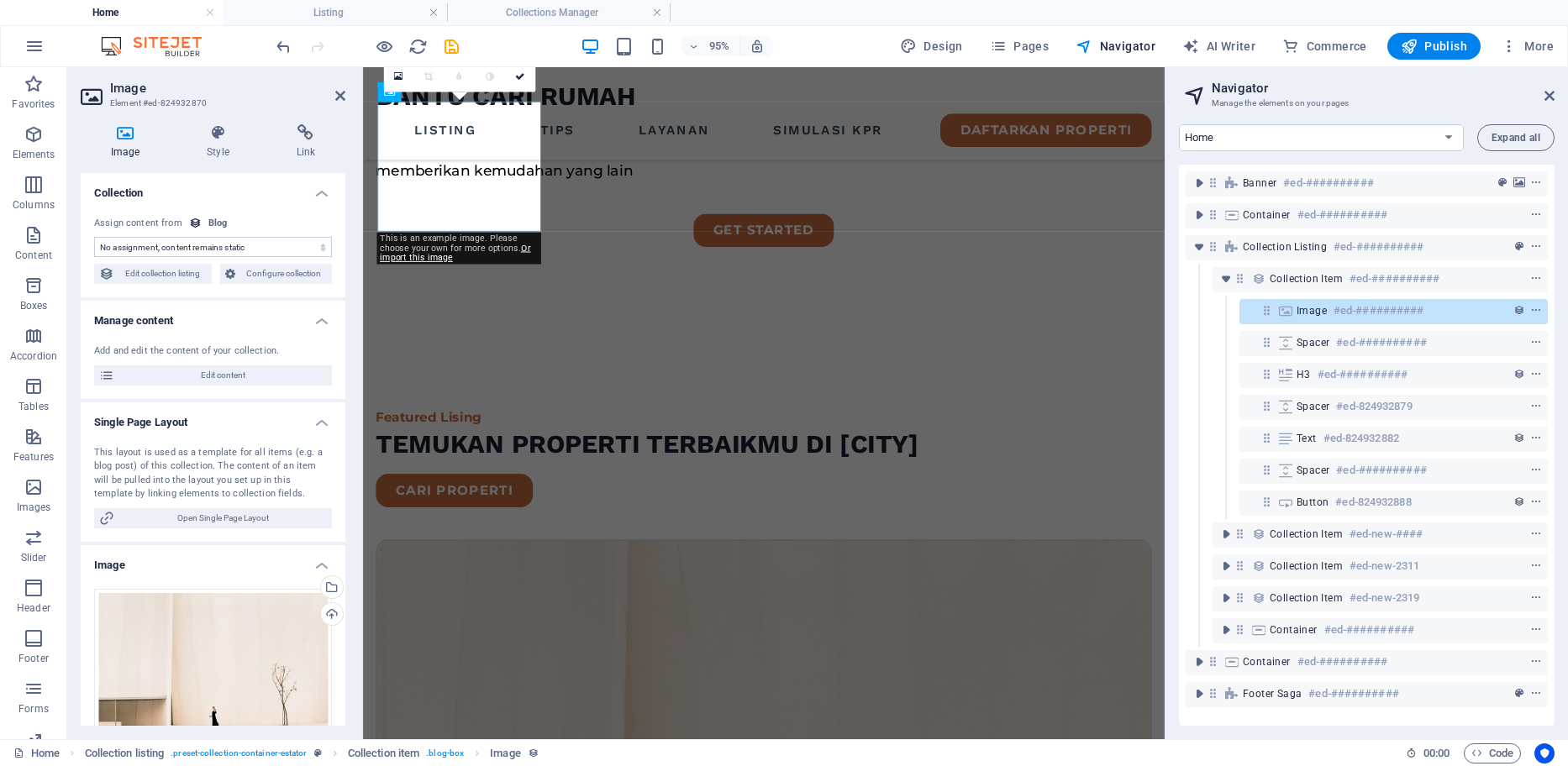 click on "No assignment, content remains static Created at (Date) Updated at (Date) Name (Plain Text) Slug (Plain Text) Short Description (Rich Text) Long Description (Rich Text) Hero Text (Rich Text) Content (CMS) Author (Plain Text) Image (File) Publishing Date (Date) Status (Choice) Category (Choice)" at bounding box center [213, 247] 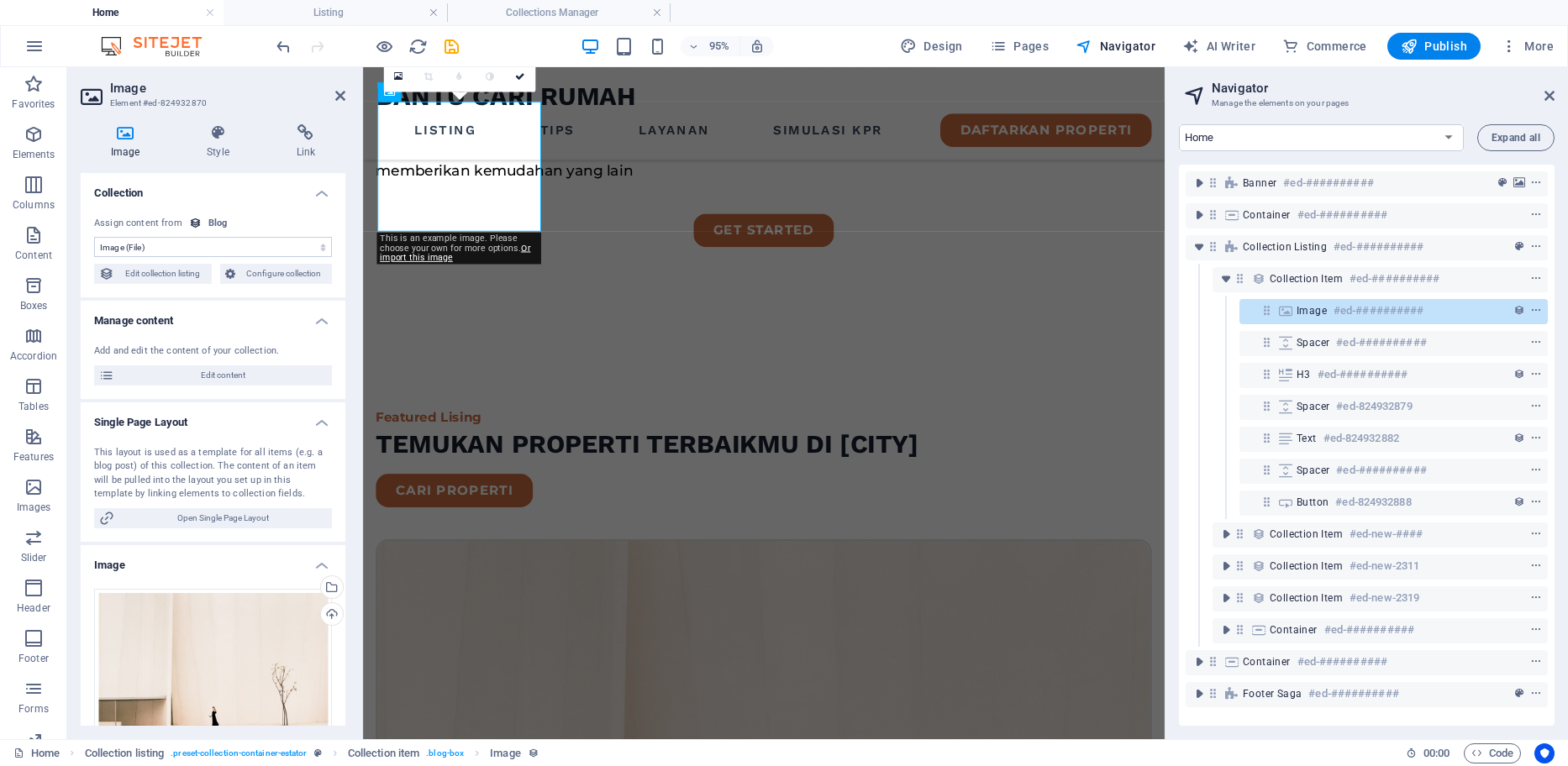 click on "No assignment, content remains static Created at (Date) Updated at (Date) Name (Plain Text) Slug (Plain Text) Short Description (Rich Text) Long Description (Rich Text) Hero Text (Rich Text) Content (CMS) Author (Plain Text) Image (File) Publishing Date (Date) Status (Choice) Category (Choice)" at bounding box center (213, 247) 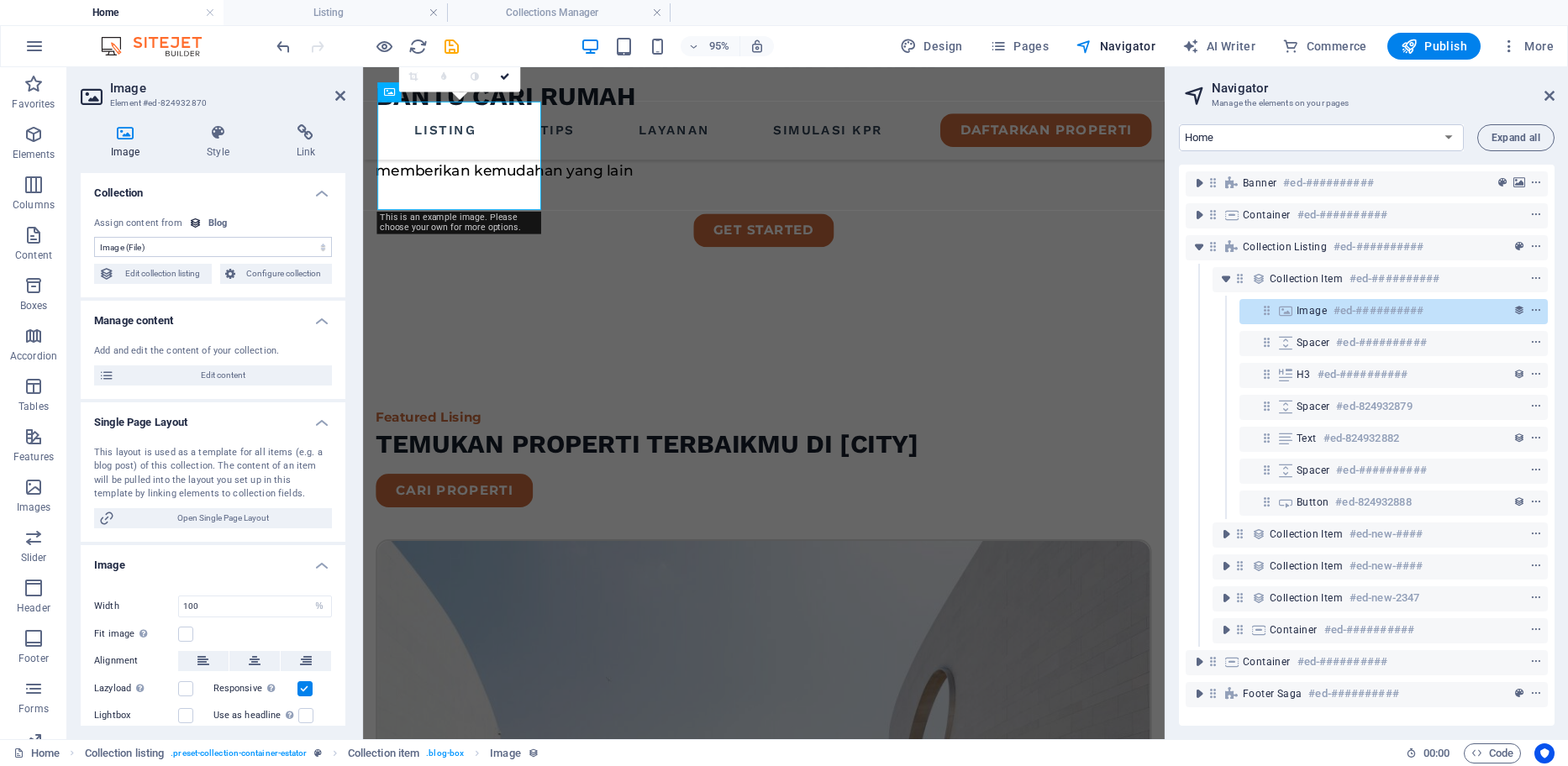 click on "Blog" at bounding box center [218, 223] 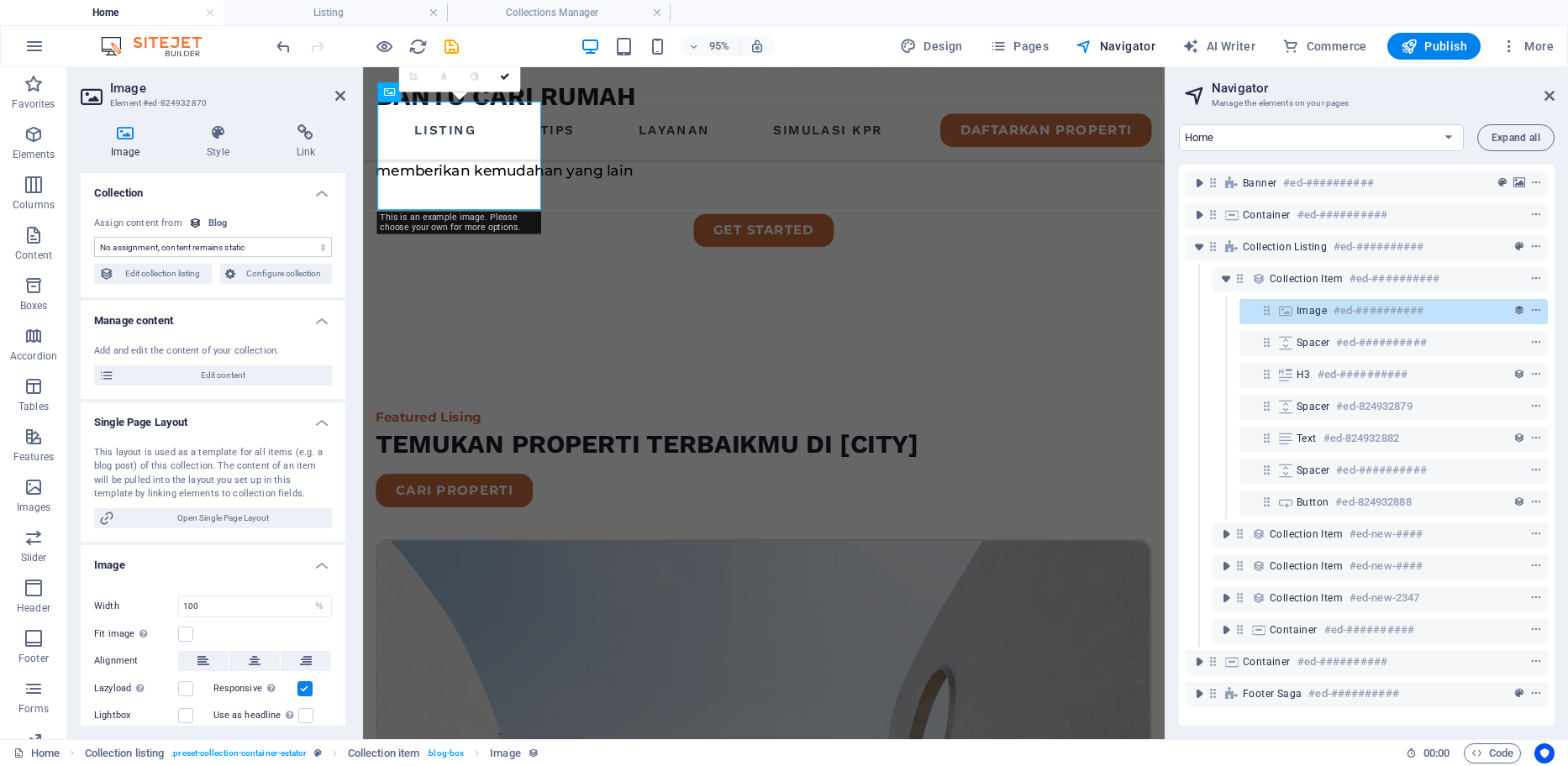 click on "No assignment, content remains static Created at (Date) Updated at (Date) Name (Plain Text) Slug (Plain Text) Short Description (Rich Text) Long Description (Rich Text) Hero Text (Rich Text) Content (CMS) Author (Plain Text) Image (File) Publishing Date (Date) Status (Choice) Category (Choice)" at bounding box center [213, 247] 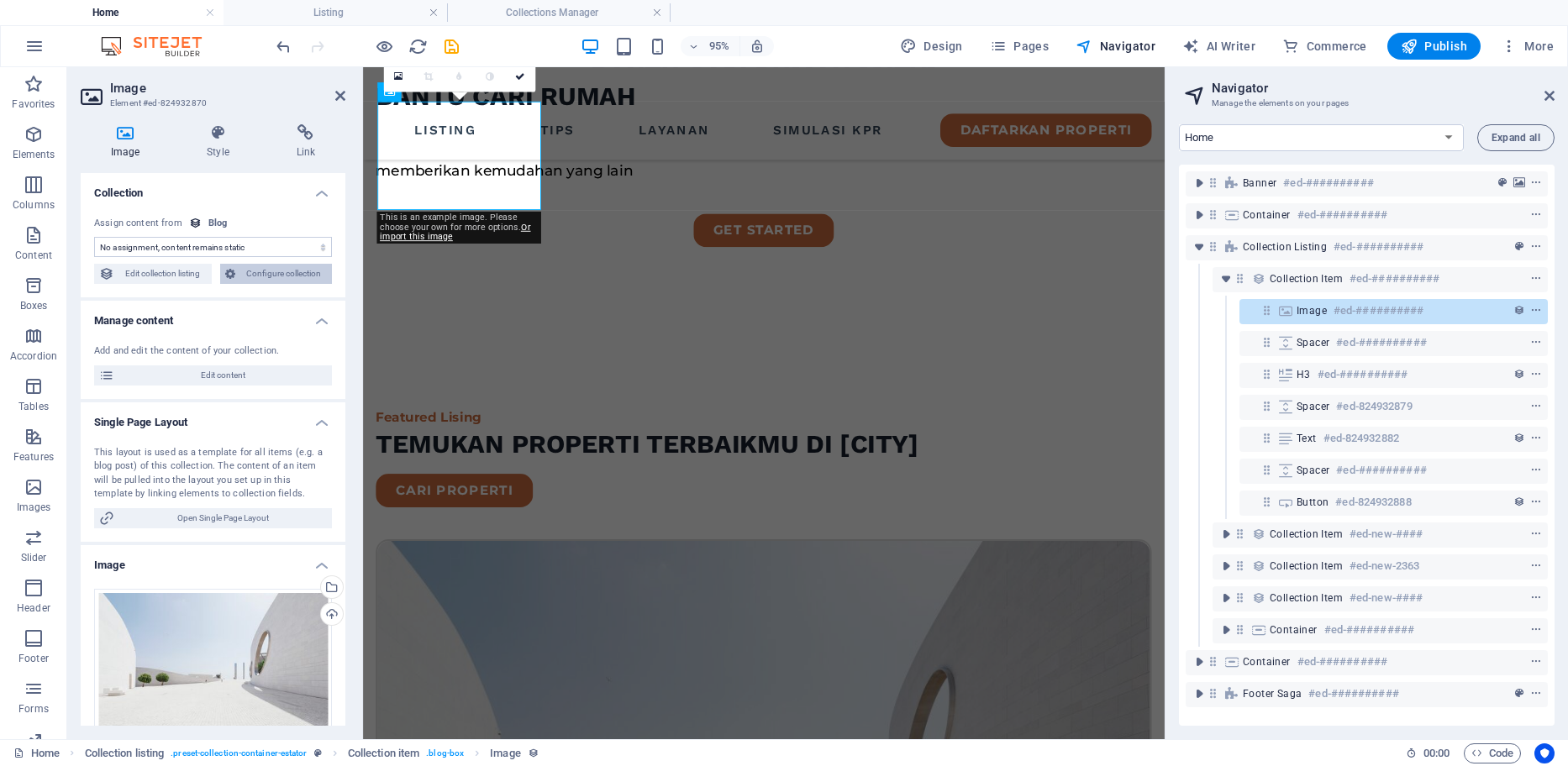click on "Configure collection" at bounding box center [284, 274] 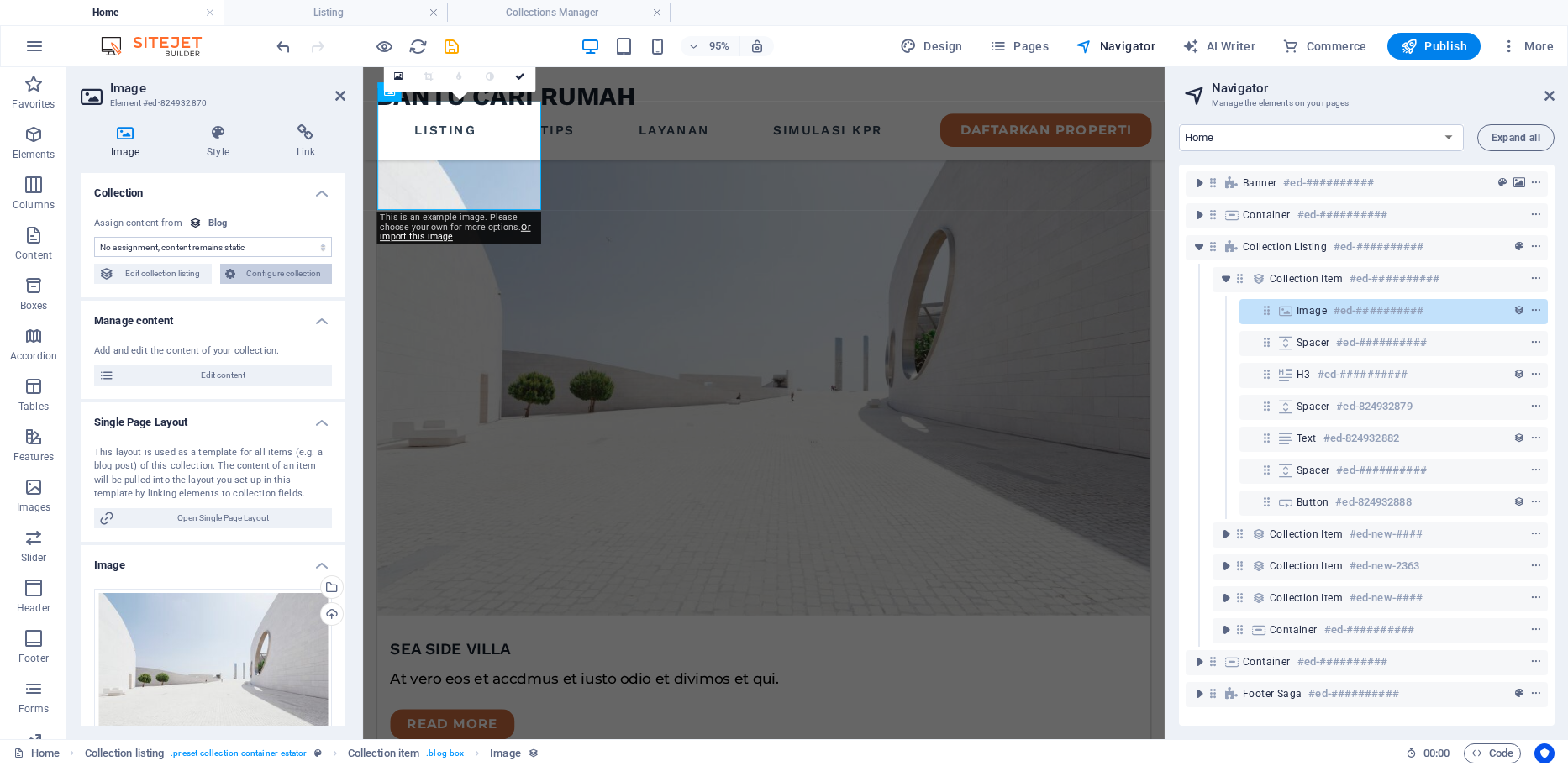 scroll, scrollTop: 0, scrollLeft: 0, axis: both 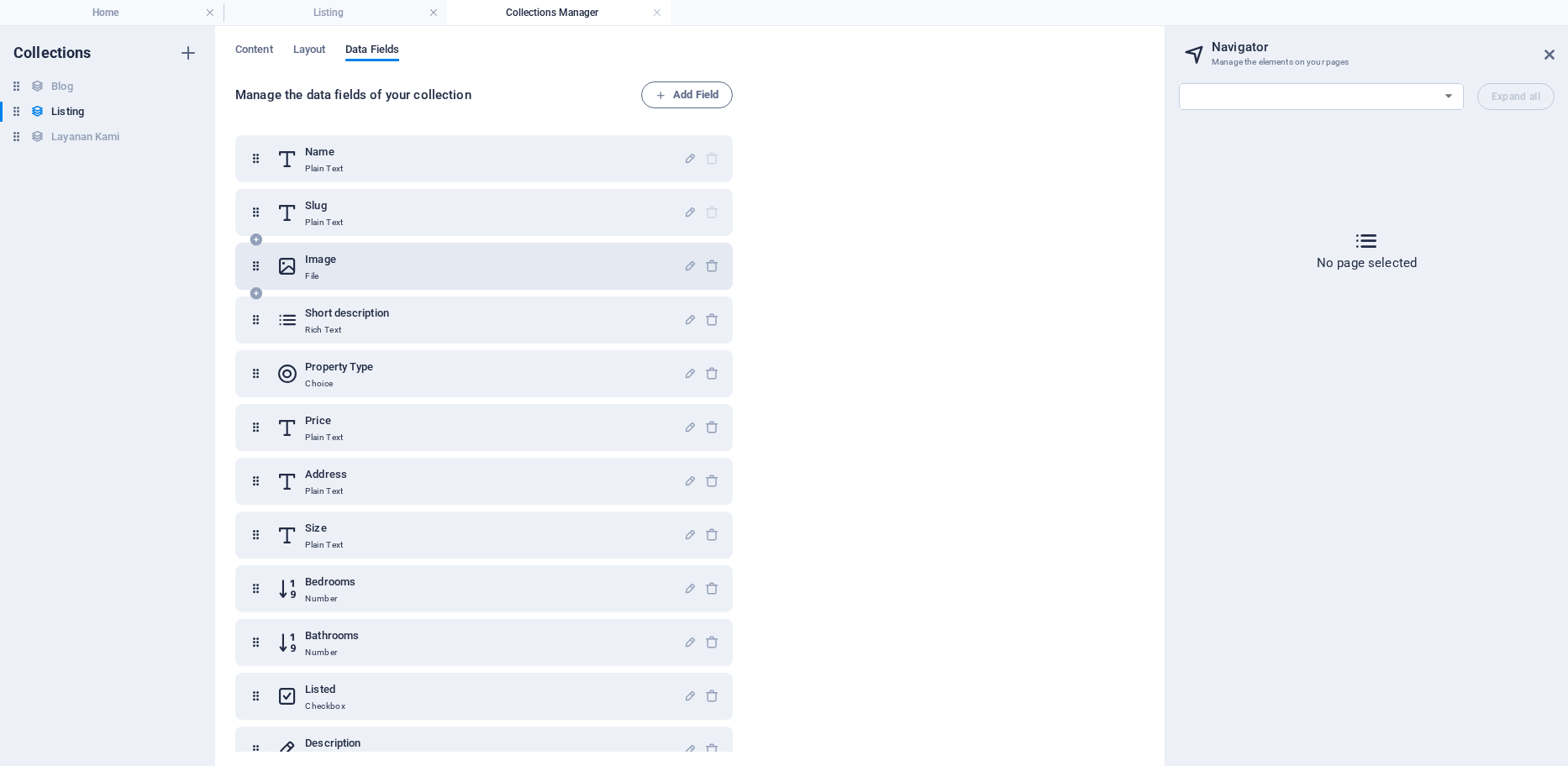 click on "Image" at bounding box center [320, 260] 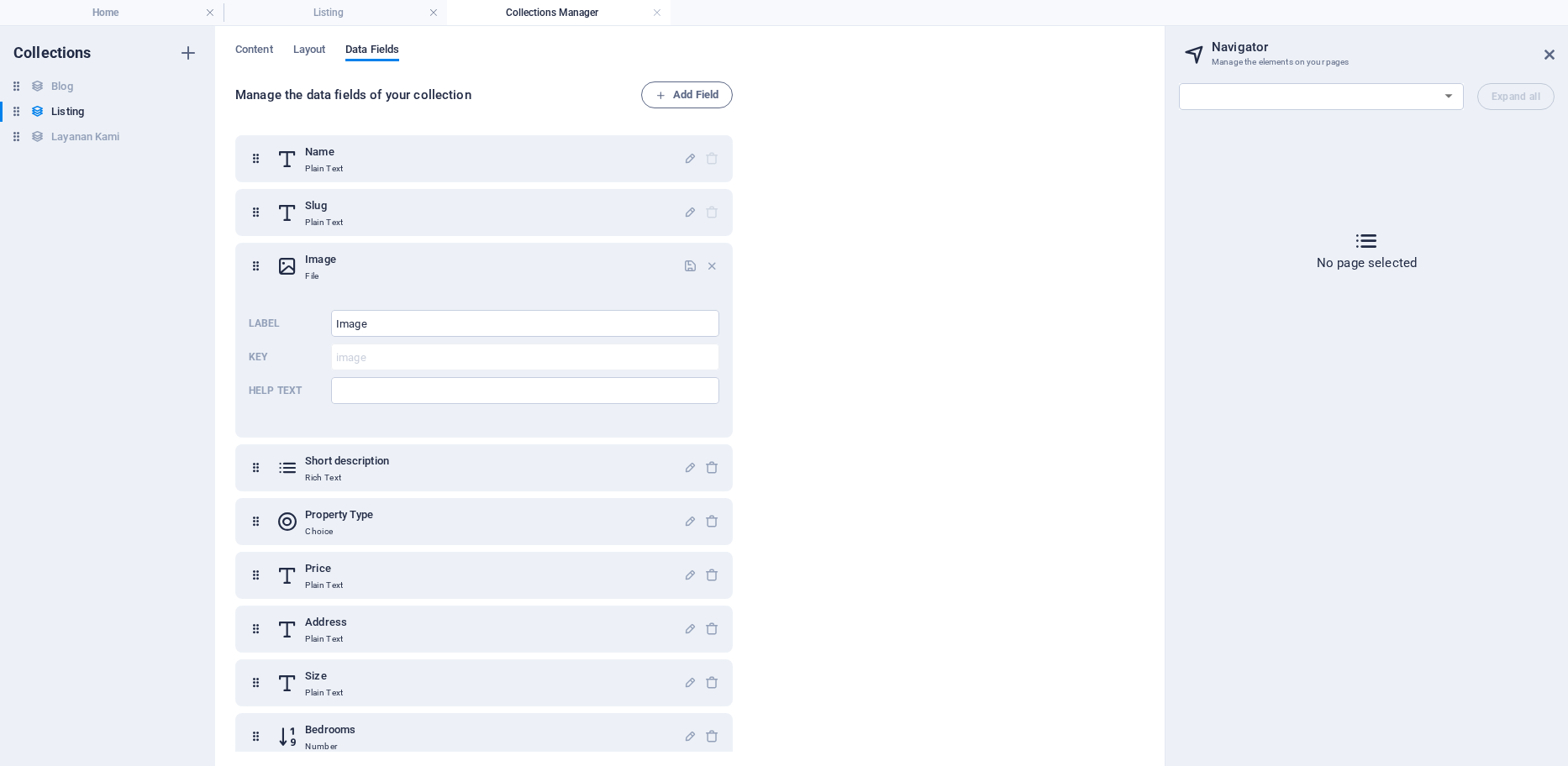 click on "Manage the data fields of your collection Add Field Name Plain Text Slug Plain Text Image File Label Image ​ Key image ​ Help text ​ Short description Rich Text Property Type Choice Price Plain Text Address Plain Text Size Plain Text Bedrooms Number Bathrooms Number Listed Checkbox Description CMS" at bounding box center [690, 417] 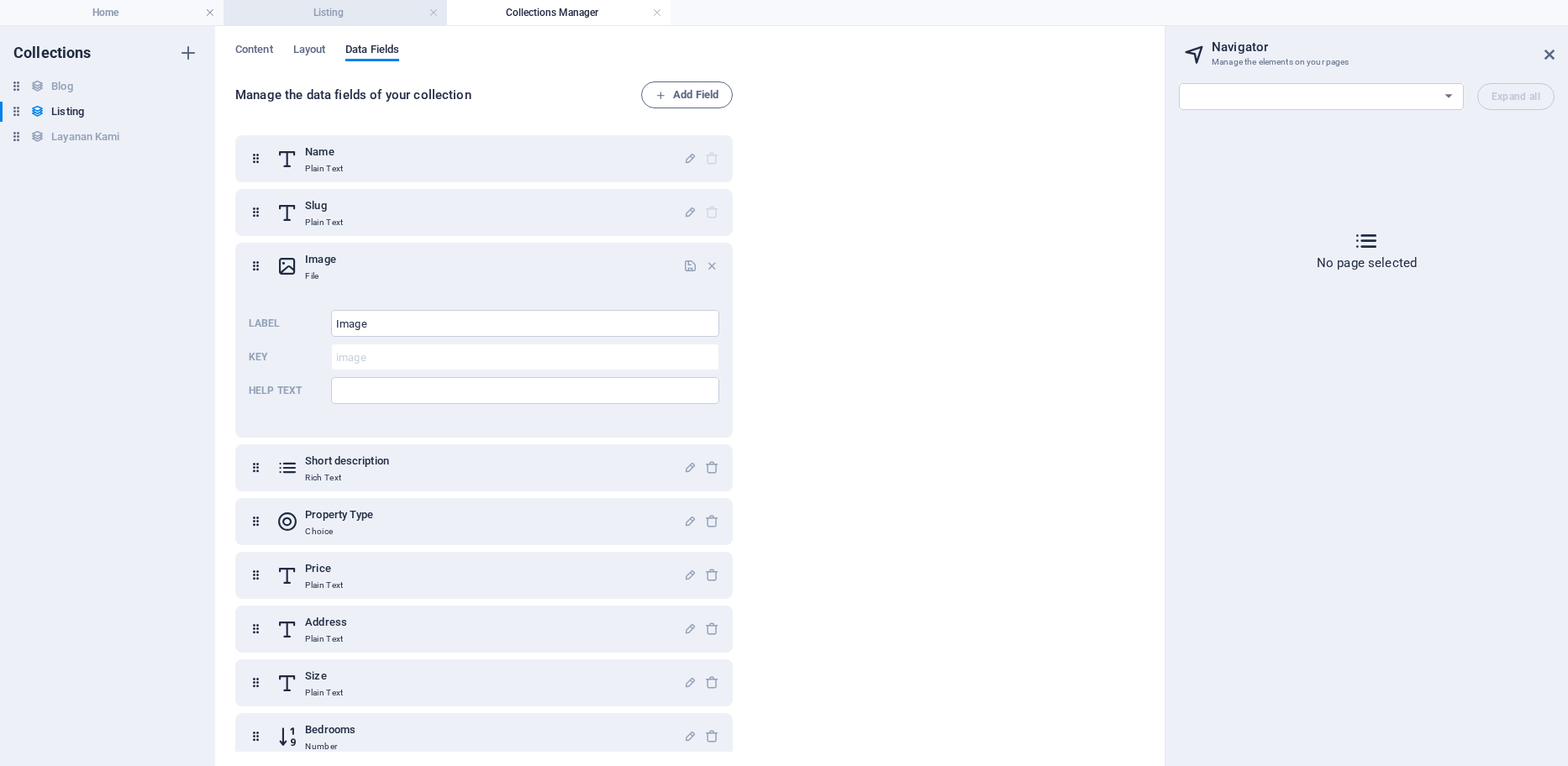 click on "Listing" at bounding box center [335, 13] 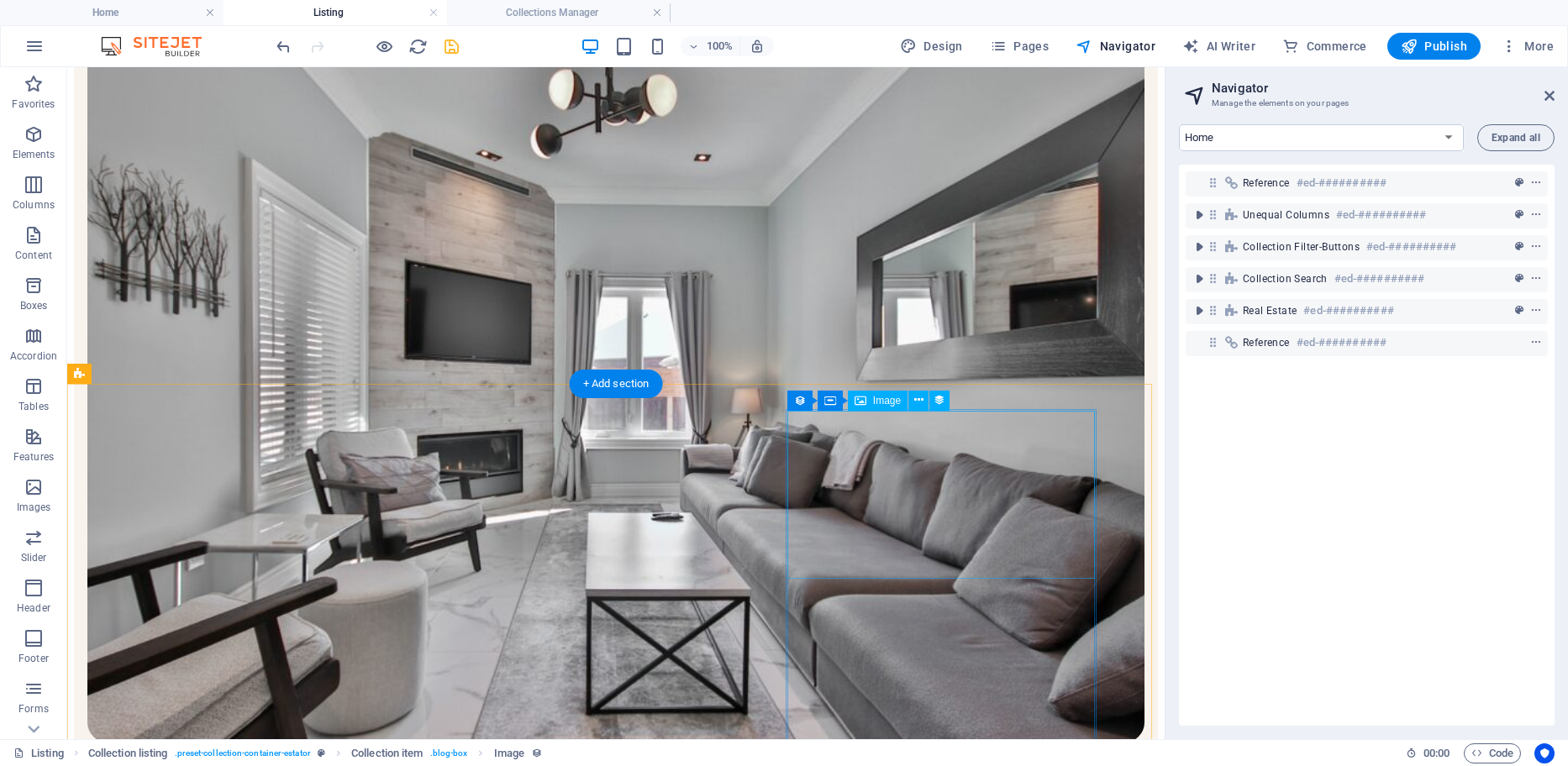 scroll, scrollTop: 75, scrollLeft: 0, axis: vertical 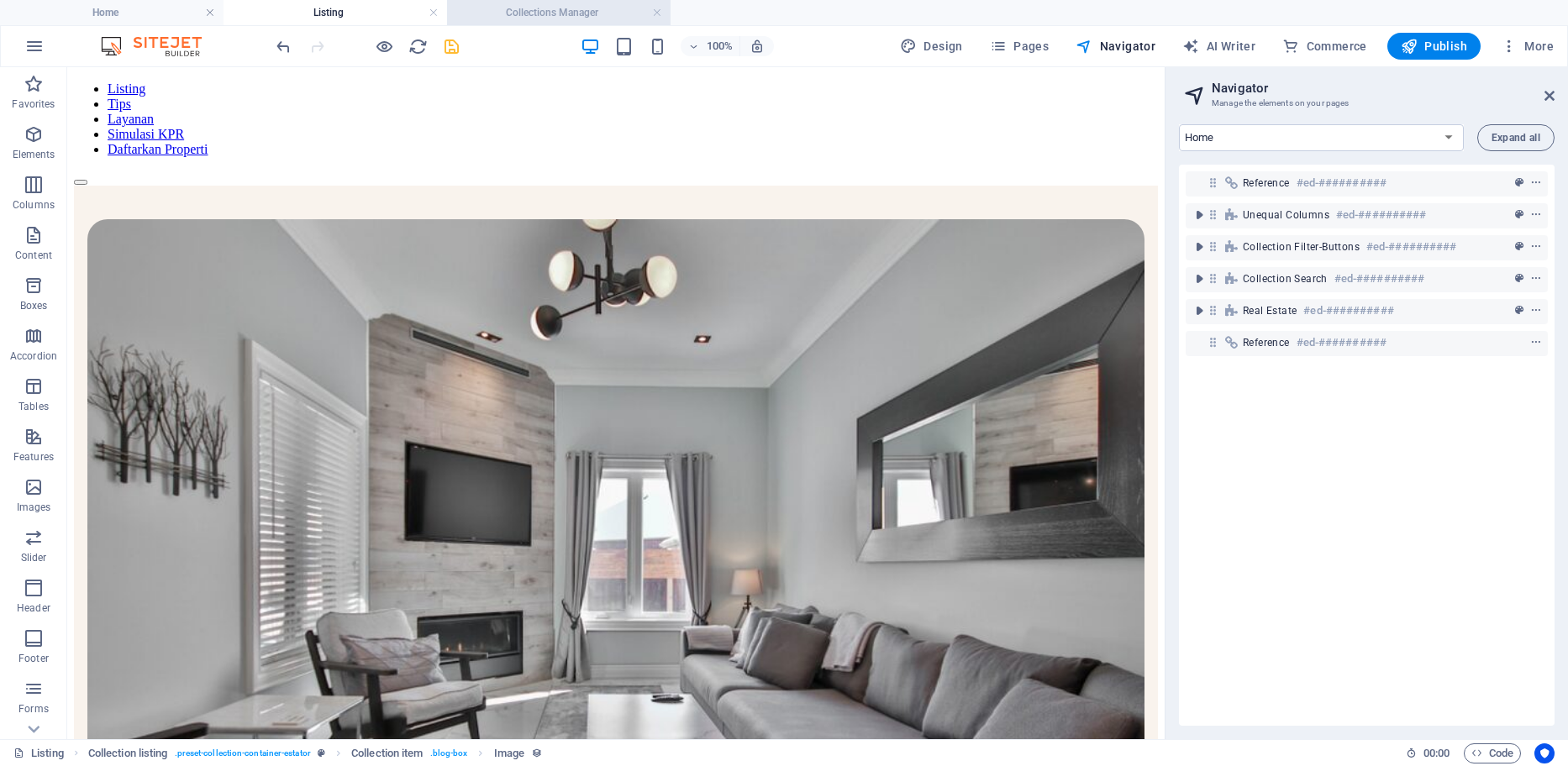 click on "Collections Manager" at bounding box center [559, 13] 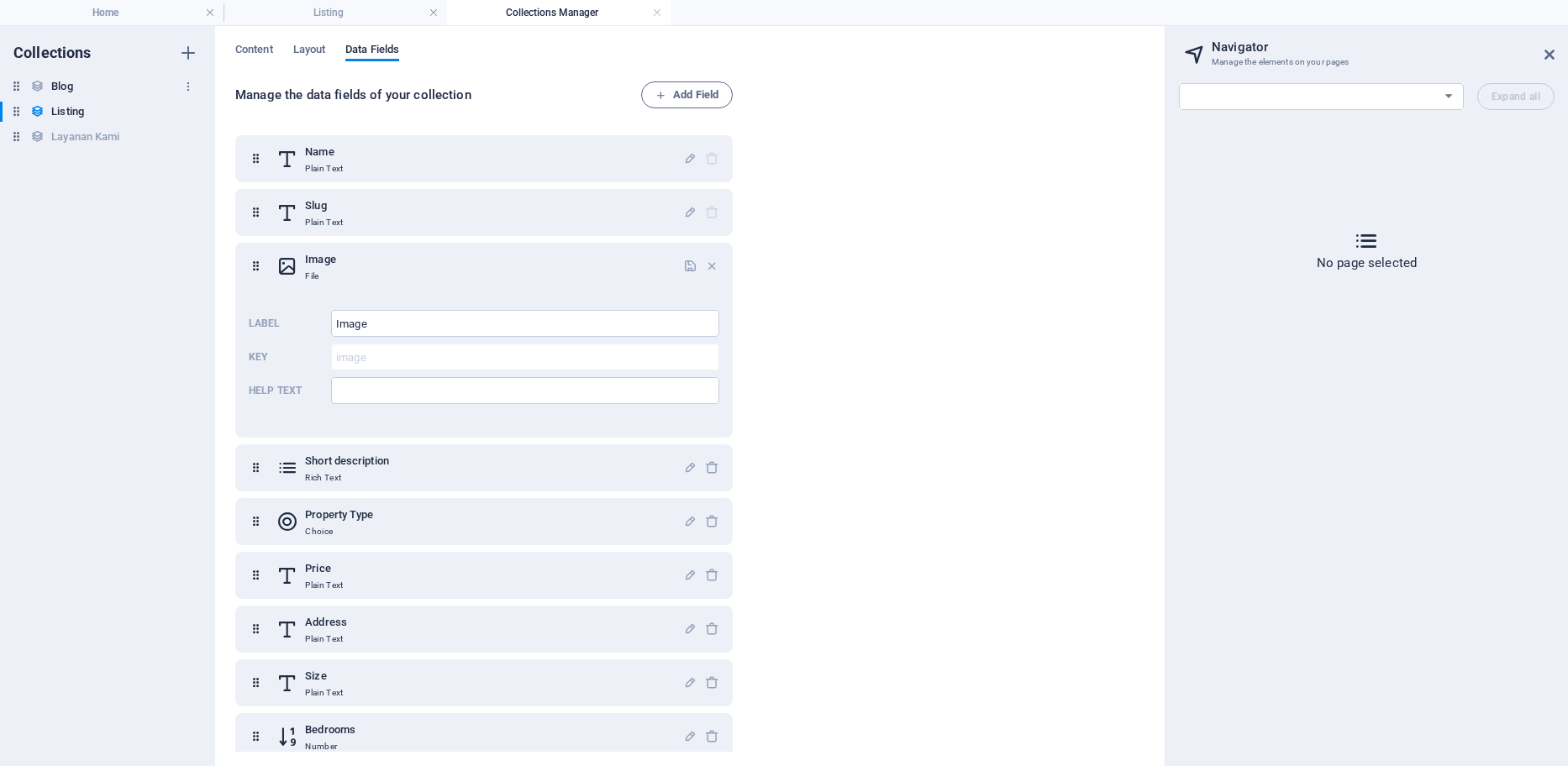 scroll, scrollTop: 0, scrollLeft: 0, axis: both 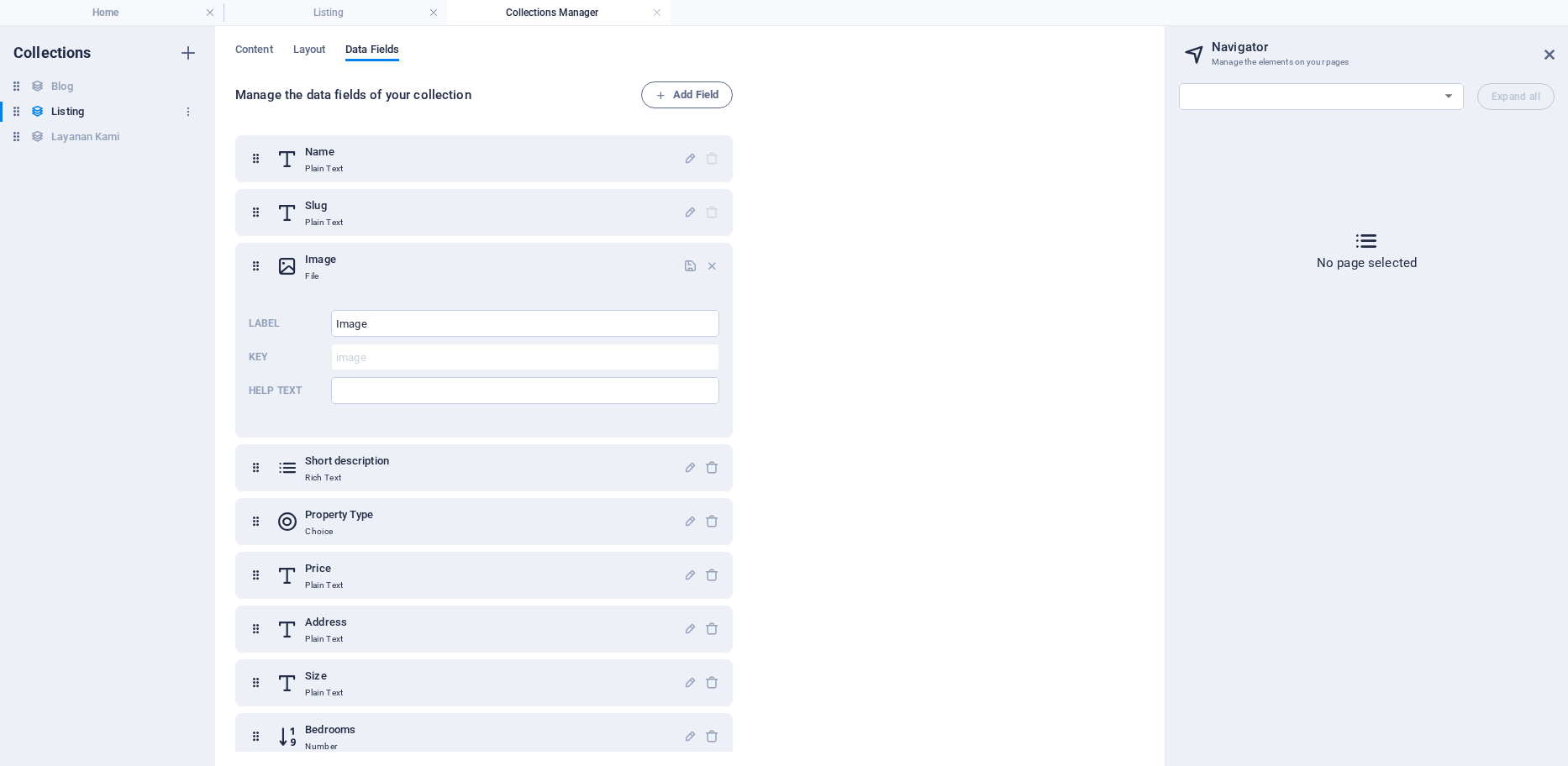 click on "Listing" at bounding box center [67, 112] 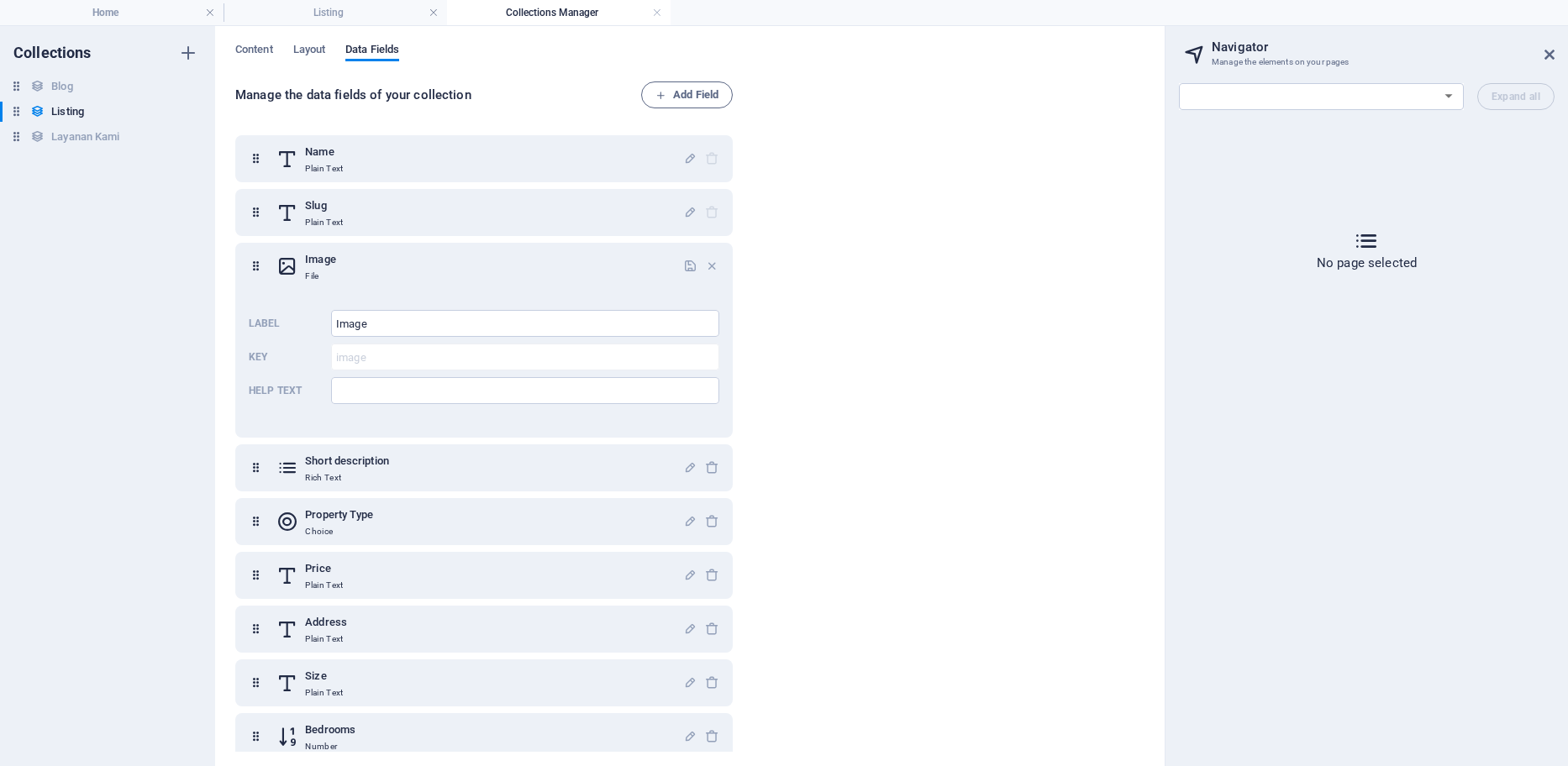 click on "Navigator Manage the elements on your pages Home  Listing  Tips  Layanan  Simulasi KPR  Daftarkan Properti  Legal Notice  Privacy  Listing Post  News Post  Layanan Kami: Single Page Layout  Expand all No page selected" at bounding box center (1366, 396) 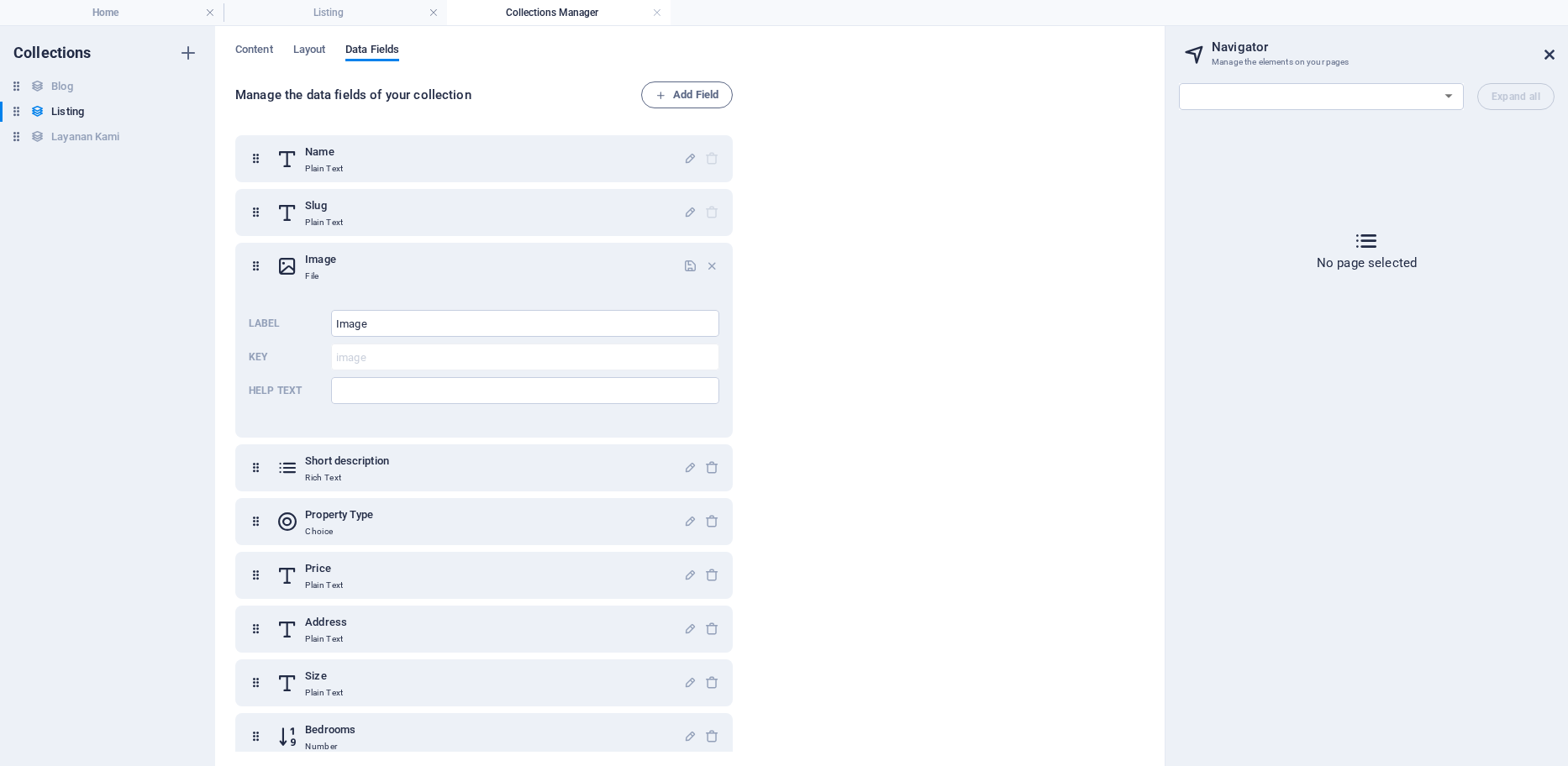 click at bounding box center (1550, 55) 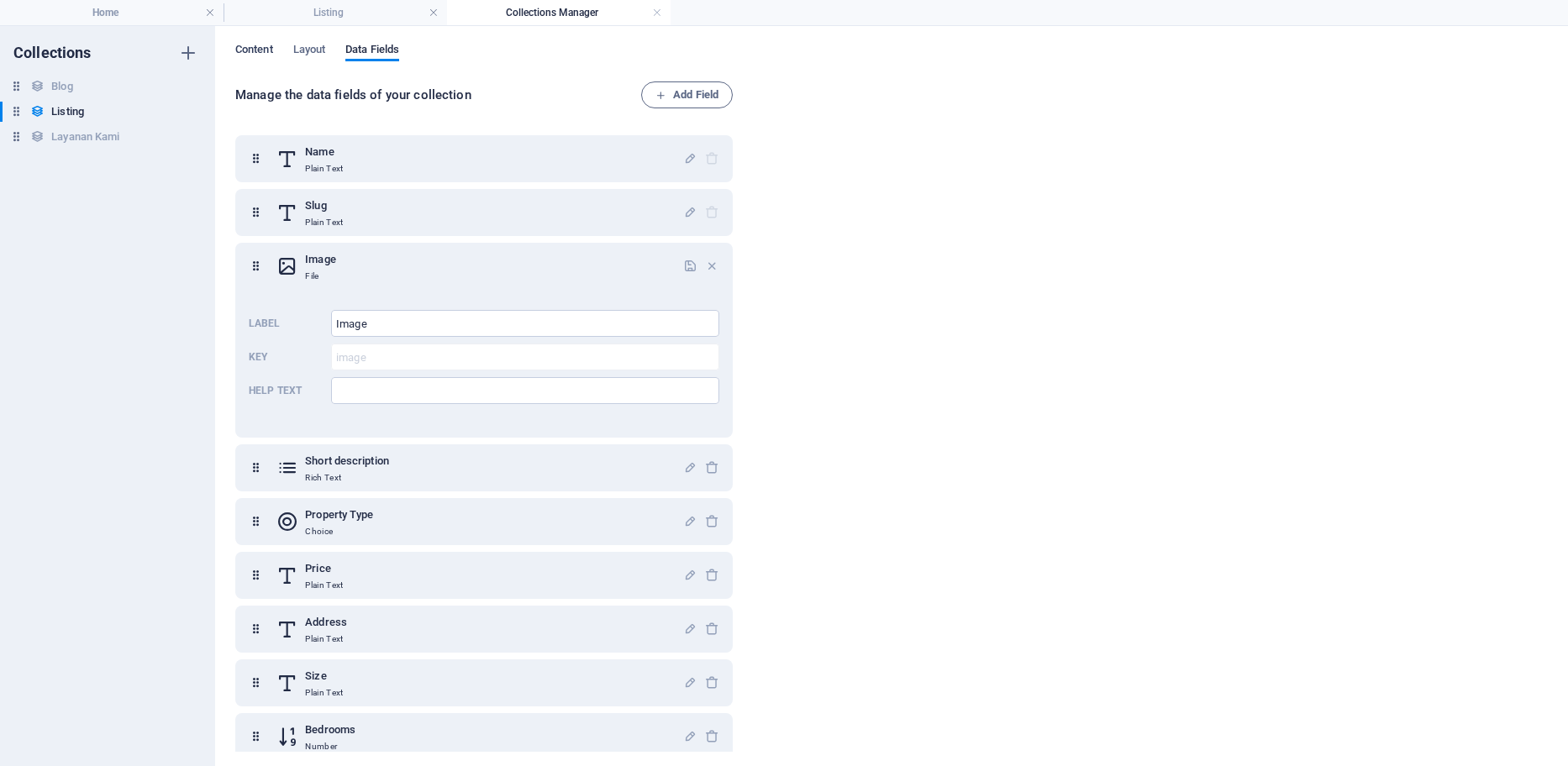 click on "Content" at bounding box center (254, 51) 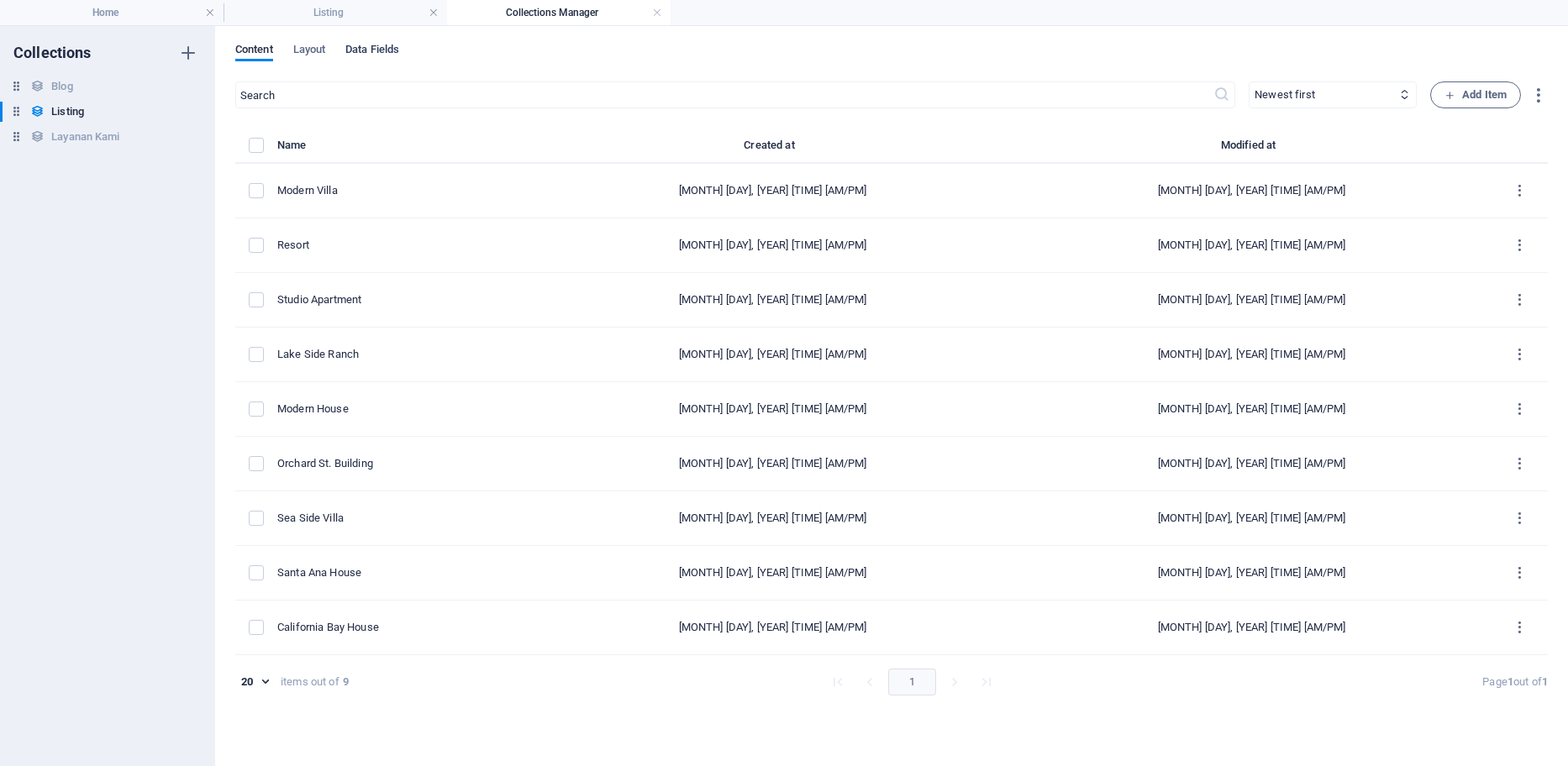 click on "Data Fields" at bounding box center (372, 51) 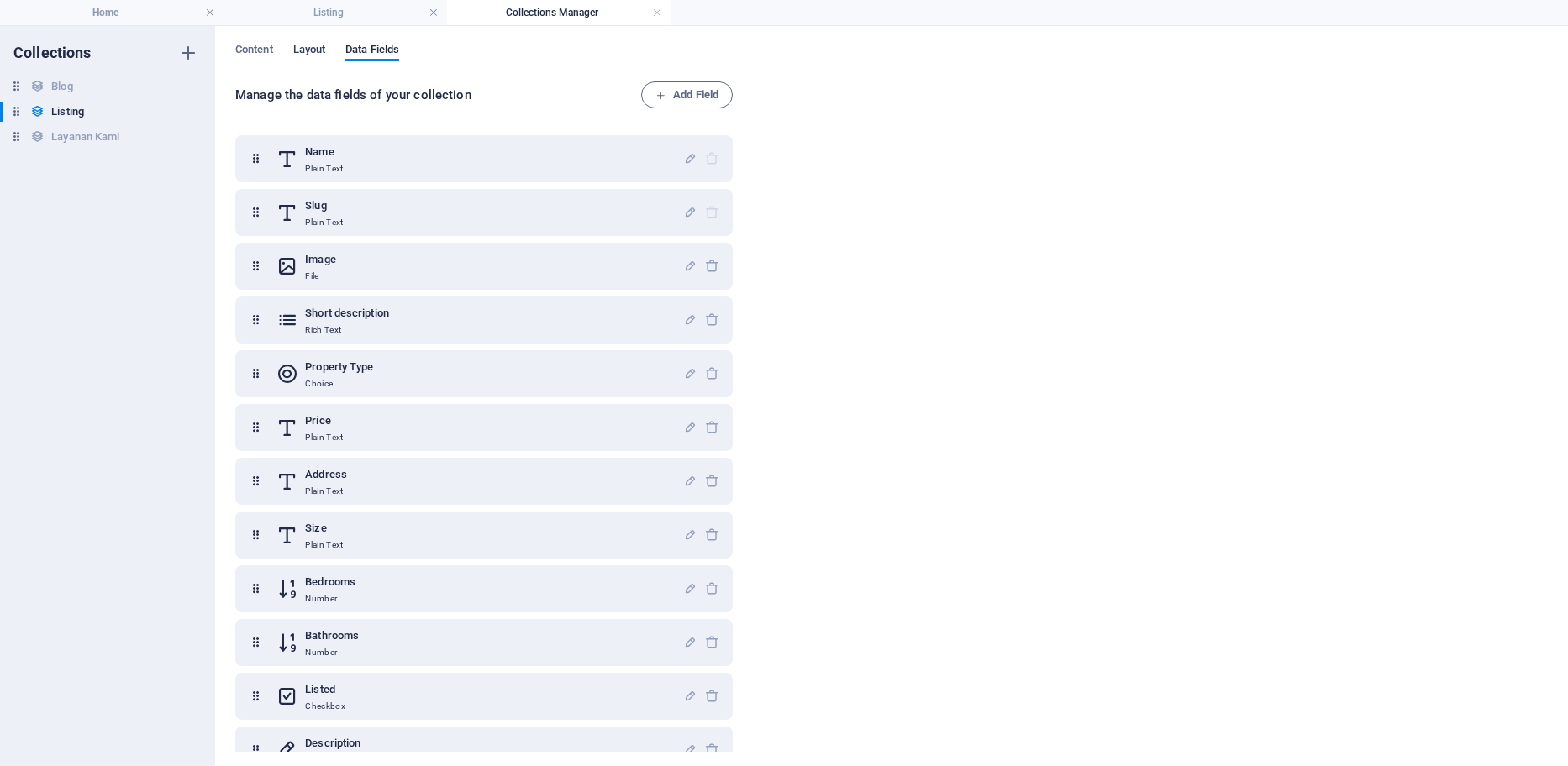click on "Layout" at bounding box center [309, 51] 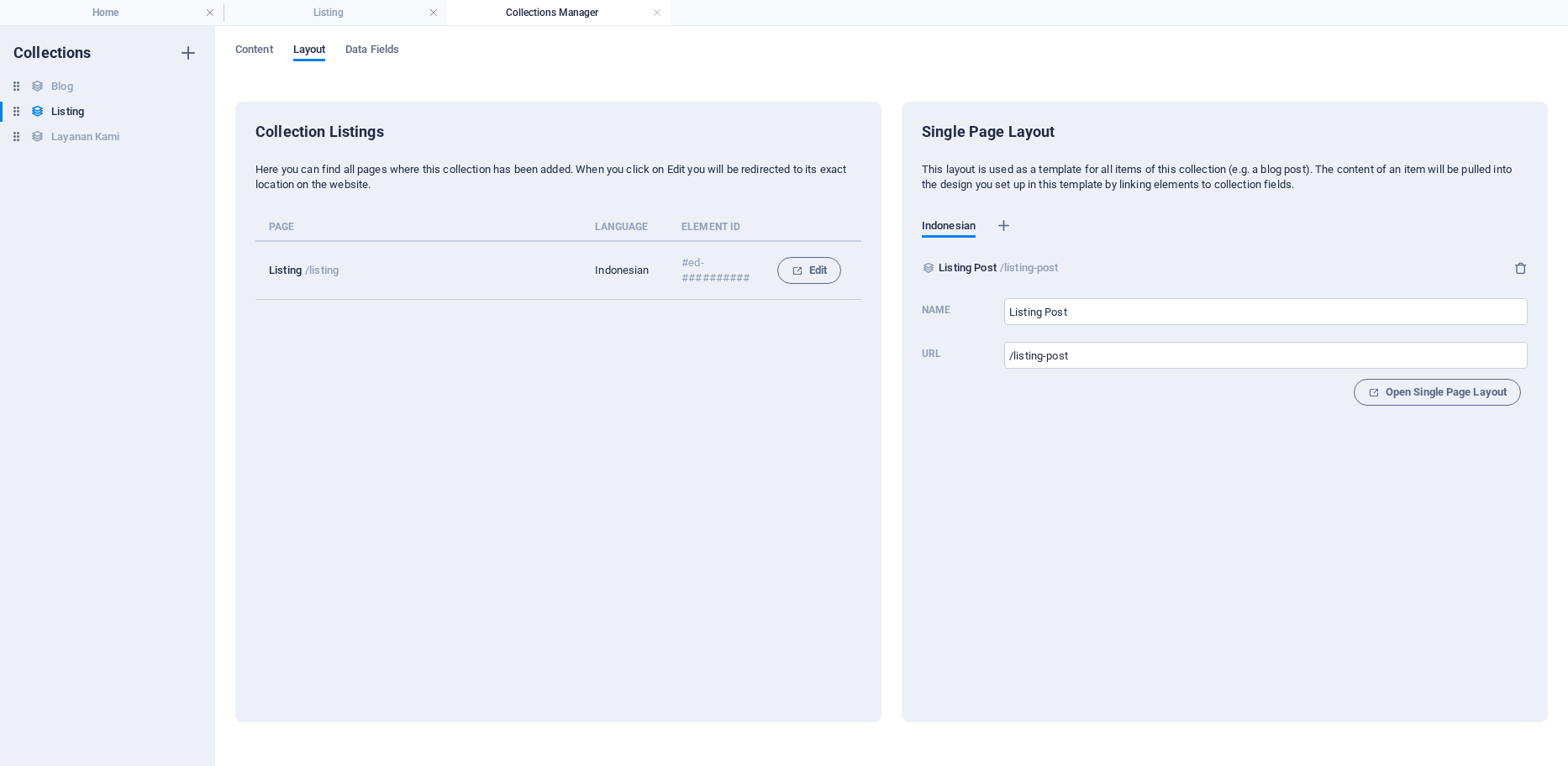 type 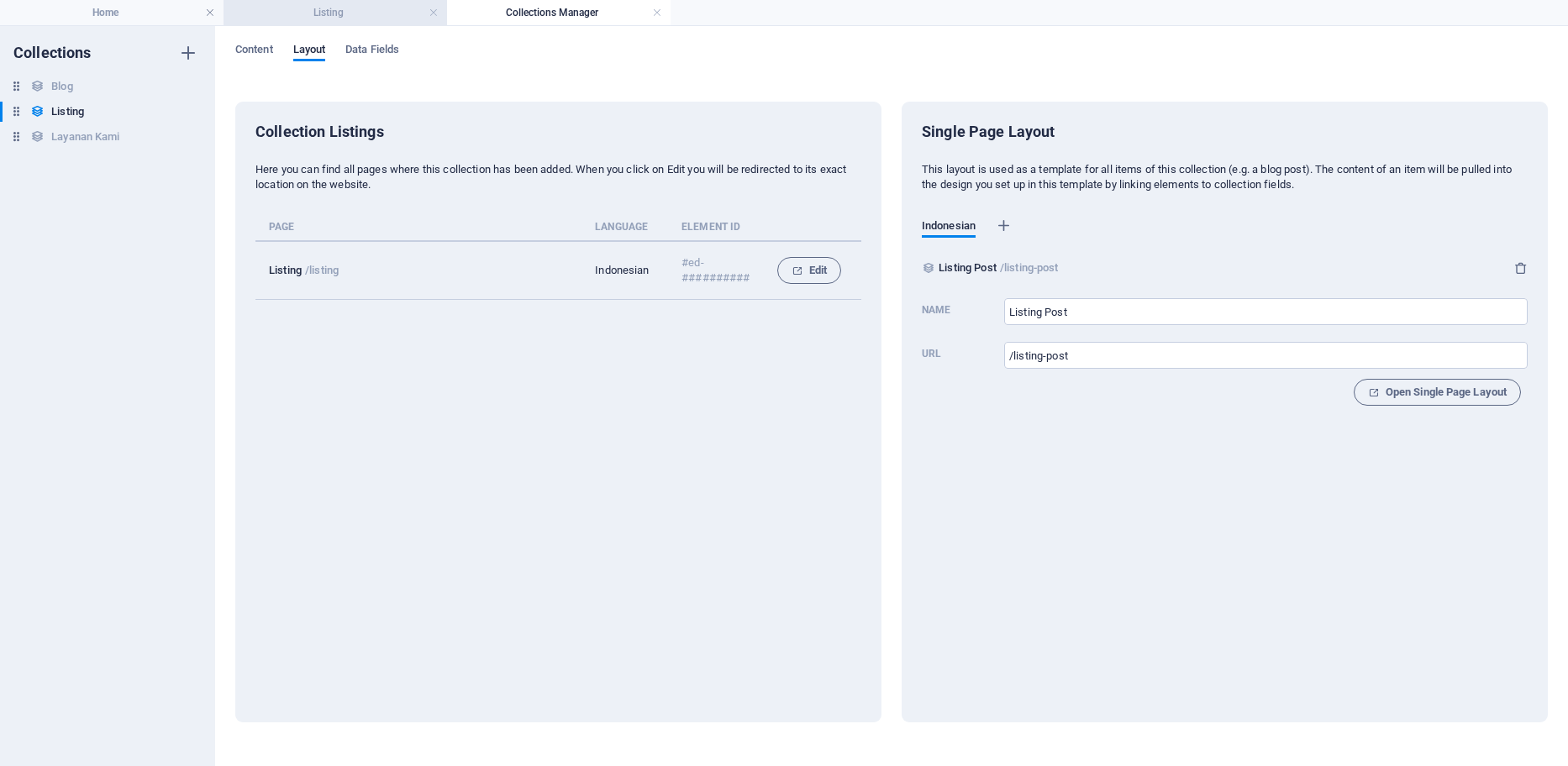 click on "Listing" at bounding box center (335, 13) 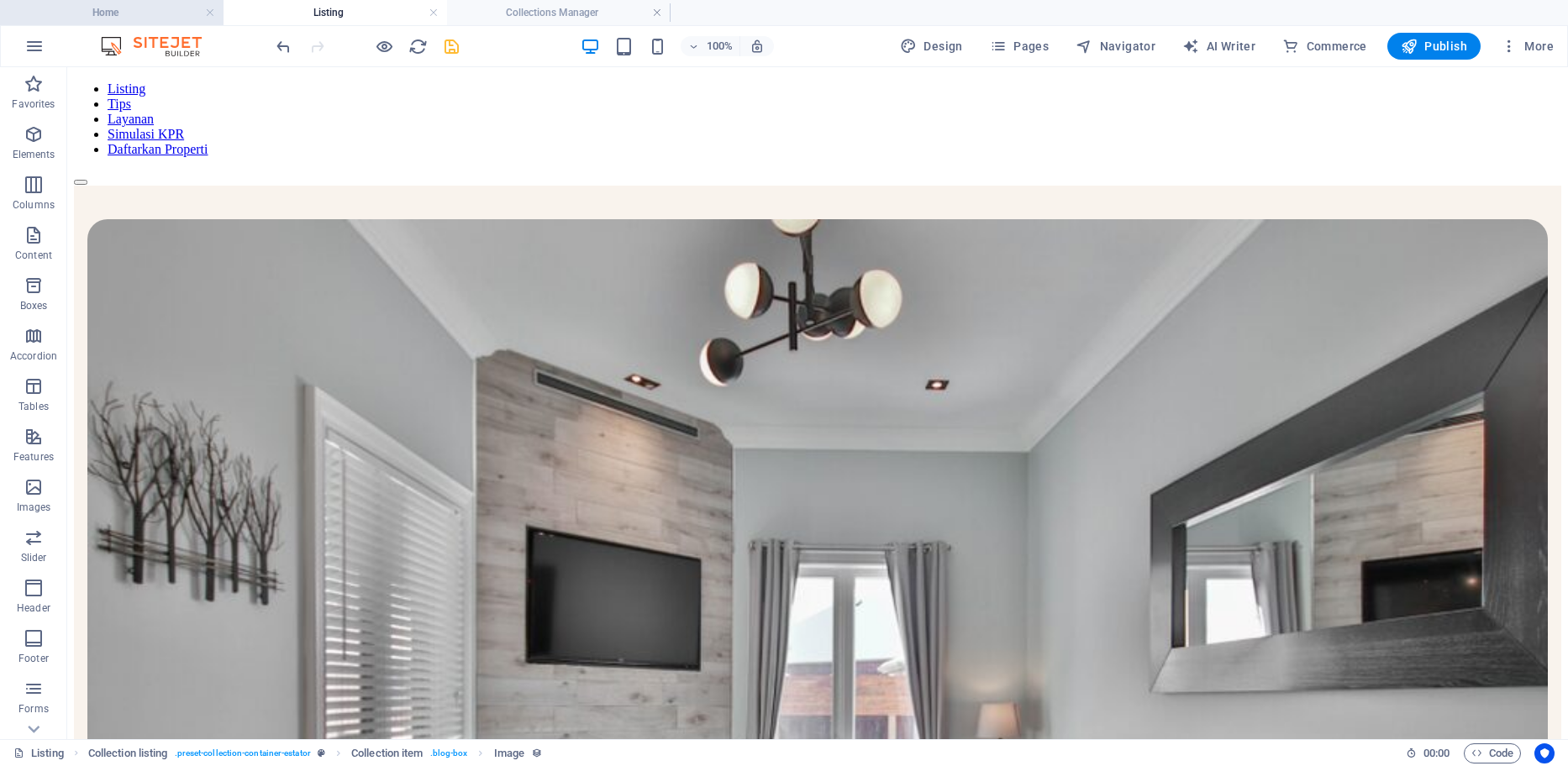 click on "Home" at bounding box center [112, 13] 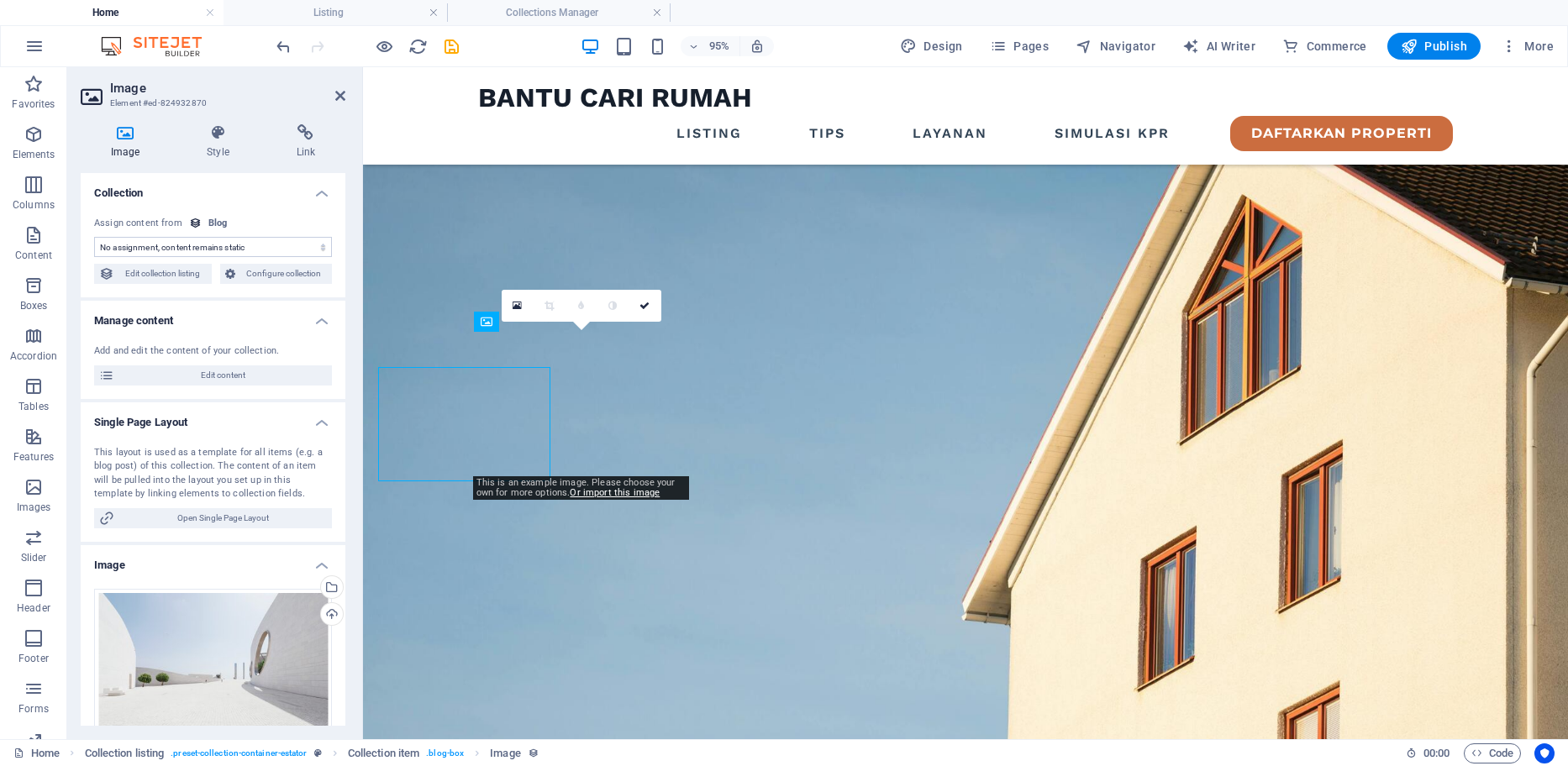 scroll, scrollTop: 897, scrollLeft: 0, axis: vertical 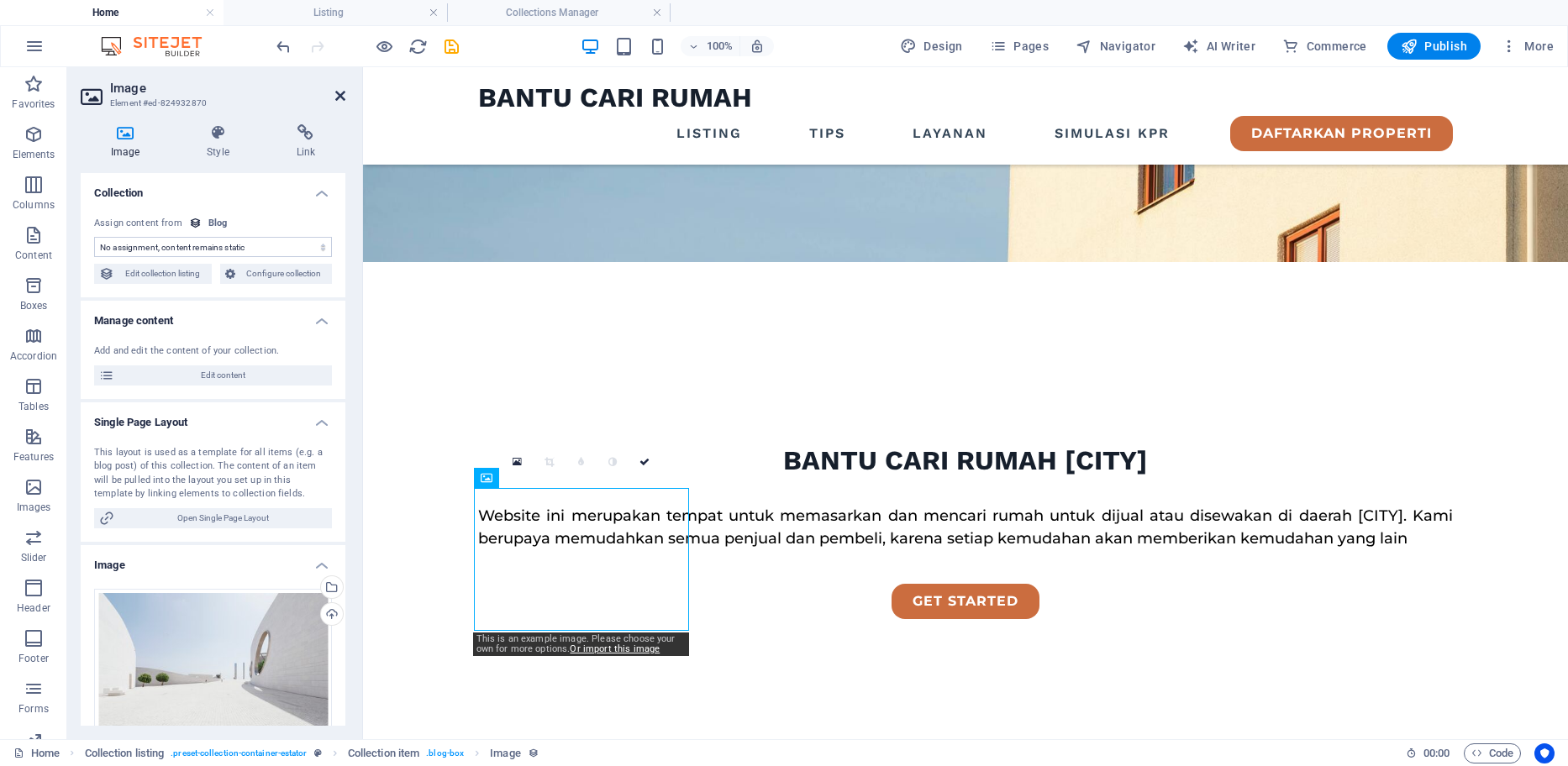 click at bounding box center [340, 96] 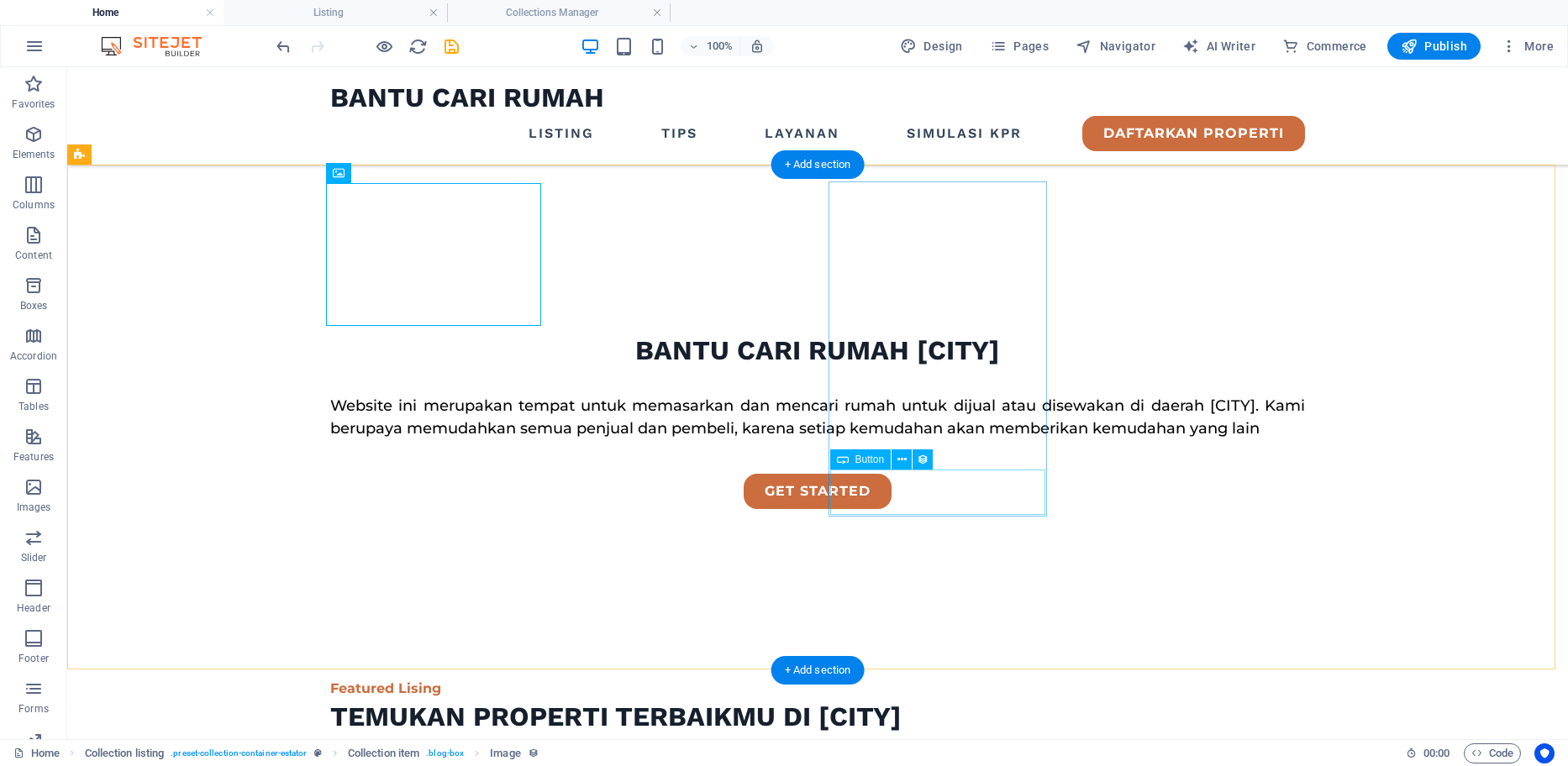 scroll, scrollTop: 813, scrollLeft: 0, axis: vertical 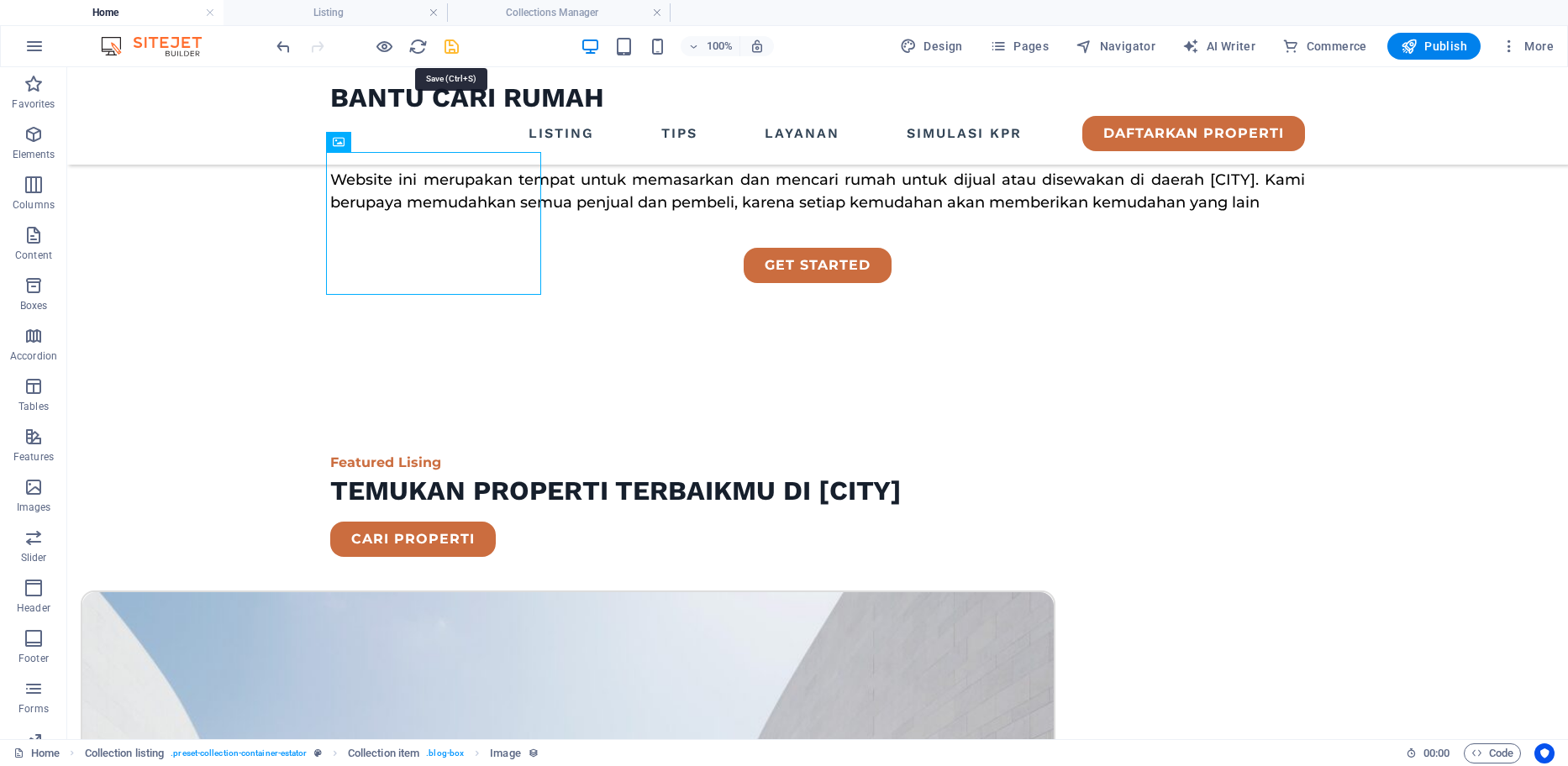 click at bounding box center [451, 46] 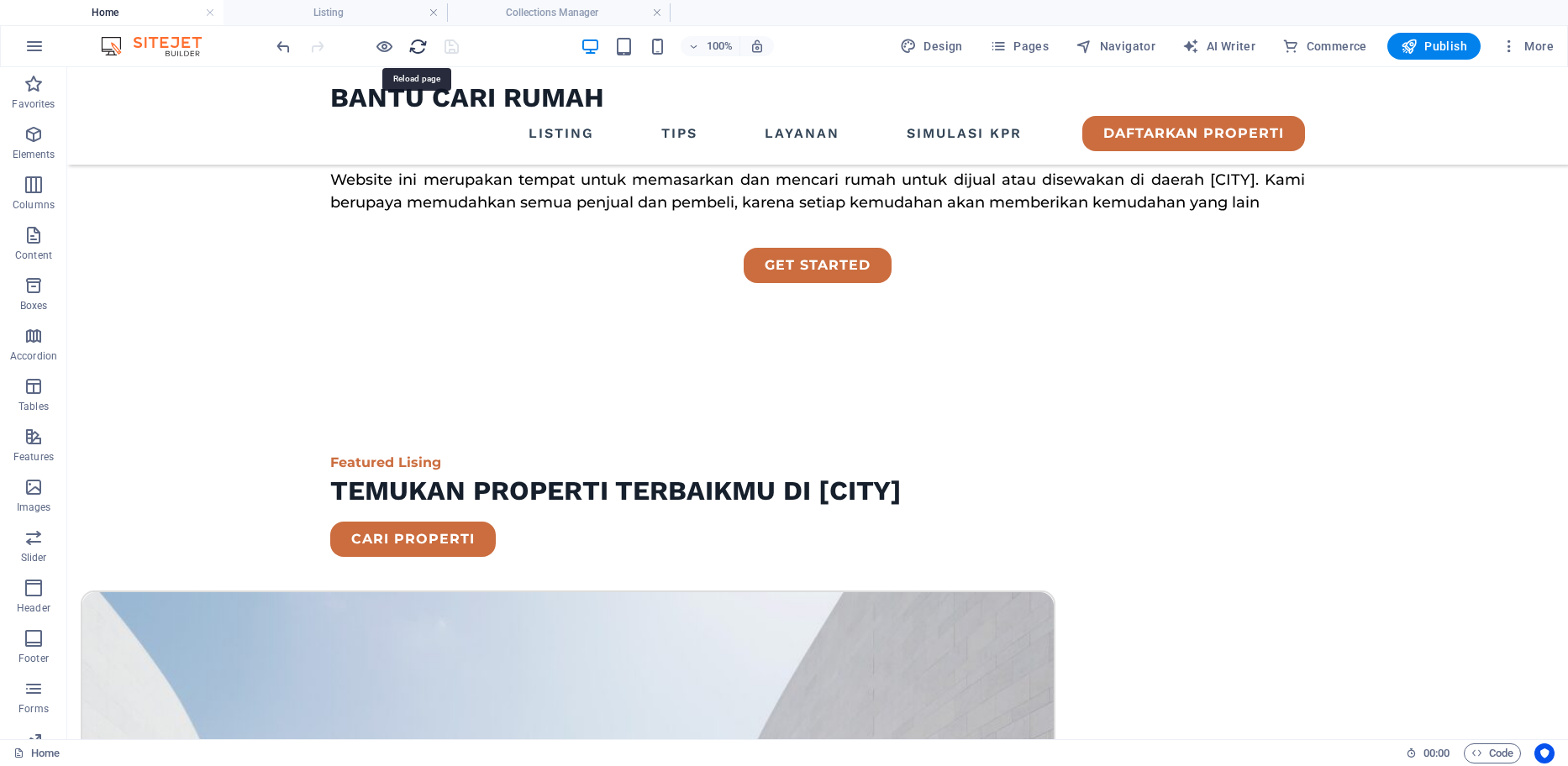 click at bounding box center [418, 46] 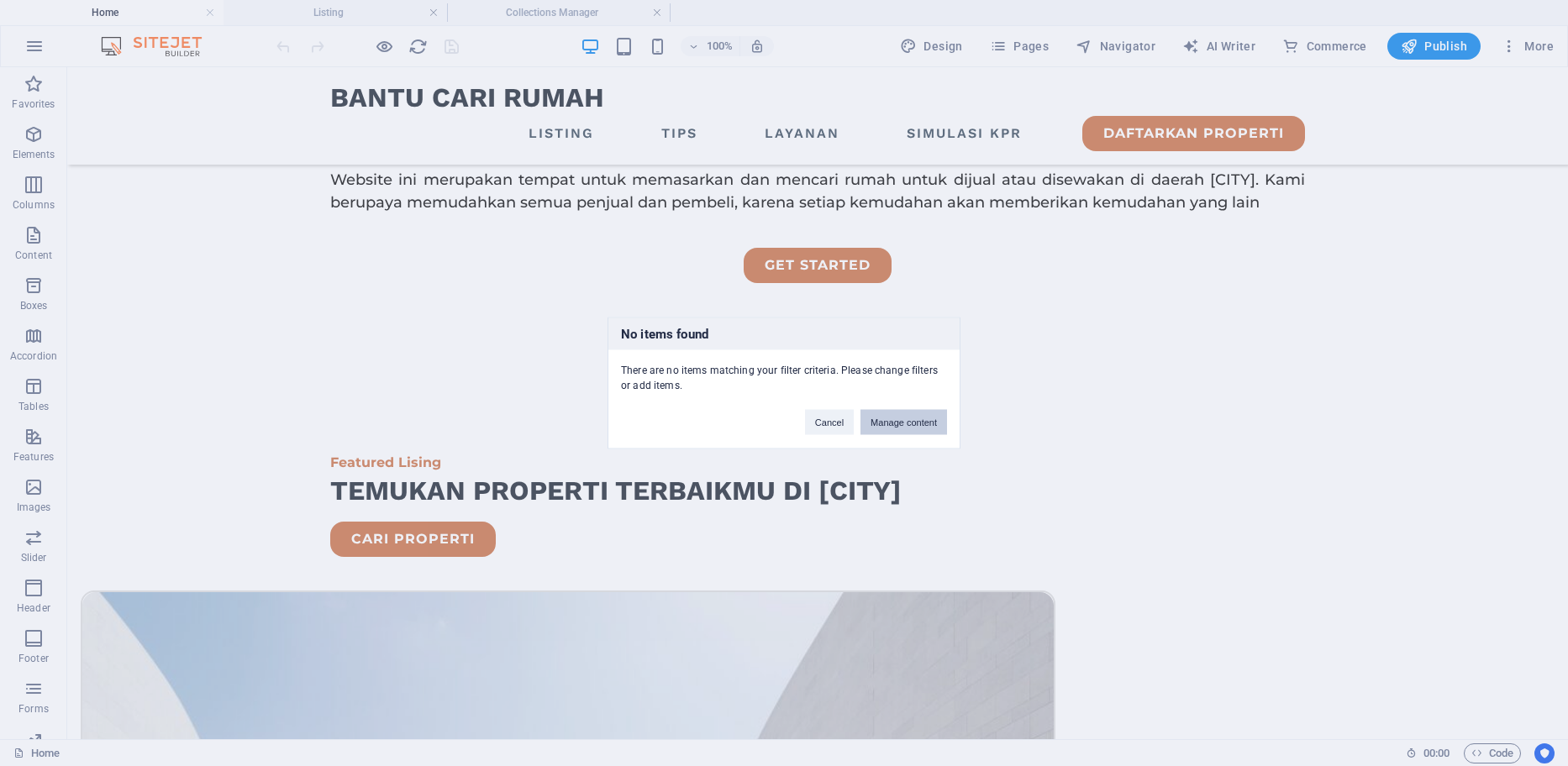 click on "Manage content" at bounding box center [903, 422] 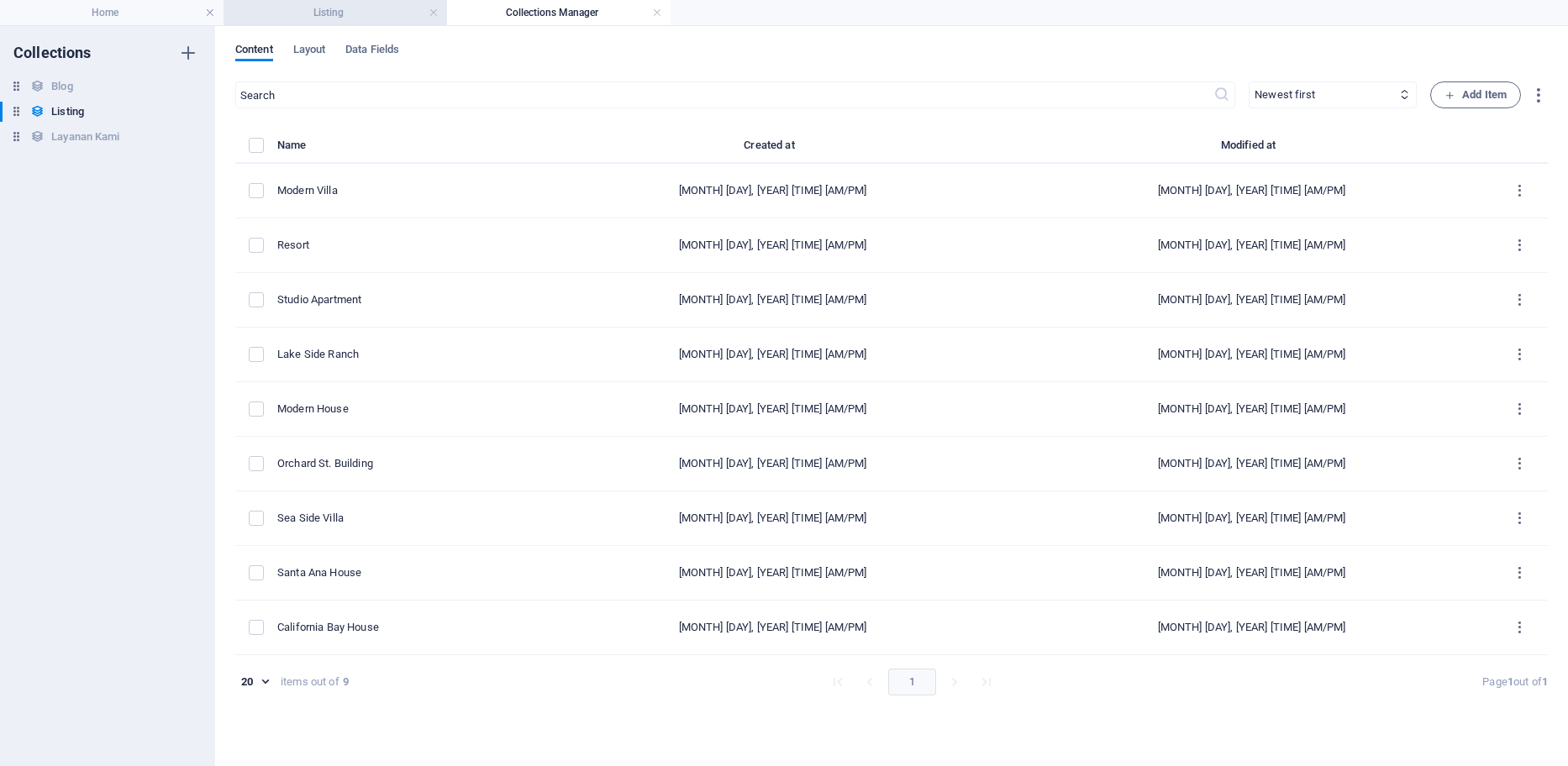 click on "Listing" at bounding box center (335, 13) 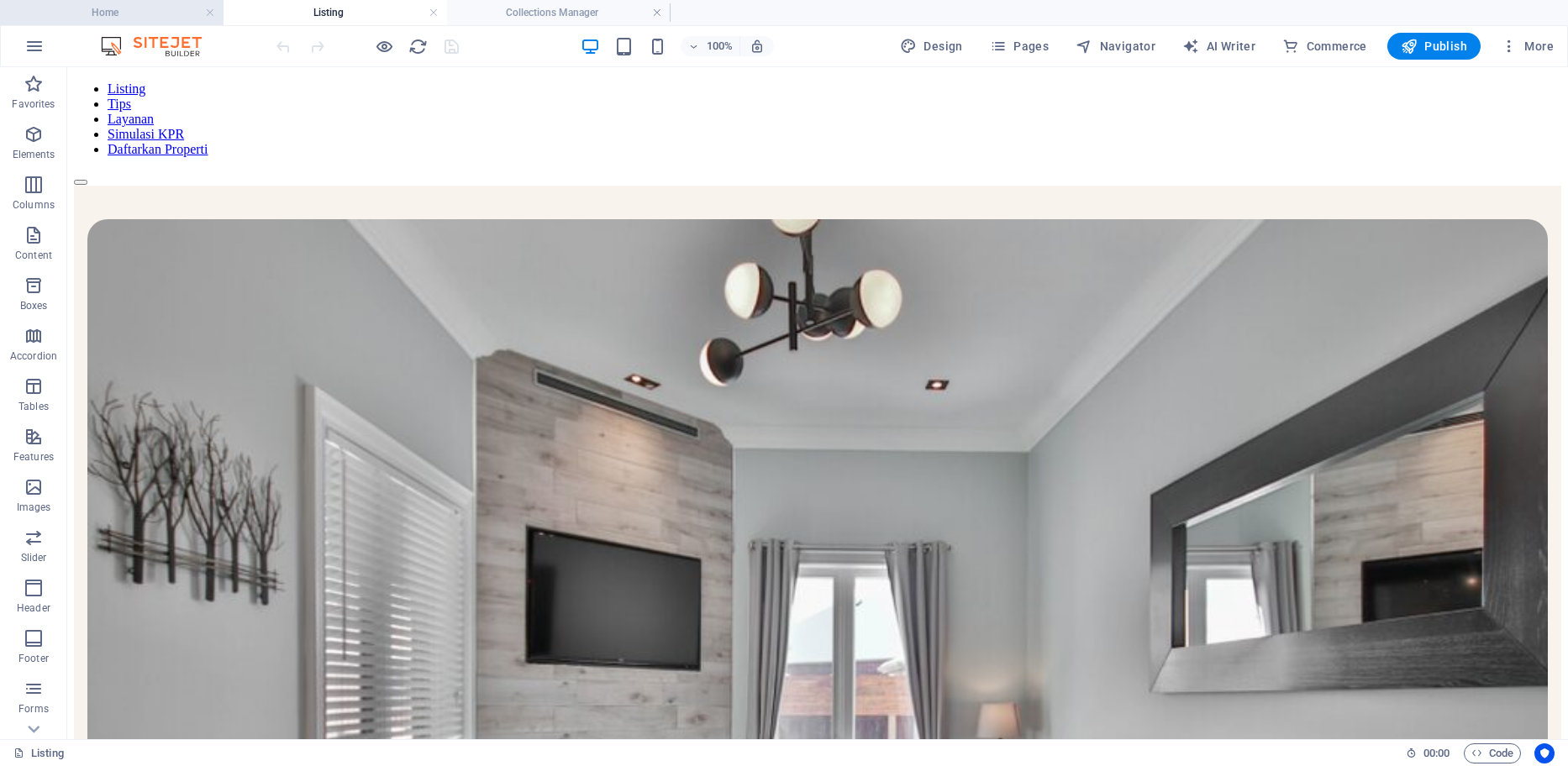 click on "Home" at bounding box center (112, 13) 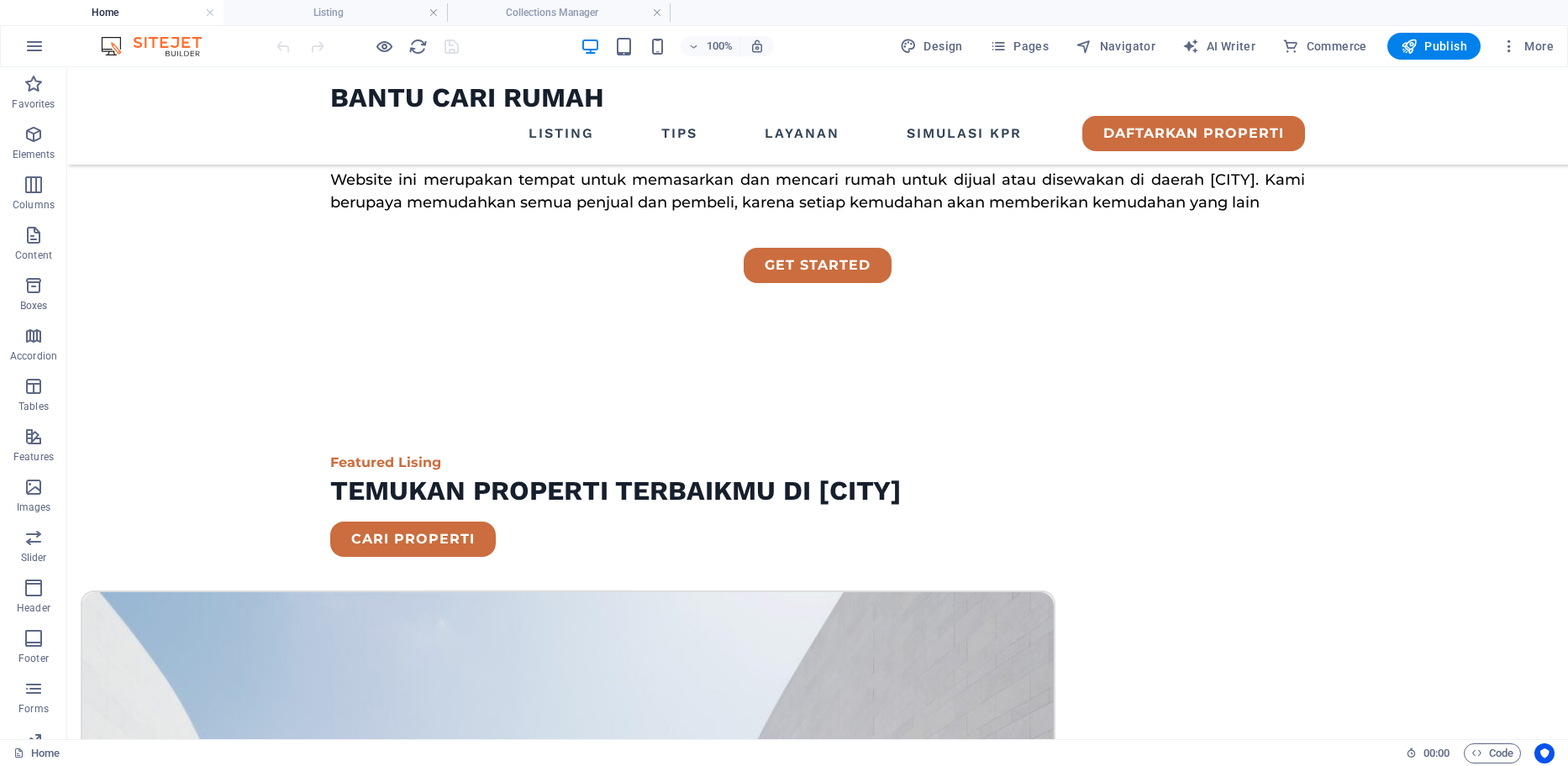 scroll, scrollTop: 0, scrollLeft: 0, axis: both 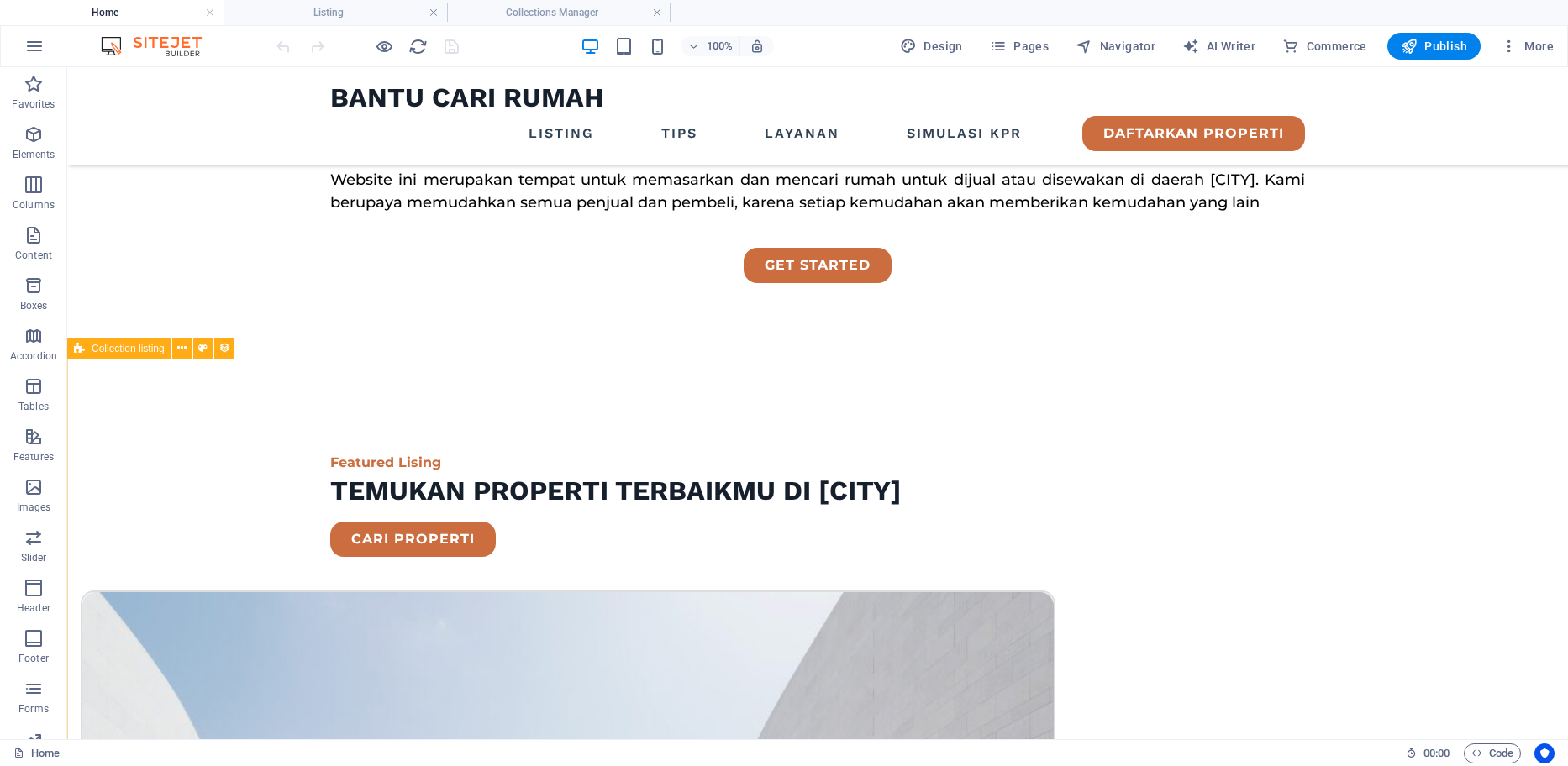 click on "Collection listing" at bounding box center [119, 349] 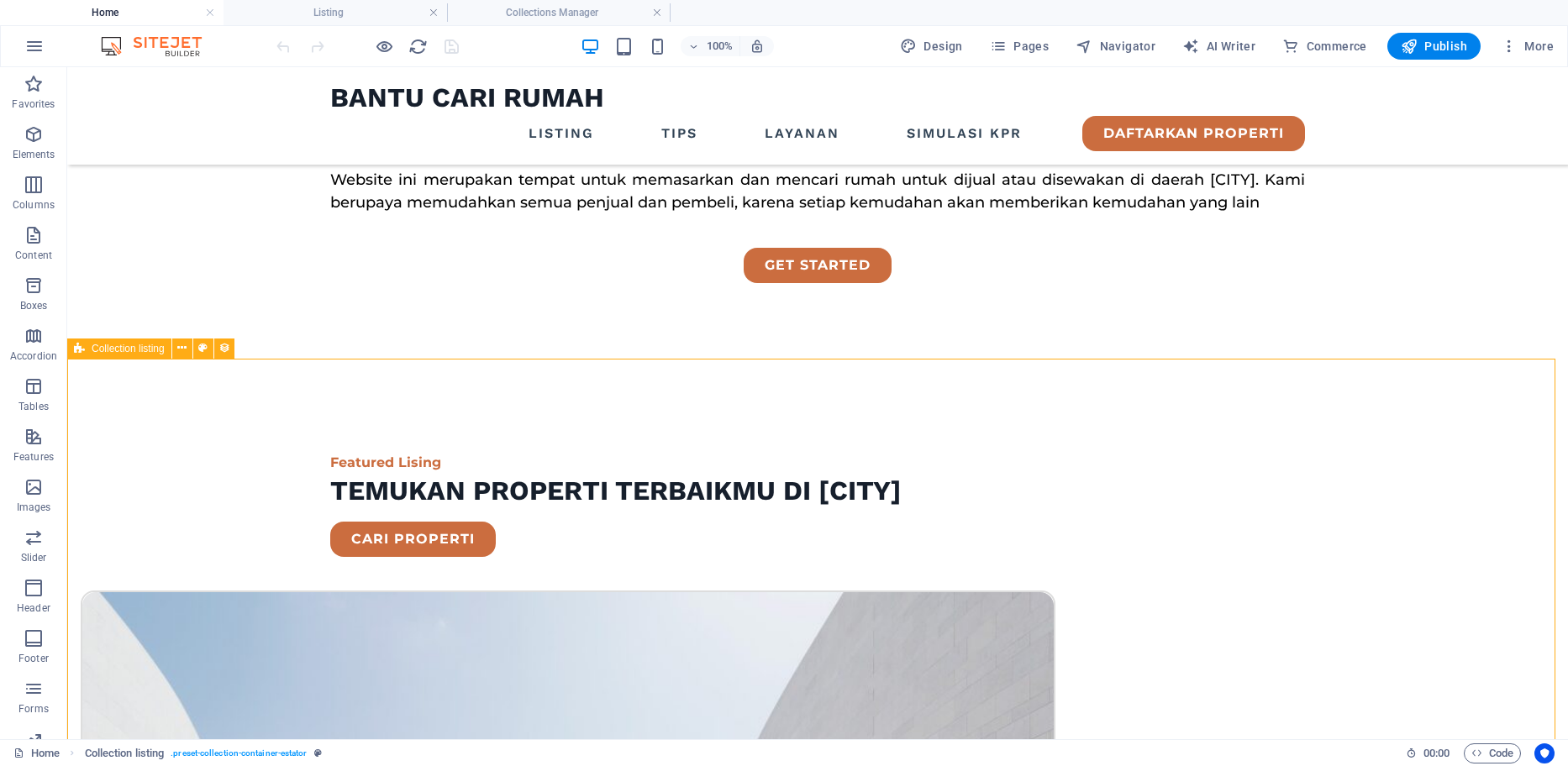 click on "Collection listing" at bounding box center (128, 349) 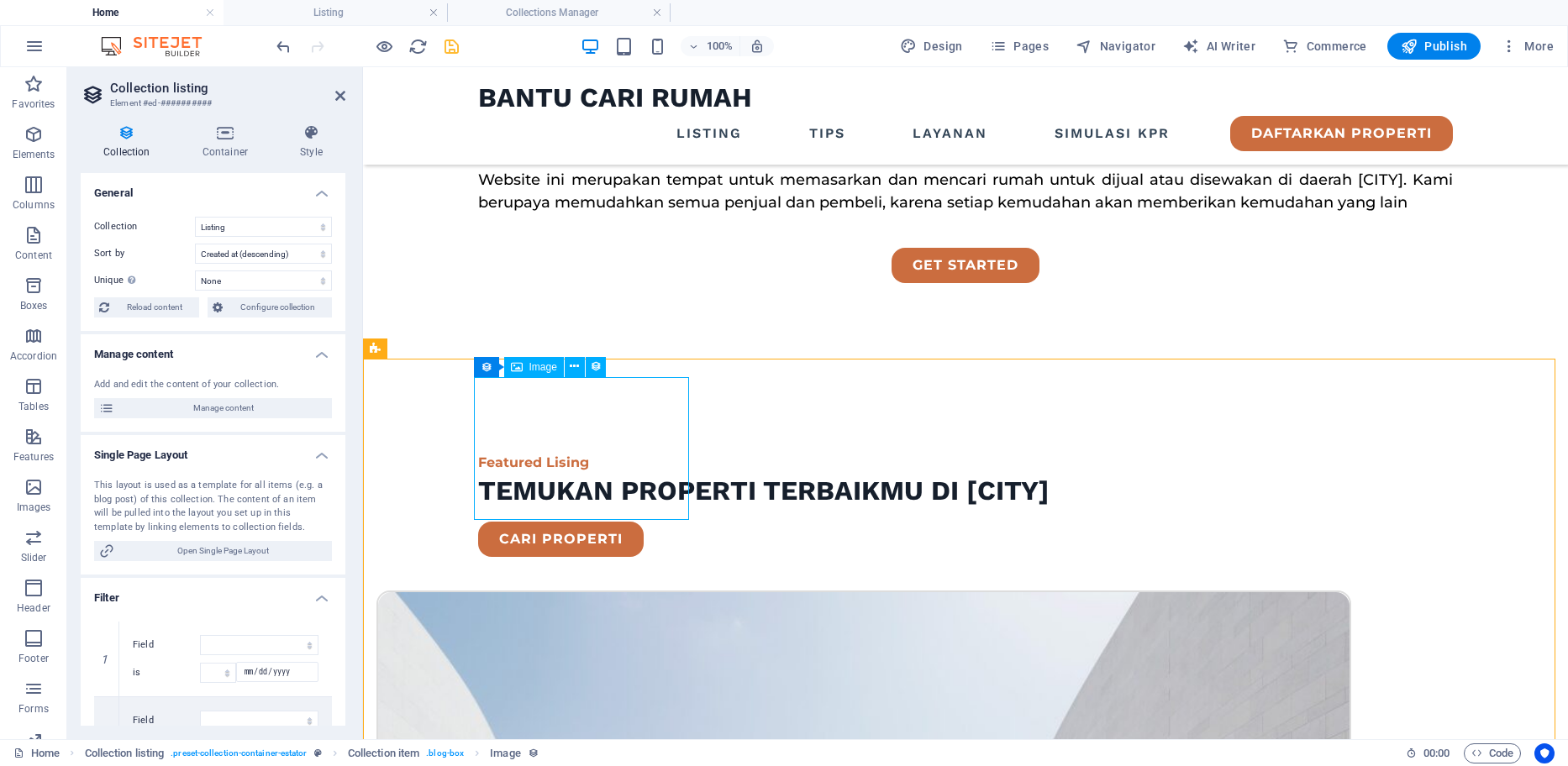 select on "%" 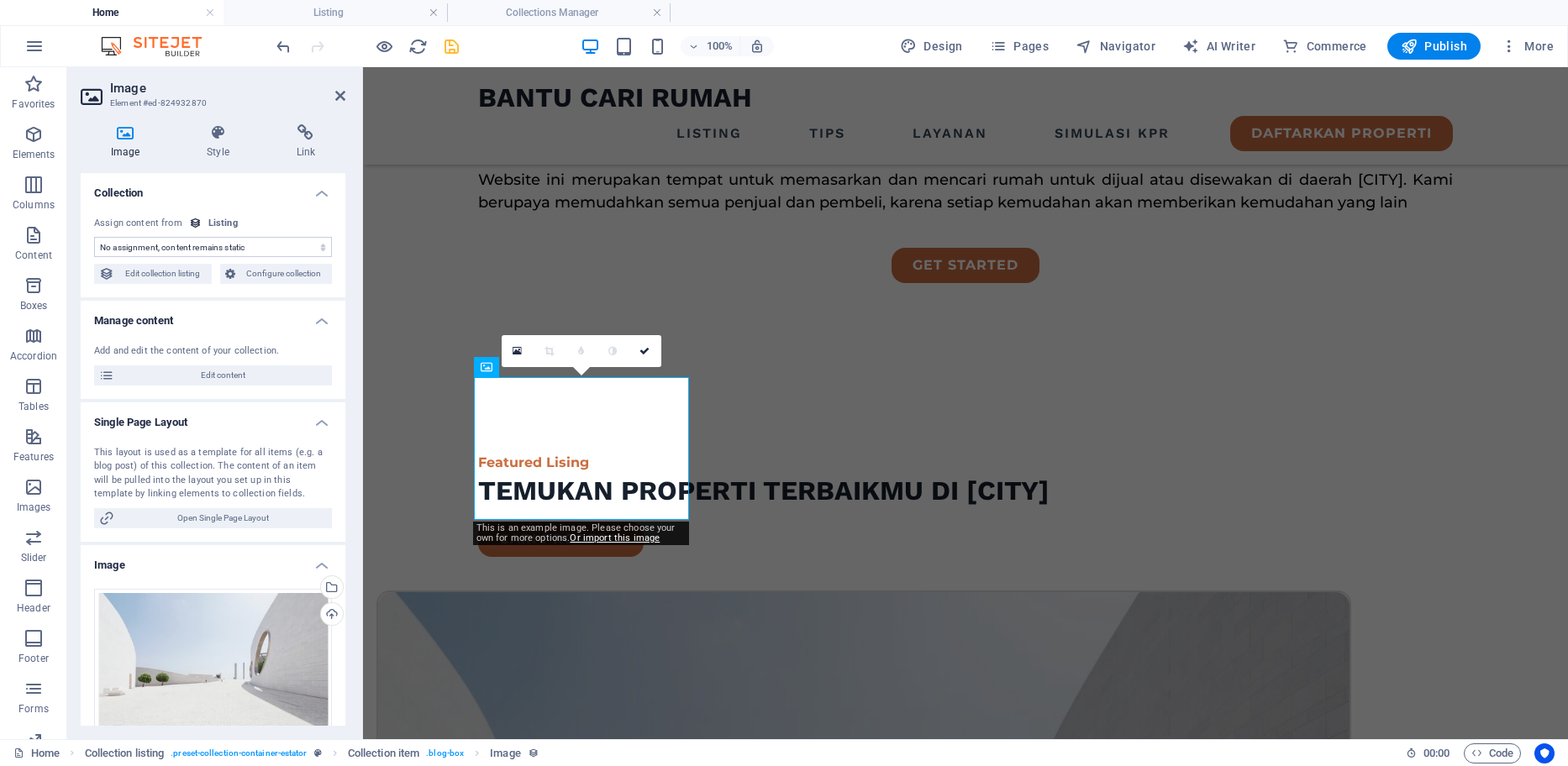 click on "No assignment, content remains static Created at (Date) Updated at (Date) Name (Plain Text) Slug (Plain Text) Image (File) Short description (Rich Text) Property Type (Choice) Price (Plain Text) Address (Plain Text) Size (Plain Text) Bedrooms (Number) Bathrooms (Number) Listed (Checkbox) Description (CMS)" at bounding box center [213, 247] 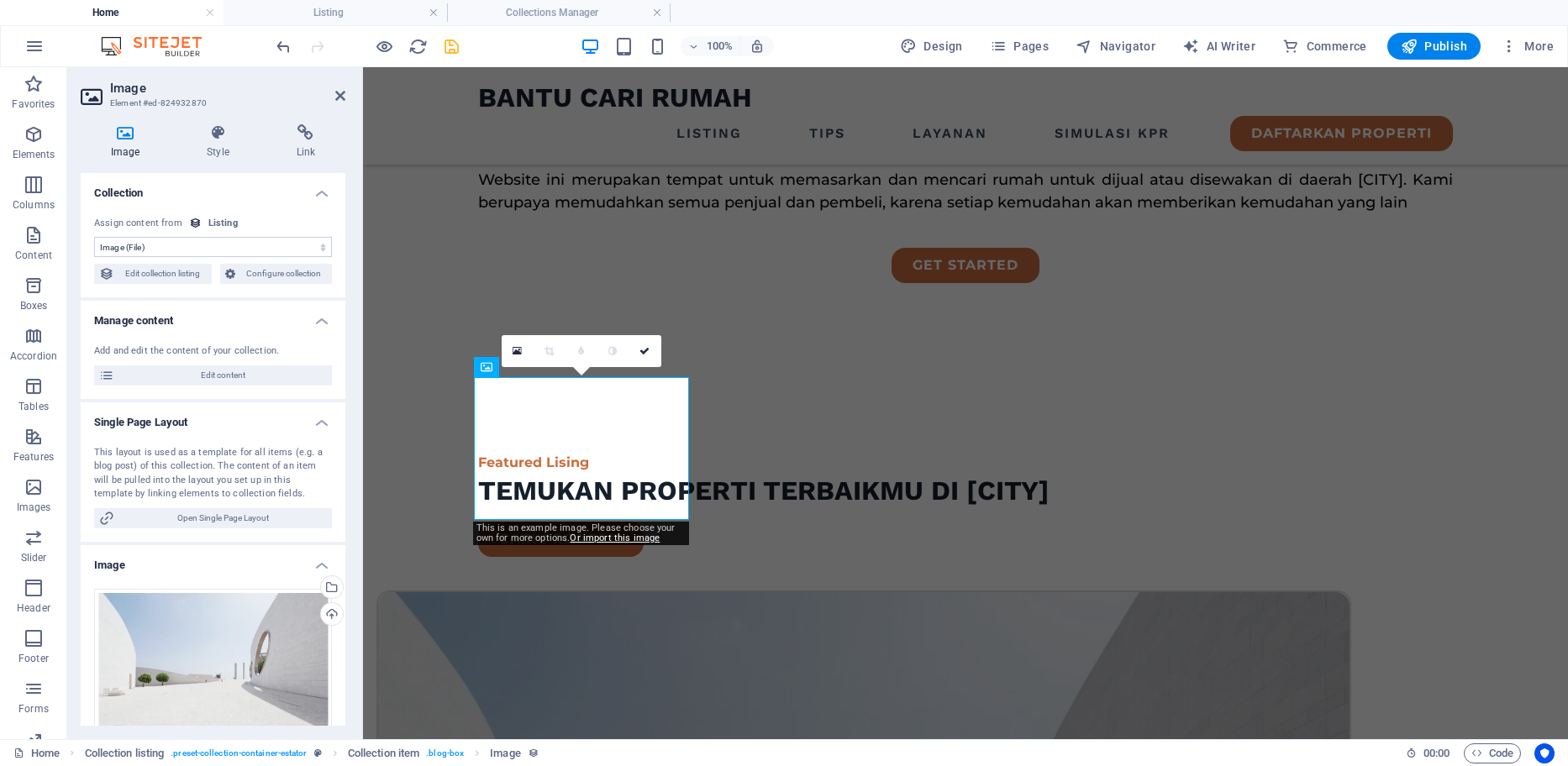 click on "No assignment, content remains static Created at (Date) Updated at (Date) Name (Plain Text) Slug (Plain Text) Image (File) Short description (Rich Text) Property Type (Choice) Price (Plain Text) Address (Plain Text) Size (Plain Text) Bedrooms (Number) Bathrooms (Number) Listed (Checkbox) Description (CMS)" at bounding box center (213, 247) 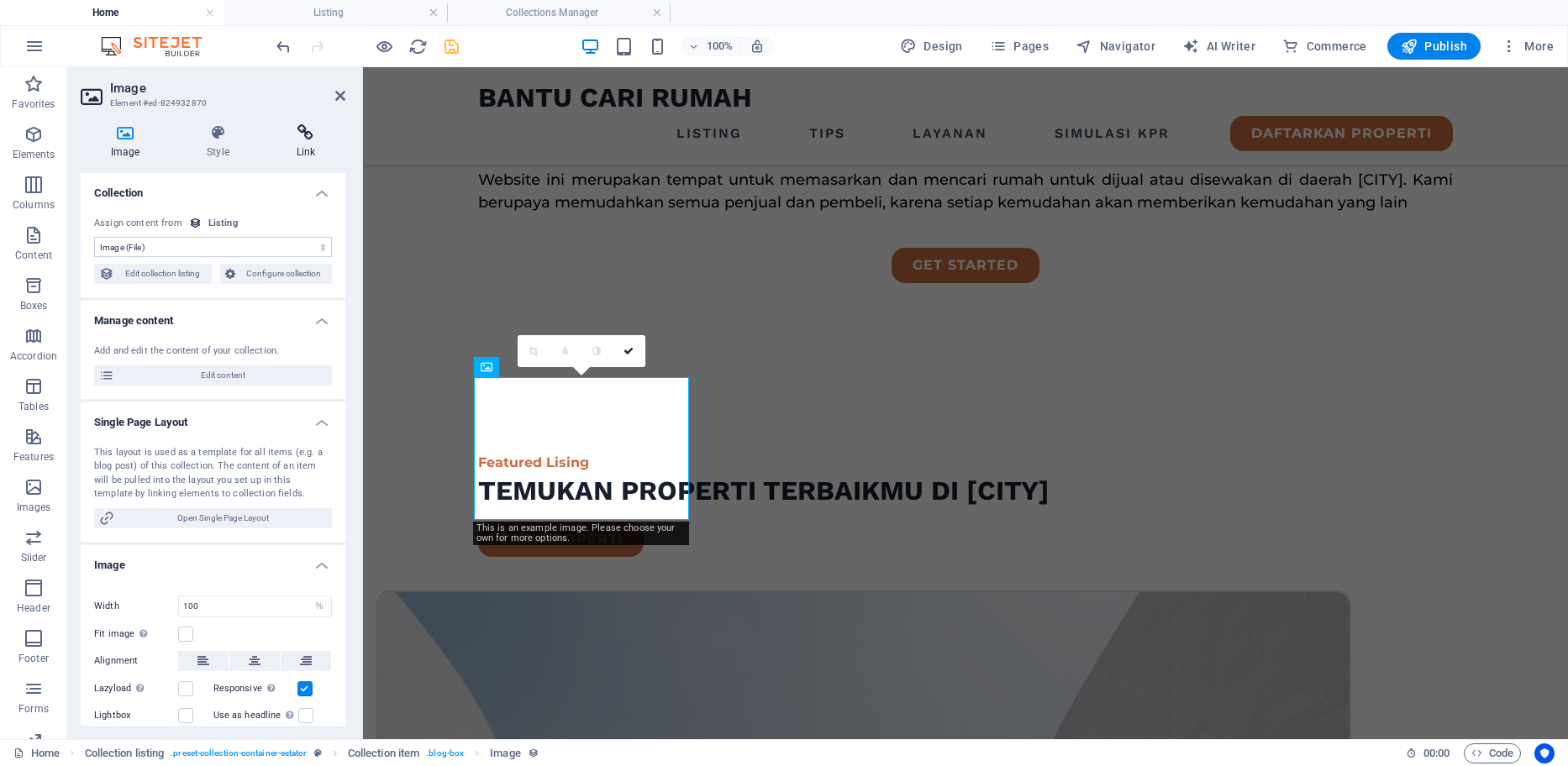 click at bounding box center [306, 133] 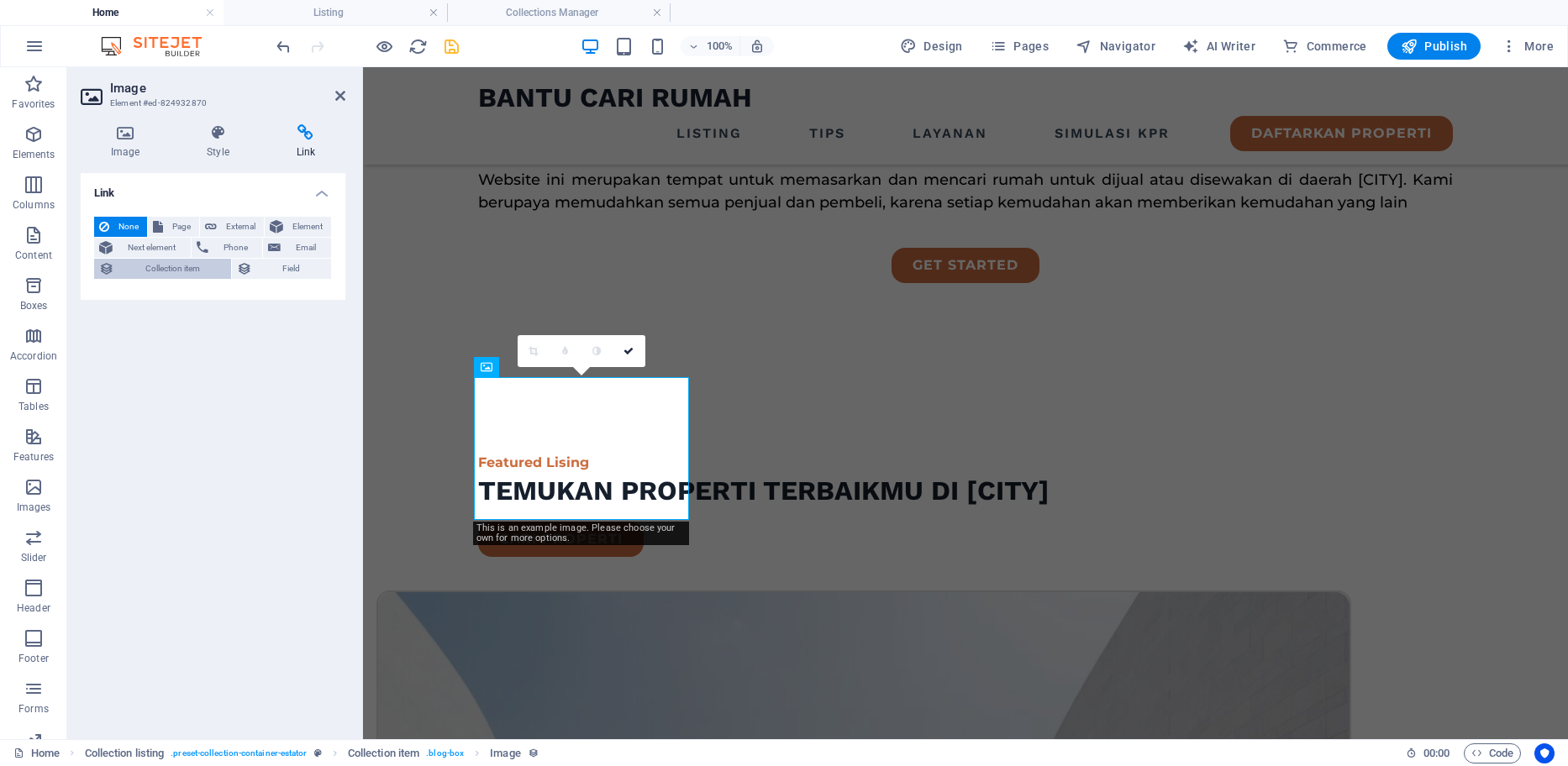 click on "Collection item" at bounding box center [172, 269] 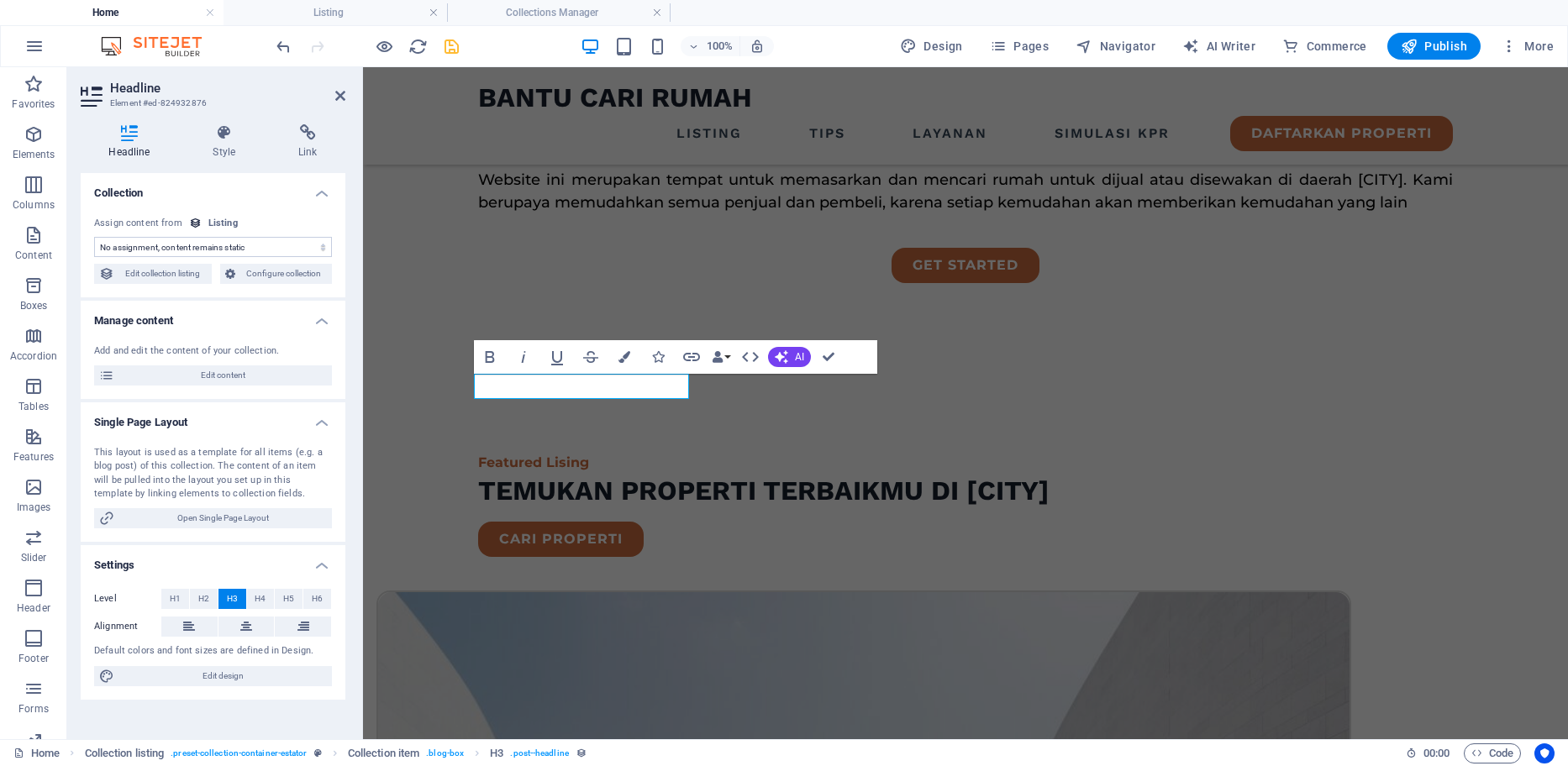 click on "No assignment, content remains static Created at (Date) Updated at (Date) Name (Plain Text) Slug (Plain Text) Image (File) Short description (Rich Text) Property Type (Choice) Price (Plain Text) Address (Plain Text) Size (Plain Text) Bedrooms (Number) Bathrooms (Number) Listed (Checkbox) Description (CMS)" at bounding box center [213, 247] 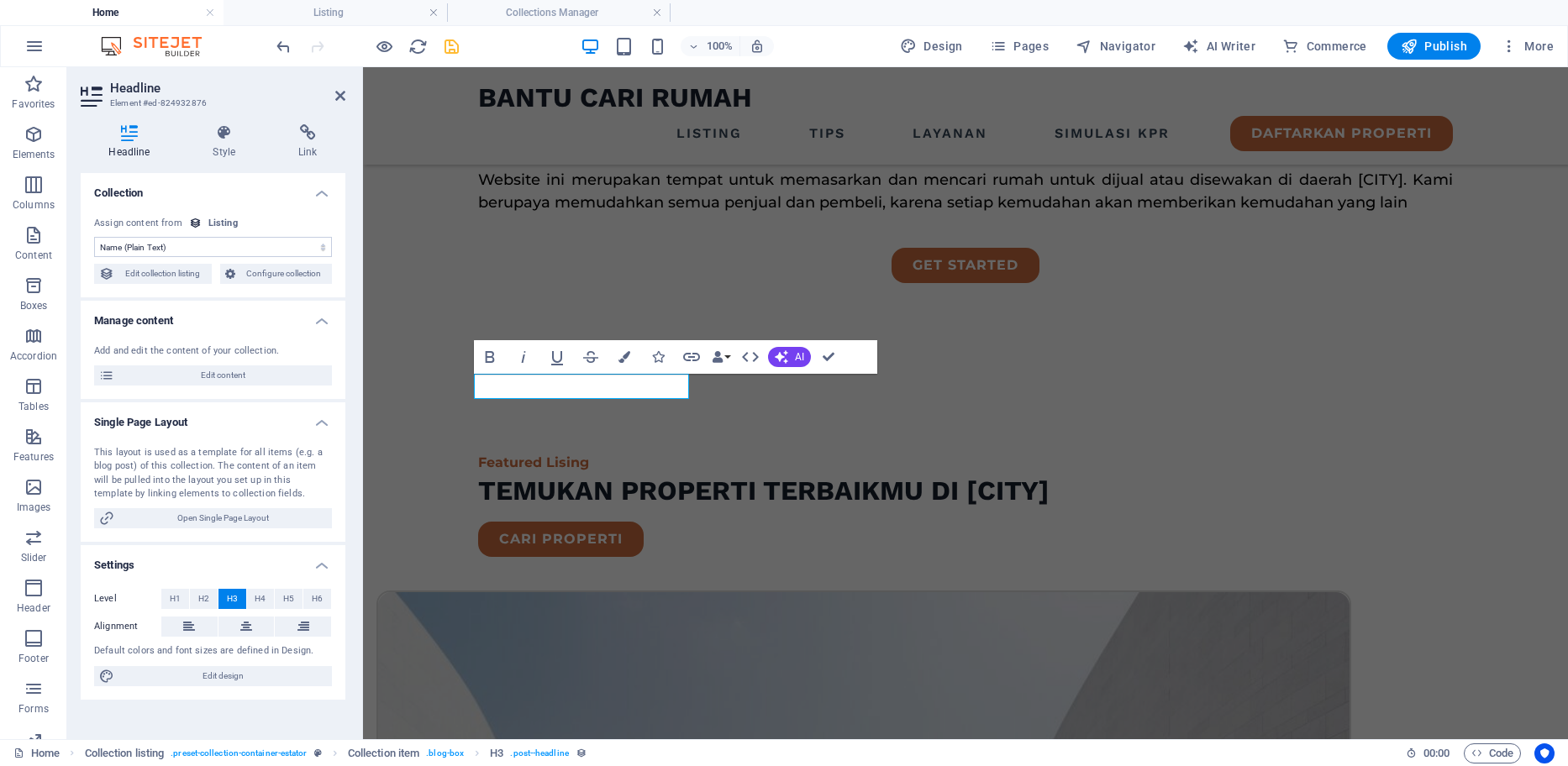 click on "No assignment, content remains static Created at (Date) Updated at (Date) Name (Plain Text) Slug (Plain Text) Image (File) Short description (Rich Text) Property Type (Choice) Price (Plain Text) Address (Plain Text) Size (Plain Text) Bedrooms (Number) Bathrooms (Number) Listed (Checkbox) Description (CMS)" at bounding box center (213, 247) 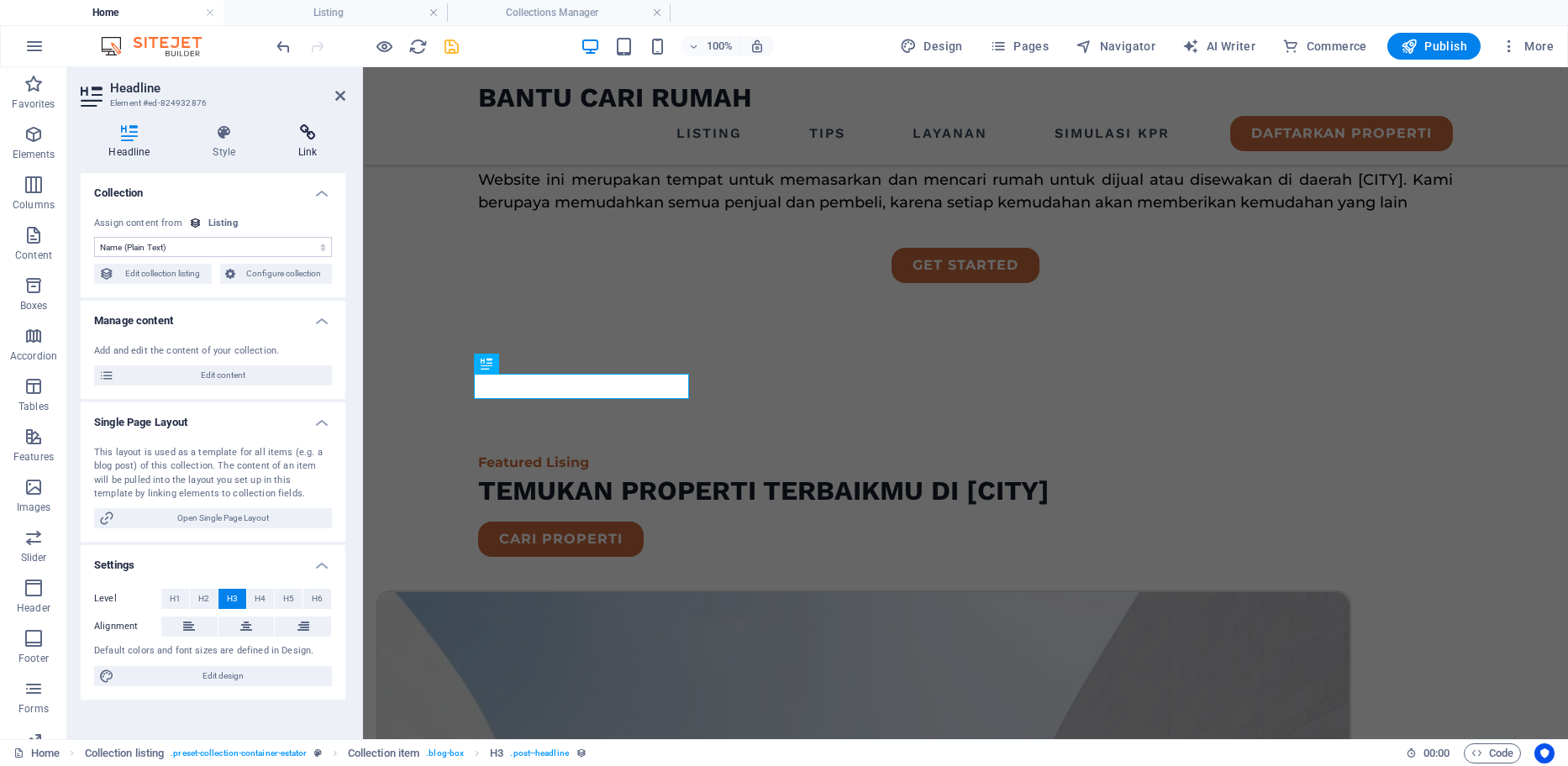 click on "Link" at bounding box center [308, 142] 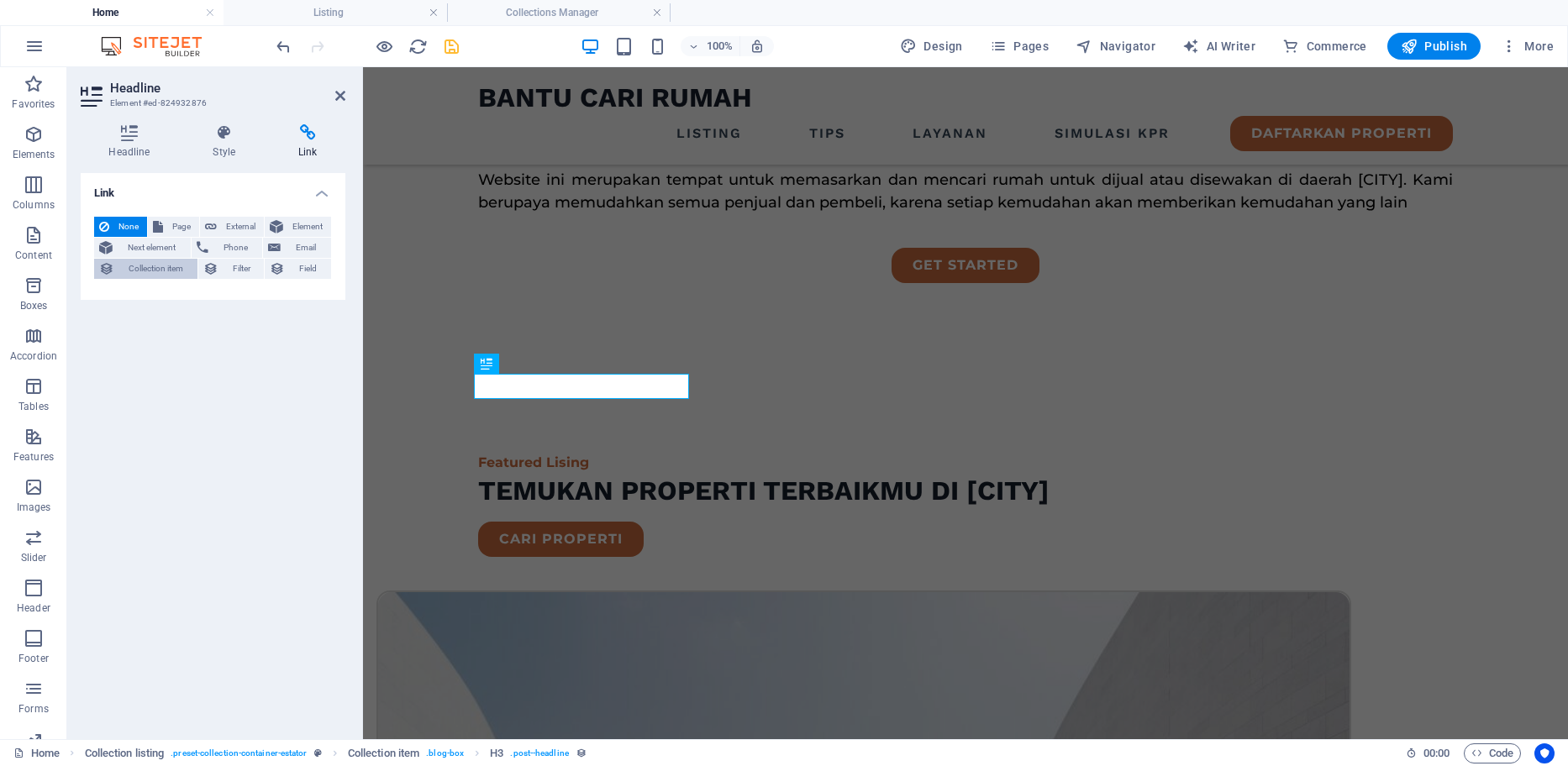 click on "Collection item" at bounding box center [155, 269] 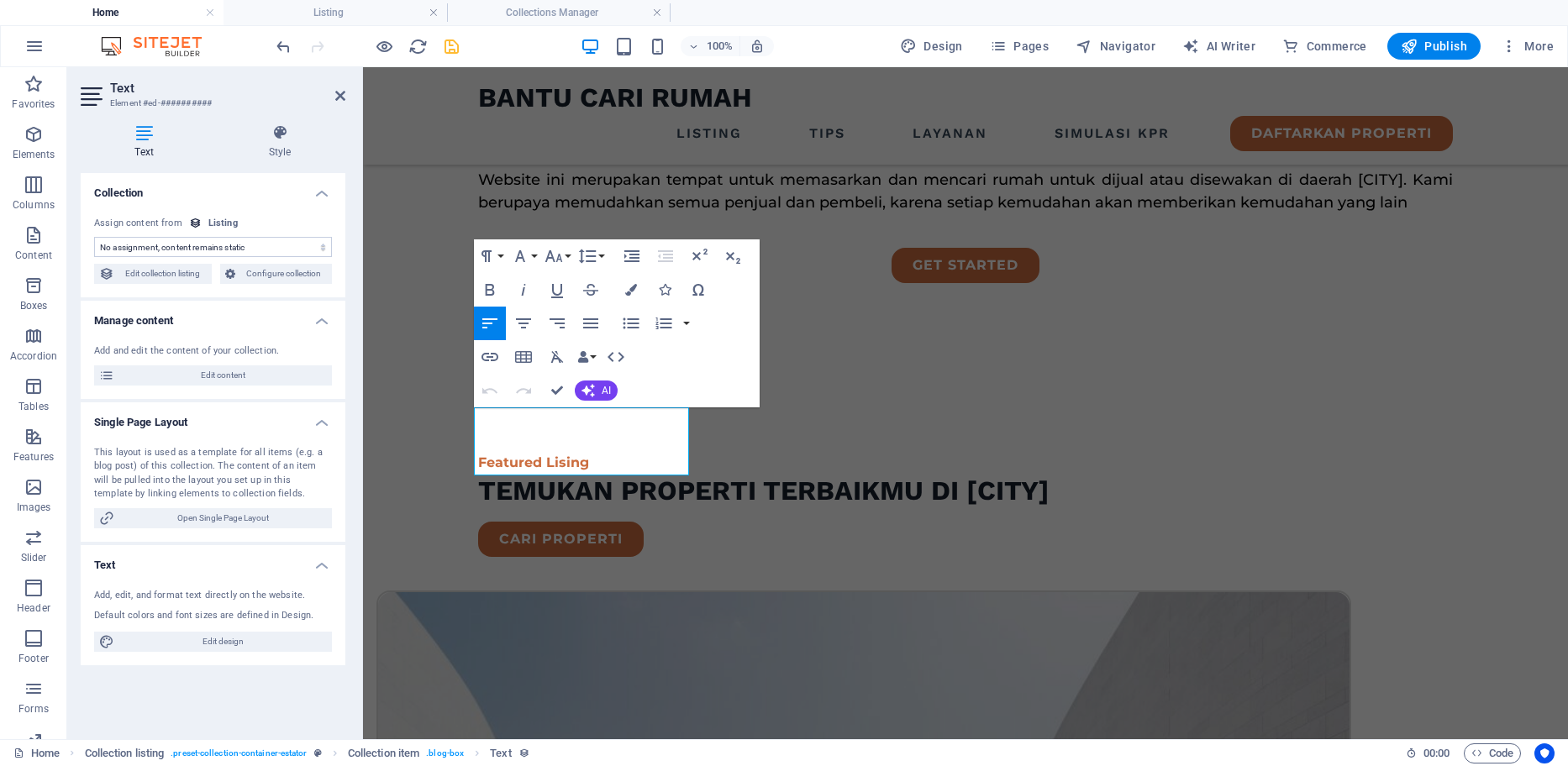click on "No assignment, content remains static Created at (Date) Updated at (Date) Name (Plain Text) Slug (Plain Text) Image (File) Short description (Rich Text) Property Type (Choice) Price (Plain Text) Address (Plain Text) Size (Plain Text) Bedrooms (Number) Bathrooms (Number) Listed (Checkbox) Description (CMS)" at bounding box center (213, 247) 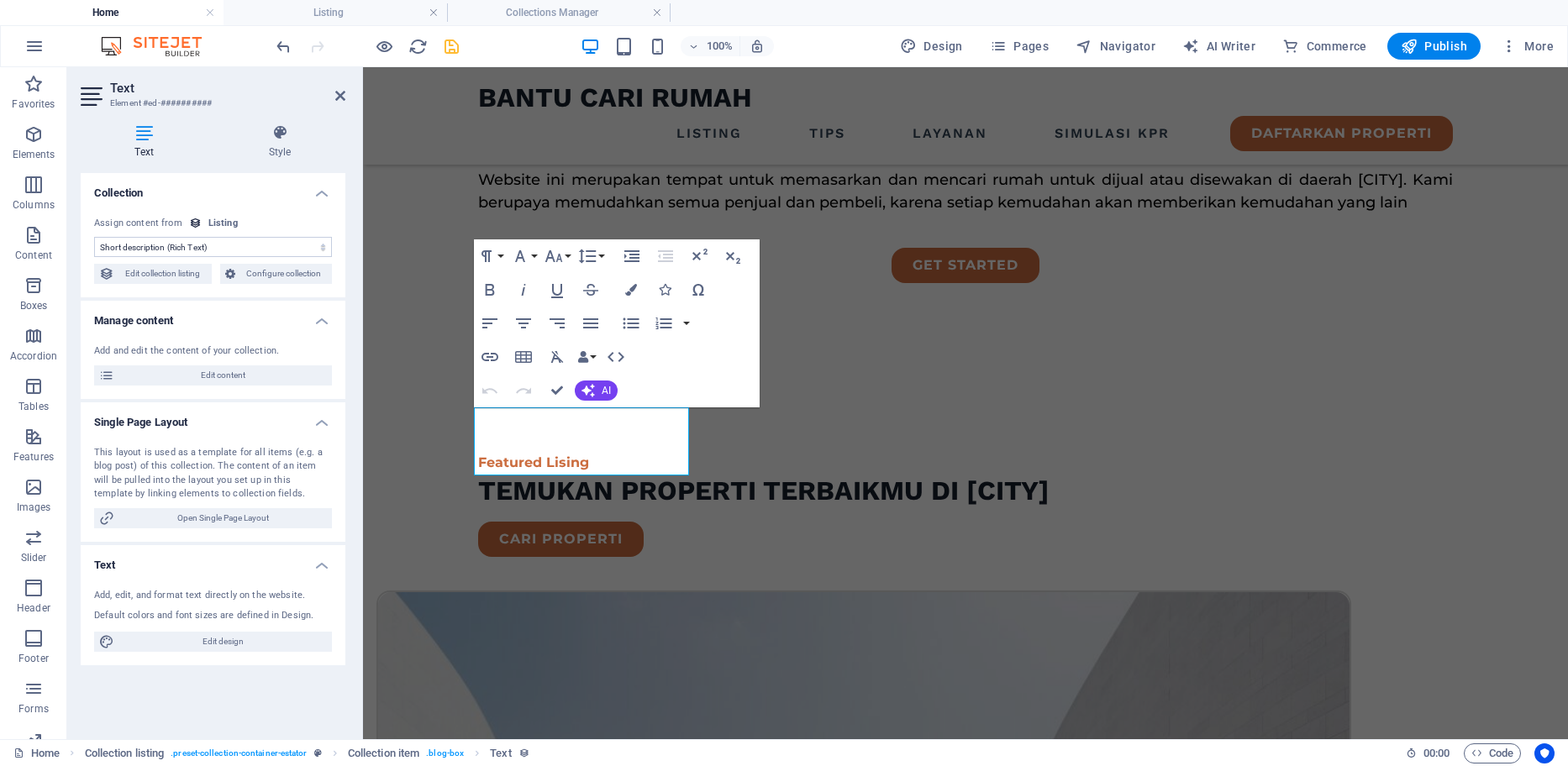 click on "No assignment, content remains static Created at (Date) Updated at (Date) Name (Plain Text) Slug (Plain Text) Image (File) Short description (Rich Text) Property Type (Choice) Price (Plain Text) Address (Plain Text) Size (Plain Text) Bedrooms (Number) Bathrooms (Number) Listed (Checkbox) Description (CMS)" at bounding box center (213, 247) 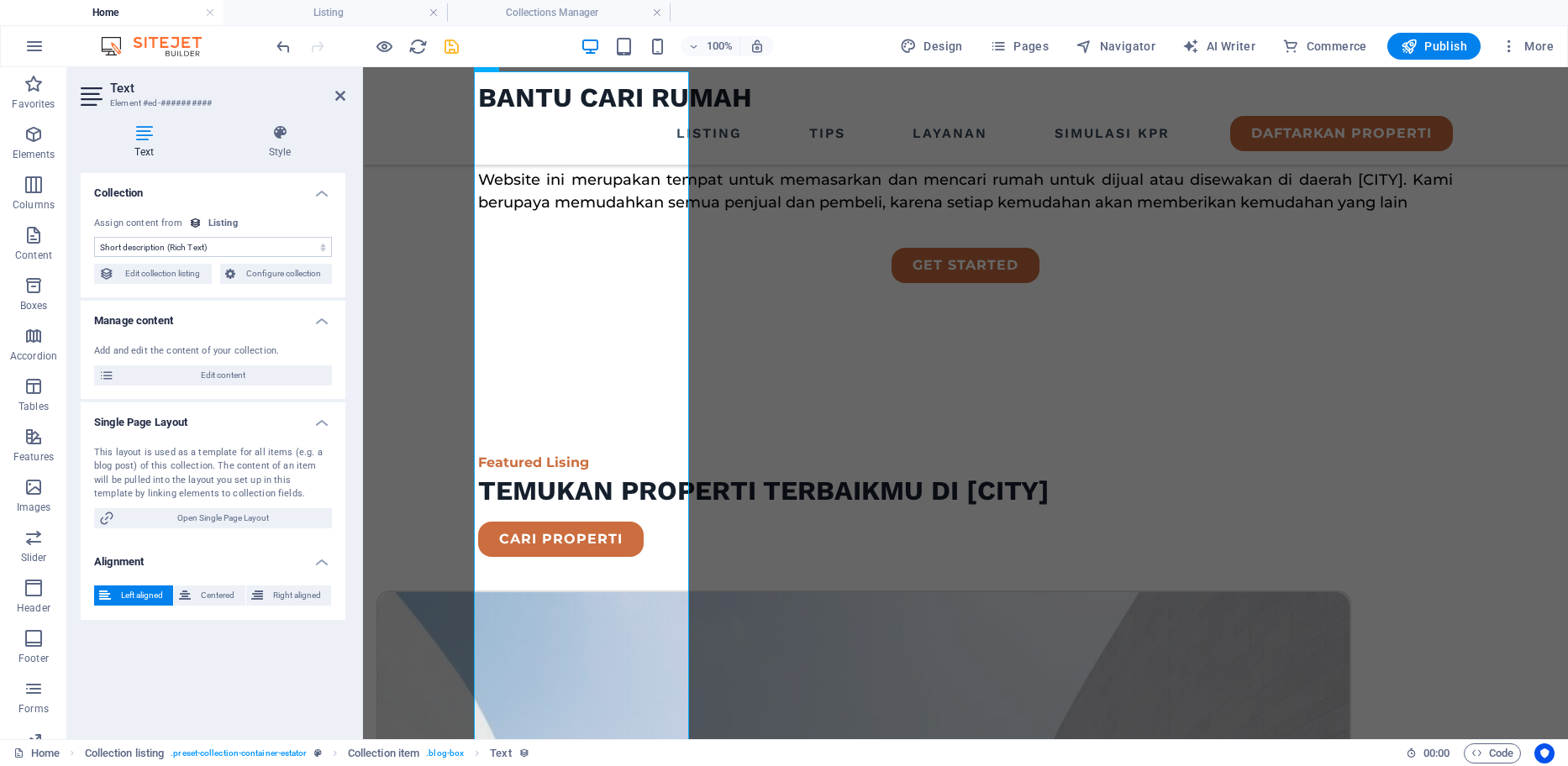click on "No assignment, content remains static Created at (Date) Updated at (Date) Name (Plain Text) Slug (Plain Text) Image (File) Short description (Rich Text) Property Type (Choice) Price (Plain Text) Address (Plain Text) Size (Plain Text) Bedrooms (Number) Bathrooms (Number) Listed (Checkbox) Description (CMS)" at bounding box center [213, 247] 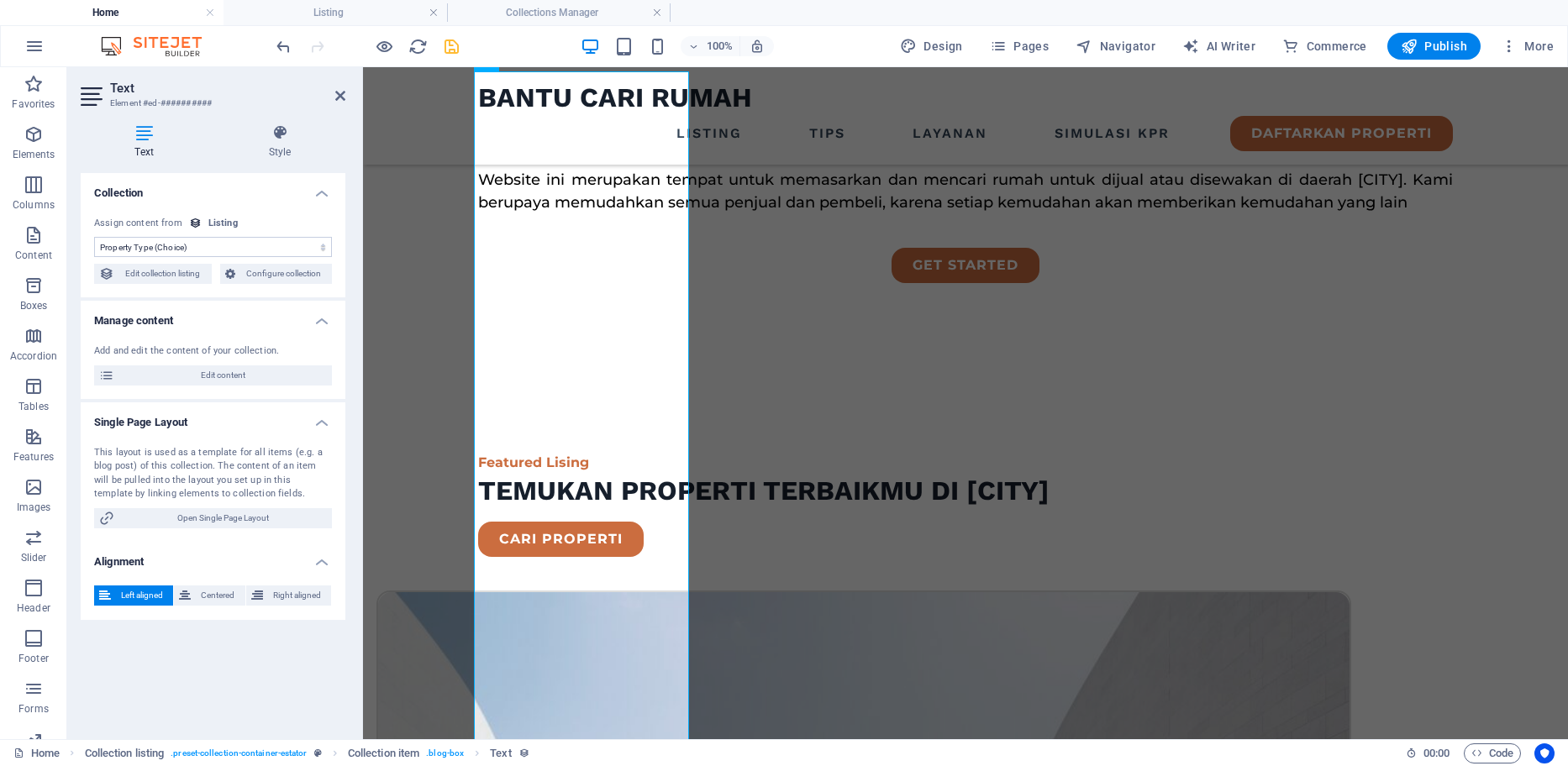 click on "No assignment, content remains static Created at (Date) Updated at (Date) Name (Plain Text) Slug (Plain Text) Image (File) Short description (Rich Text) Property Type (Choice) Price (Plain Text) Address (Plain Text) Size (Plain Text) Bedrooms (Number) Bathrooms (Number) Listed (Checkbox) Description (CMS)" at bounding box center [213, 247] 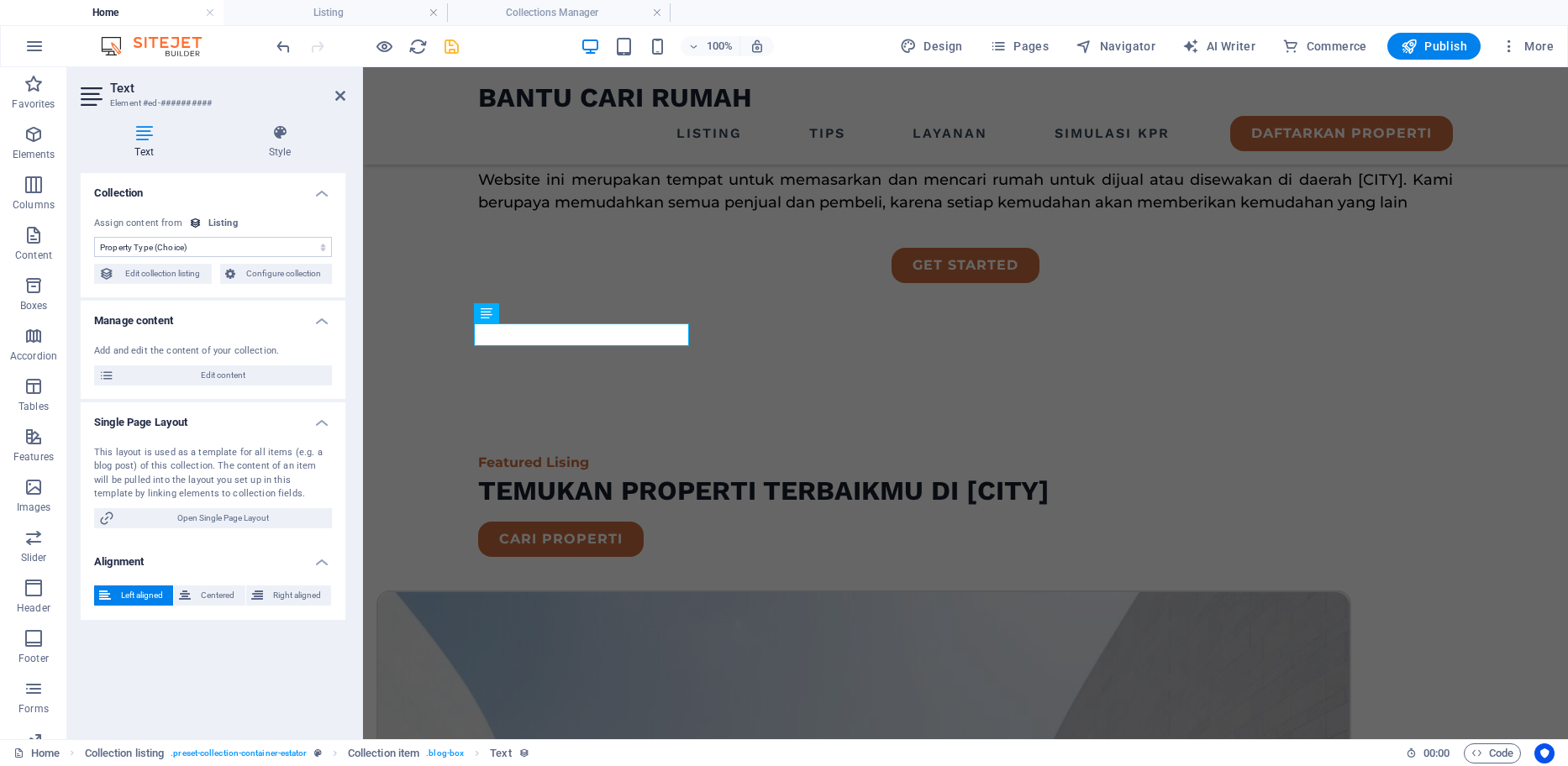 click on "No assignment, content remains static Created at (Date) Updated at (Date) Name (Plain Text) Slug (Plain Text) Image (File) Short description (Rich Text) Property Type (Choice) Price (Plain Text) Address (Plain Text) Size (Plain Text) Bedrooms (Number) Bathrooms (Number) Listed (Checkbox) Description (CMS)" at bounding box center (213, 247) 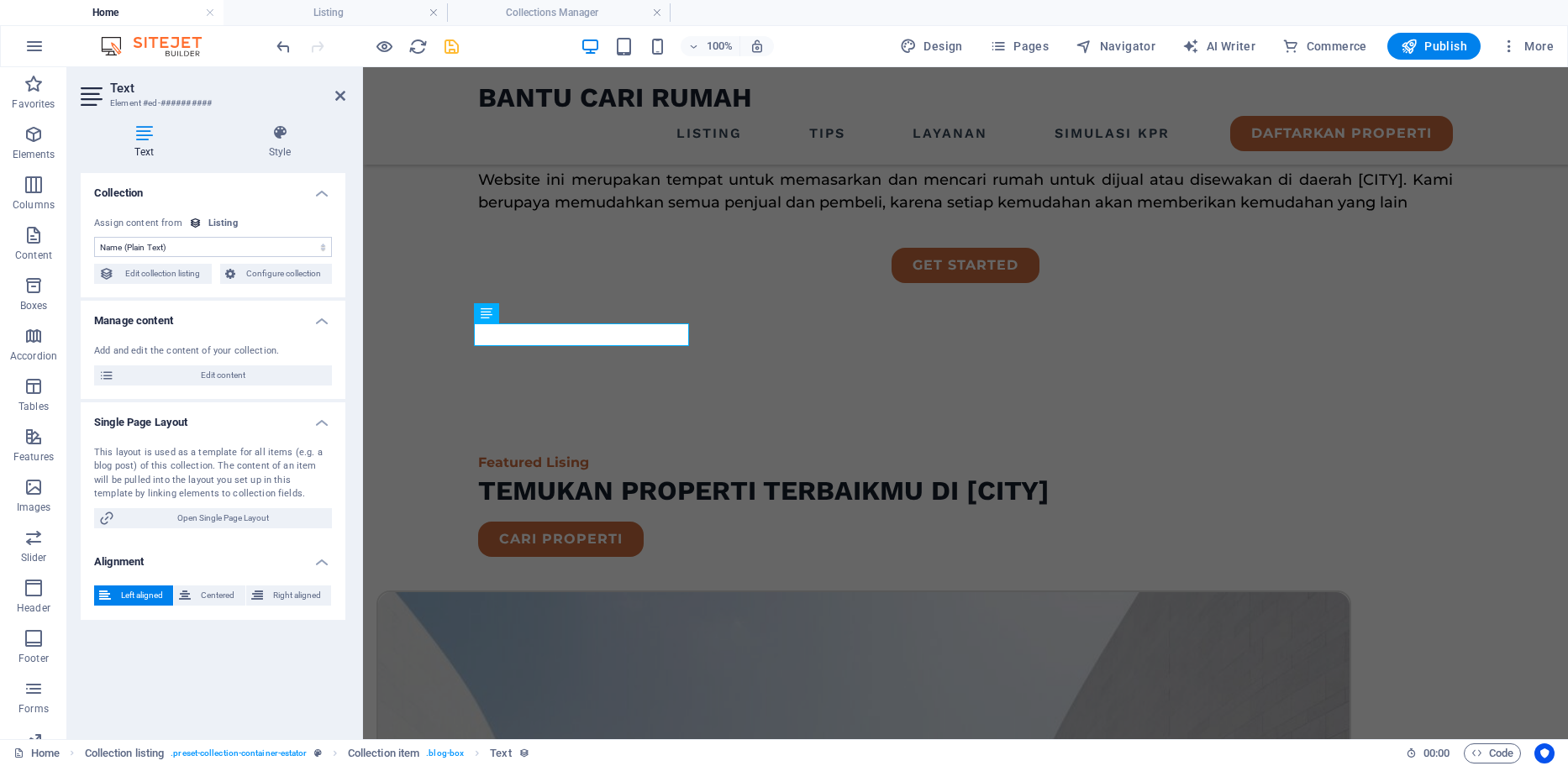 click on "No assignment, content remains static Created at (Date) Updated at (Date) Name (Plain Text) Slug (Plain Text) Image (File) Short description (Rich Text) Property Type (Choice) Price (Plain Text) Address (Plain Text) Size (Plain Text) Bedrooms (Number) Bathrooms (Number) Listed (Checkbox) Description (CMS)" at bounding box center [213, 247] 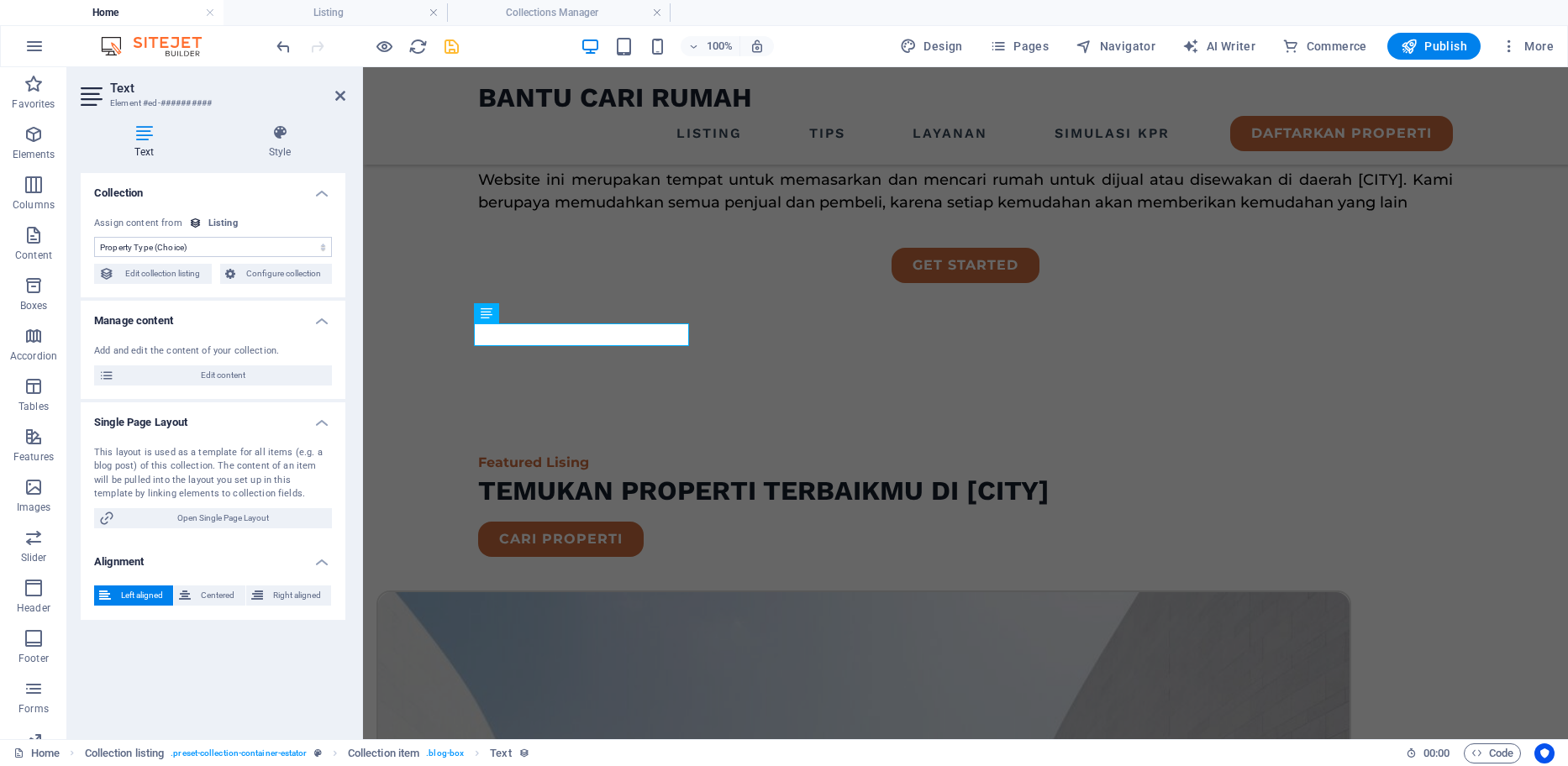 click on "No assignment, content remains static Created at (Date) Updated at (Date) Name (Plain Text) Slug (Plain Text) Image (File) Short description (Rich Text) Property Type (Choice) Price (Plain Text) Address (Plain Text) Size (Plain Text) Bedrooms (Number) Bathrooms (Number) Listed (Checkbox) Description (CMS)" at bounding box center (213, 247) 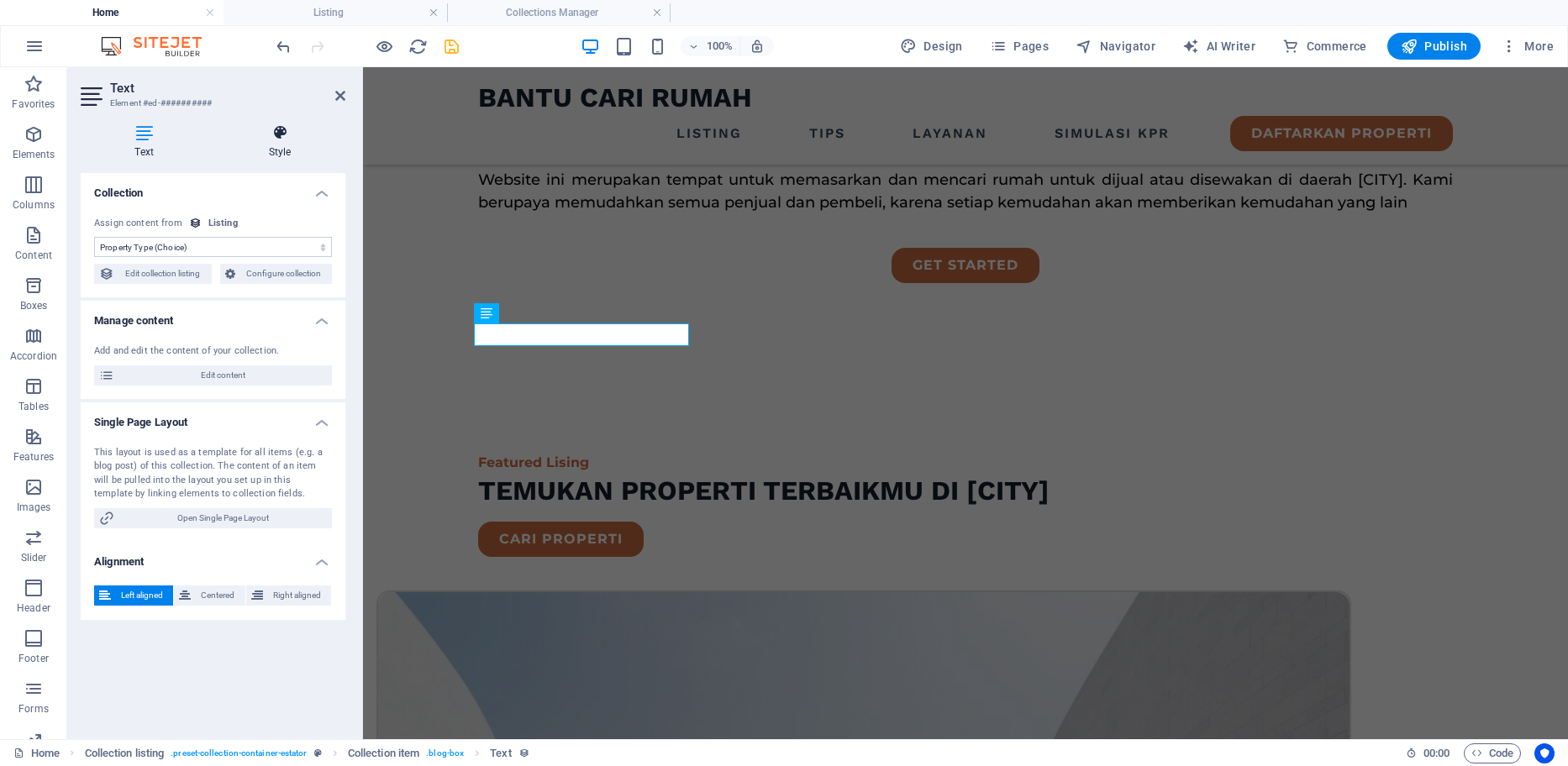click on "Style" at bounding box center (280, 142) 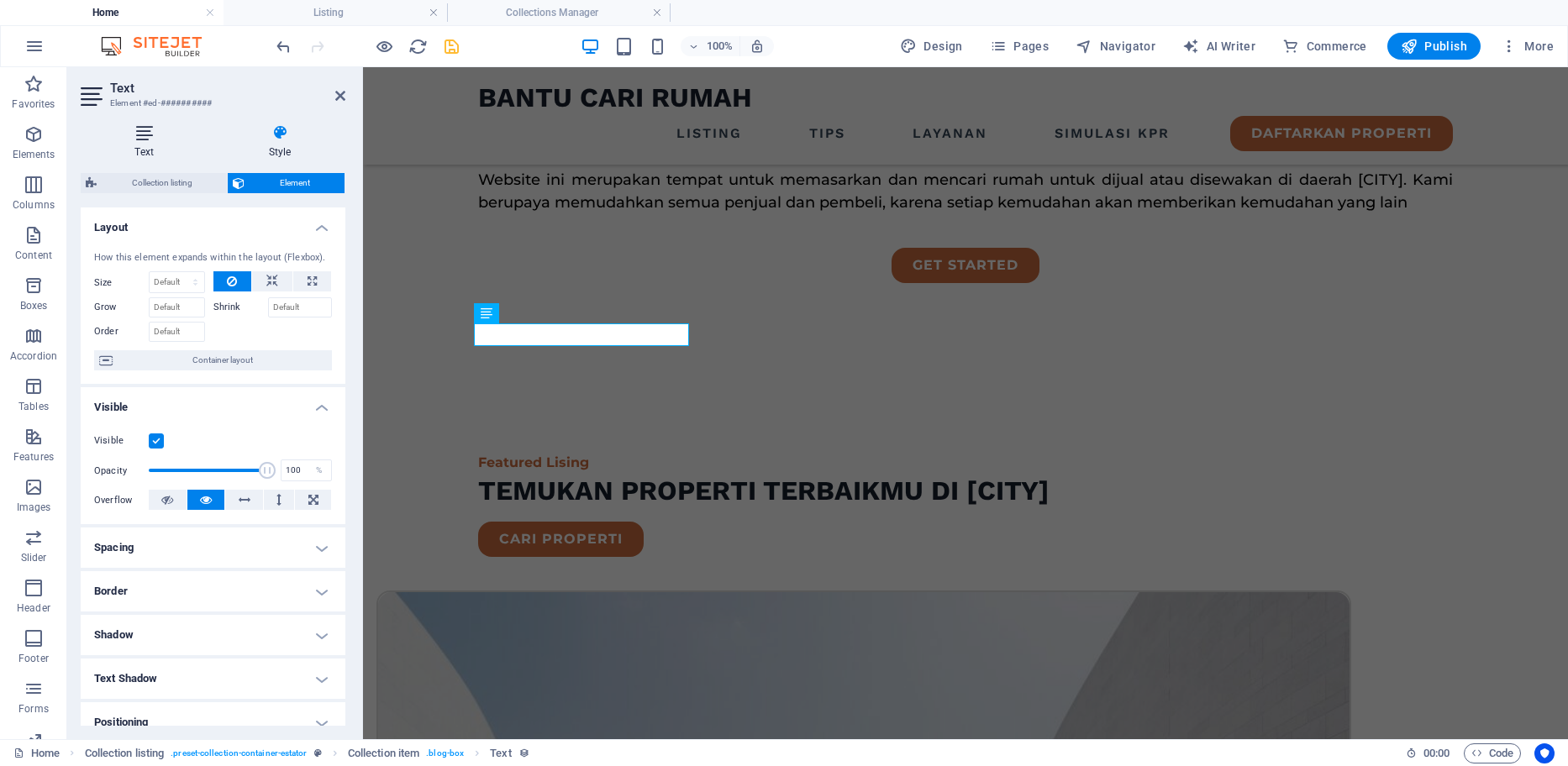 click at bounding box center [144, 133] 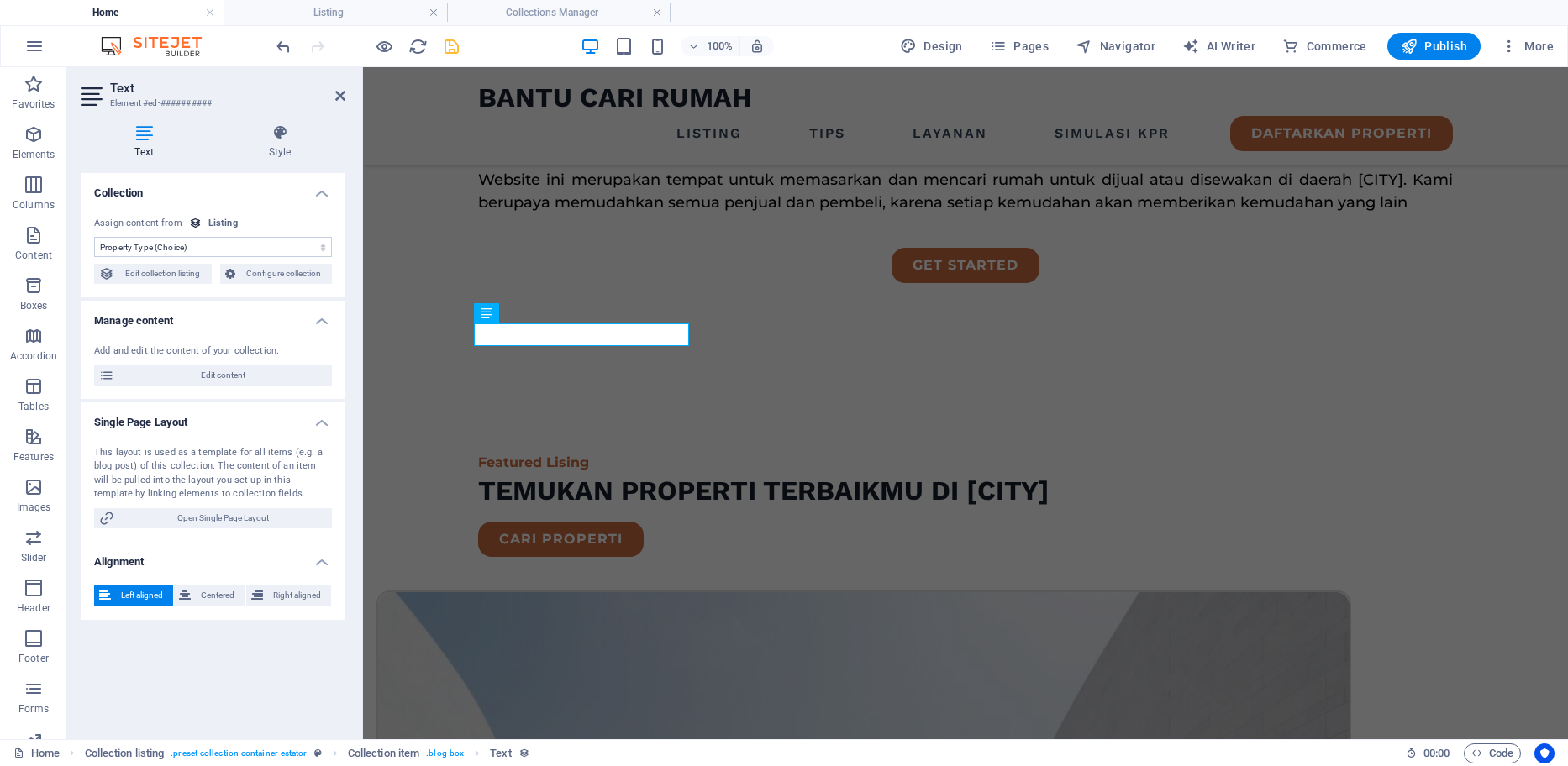 click on "No assignment, content remains static Created at (Date) Updated at (Date) Name (Plain Text) Slug (Plain Text) Image (File) Short description (Rich Text) Property Type (Choice) Price (Plain Text) Address (Plain Text) Size (Plain Text) Bedrooms (Number) Bathrooms (Number) Listed (Checkbox) Description (CMS)" at bounding box center (213, 247) 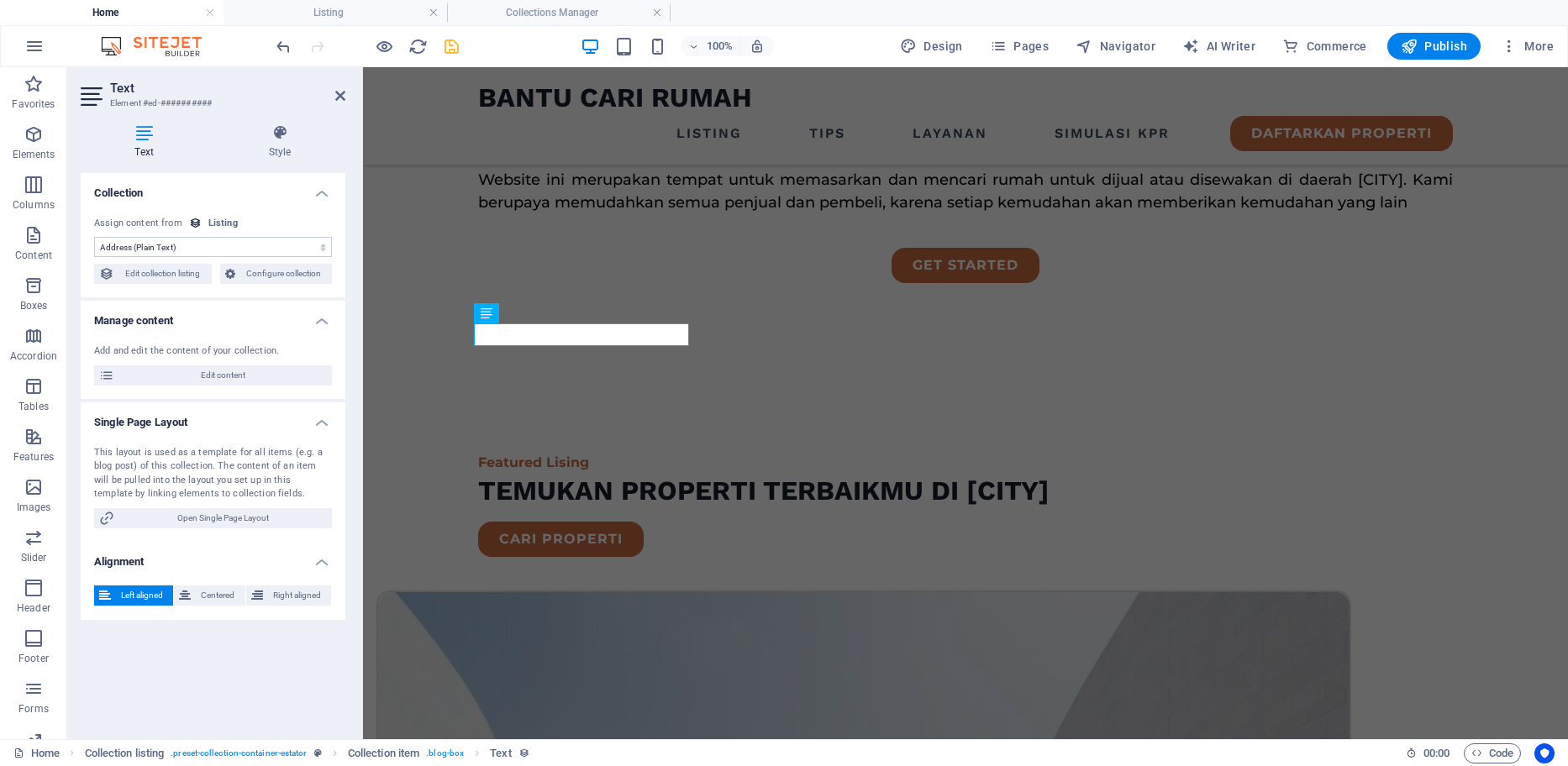click on "No assignment, content remains static Created at (Date) Updated at (Date) Name (Plain Text) Slug (Plain Text) Image (File) Short description (Rich Text) Property Type (Choice) Price (Plain Text) Address (Plain Text) Size (Plain Text) Bedrooms (Number) Bathrooms (Number) Listed (Checkbox) Description (CMS)" at bounding box center [213, 247] 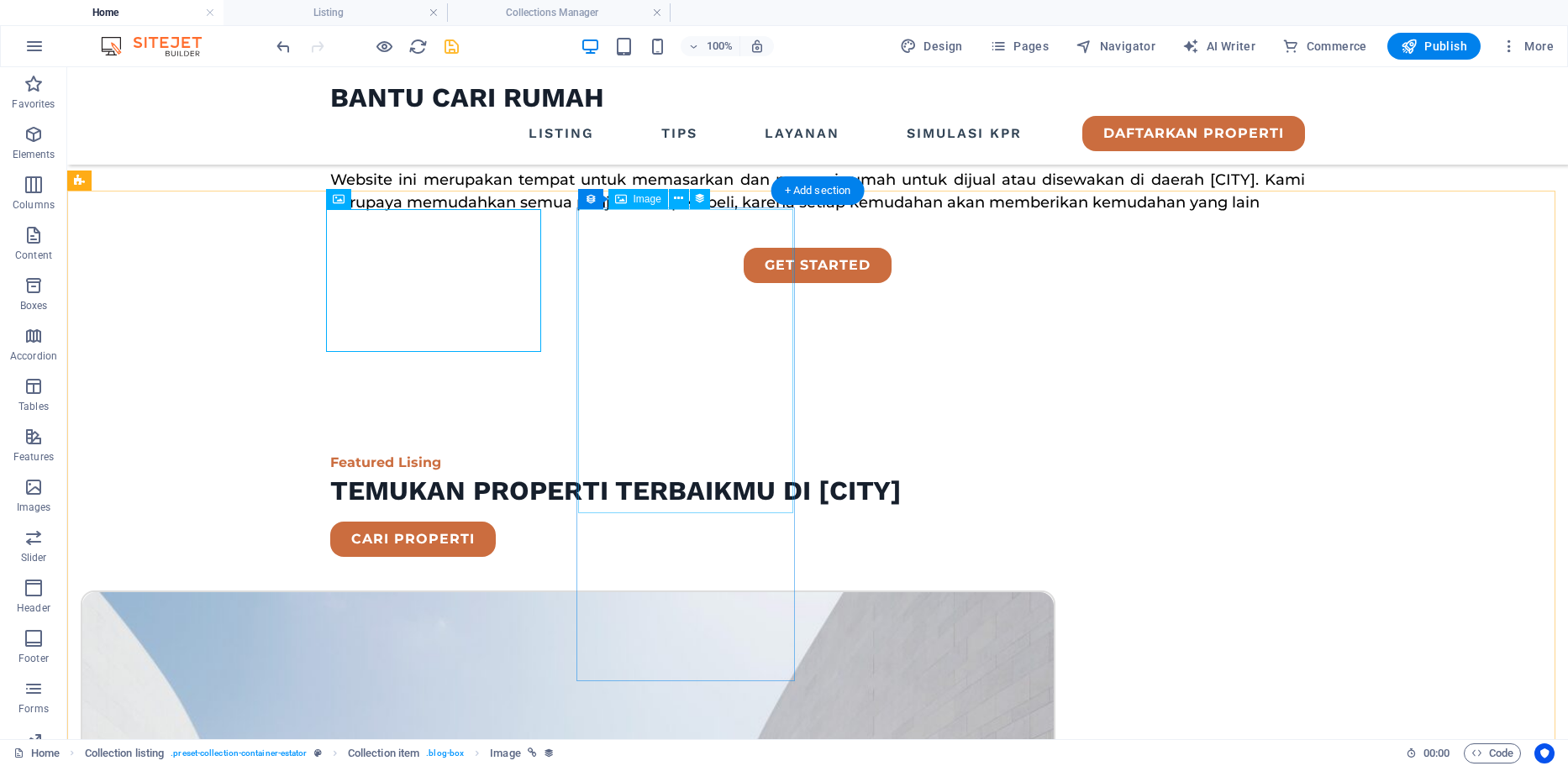 select on "image" 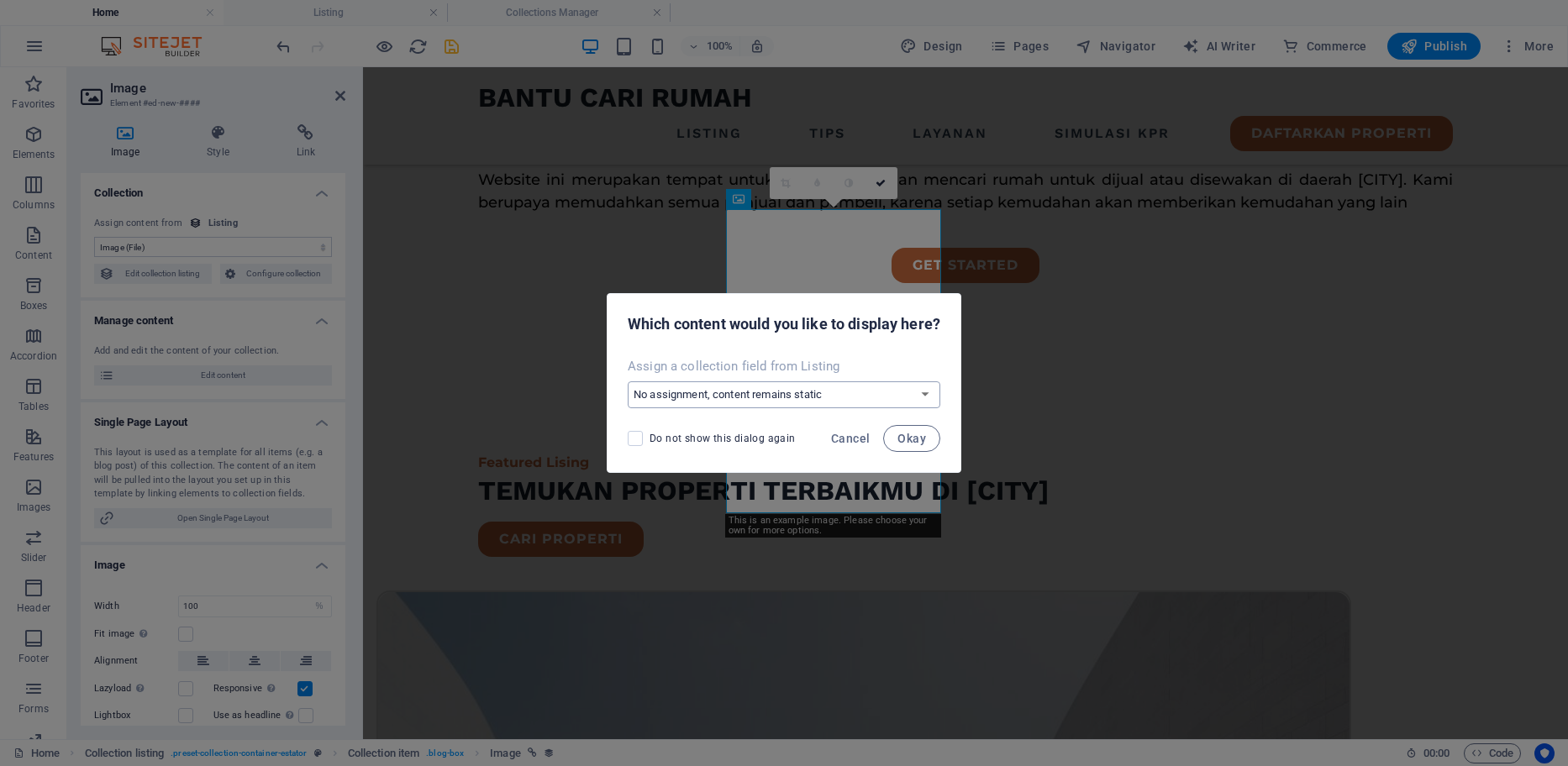 click on "No assignment, content remains static Create a new field Created at (Date) Updated at (Date) Name (Plain Text) Slug (Plain Text) Image (File) Short description (Rich Text) Property Type (Choice) Price (Plain Text) Address (Plain Text) Size (Plain Text) Bedrooms (Number) Bathrooms (Number) Listed (Checkbox) Description (CMS)" at bounding box center (784, 395) 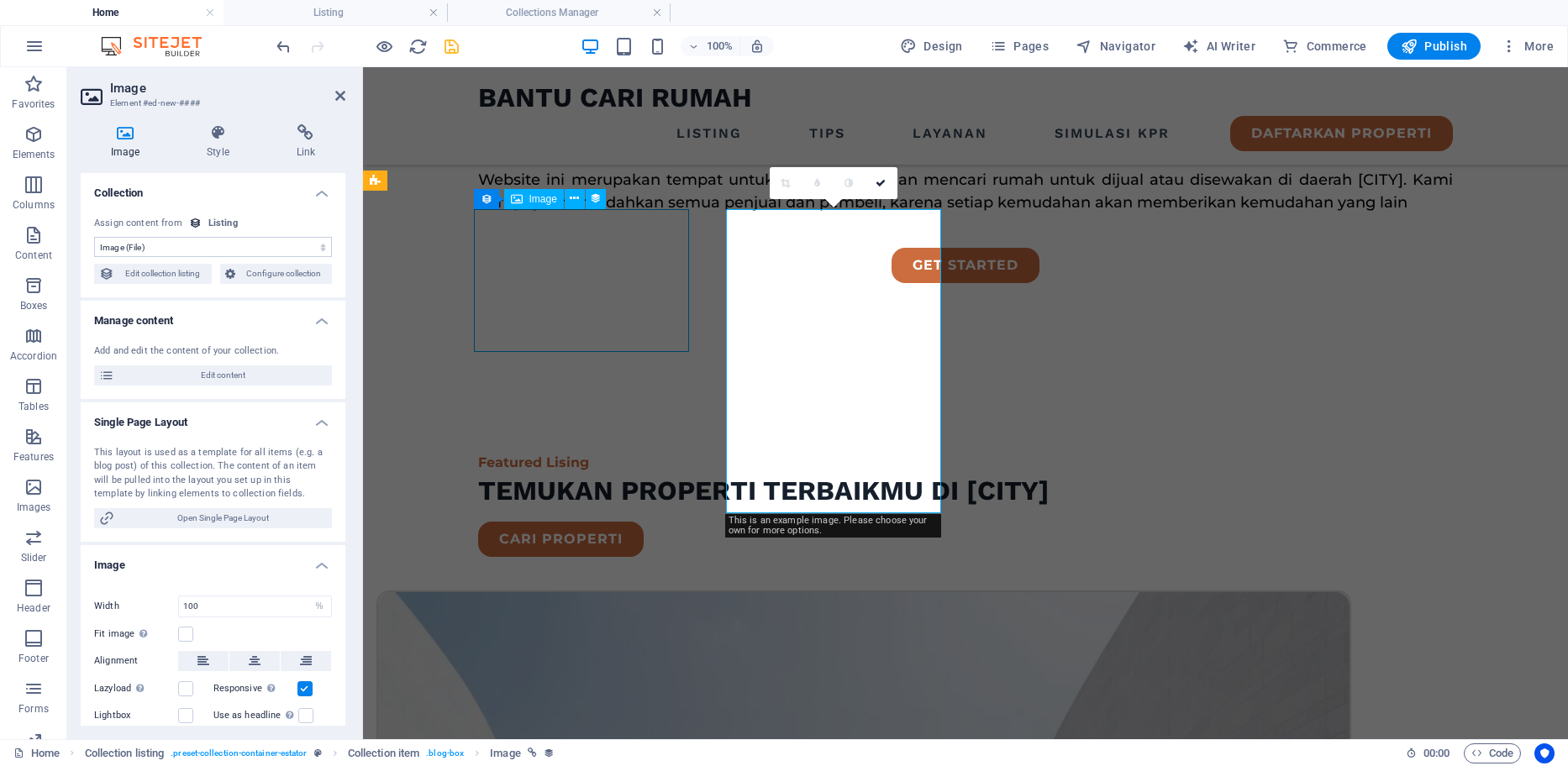 select on "image" 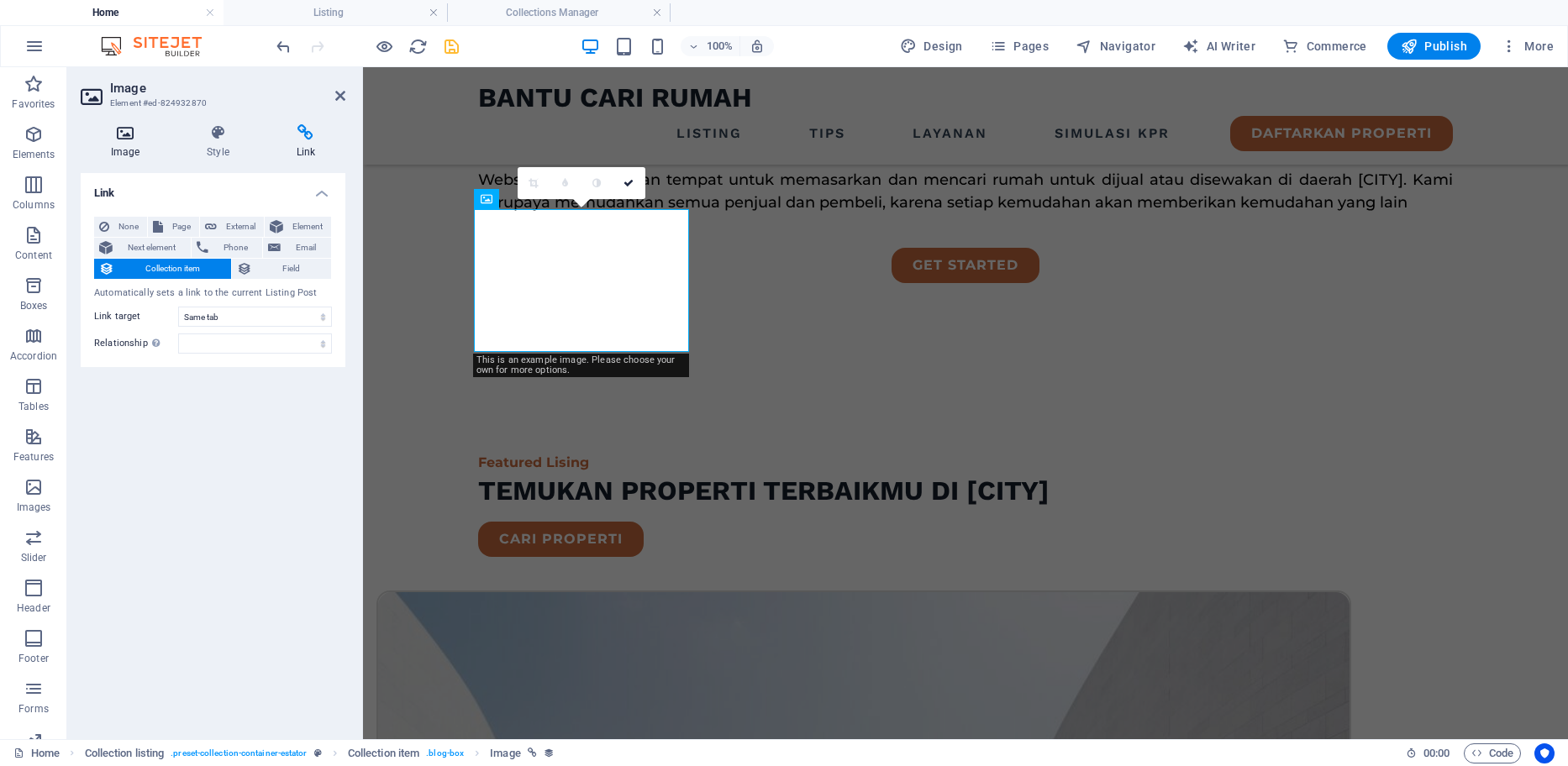click on "Image" at bounding box center (129, 142) 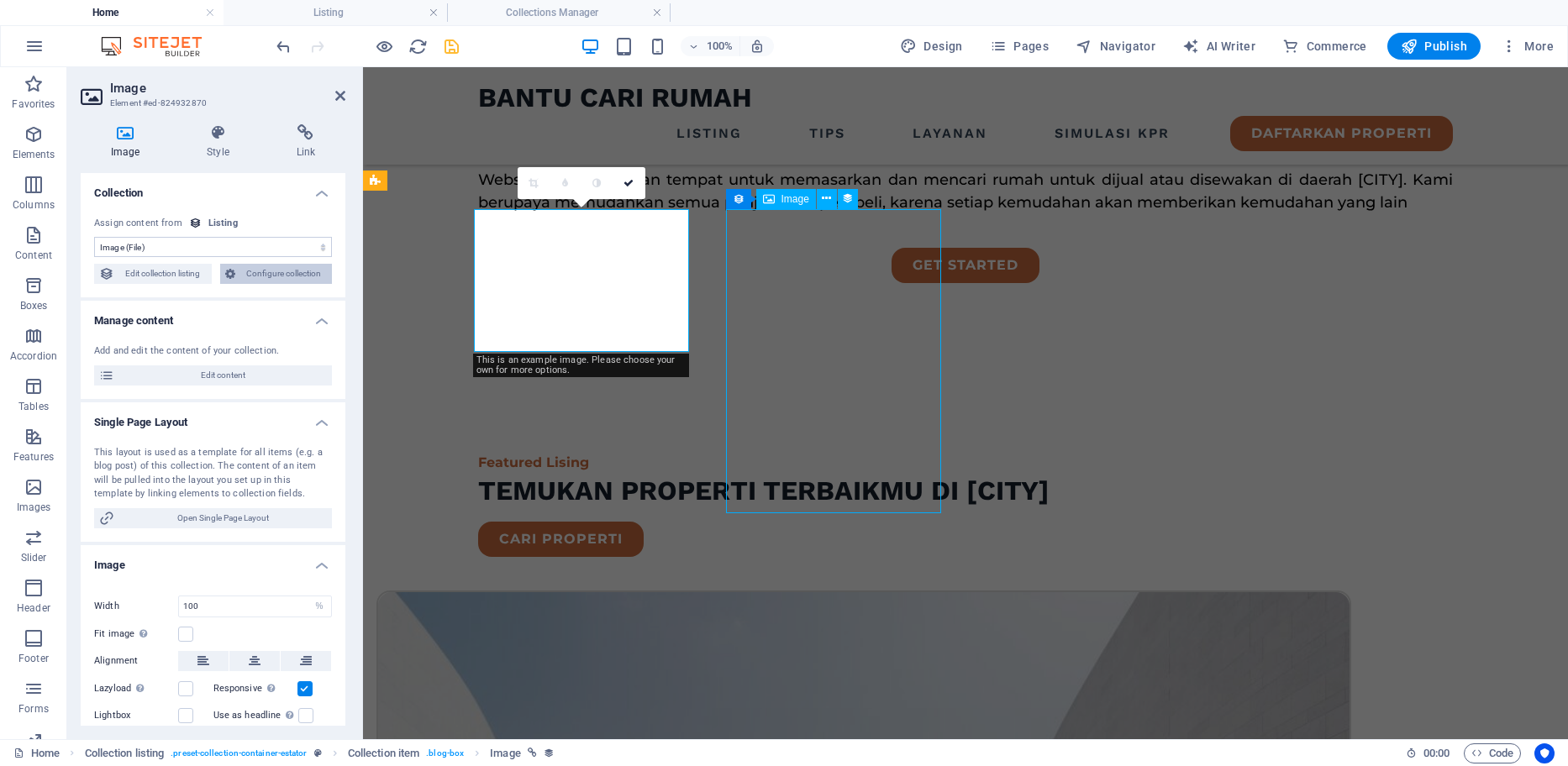 select on "image" 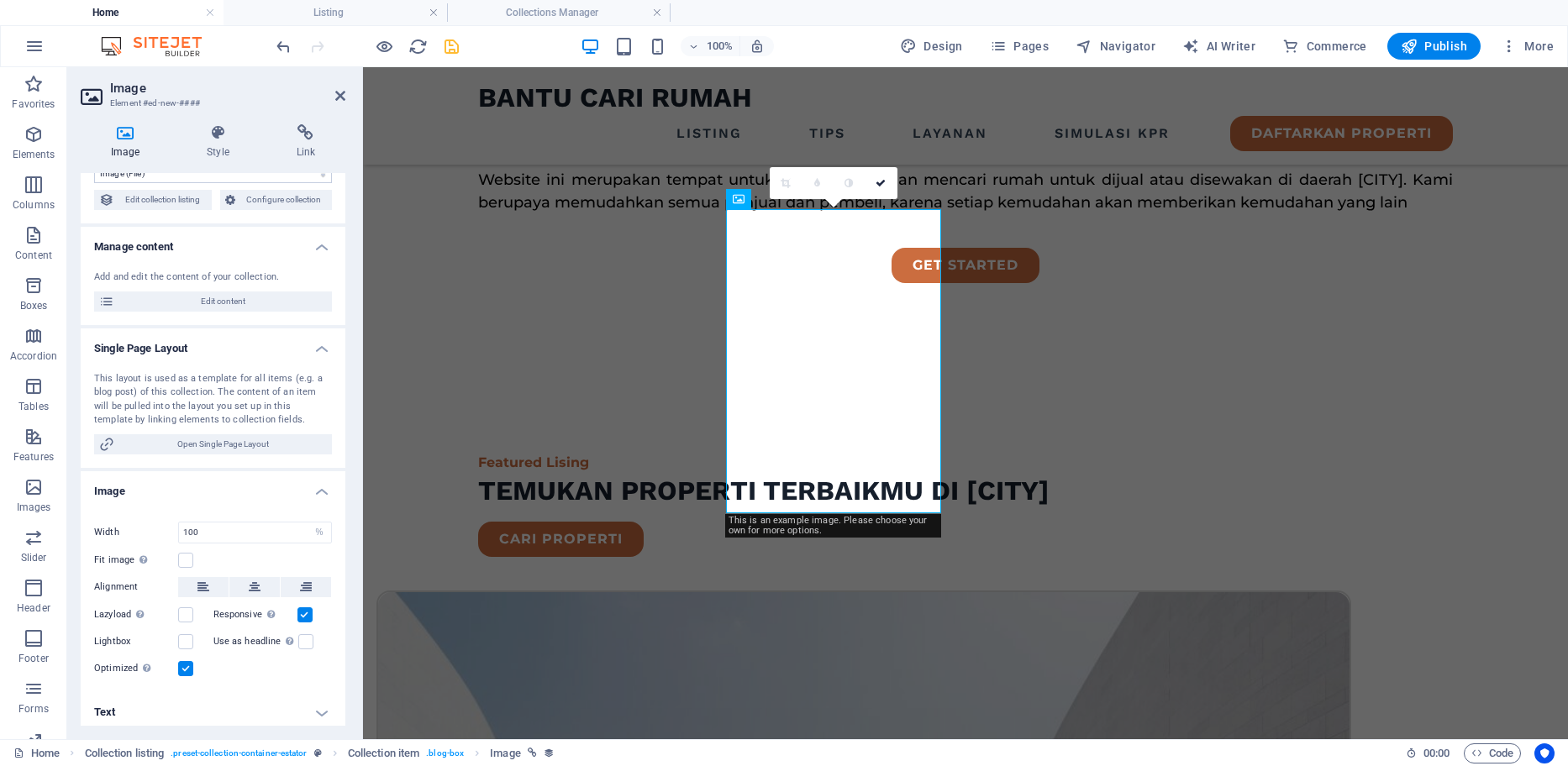 scroll, scrollTop: 168, scrollLeft: 0, axis: vertical 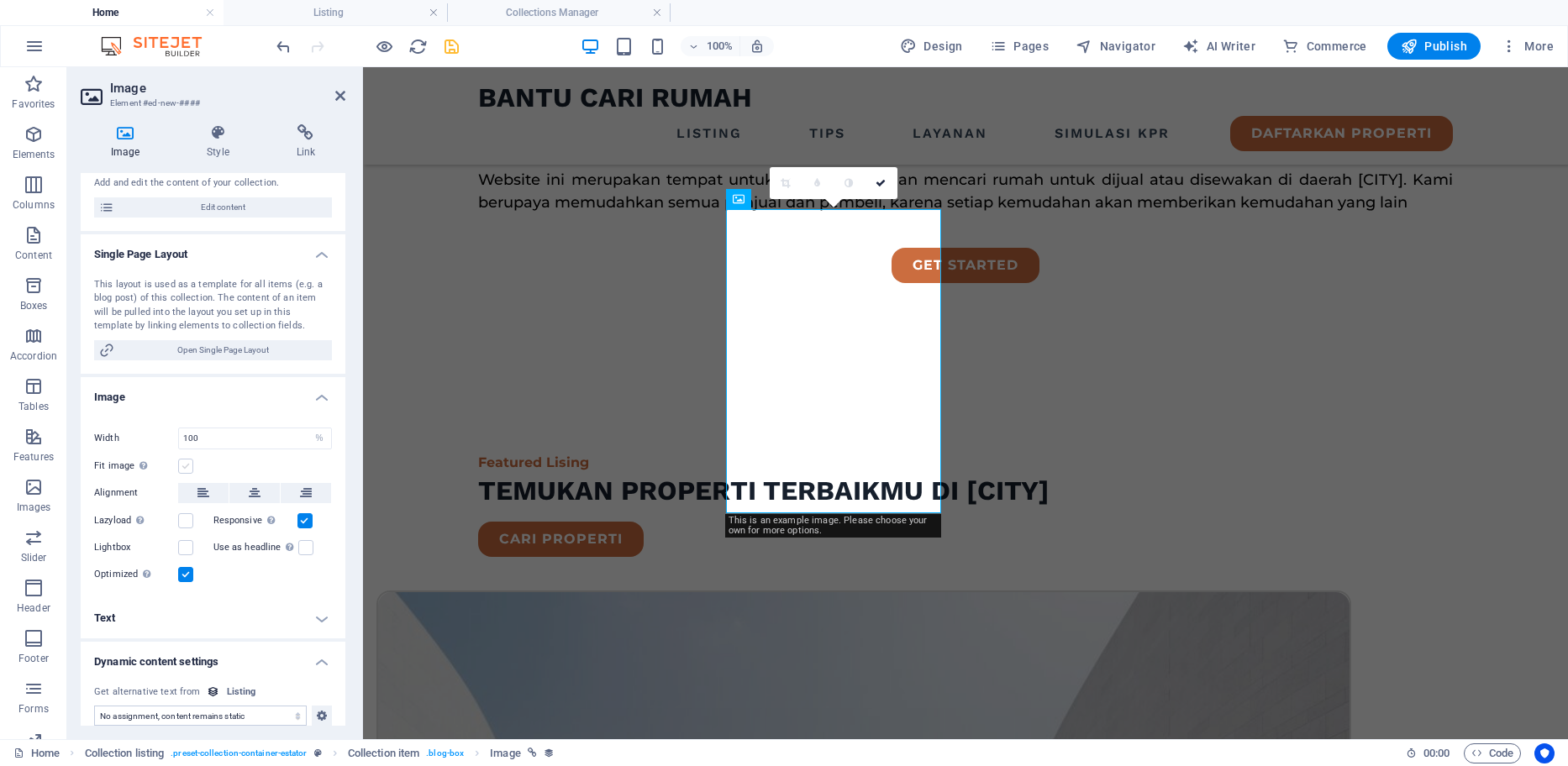 click at bounding box center (186, 466) 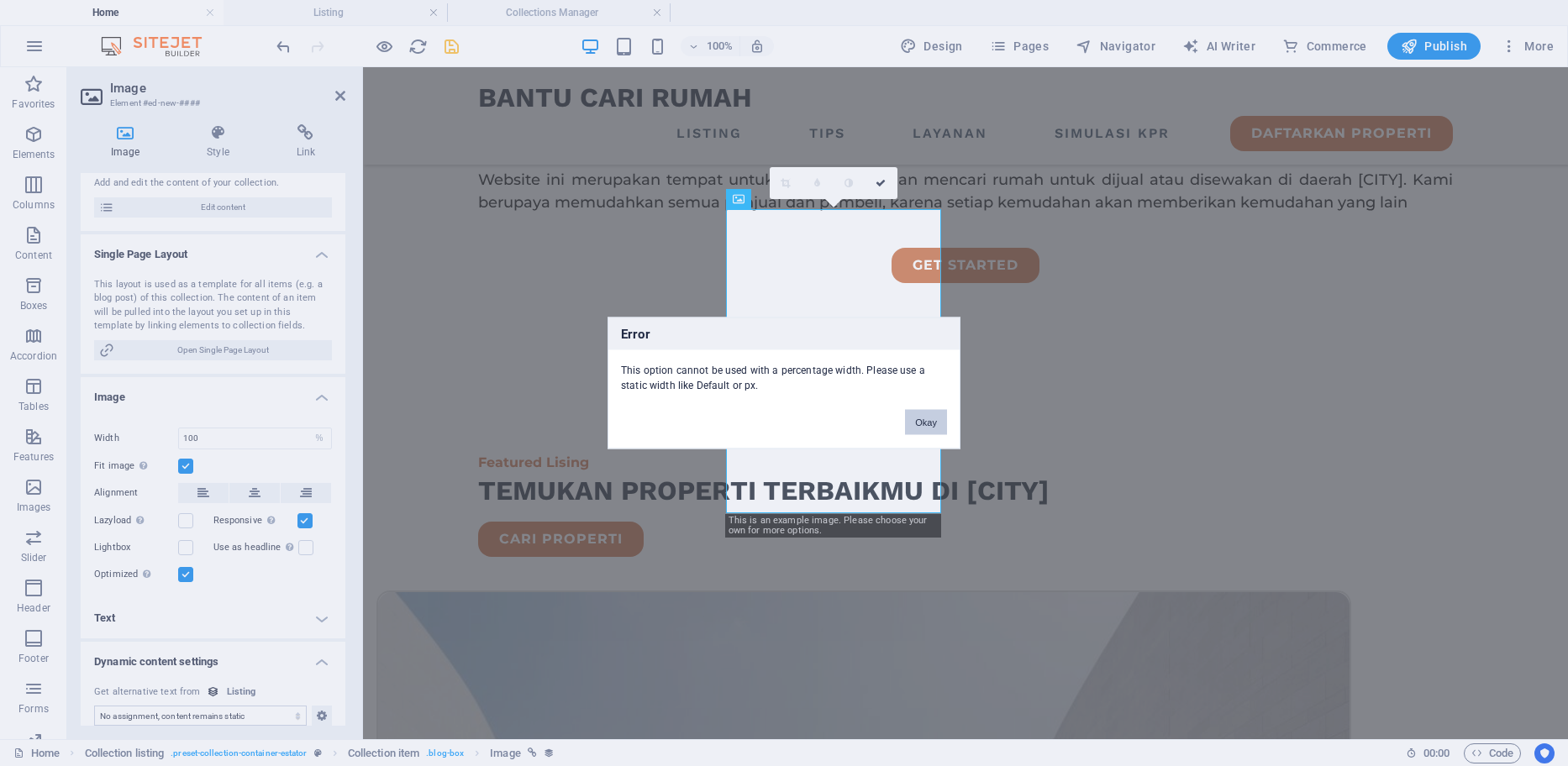 click on "Okay" at bounding box center (926, 422) 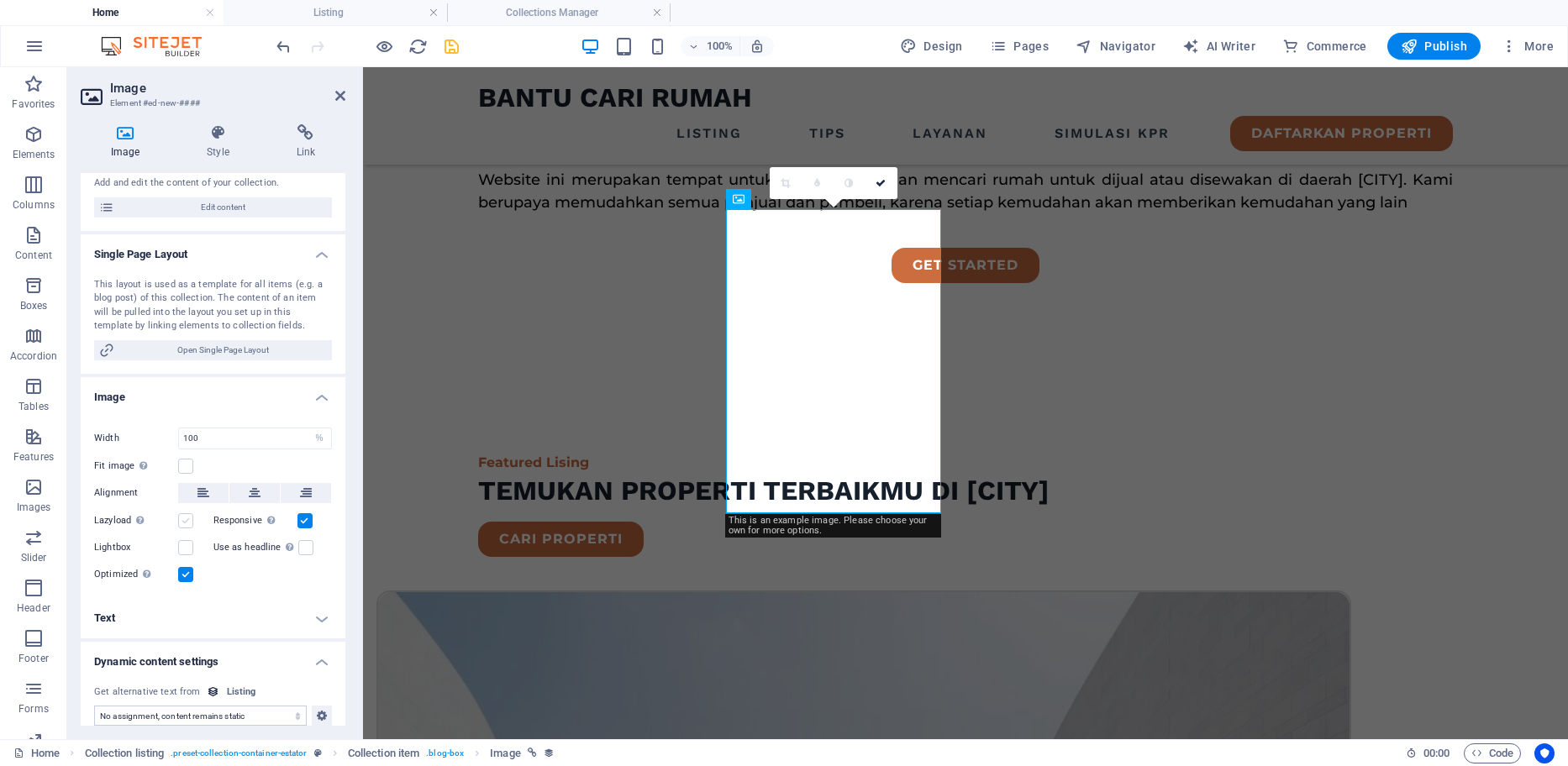 click at bounding box center [186, 521] 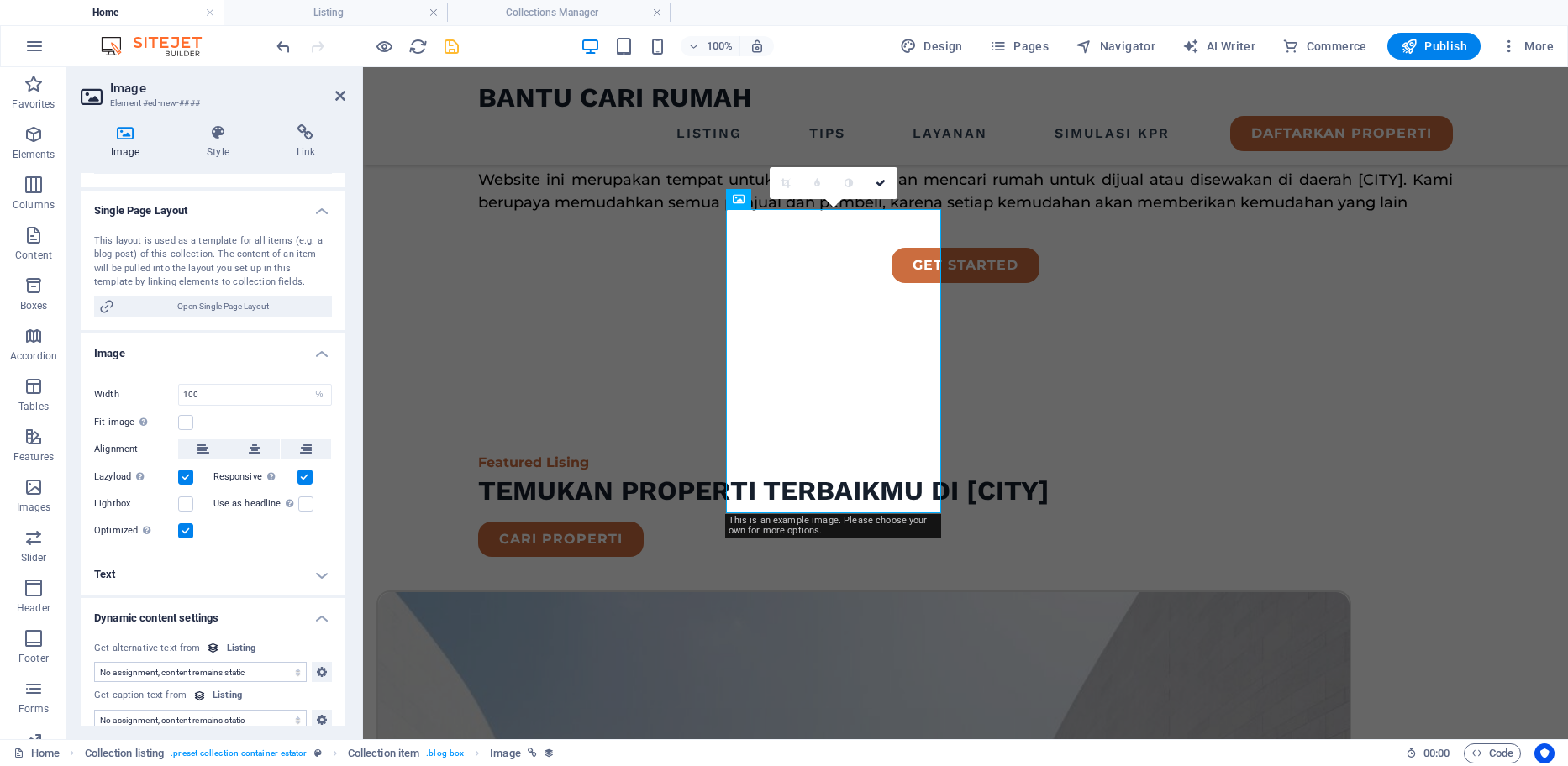 scroll, scrollTop: 229, scrollLeft: 0, axis: vertical 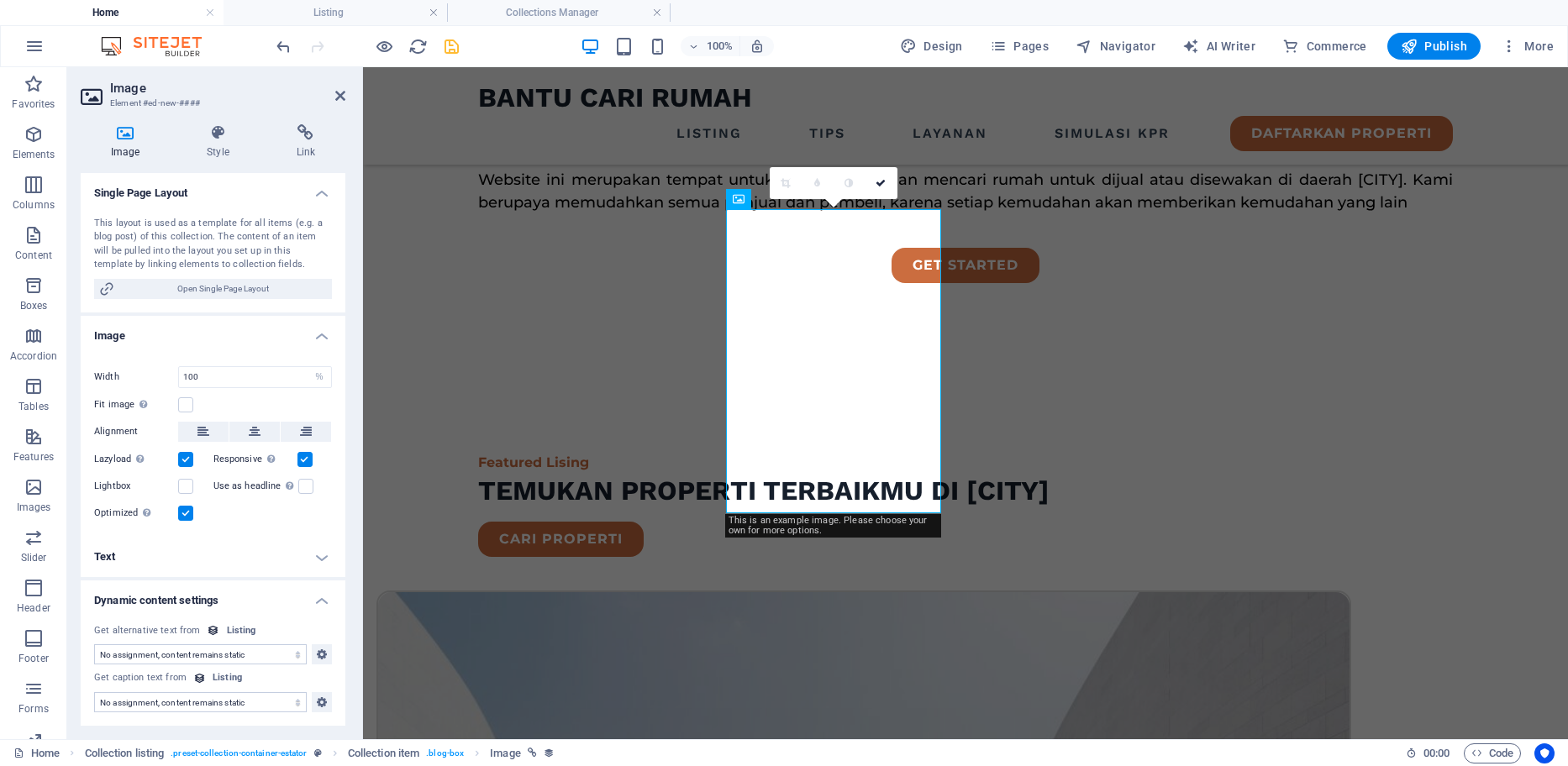 click on "No assignment, content remains static Created at (Date) Updated at (Date) Name (Plain Text) Slug (Plain Text) Image (File) Short description (Rich Text) Property Type (Choice) Price (Plain Text) Address (Plain Text) Size (Plain Text) Bedrooms (Number) Bathrooms (Number) Listed (Checkbox) Description (CMS)" at bounding box center (213, 18) 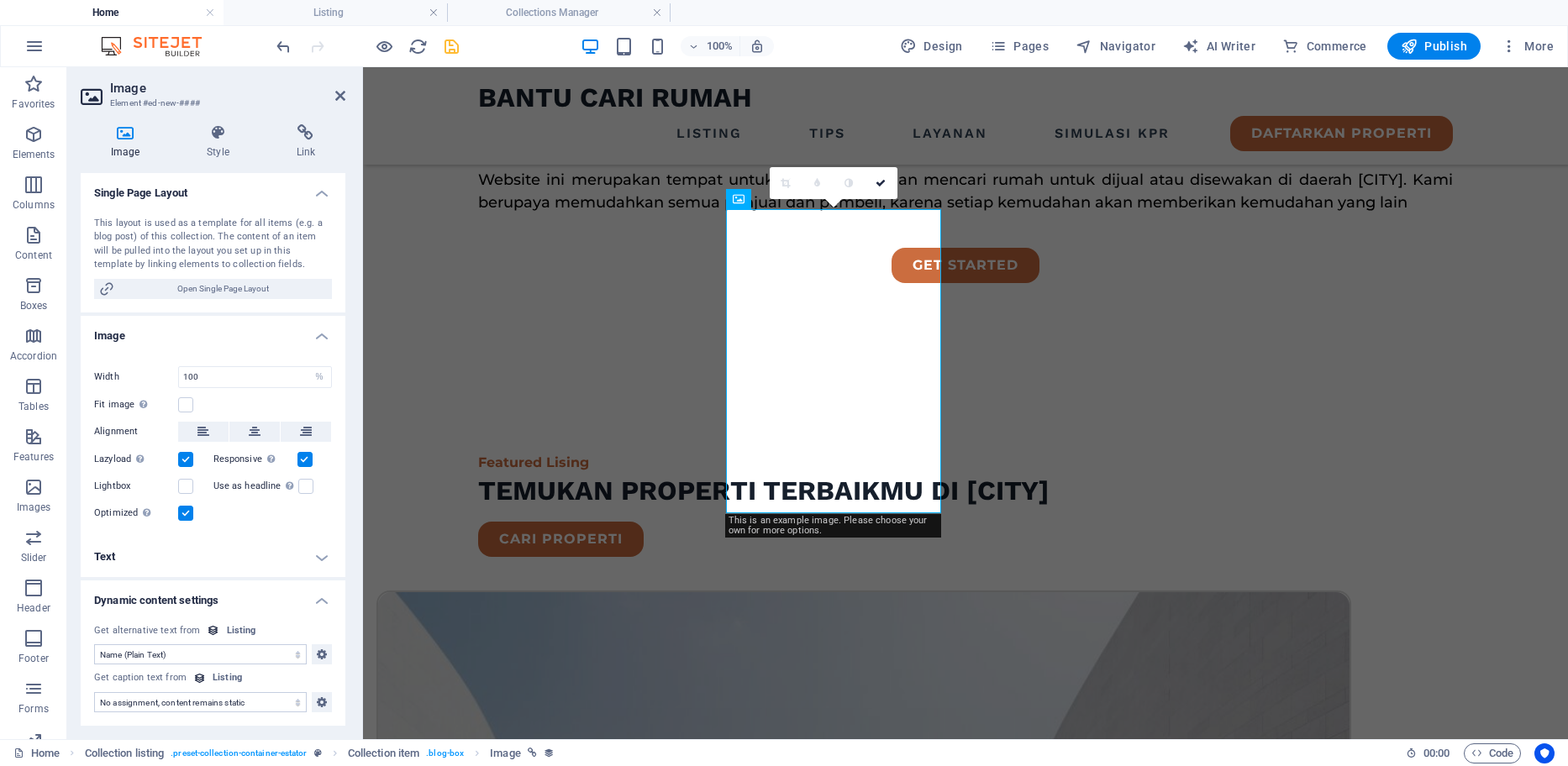 click on "No assignment, content remains static Created at (Date) Updated at (Date) Name (Plain Text) Slug (Plain Text) Image (File) Short description (Rich Text) Property Type (Choice) Price (Plain Text) Address (Plain Text) Size (Plain Text) Bedrooms (Number) Bathrooms (Number) Listed (Checkbox) Description (CMS)" at bounding box center (200, 654) 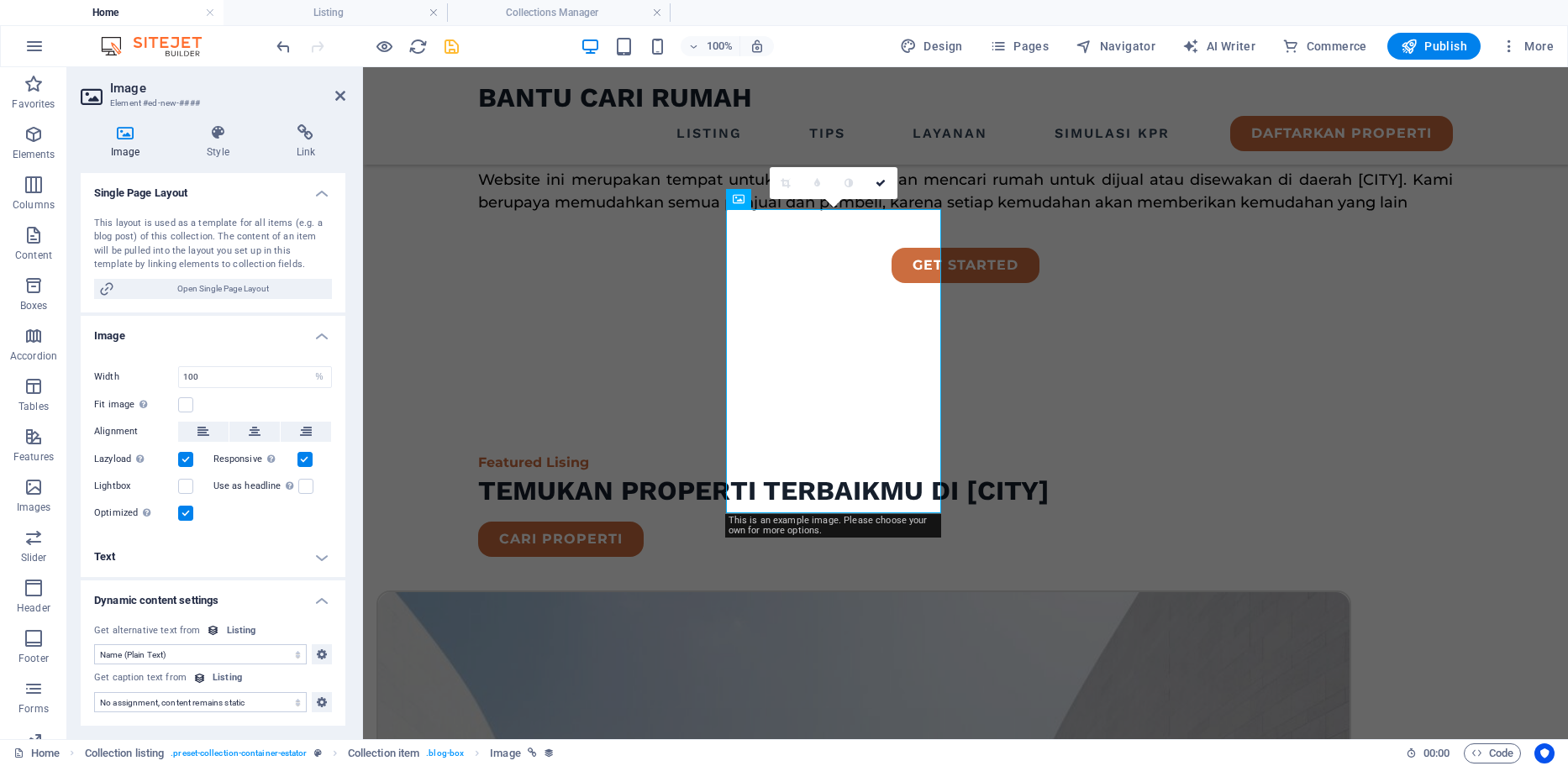 click on "No assignment, content remains static Created at (Date) Updated at (Date) Name (Plain Text) Slug (Plain Text) Image (File) Short description (Rich Text) Property Type (Choice) Price (Plain Text) Address (Plain Text) Size (Plain Text) Bedrooms (Number) Bathrooms (Number) Listed (Checkbox) Description (CMS)" at bounding box center (200, 702) 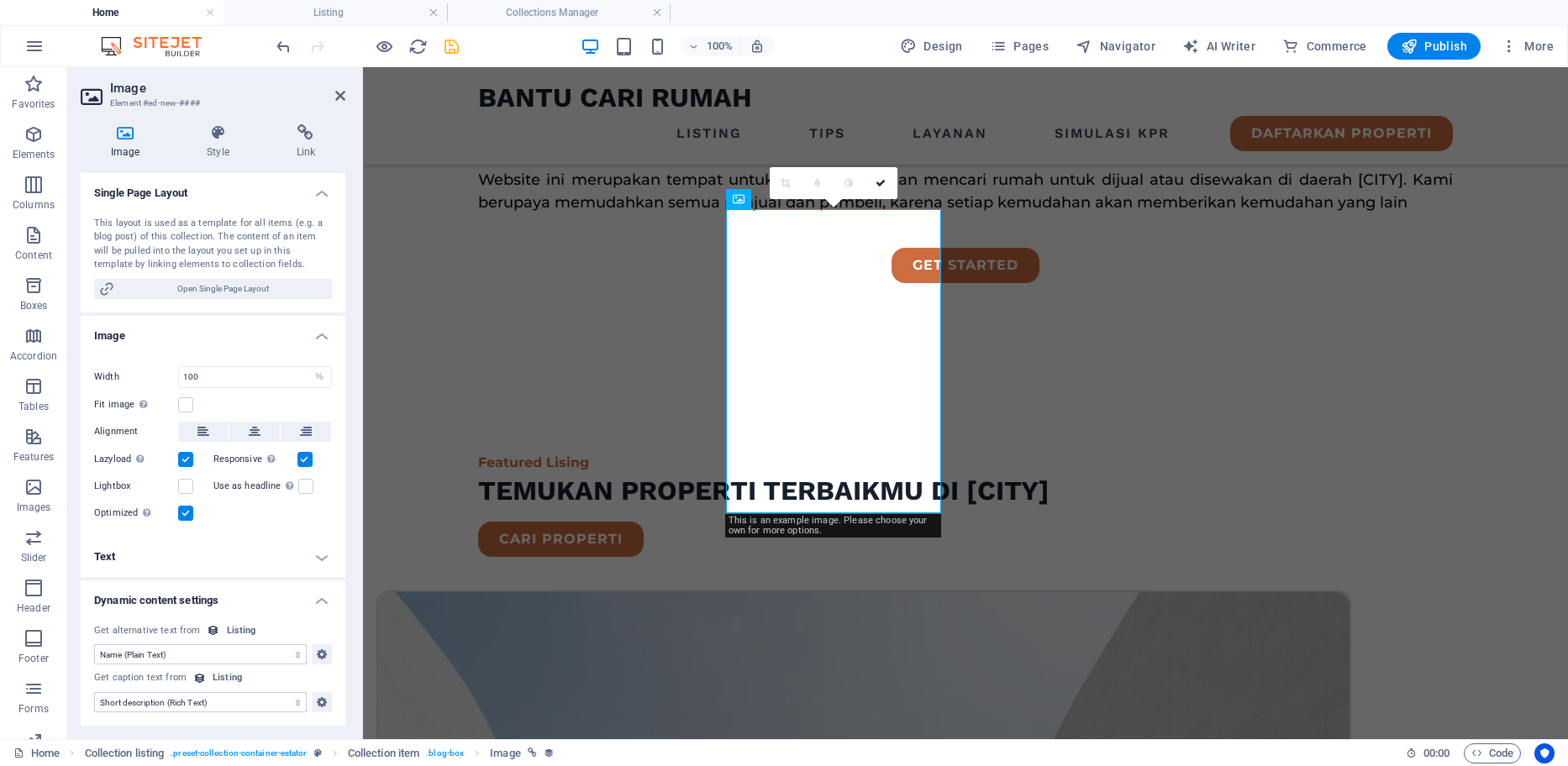click on "No assignment, content remains static Created at (Date) Updated at (Date) Name (Plain Text) Slug (Plain Text) Image (File) Short description (Rich Text) Property Type (Choice) Price (Plain Text) Address (Plain Text) Size (Plain Text) Bedrooms (Number) Bathrooms (Number) Listed (Checkbox) Description (CMS)" at bounding box center [200, 702] 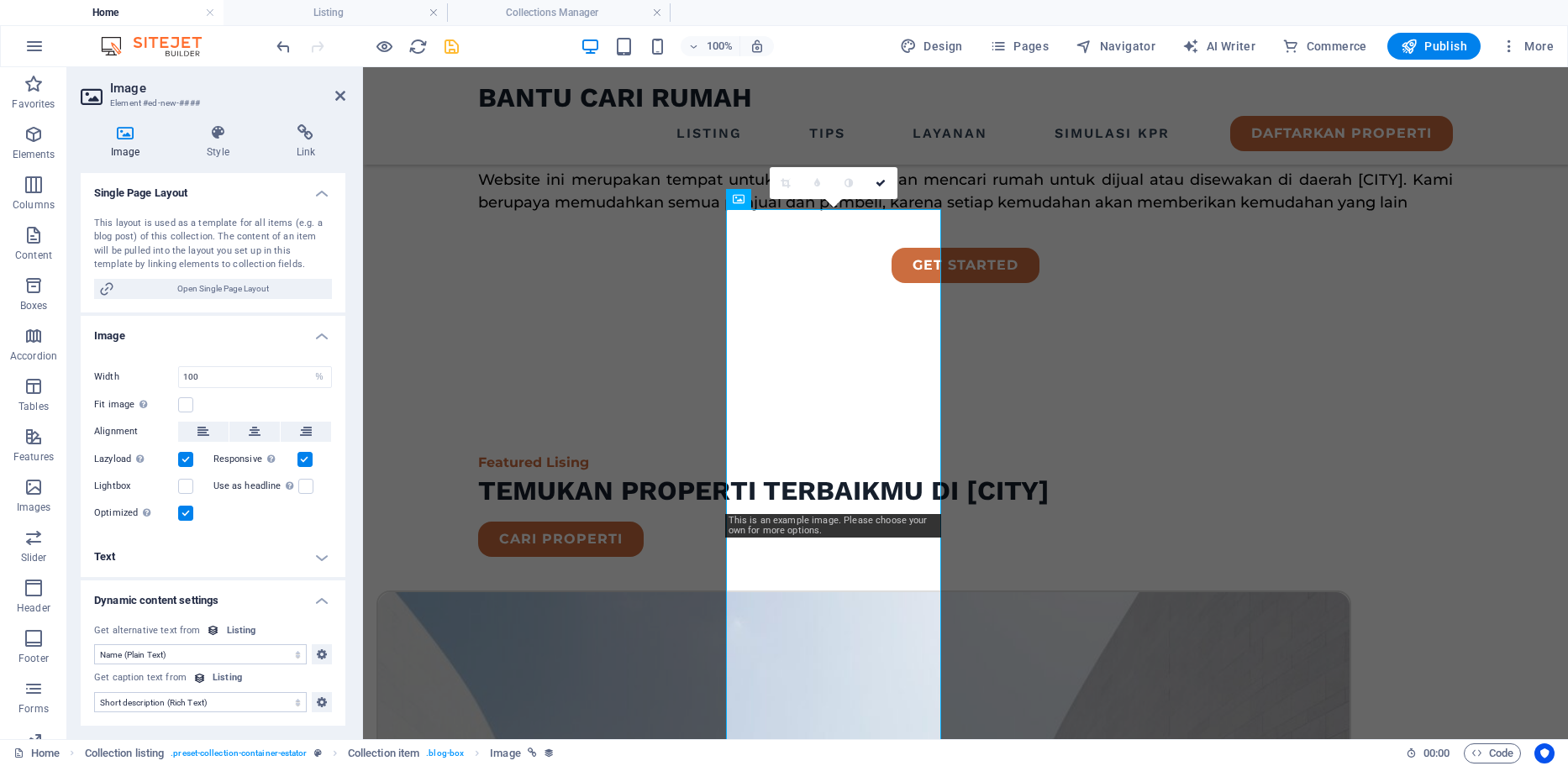 click on "No assignment, content remains static Created at (Date) Updated at (Date) Name (Plain Text) Slug (Plain Text) Image (File) Short description (Rich Text) Property Type (Choice) Price (Plain Text) Address (Plain Text) Size (Plain Text) Bedrooms (Number) Bathrooms (Number) Listed (Checkbox) Description (CMS)" at bounding box center (200, 702) 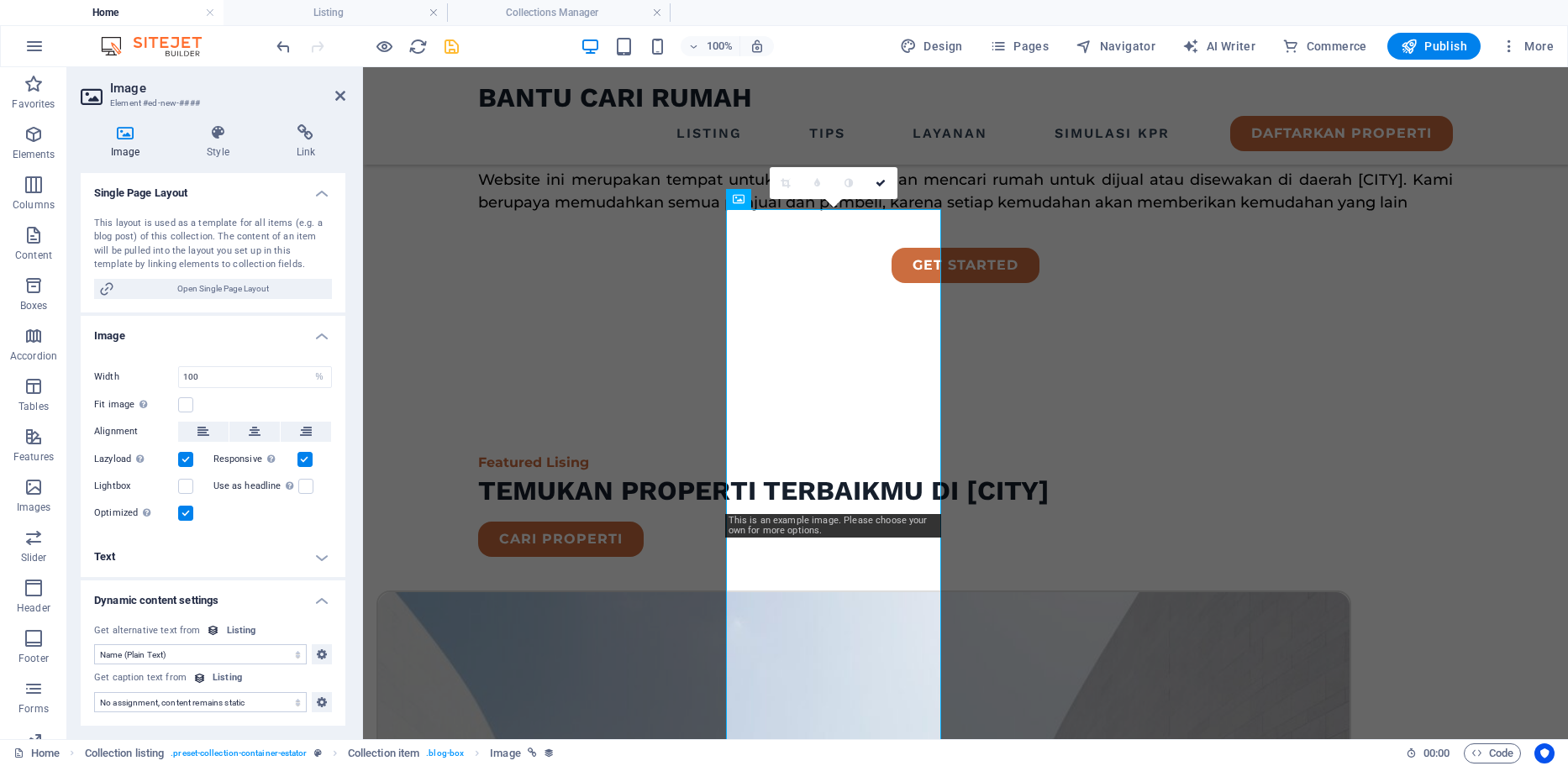 click on "No assignment, content remains static Created at (Date) Updated at (Date) Name (Plain Text) Slug (Plain Text) Image (File) Short description (Rich Text) Property Type (Choice) Price (Plain Text) Address (Plain Text) Size (Plain Text) Bedrooms (Number) Bathrooms (Number) Listed (Checkbox) Description (CMS)" at bounding box center [200, 702] 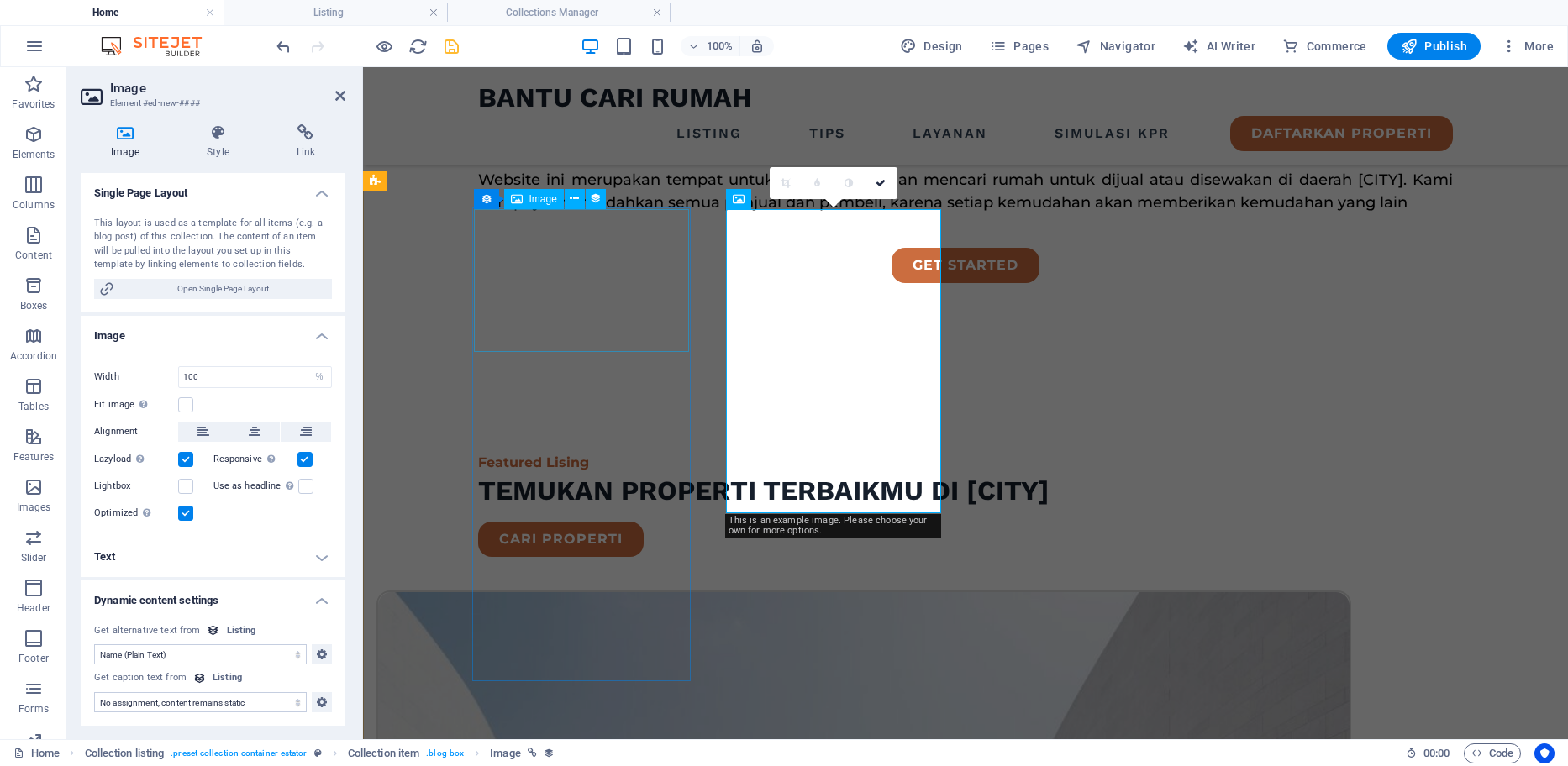select on "image" 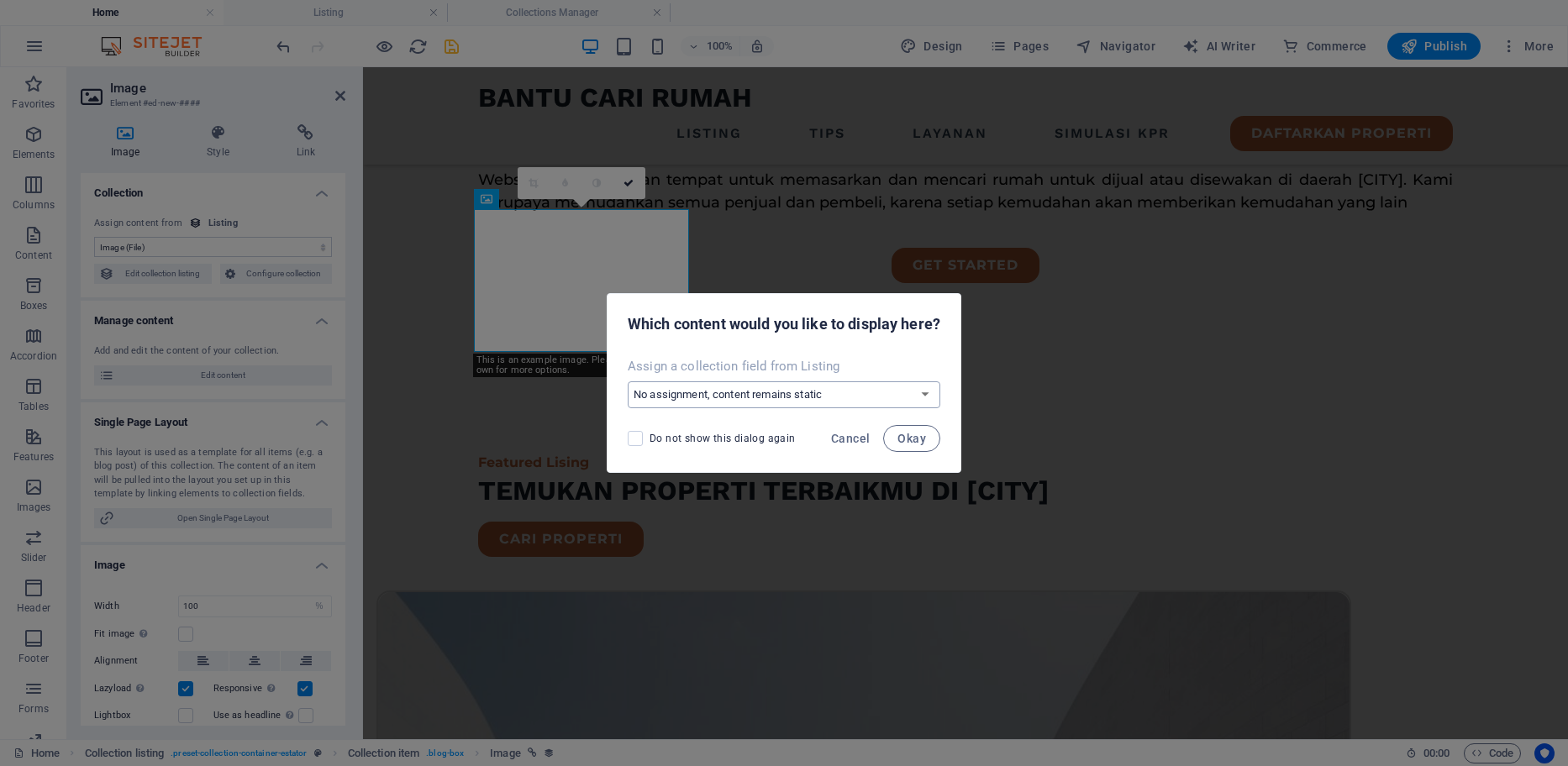 click on "No assignment, content remains static Create a new field Created at (Date) Updated at (Date) Name (Plain Text) Slug (Plain Text) Image (File) Short description (Rich Text) Property Type (Choice) Price (Plain Text) Address (Plain Text) Size (Plain Text) Bedrooms (Number) Bathrooms (Number) Listed (Checkbox) Description (CMS)" at bounding box center [784, 395] 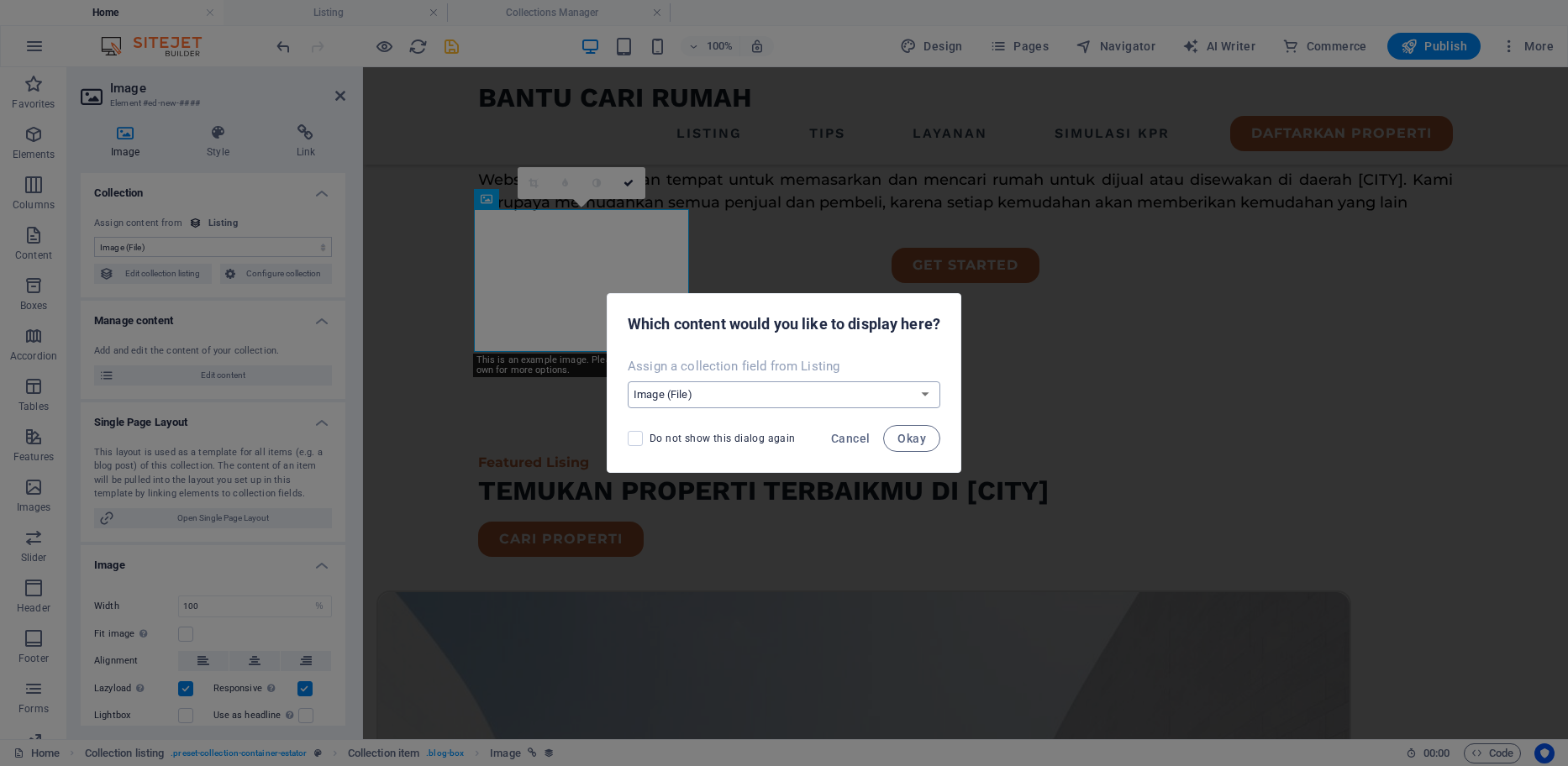 click on "No assignment, content remains static Create a new field Created at (Date) Updated at (Date) Name (Plain Text) Slug (Plain Text) Image (File) Short description (Rich Text) Property Type (Choice) Price (Plain Text) Address (Plain Text) Size (Plain Text) Bedrooms (Number) Bathrooms (Number) Listed (Checkbox) Description (CMS)" at bounding box center [784, 395] 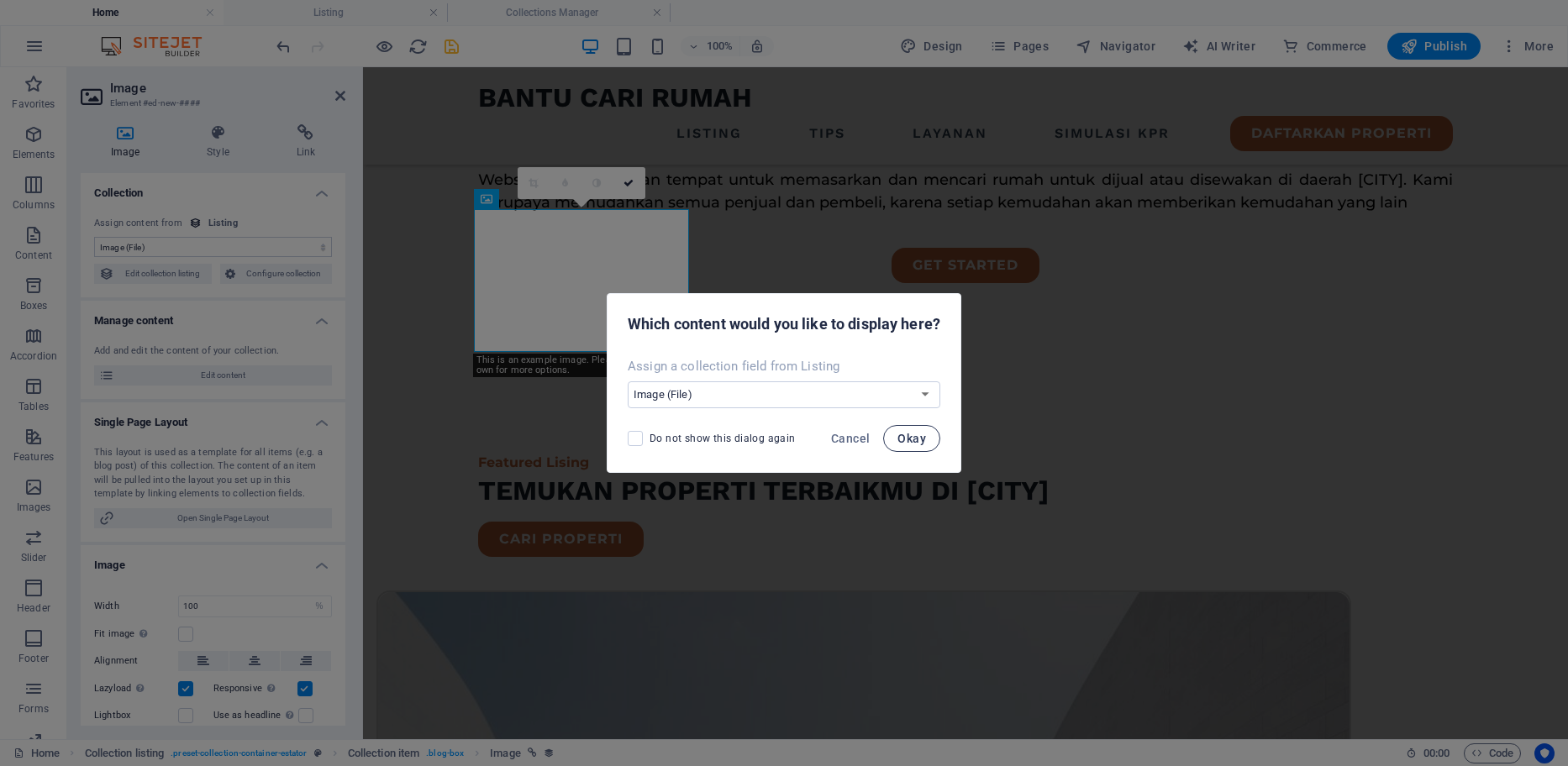 click on "Okay" at bounding box center (912, 438) 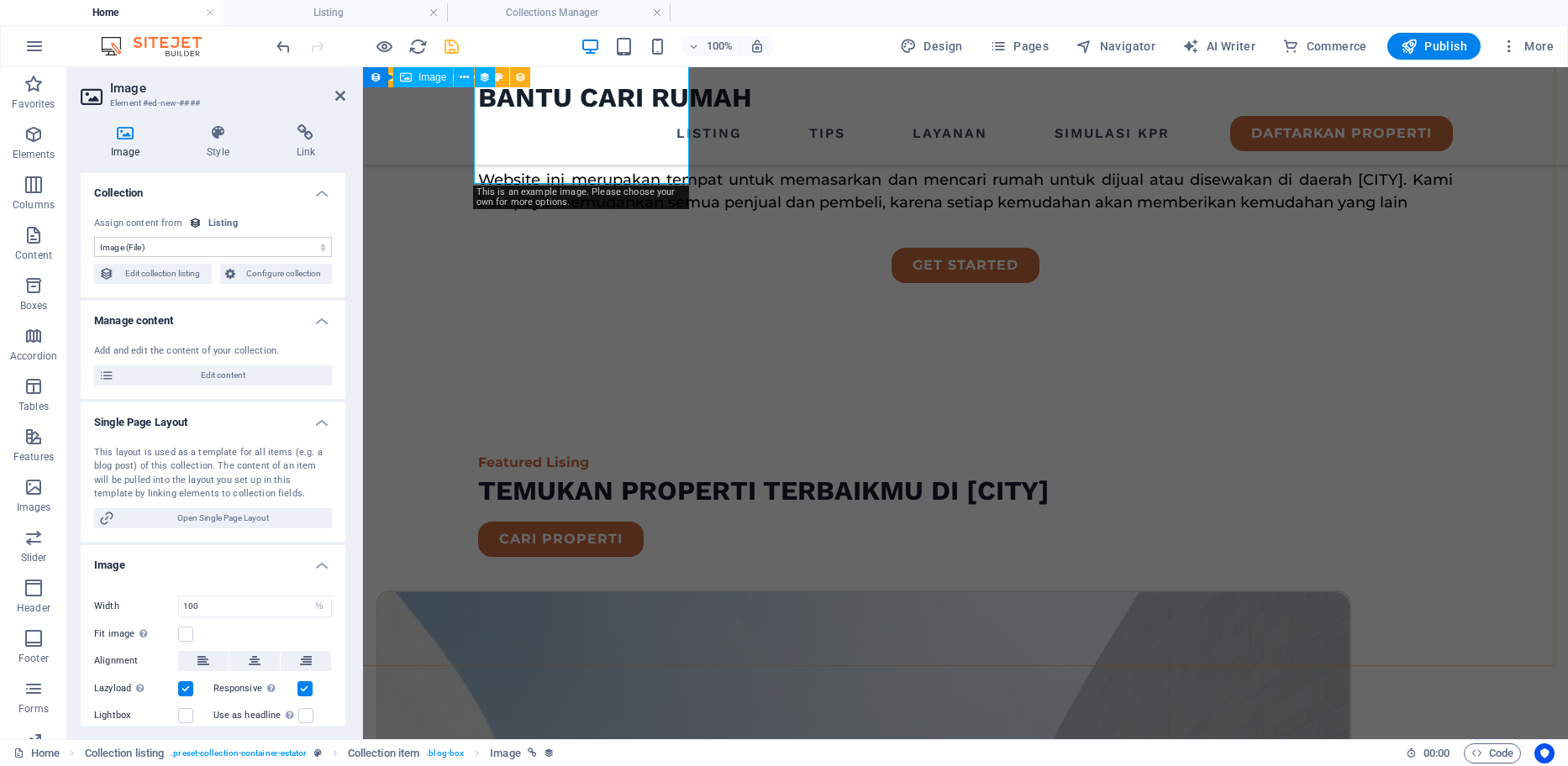 select on "688ec9adf336886e2d022e3b" 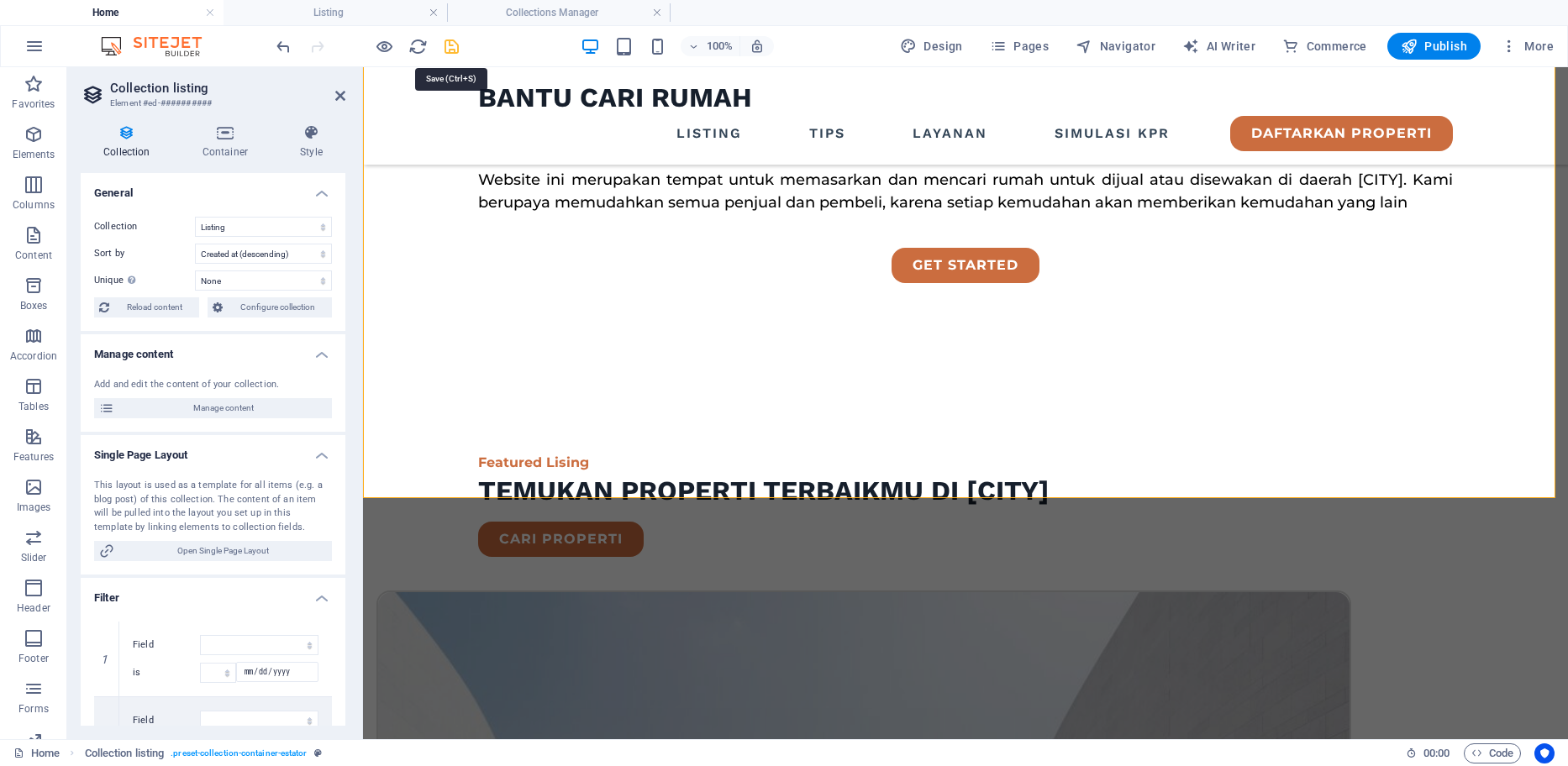 click at bounding box center [451, 46] 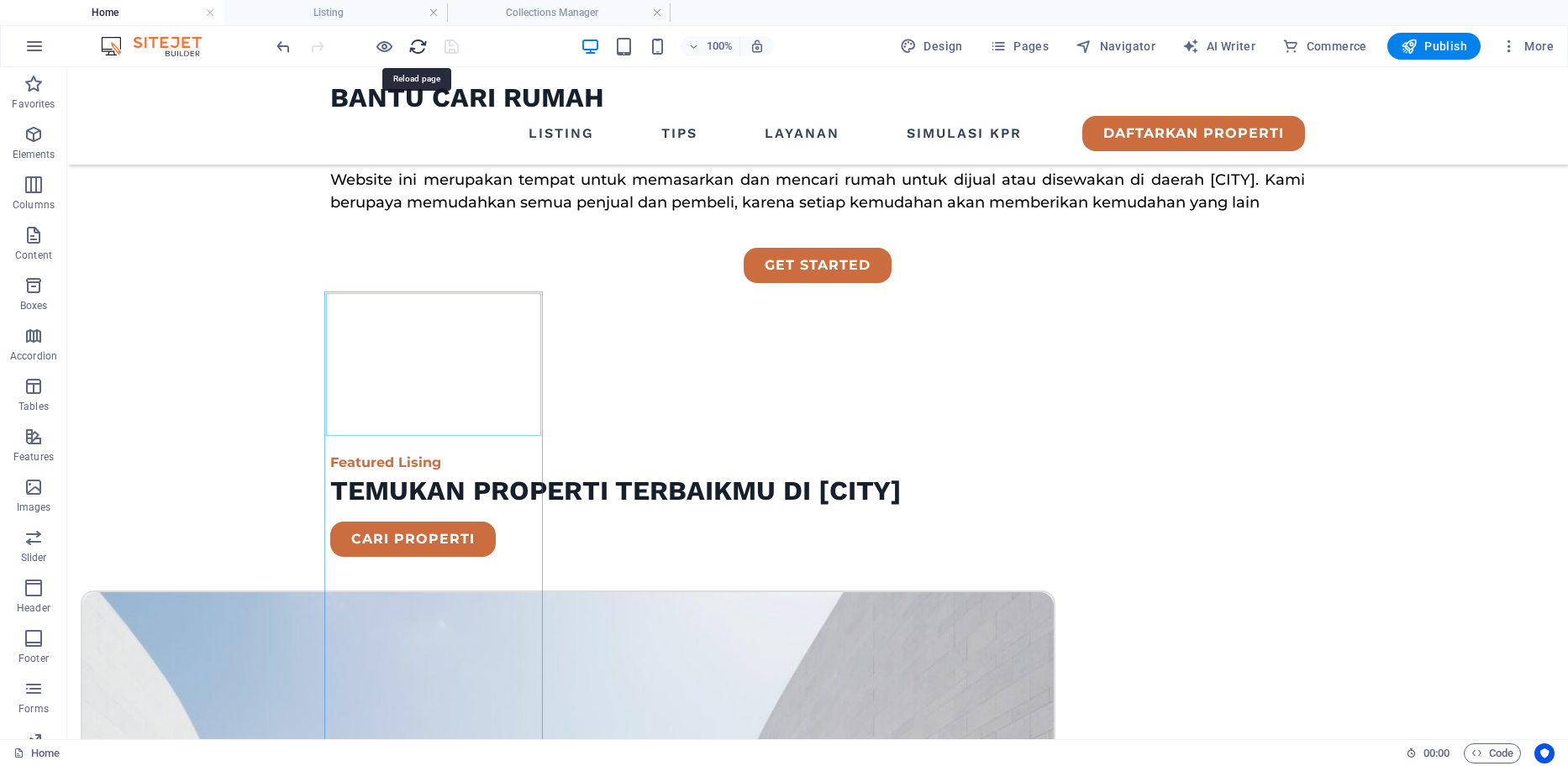click at bounding box center (418, 46) 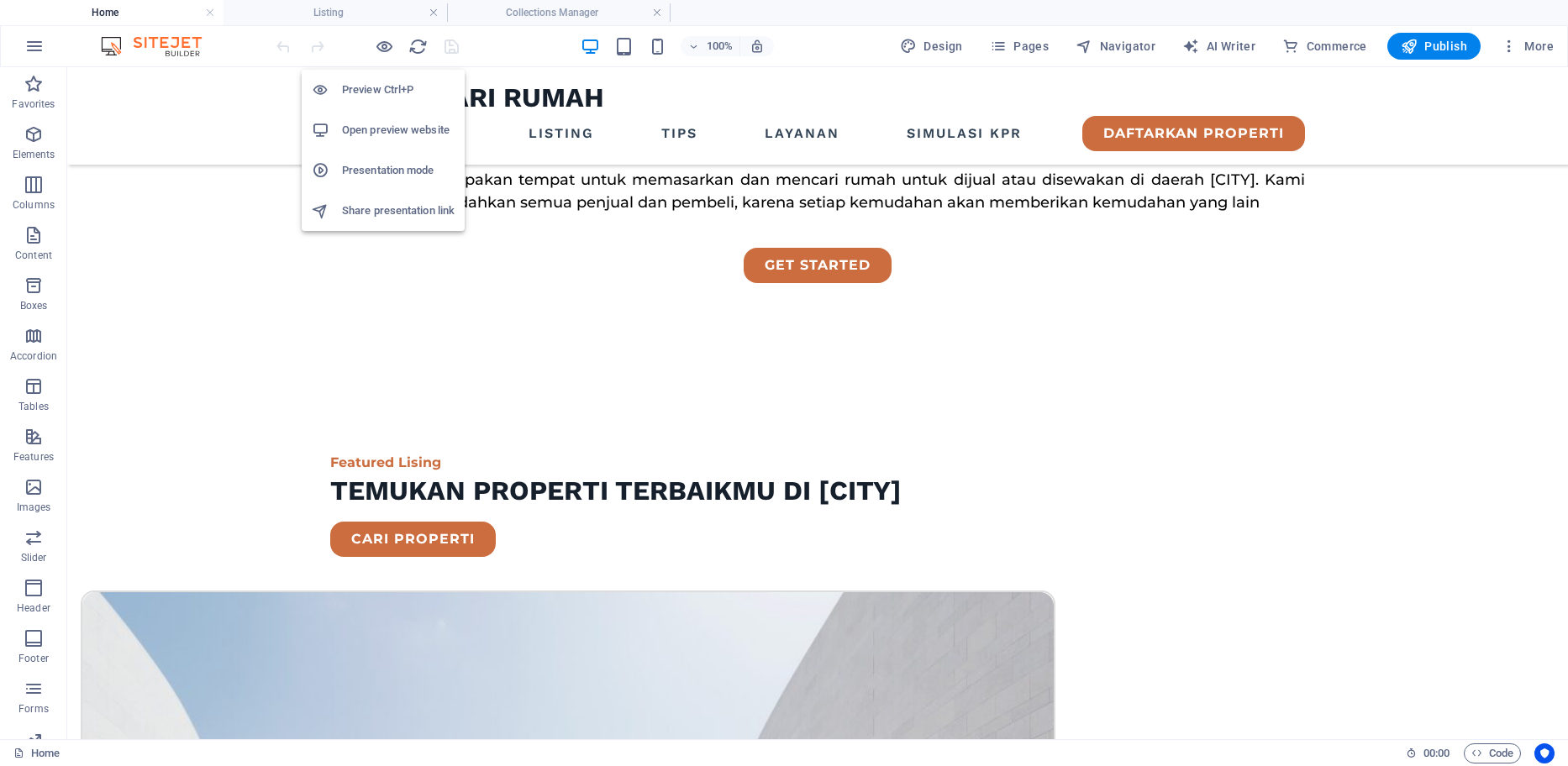 click on "Open preview website" at bounding box center (398, 130) 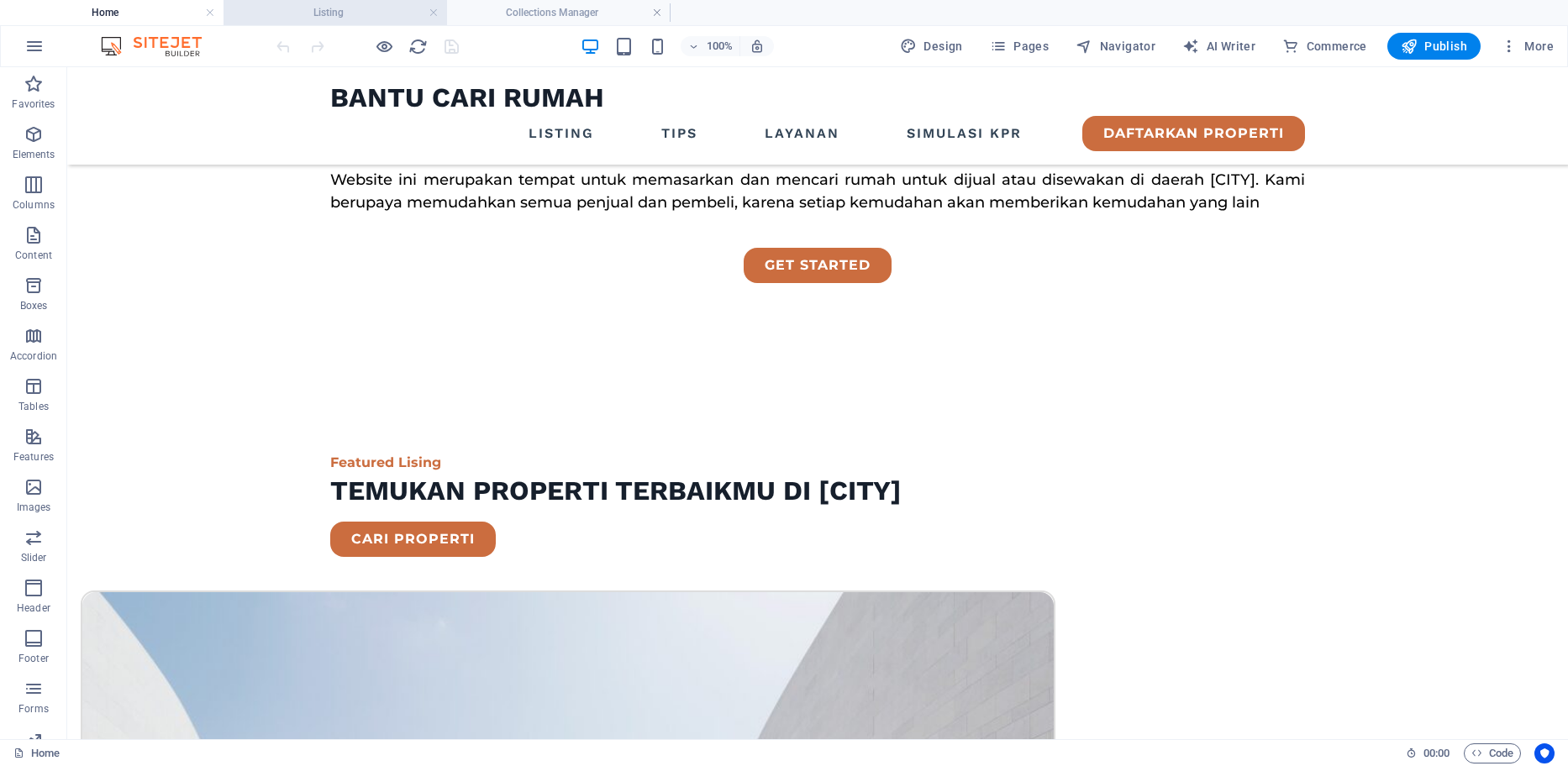 click on "Listing" at bounding box center [335, 13] 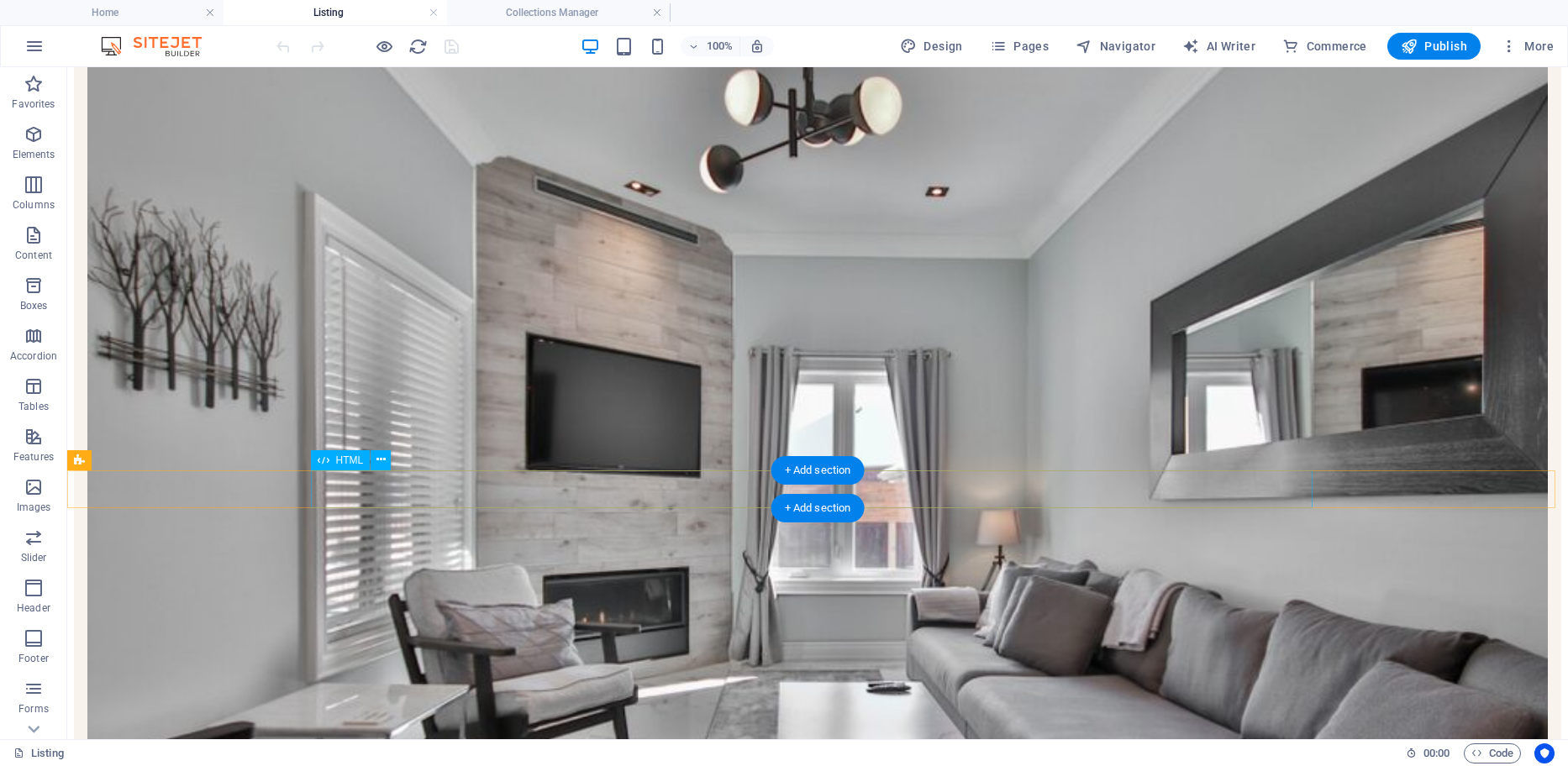 scroll, scrollTop: 243, scrollLeft: 0, axis: vertical 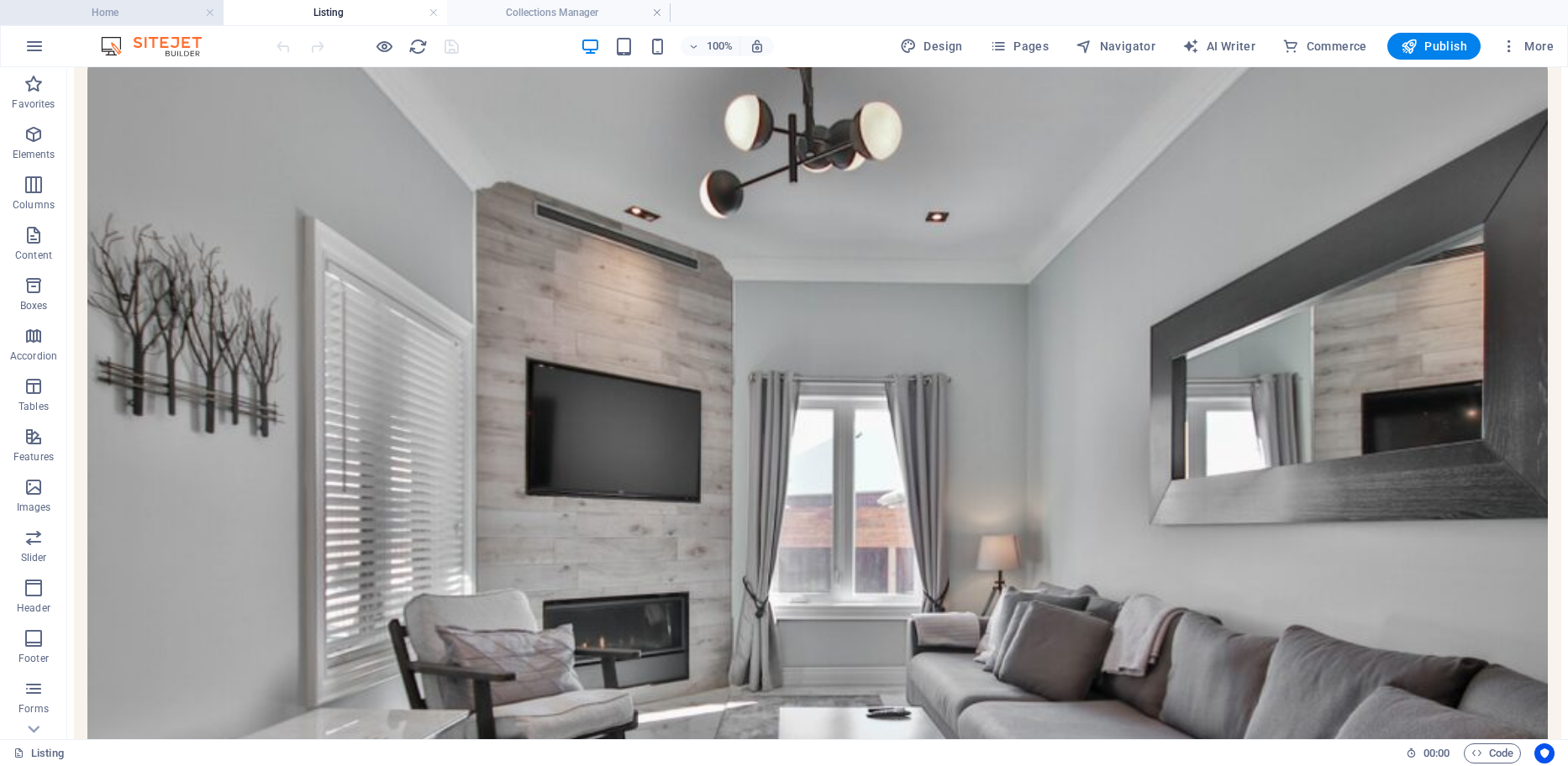 click on "Home" at bounding box center [112, 13] 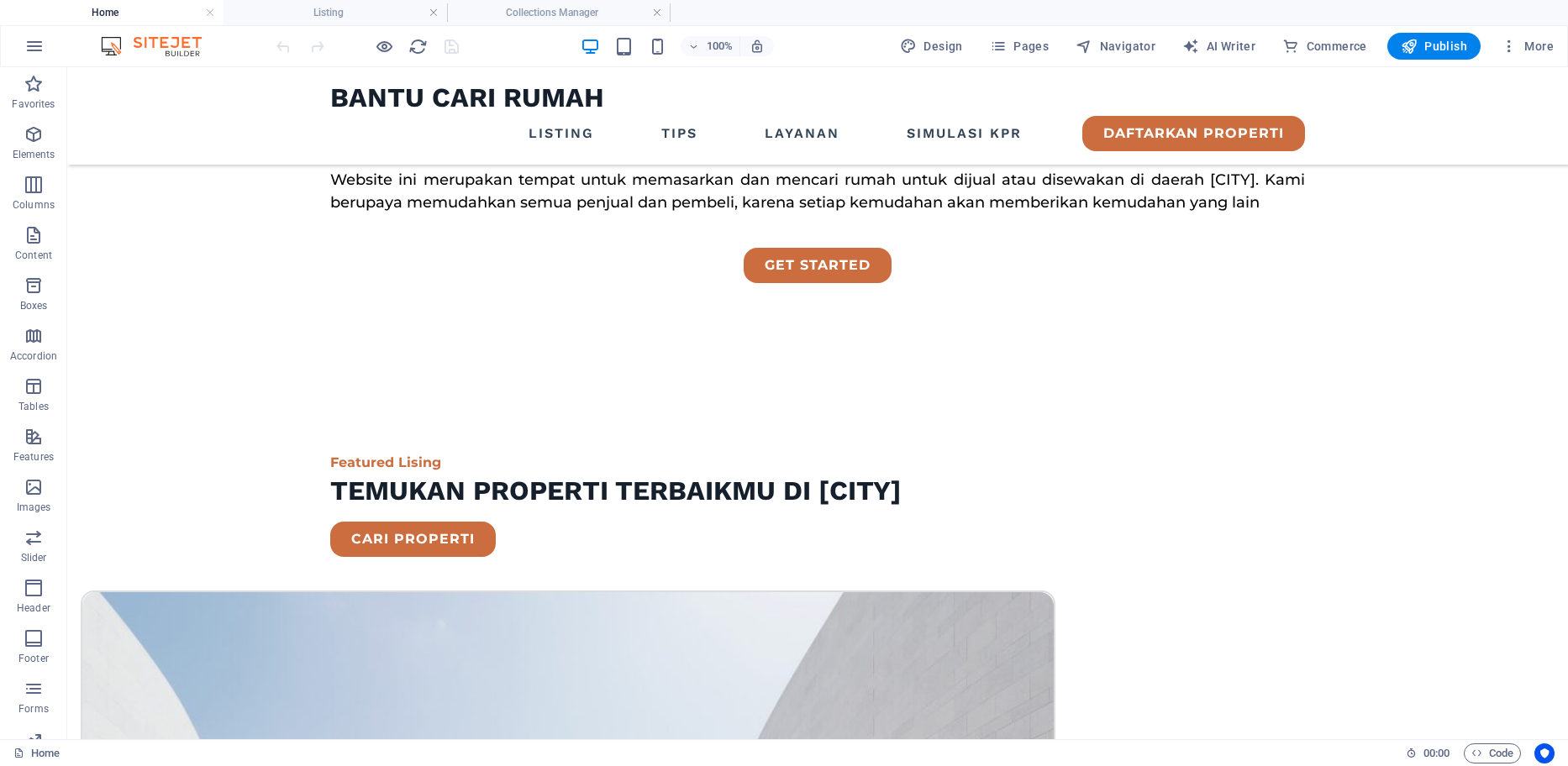 scroll, scrollTop: 0, scrollLeft: 0, axis: both 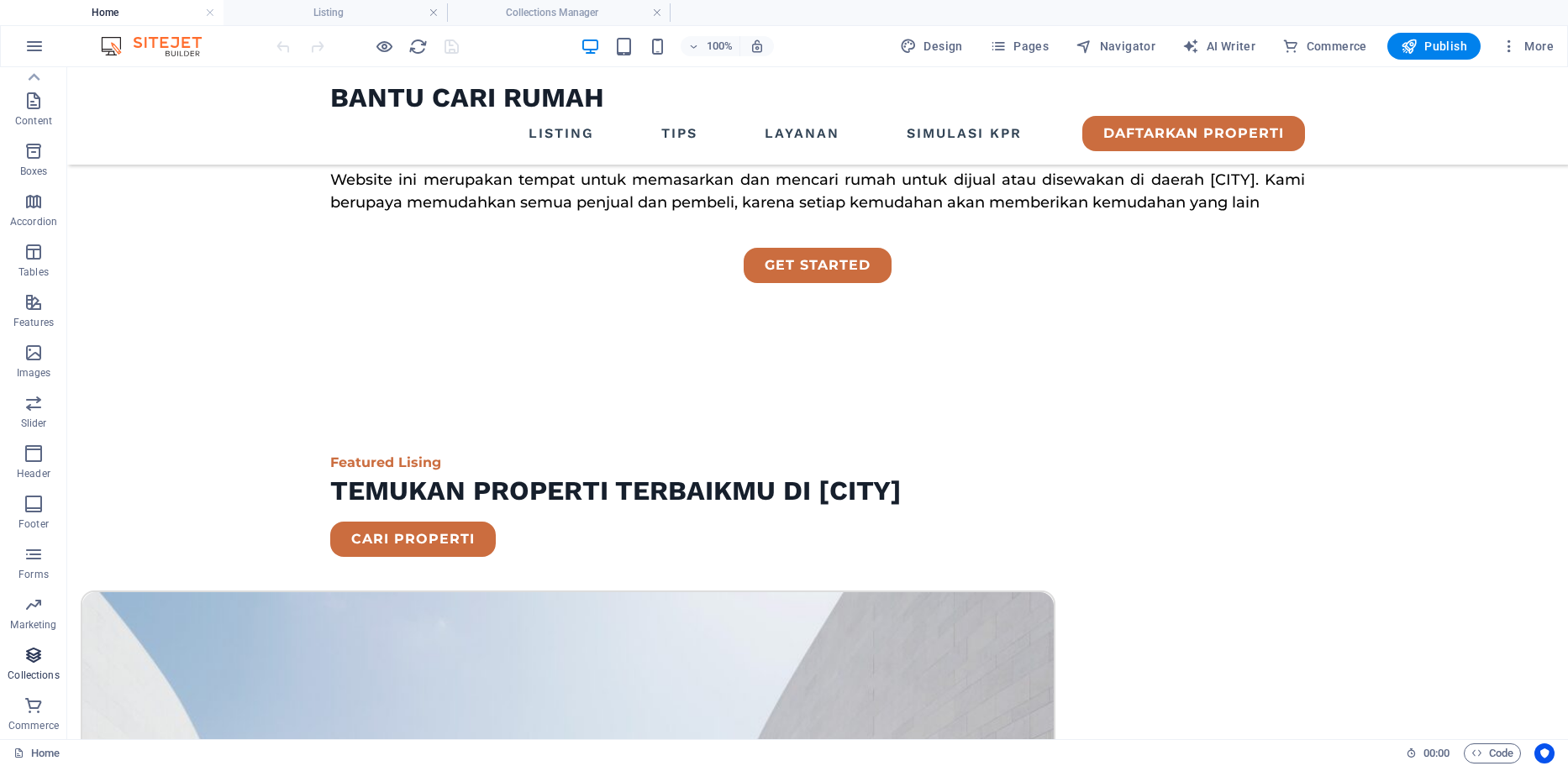 click at bounding box center (34, 655) 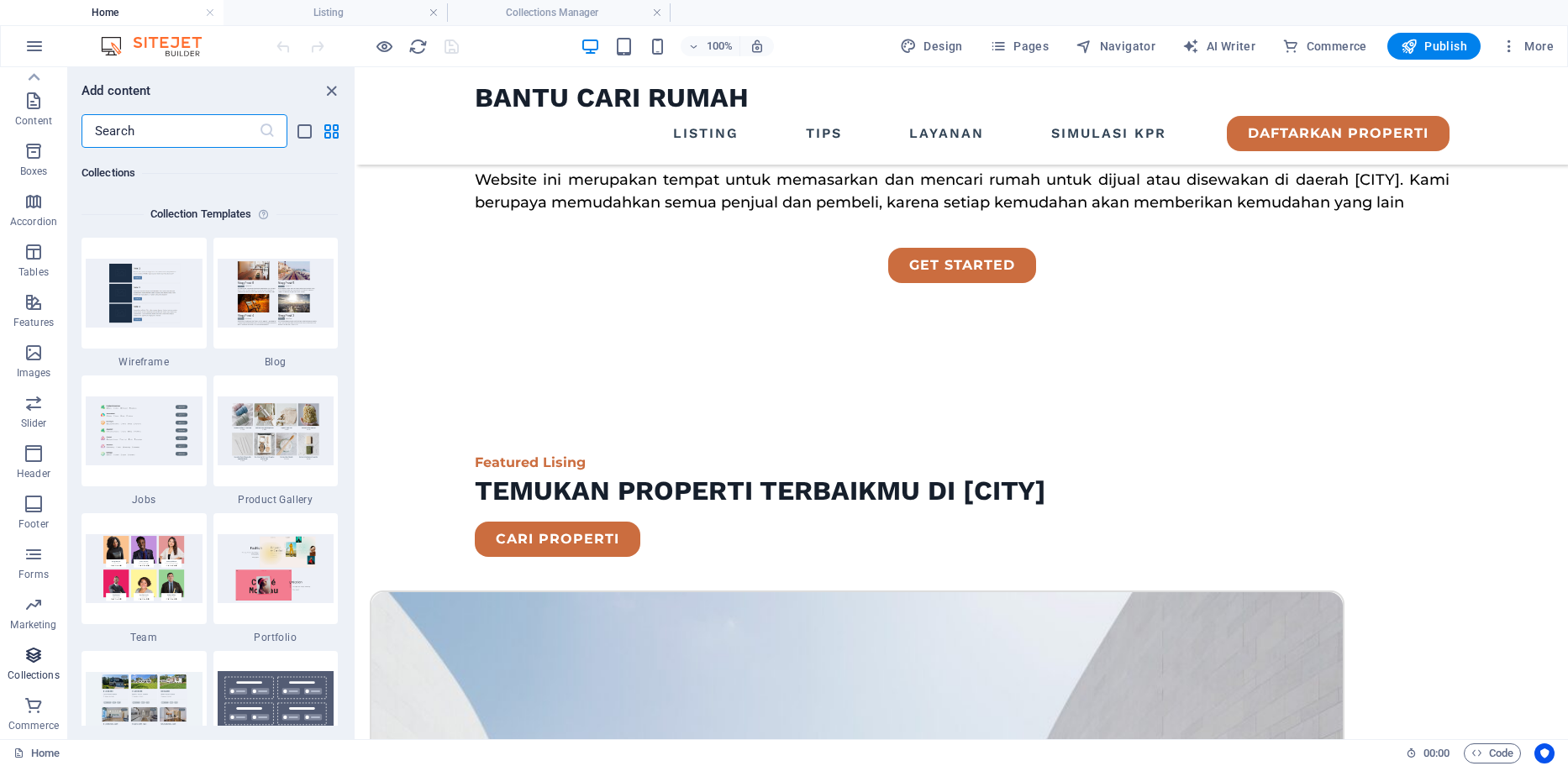 scroll, scrollTop: 15375, scrollLeft: 0, axis: vertical 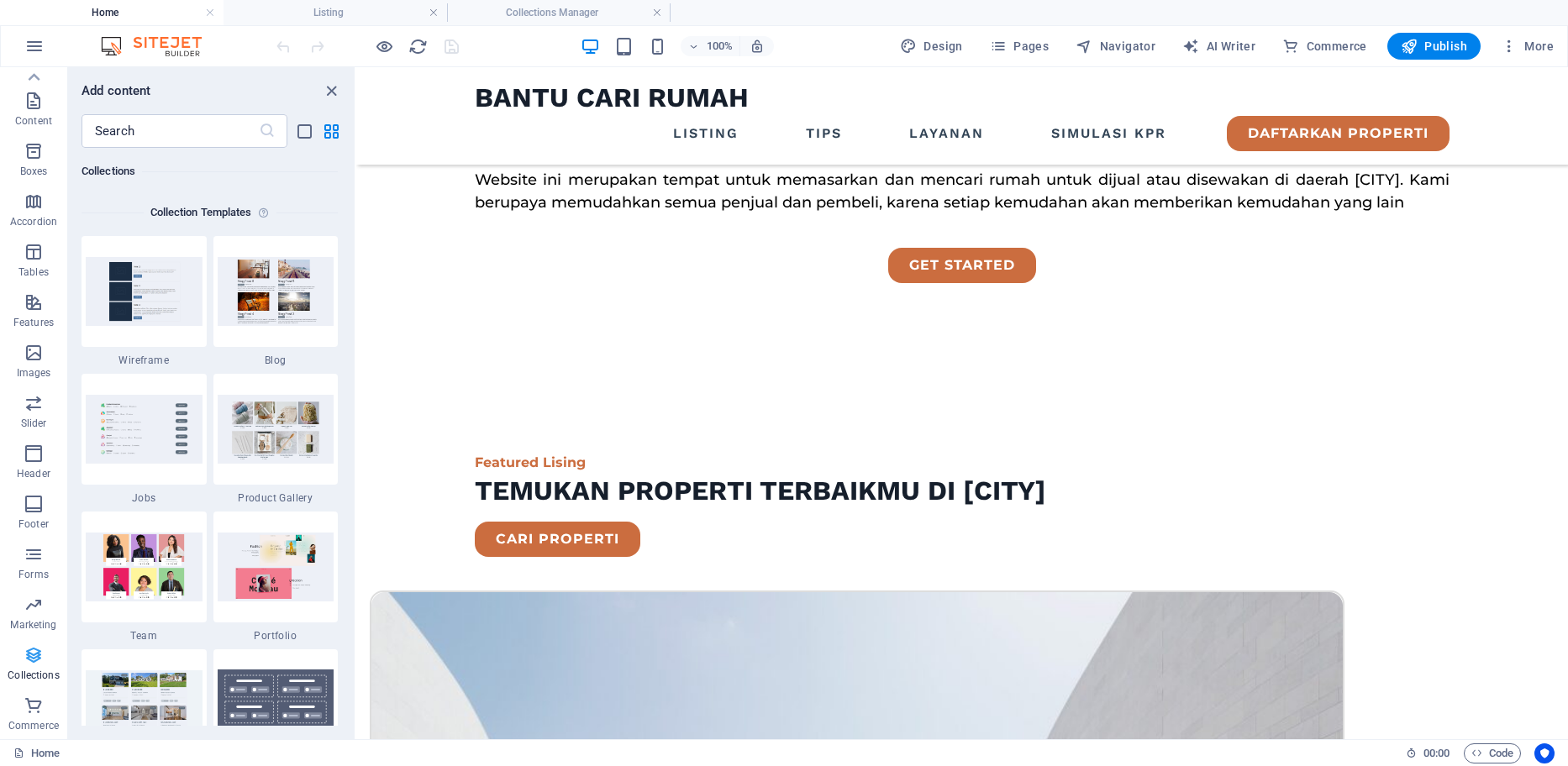 click at bounding box center (34, 655) 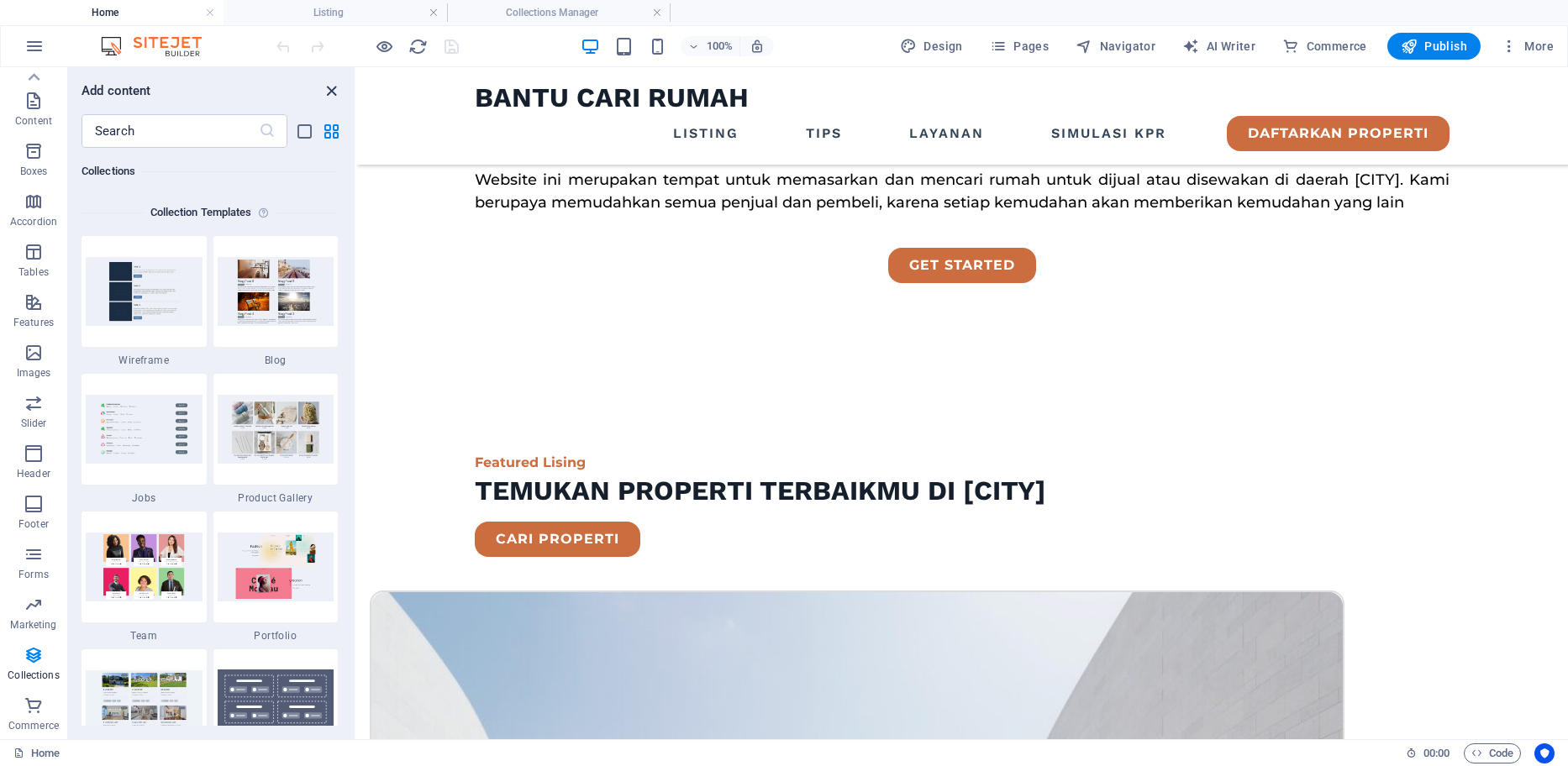 click at bounding box center (331, 91) 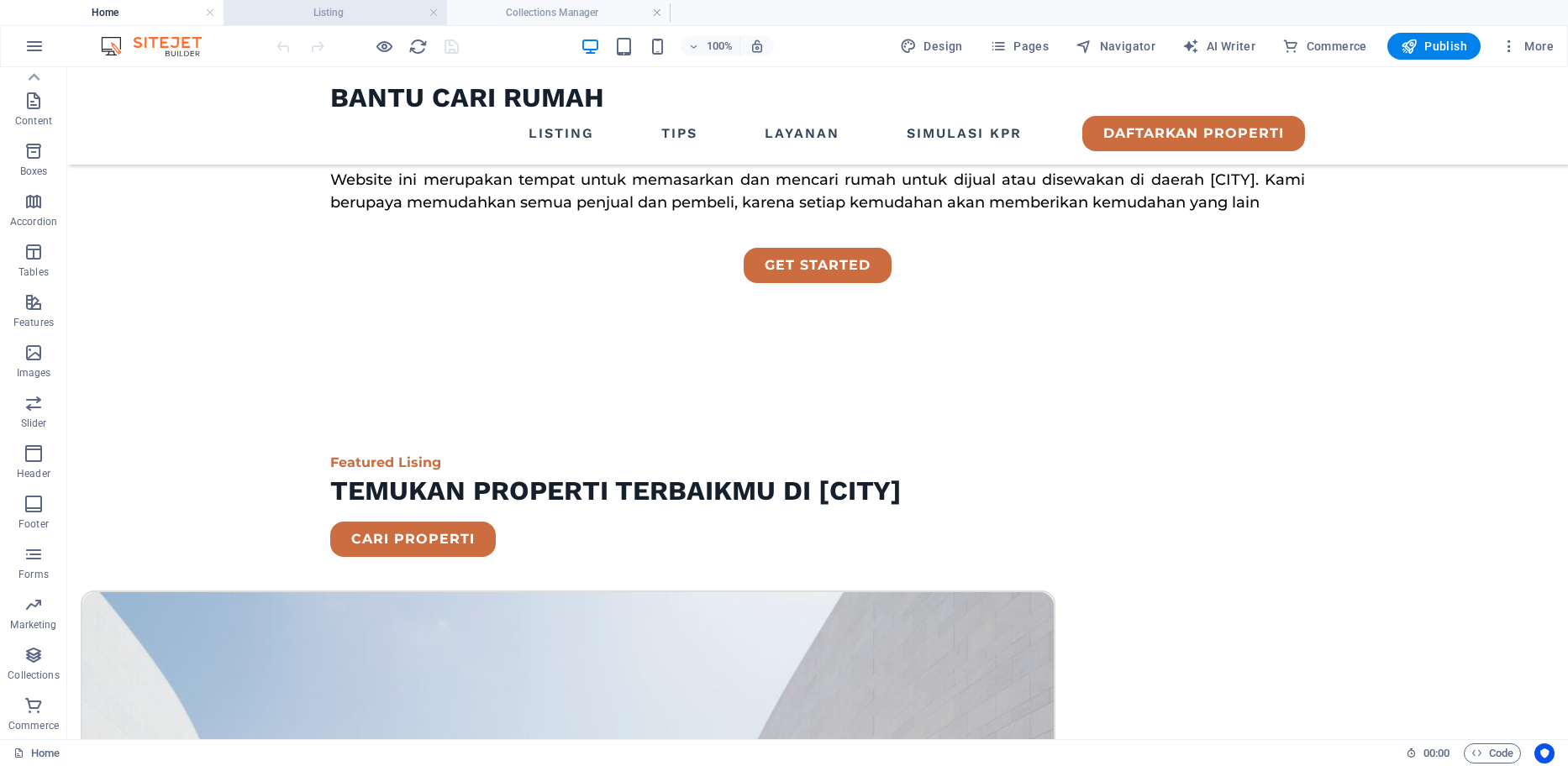 click on "Listing" at bounding box center (335, 13) 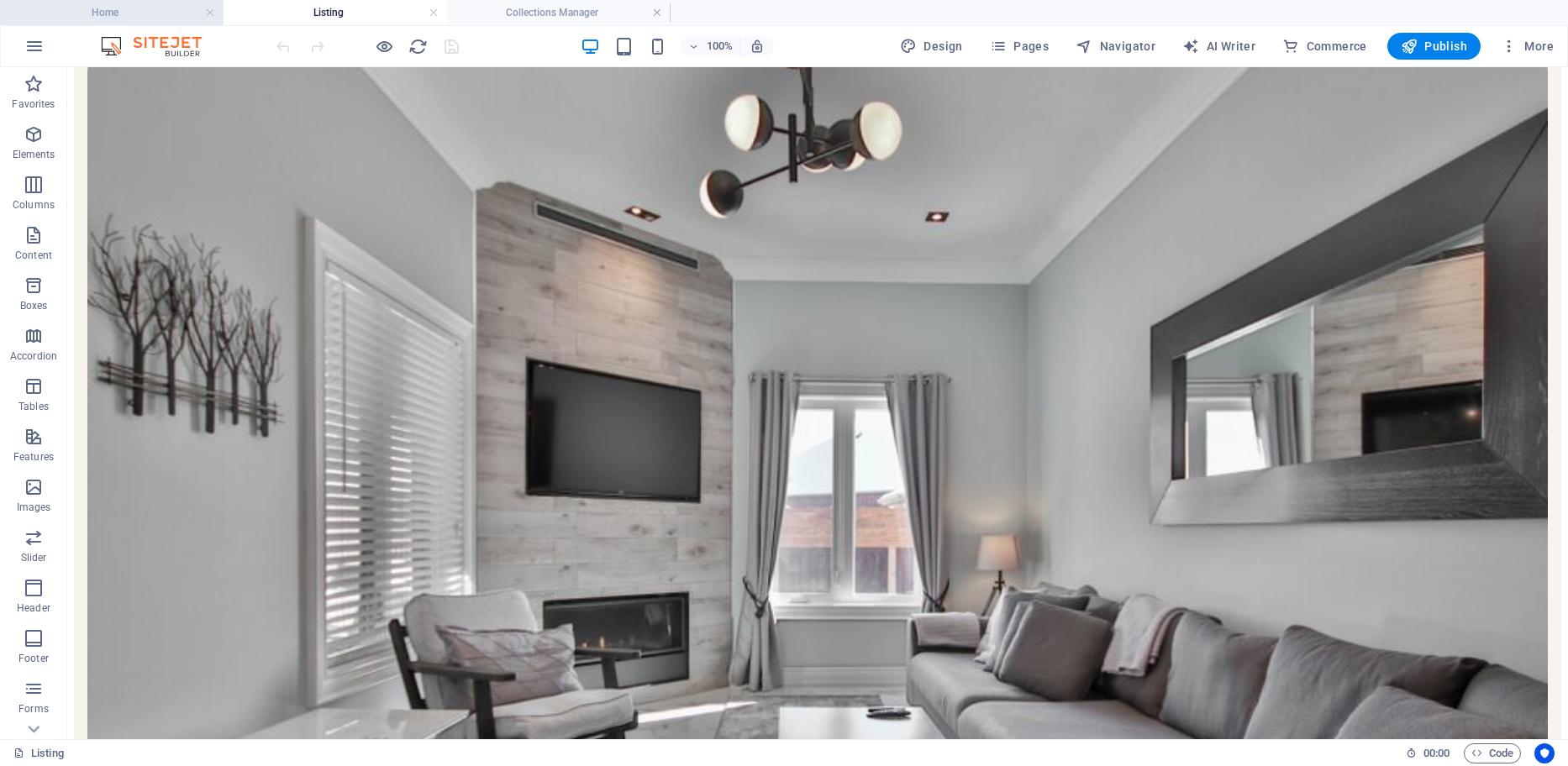 click on "Home" at bounding box center [112, 13] 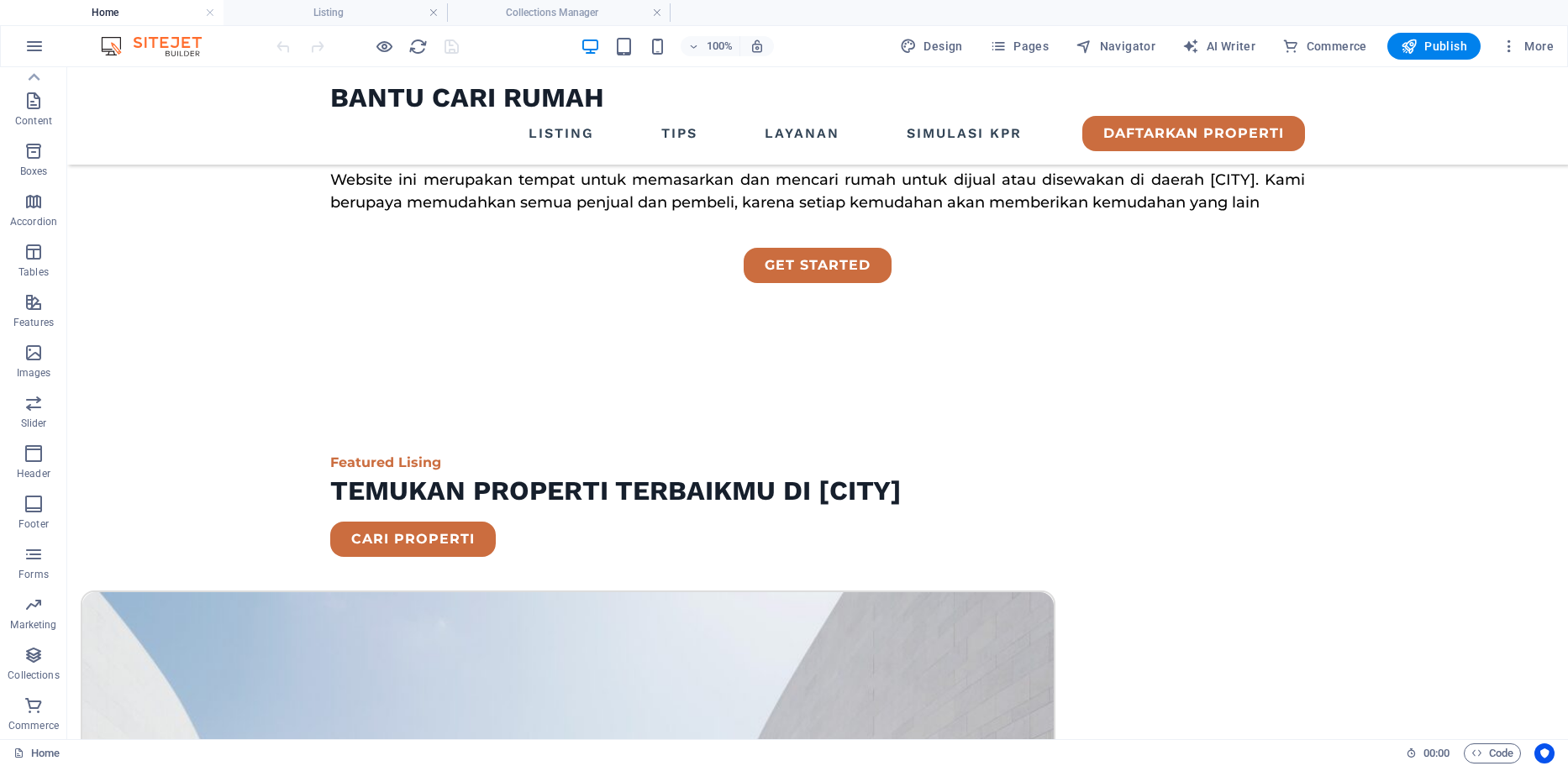 scroll, scrollTop: 0, scrollLeft: 0, axis: both 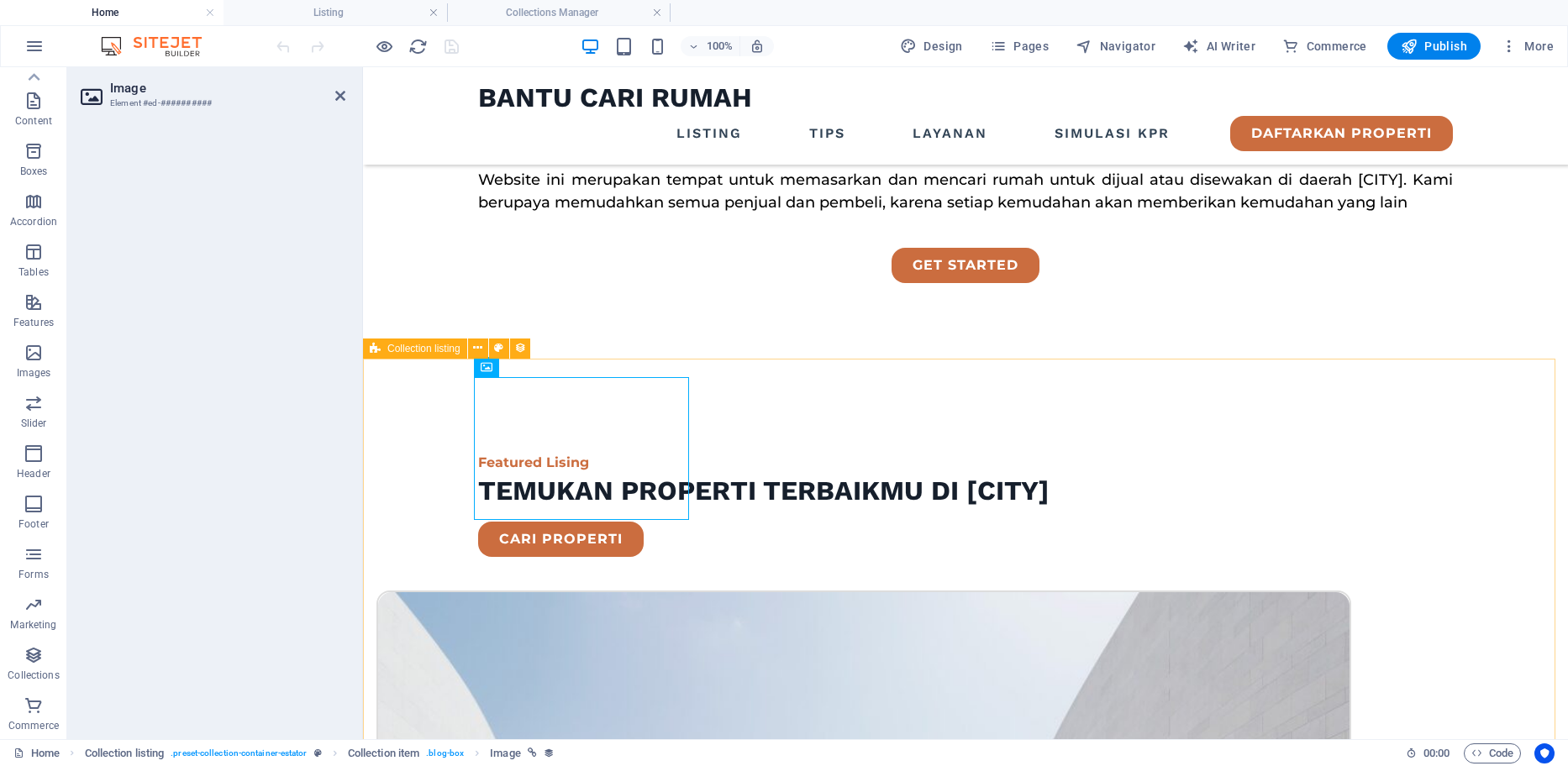 click on "Collection listing" at bounding box center [424, 349] 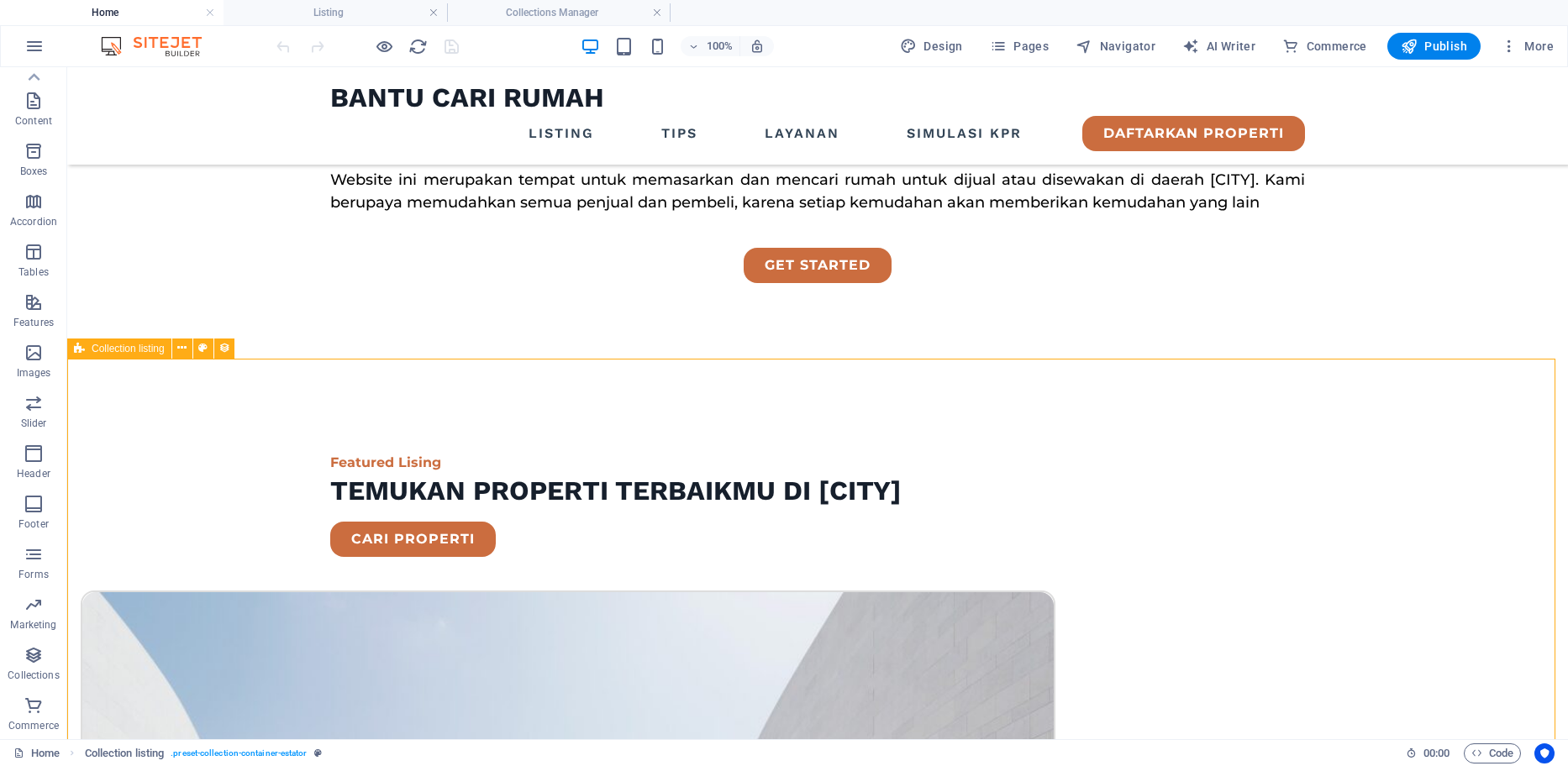click on "Collection listing" at bounding box center [128, 349] 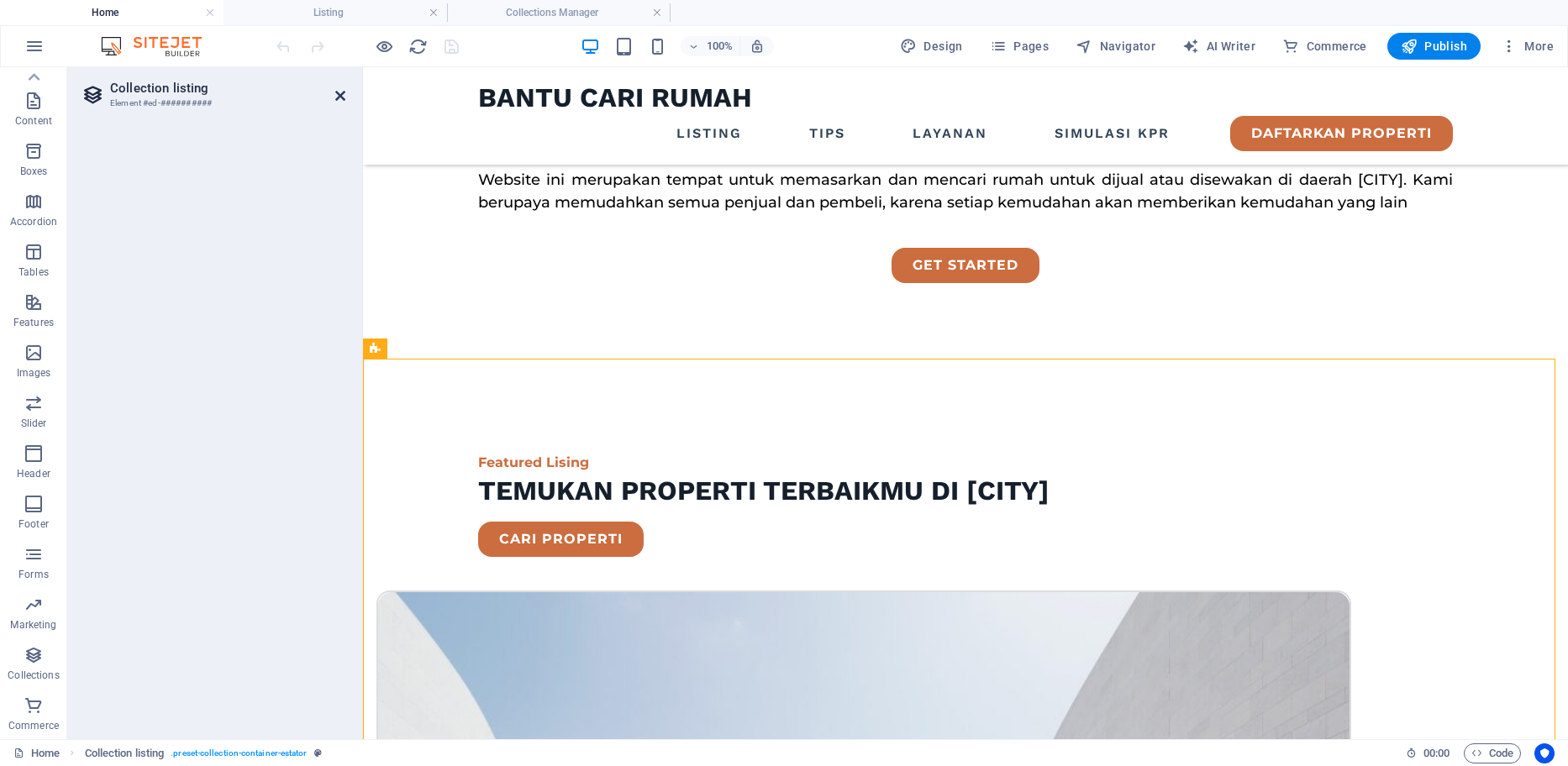 click at bounding box center (340, 96) 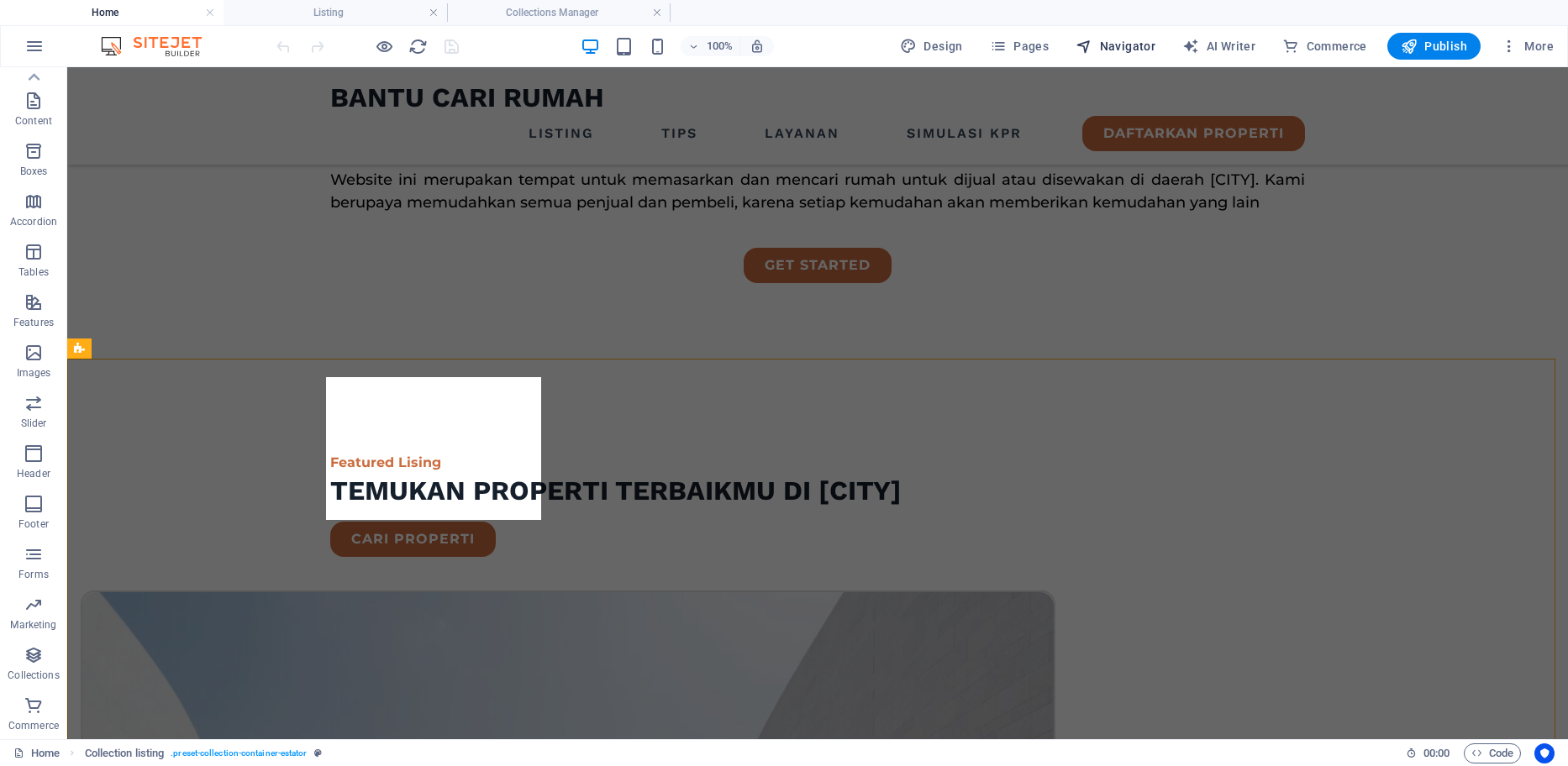click on "Navigator" at bounding box center (1115, 46) 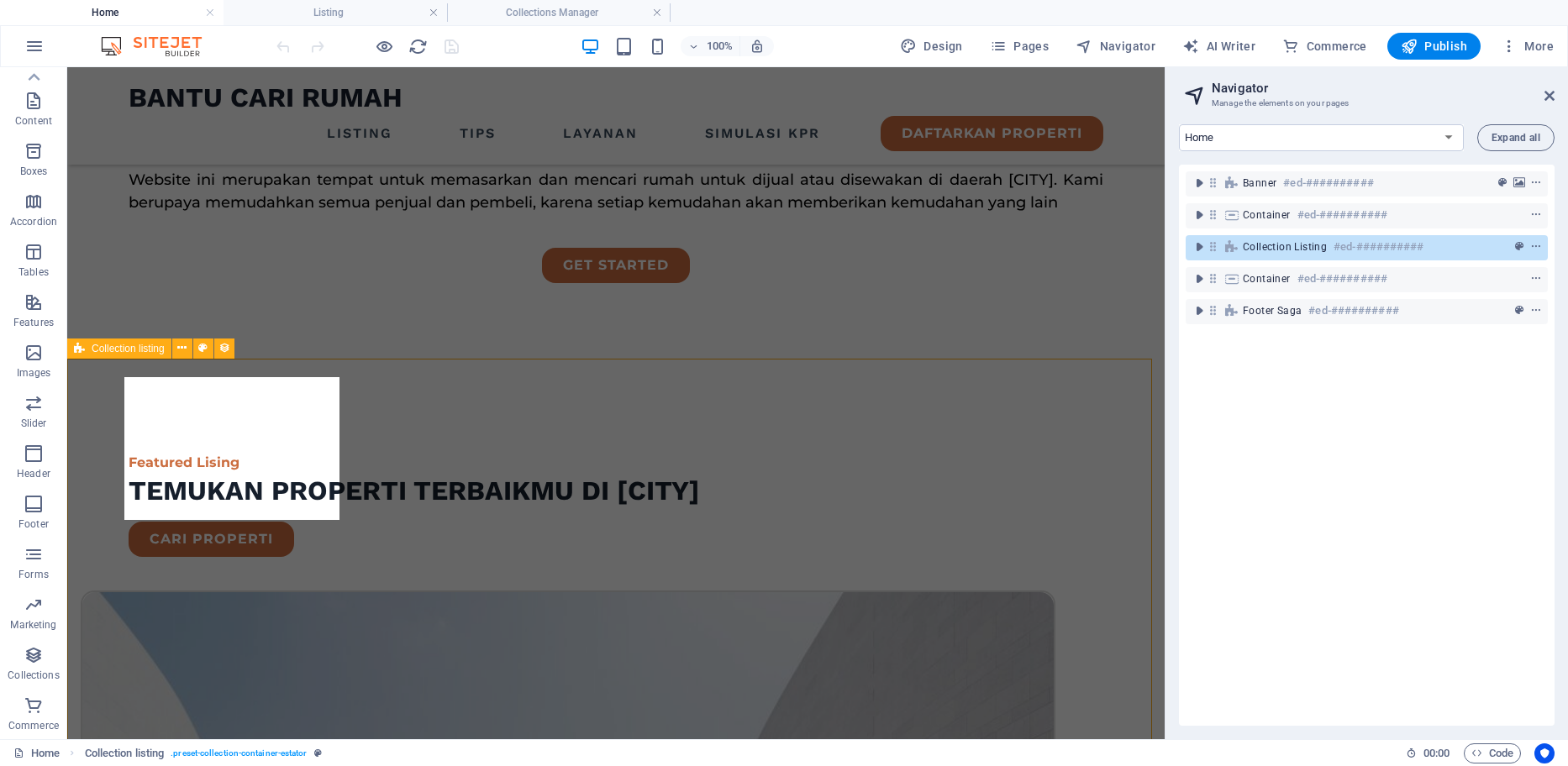 click on "Collection listing" at bounding box center [1285, 247] 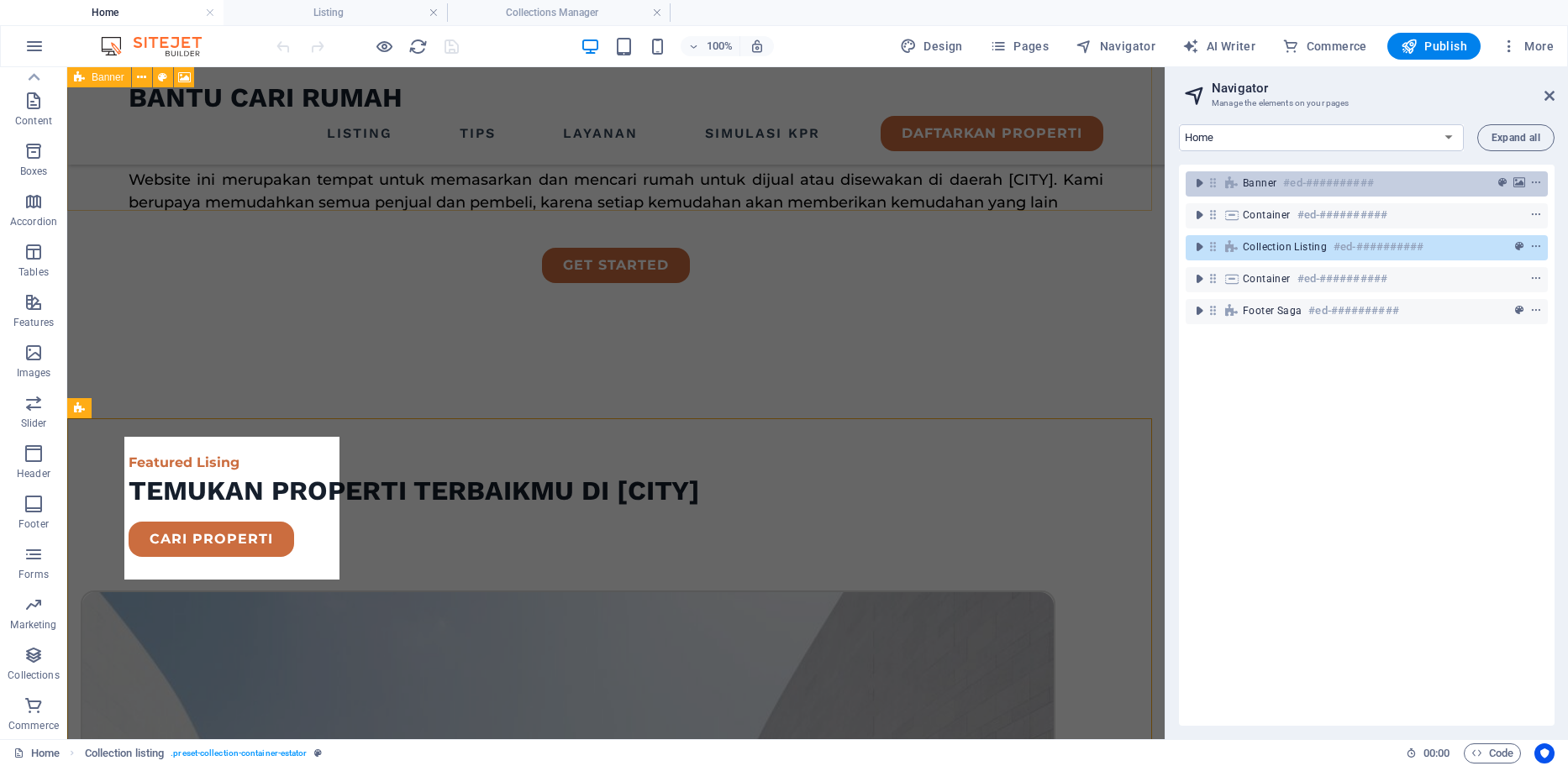 click on "Banner" at bounding box center (1260, 183) 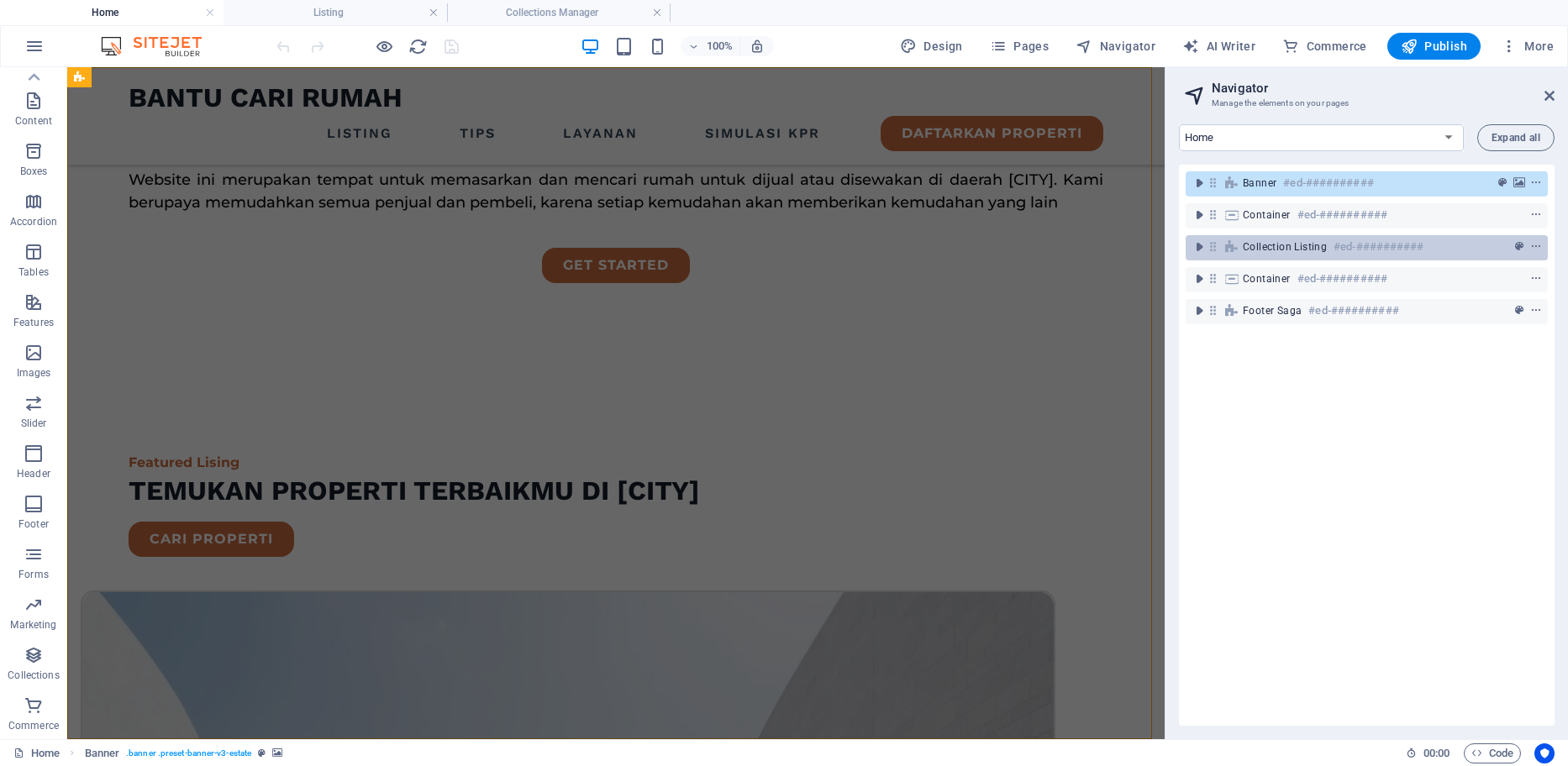 click on "Collection listing" at bounding box center (1285, 247) 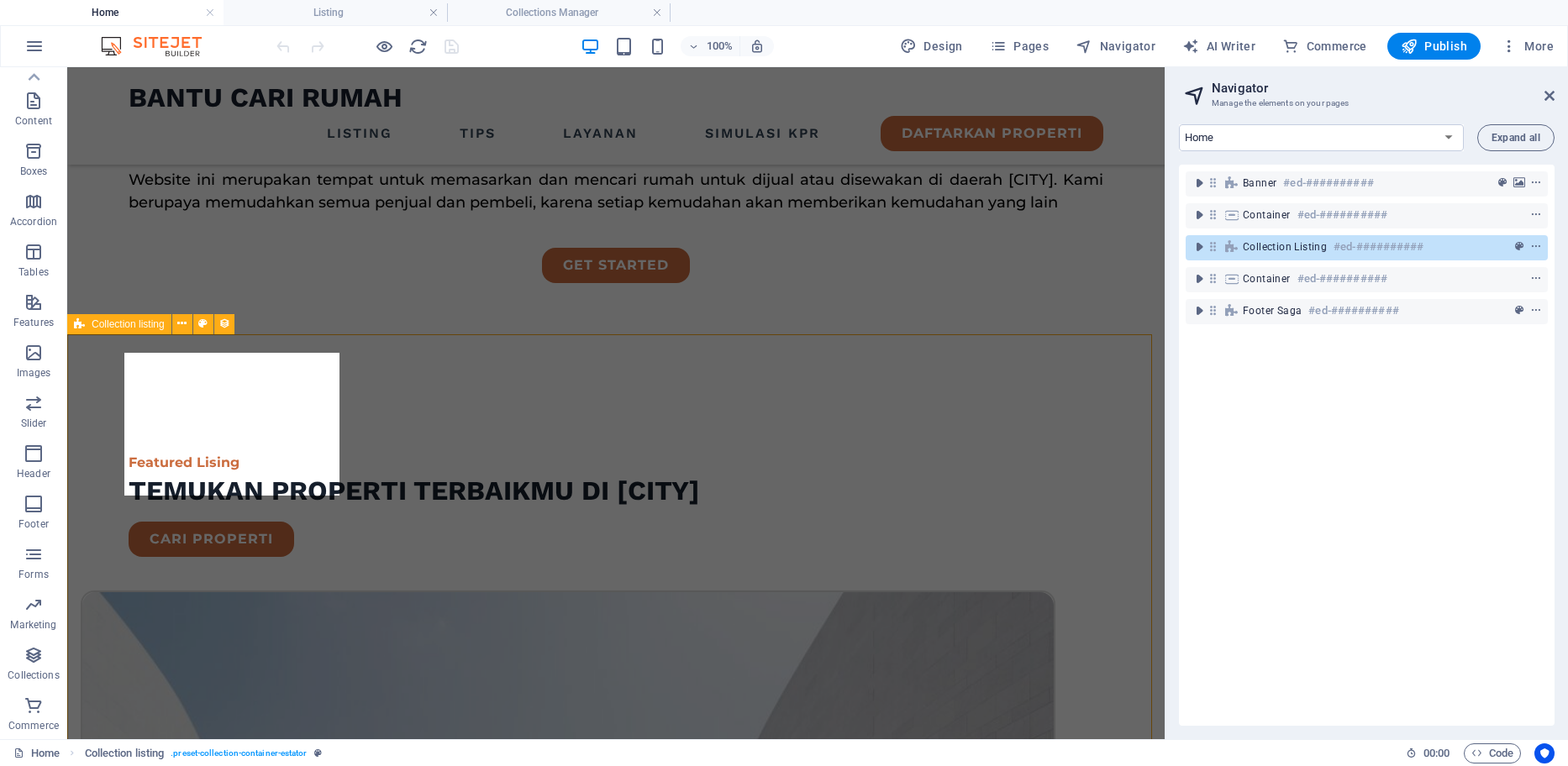 click on "Collection listing" at bounding box center [128, 324] 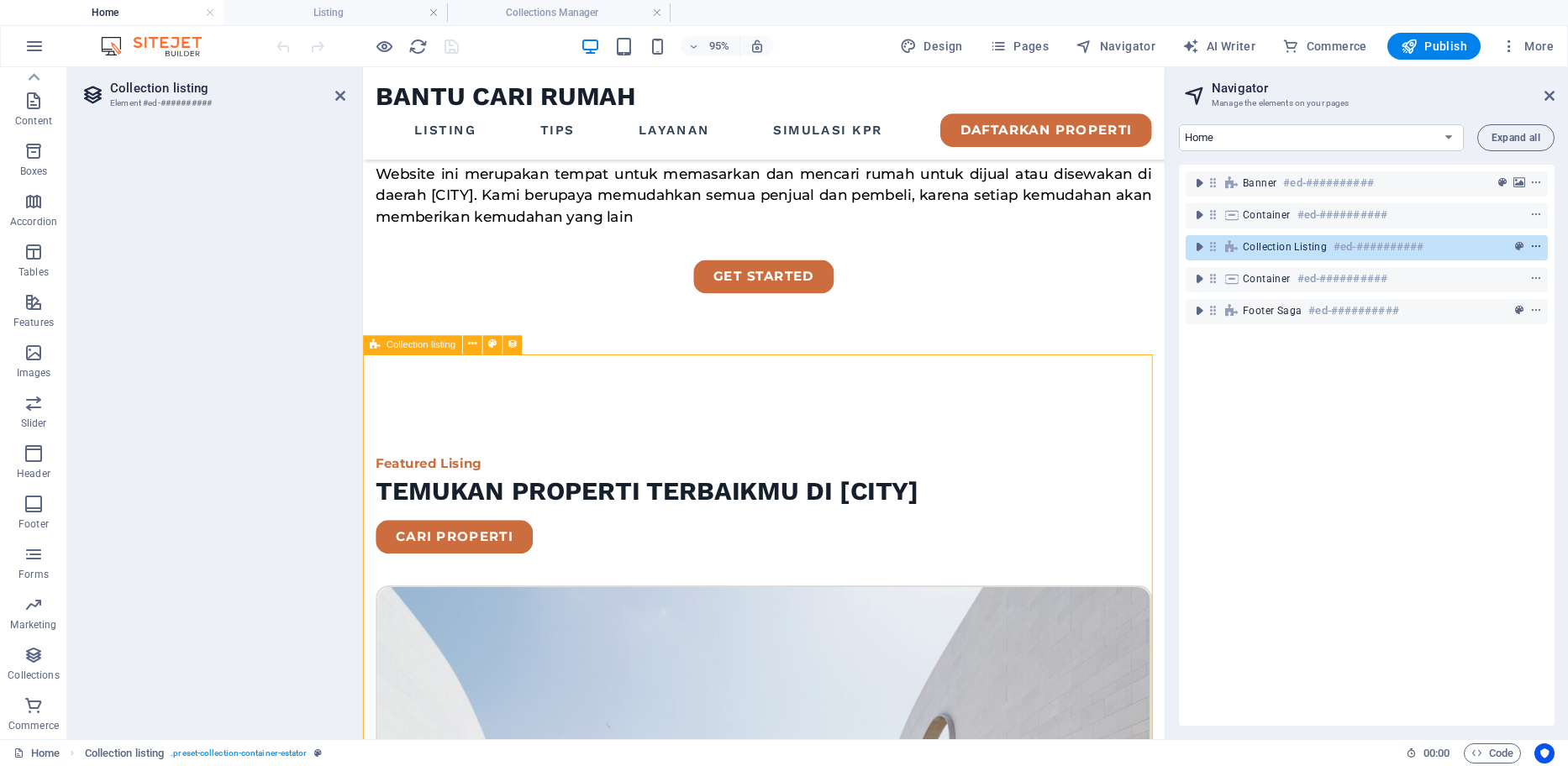 click at bounding box center [1536, 247] 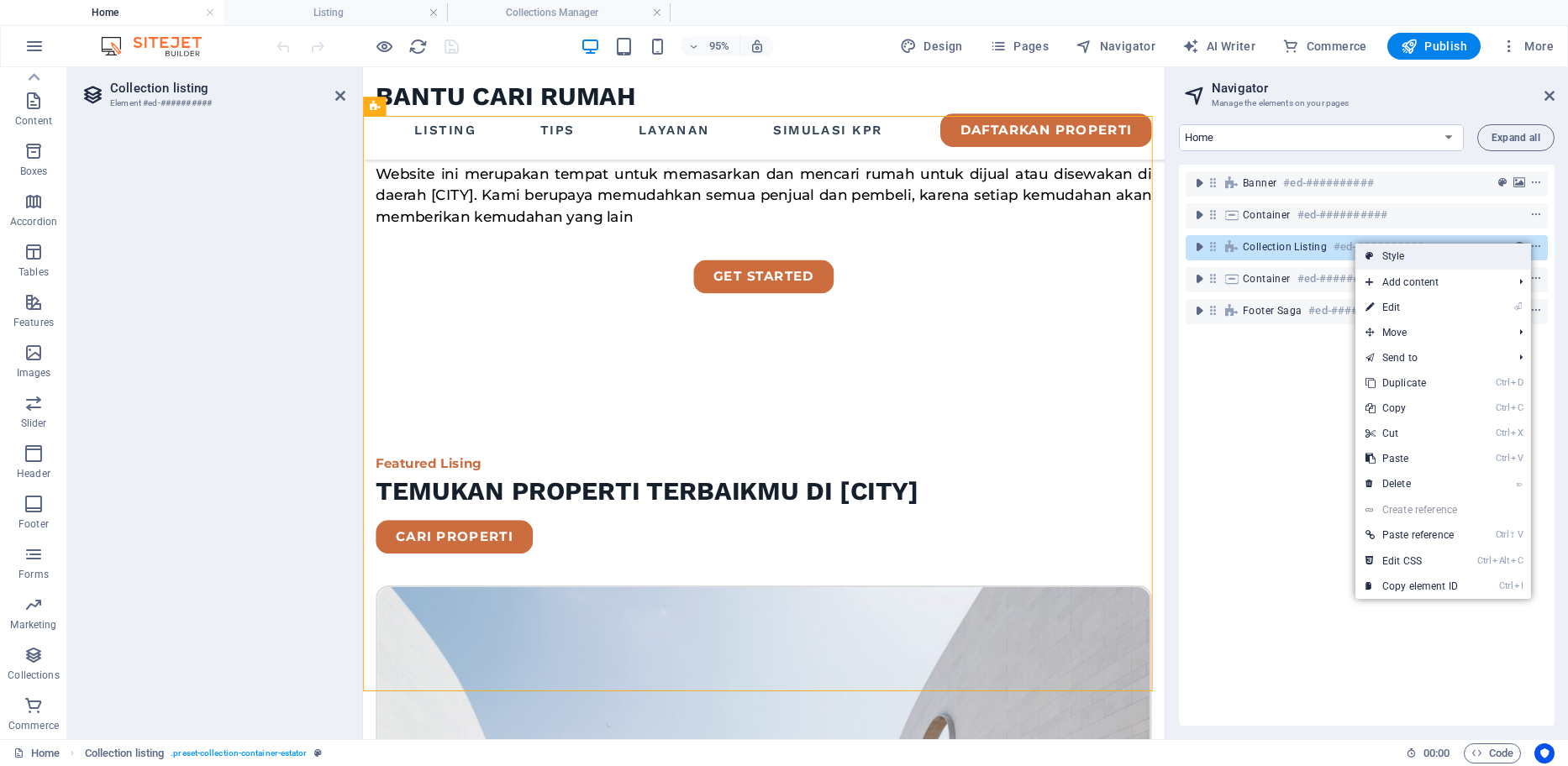 click on "Style" at bounding box center [1443, 256] 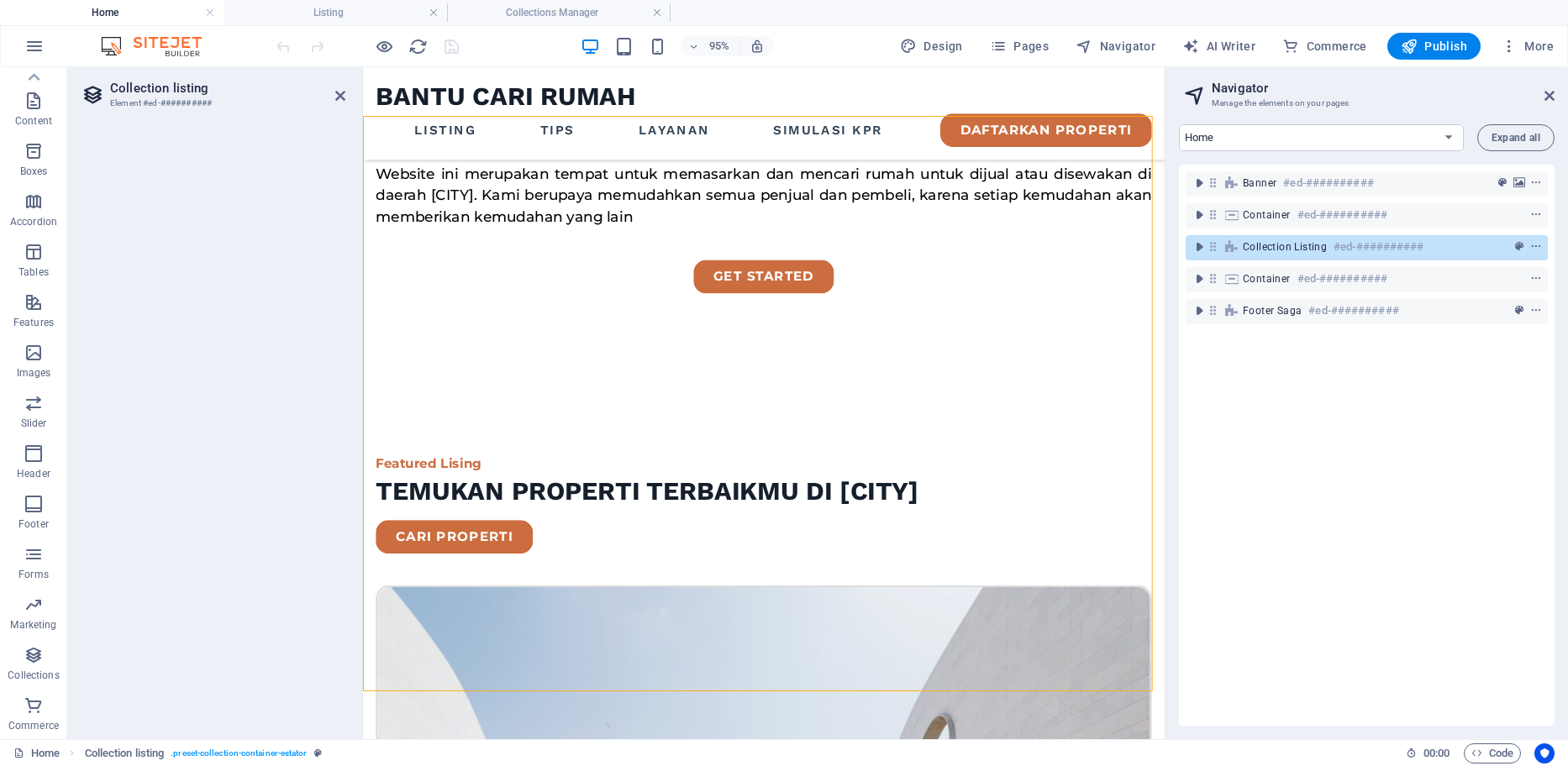 click on "Collection listing" at bounding box center [228, 88] 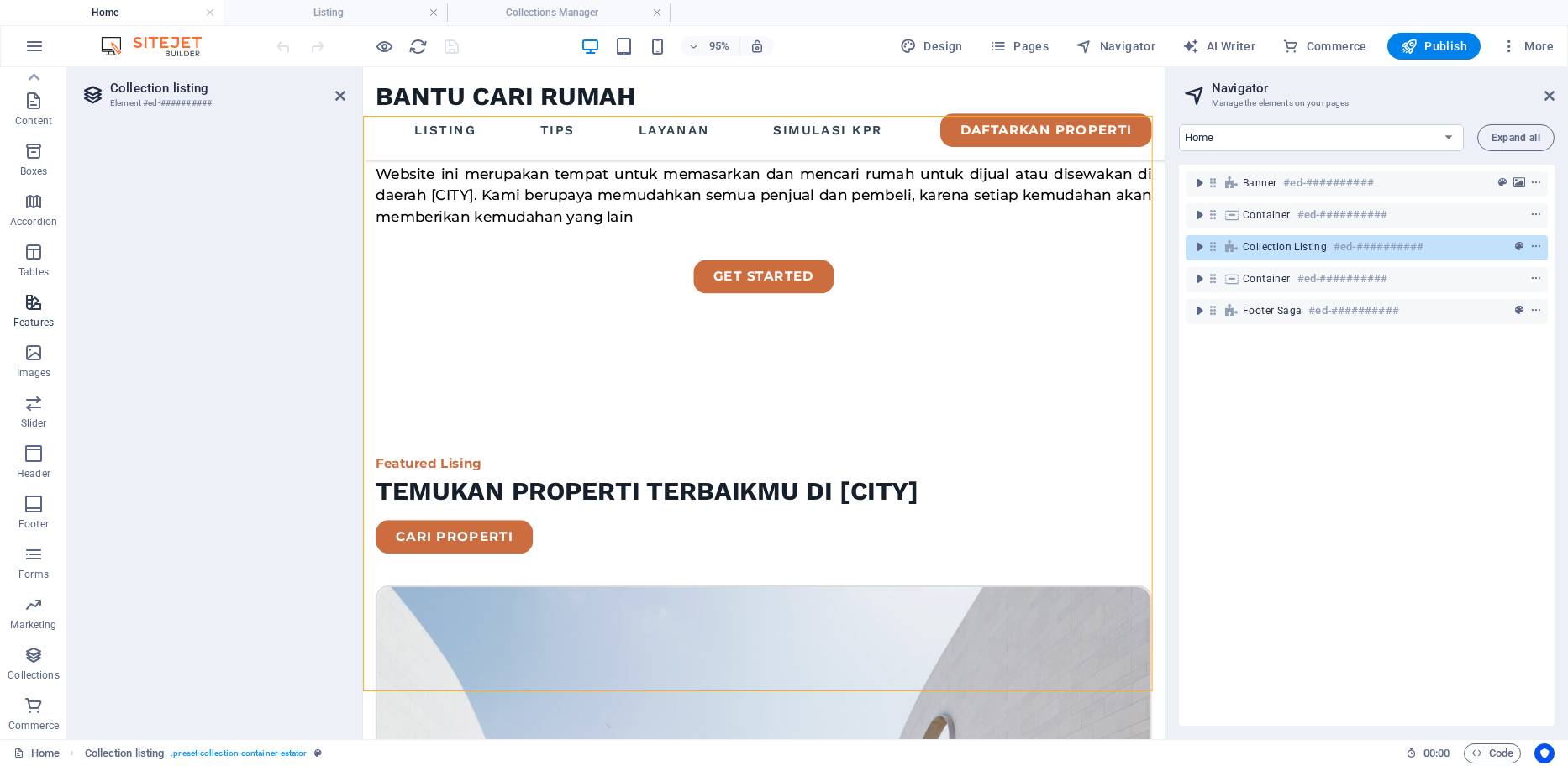 scroll, scrollTop: 0, scrollLeft: 0, axis: both 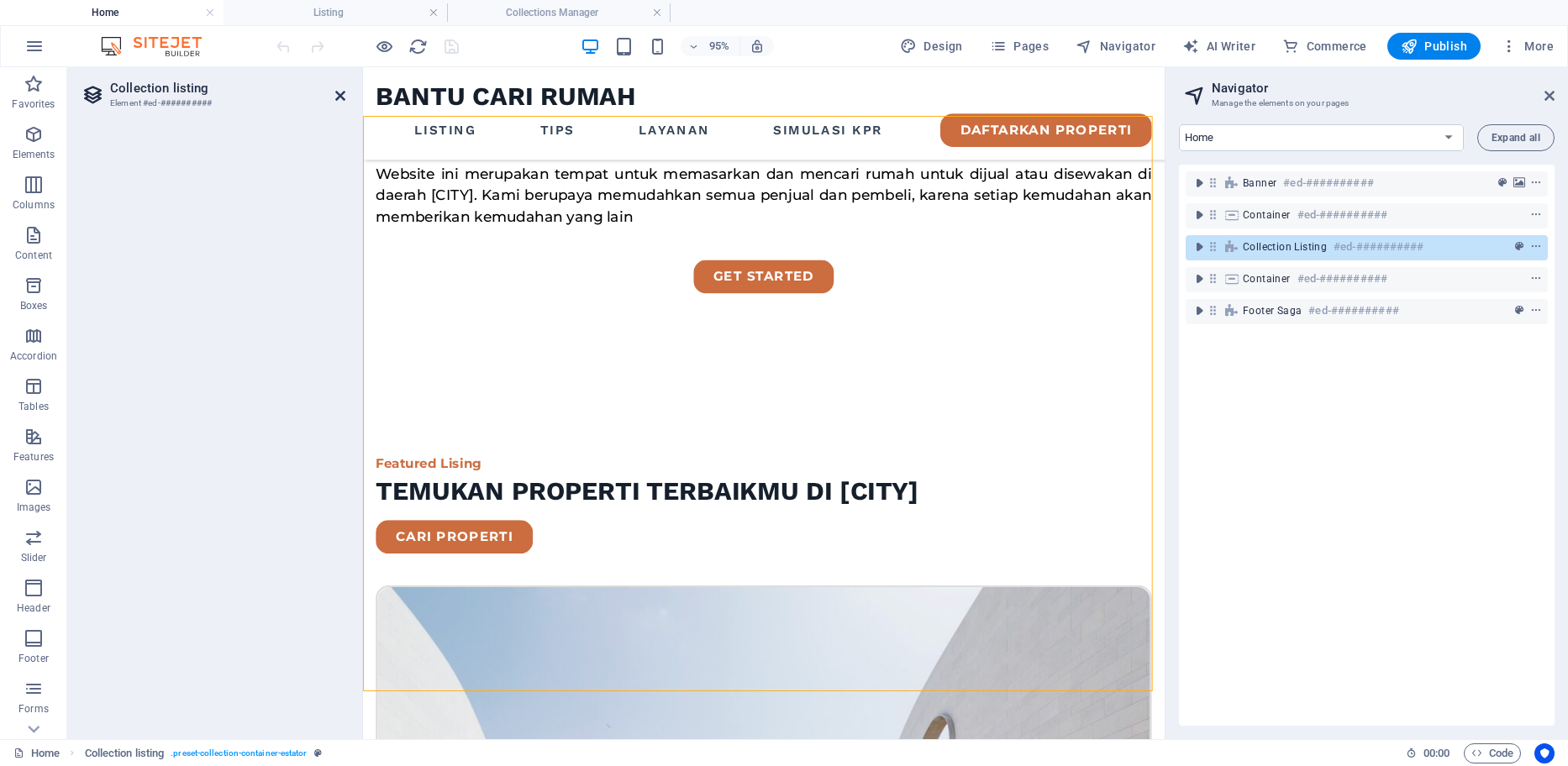 click at bounding box center [340, 96] 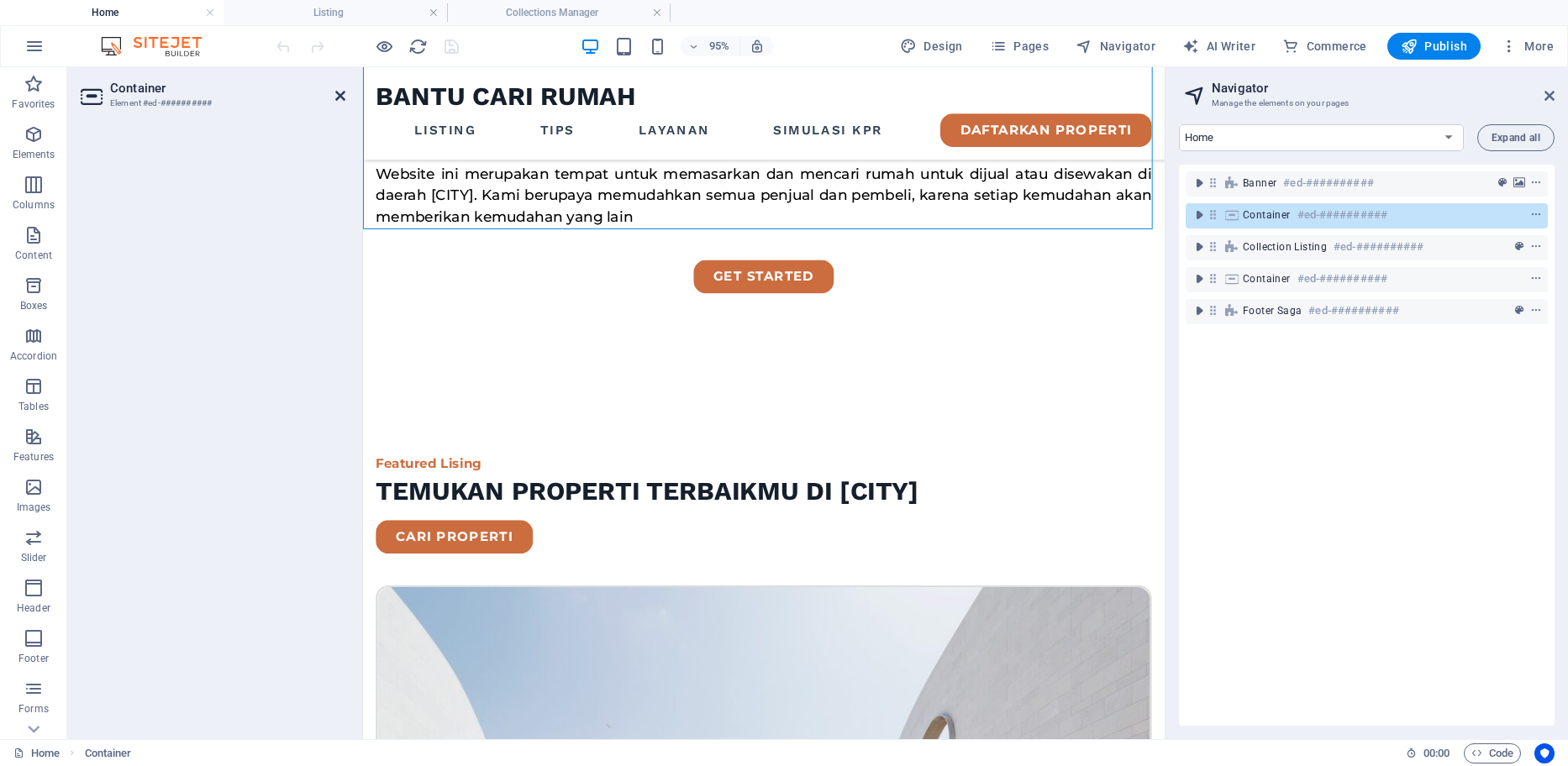 click at bounding box center [340, 96] 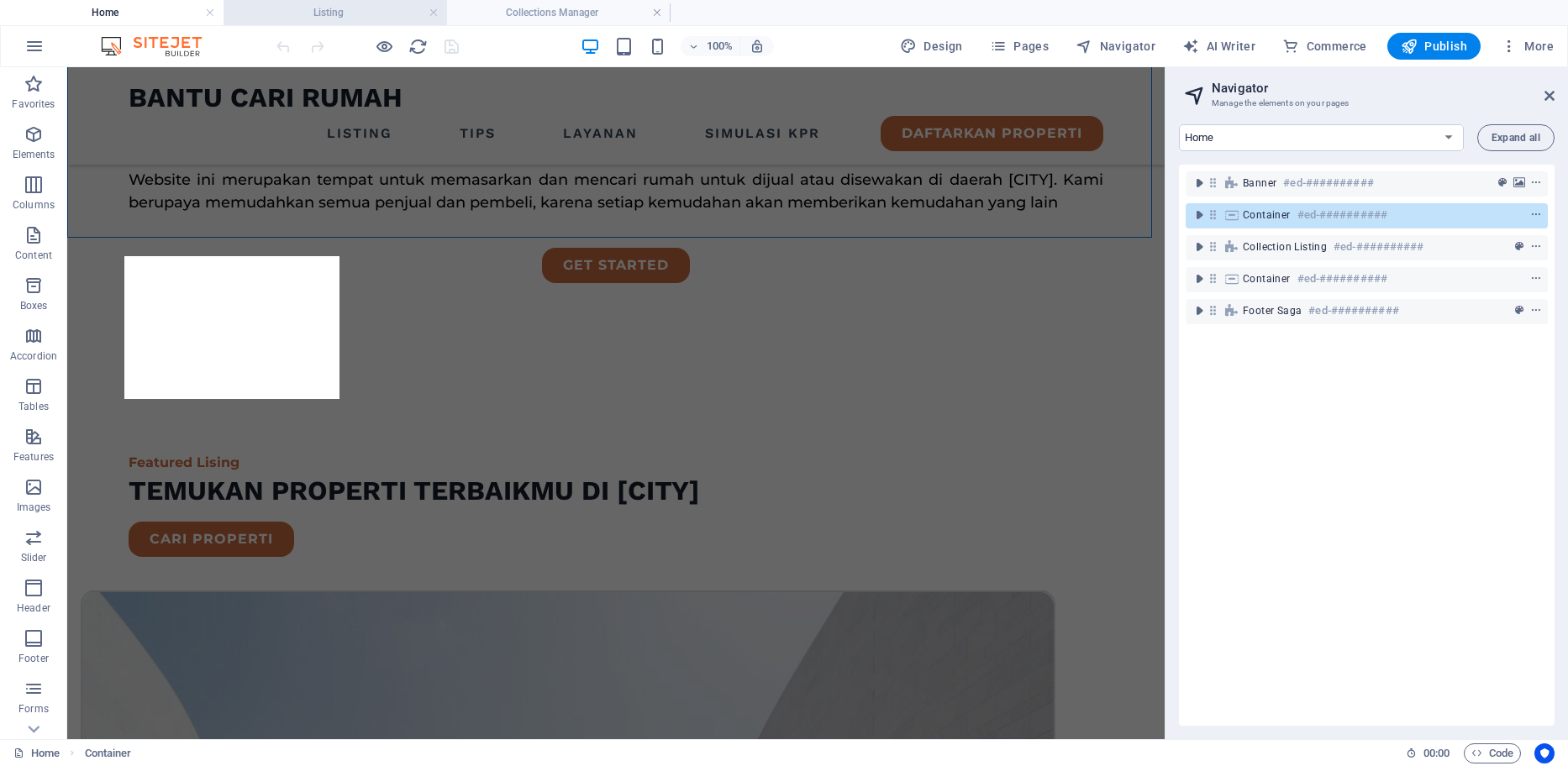 click on "Listing" at bounding box center (335, 13) 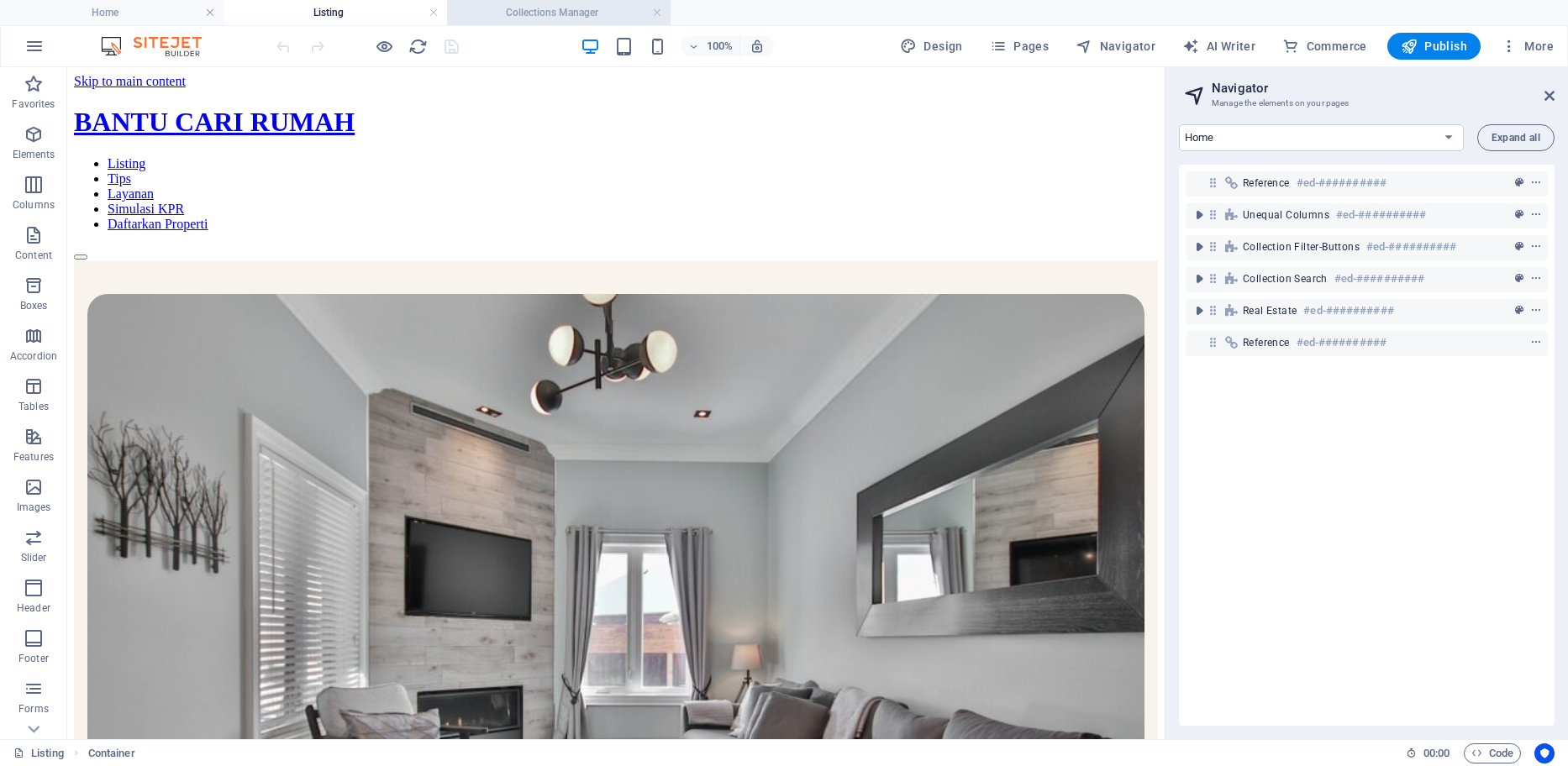 scroll, scrollTop: 243, scrollLeft: 0, axis: vertical 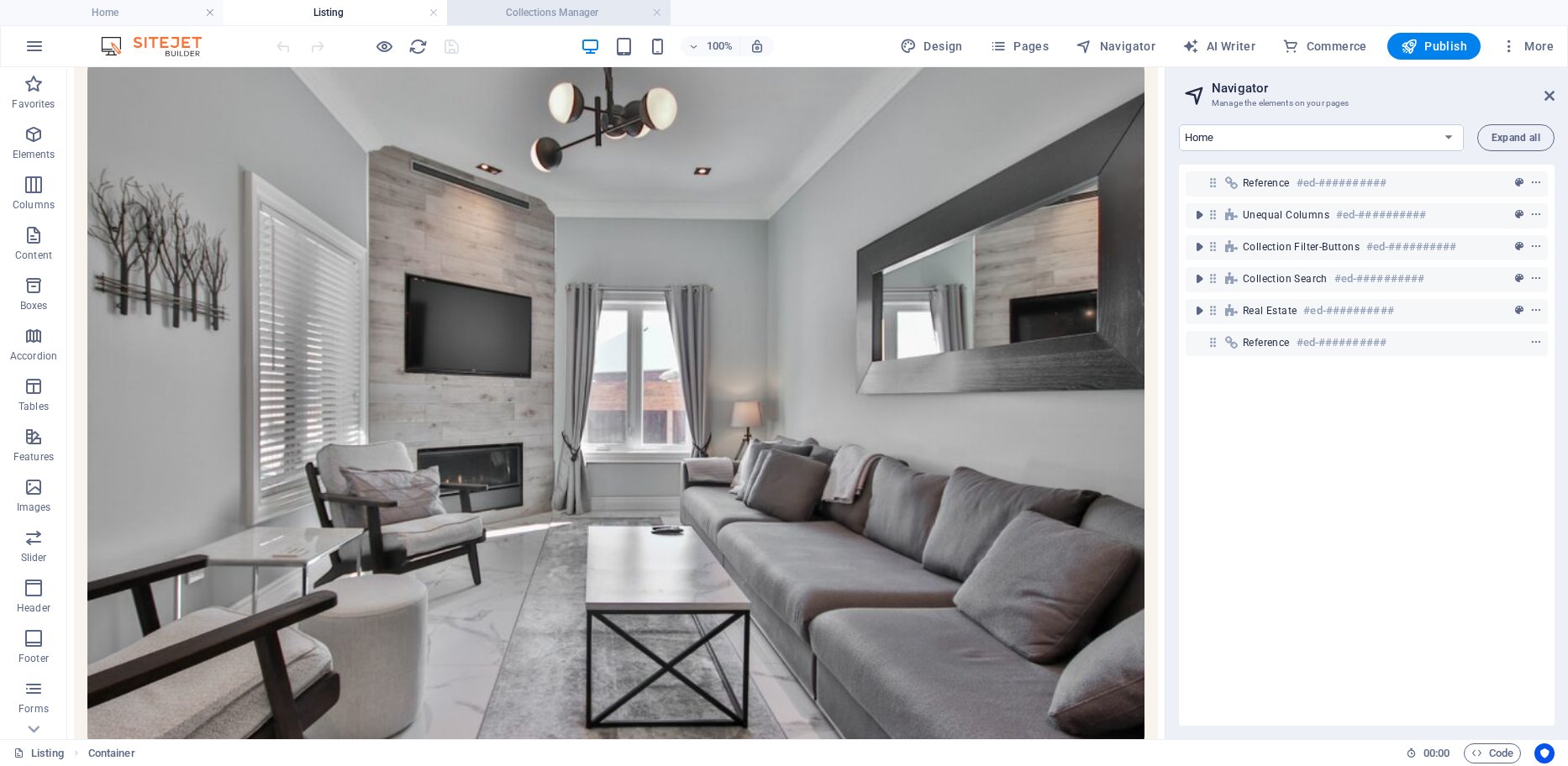 click on "Collections Manager" at bounding box center [559, 13] 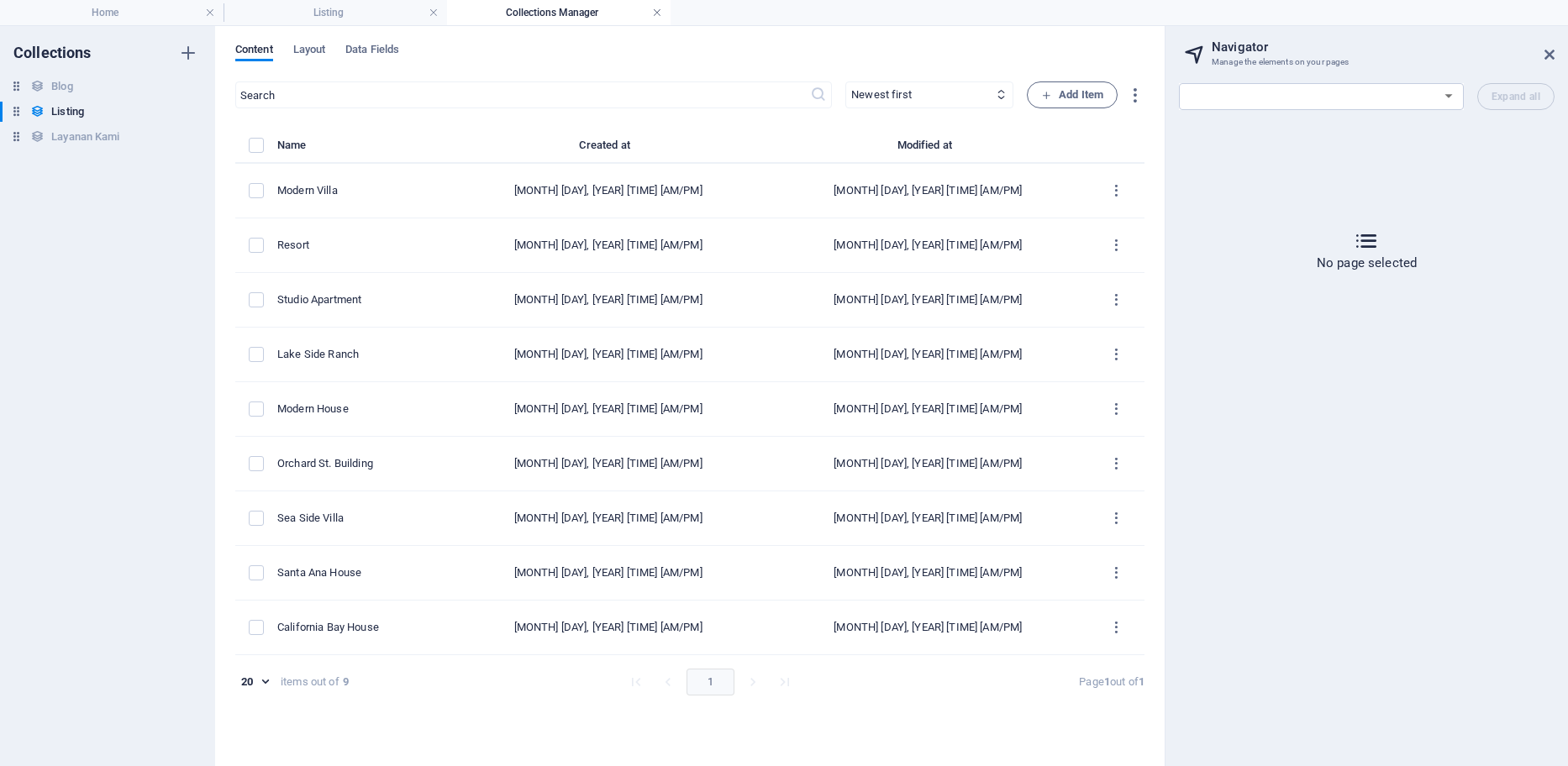 click at bounding box center [657, 13] 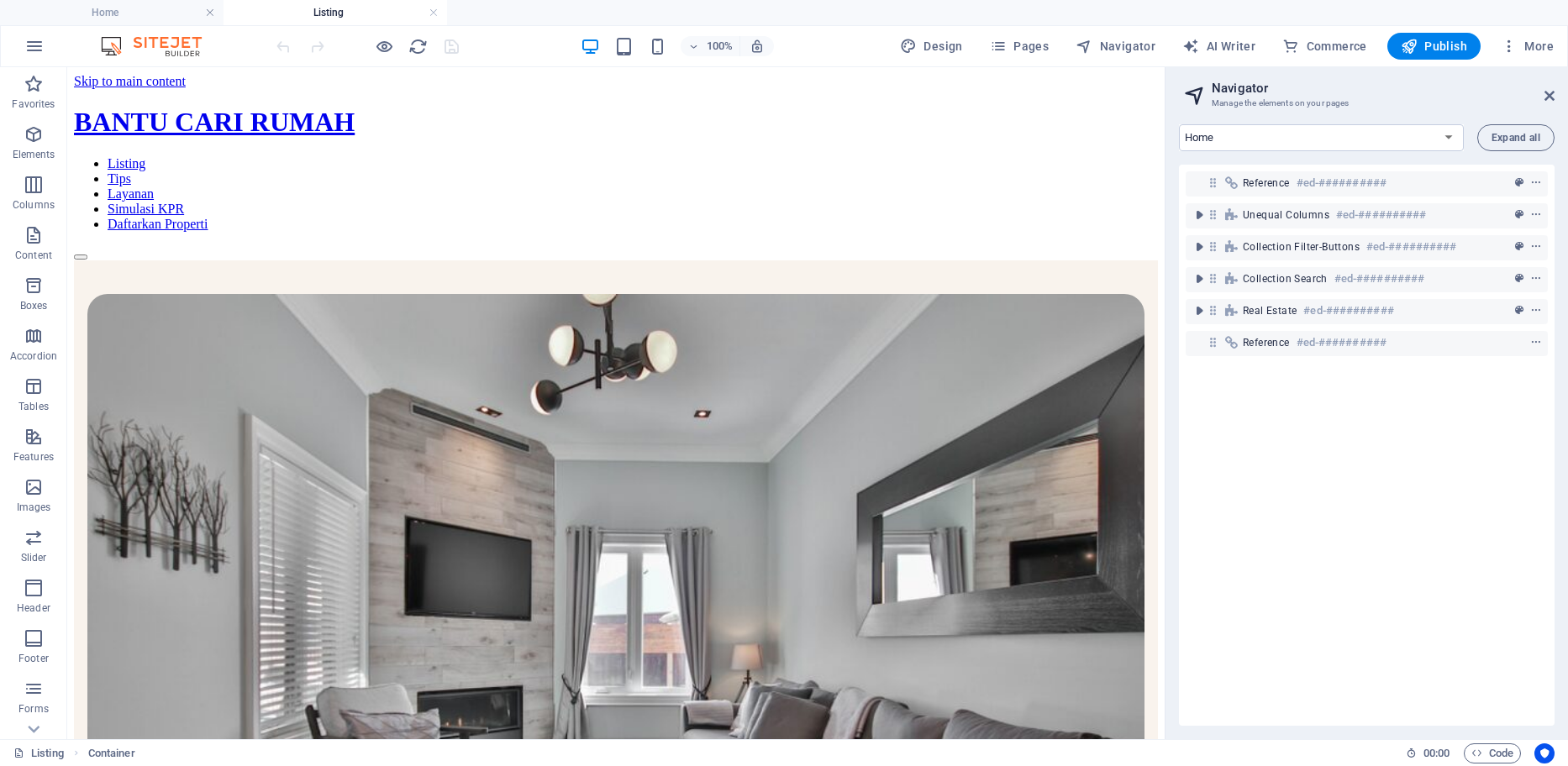 scroll, scrollTop: 243, scrollLeft: 0, axis: vertical 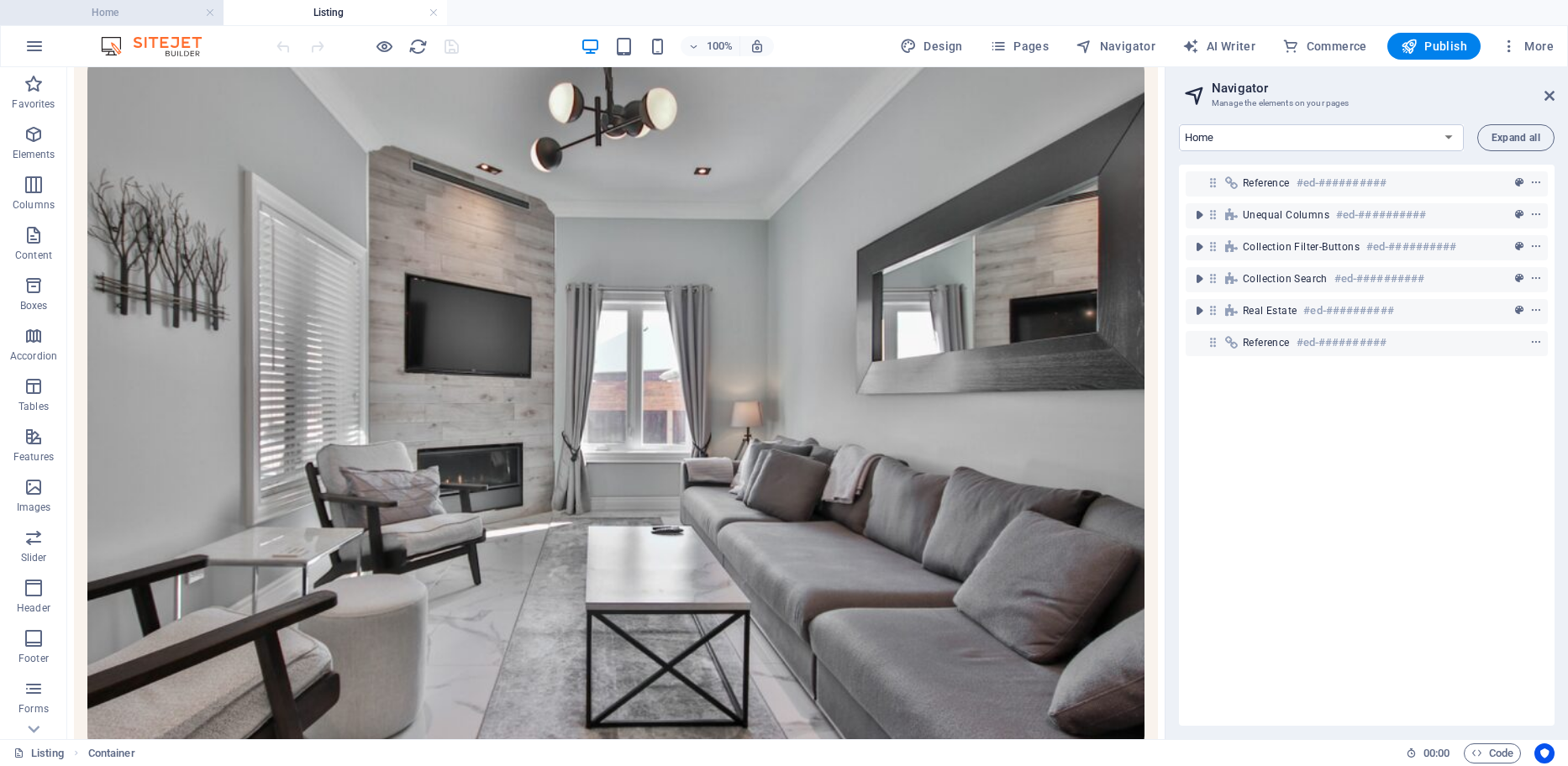click on "Home" at bounding box center [112, 13] 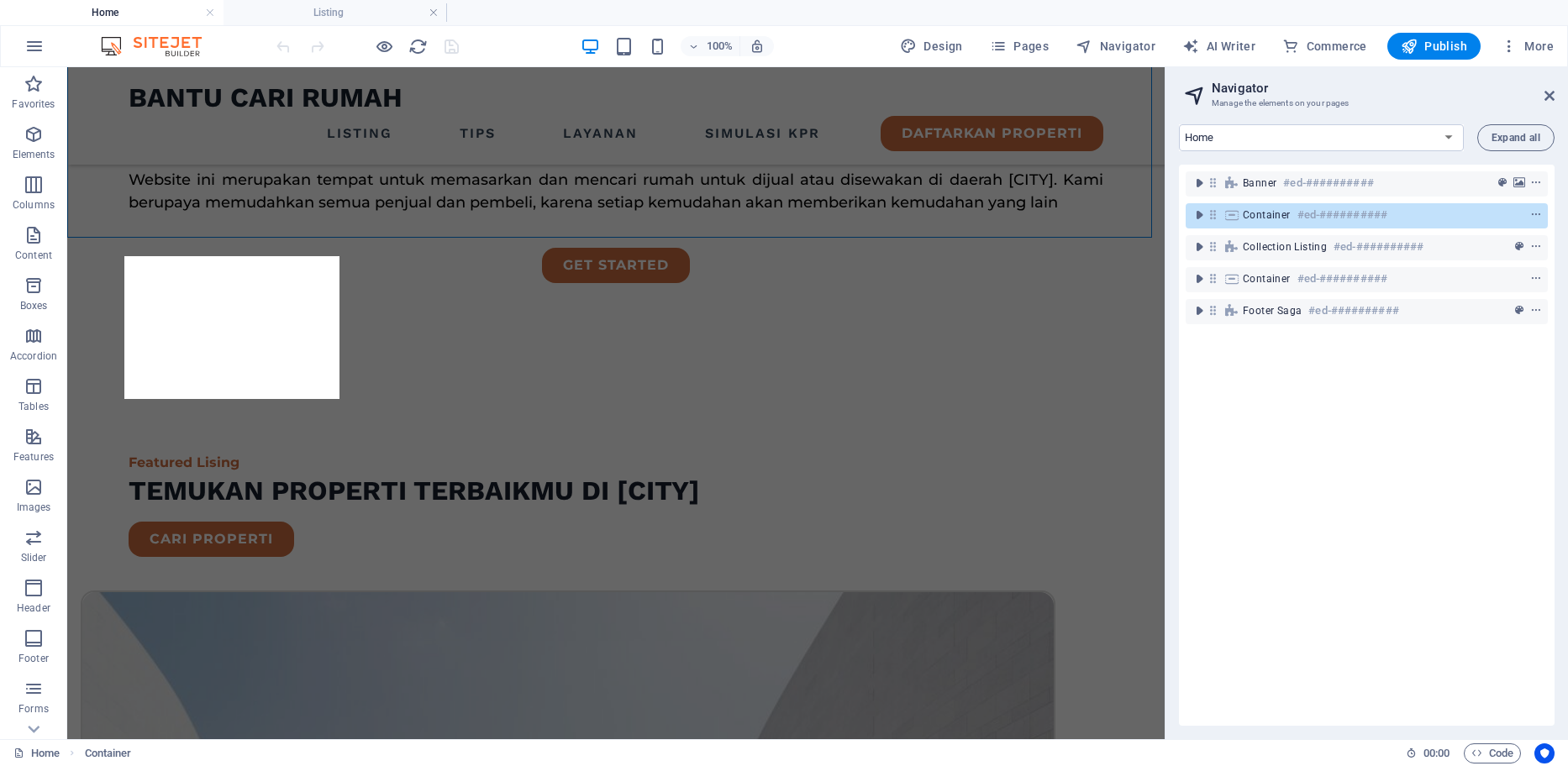 scroll, scrollTop: 0, scrollLeft: 0, axis: both 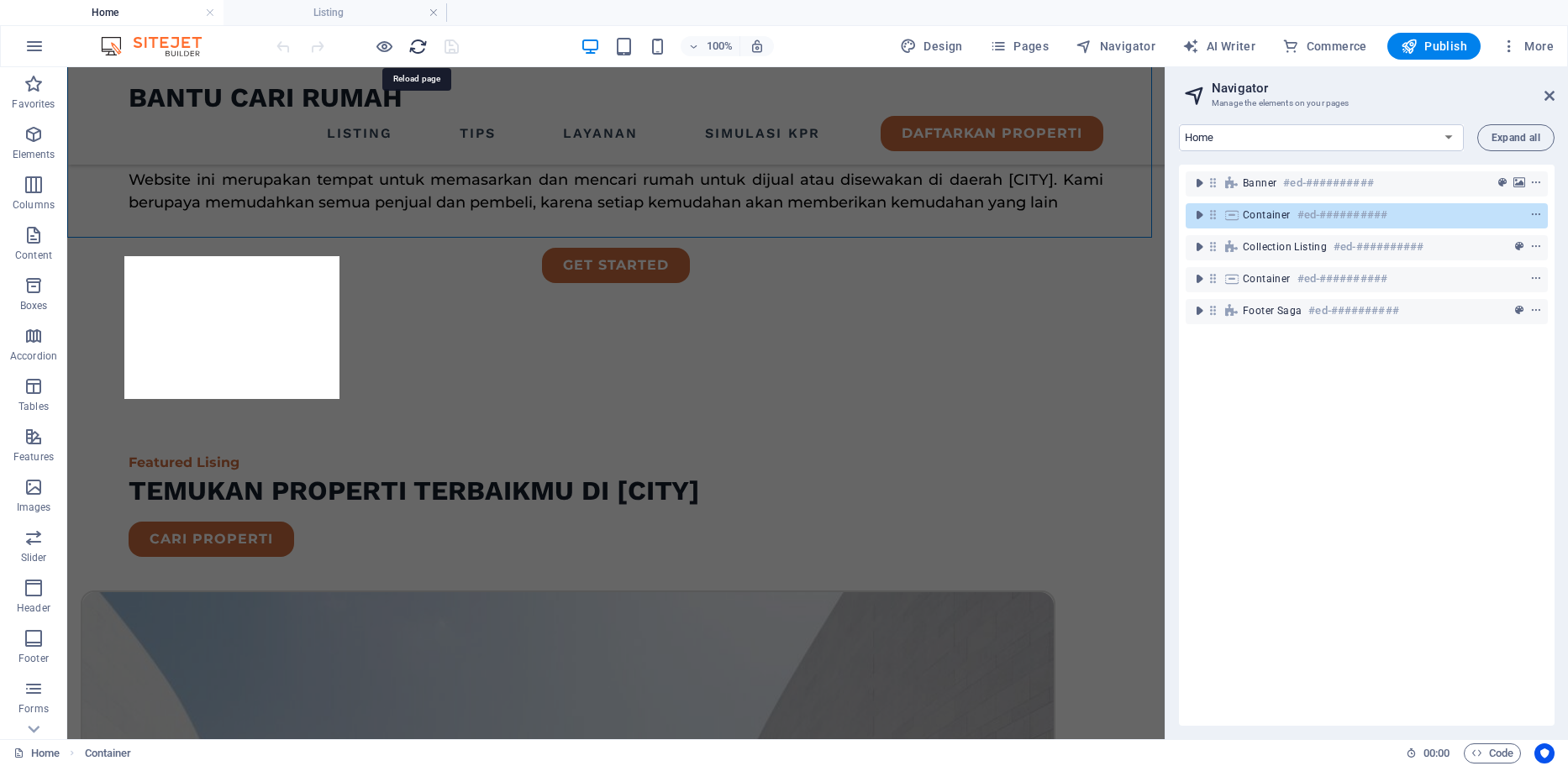 click at bounding box center [418, 46] 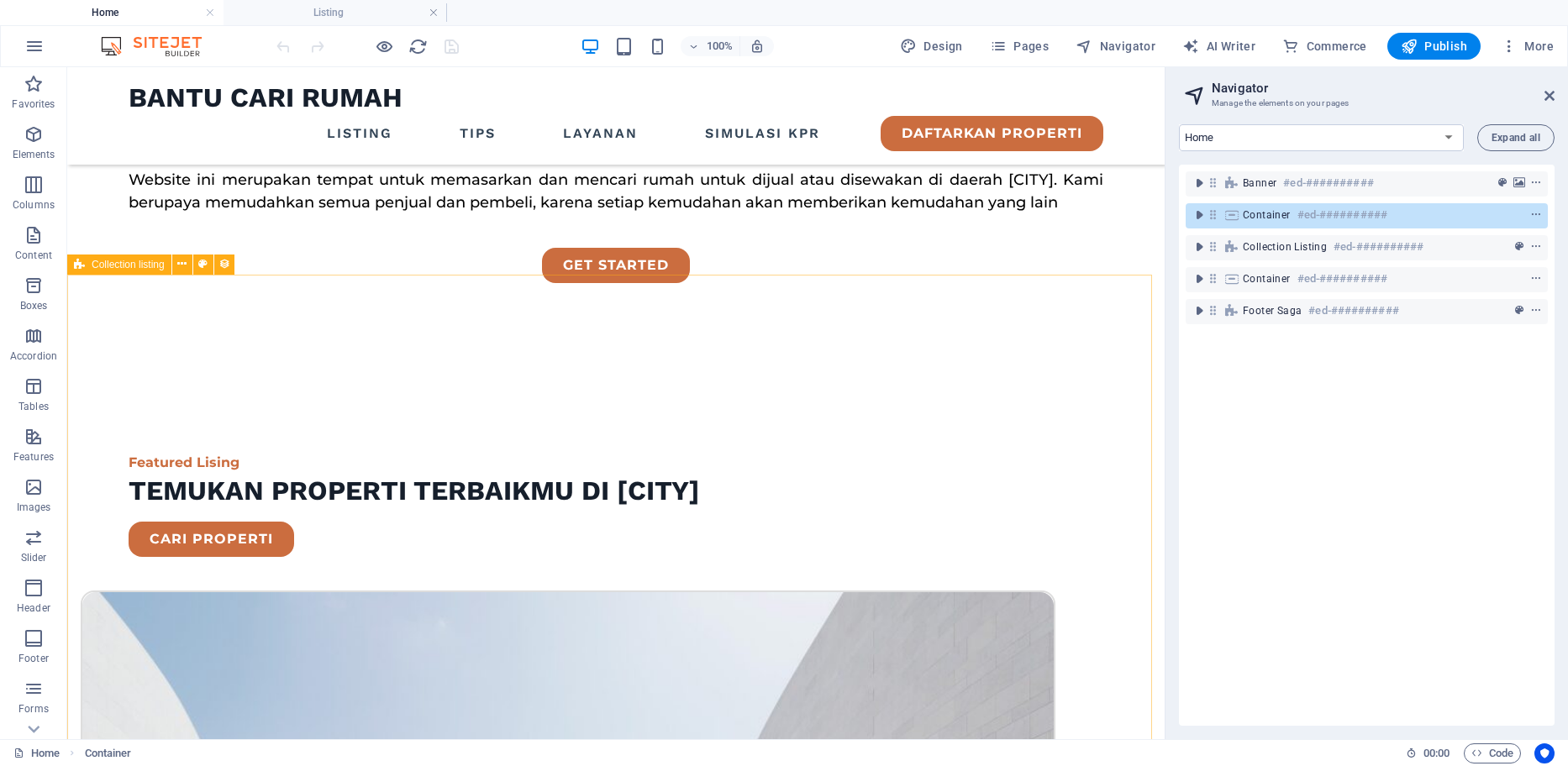 click on "Collection listing" at bounding box center [119, 265] 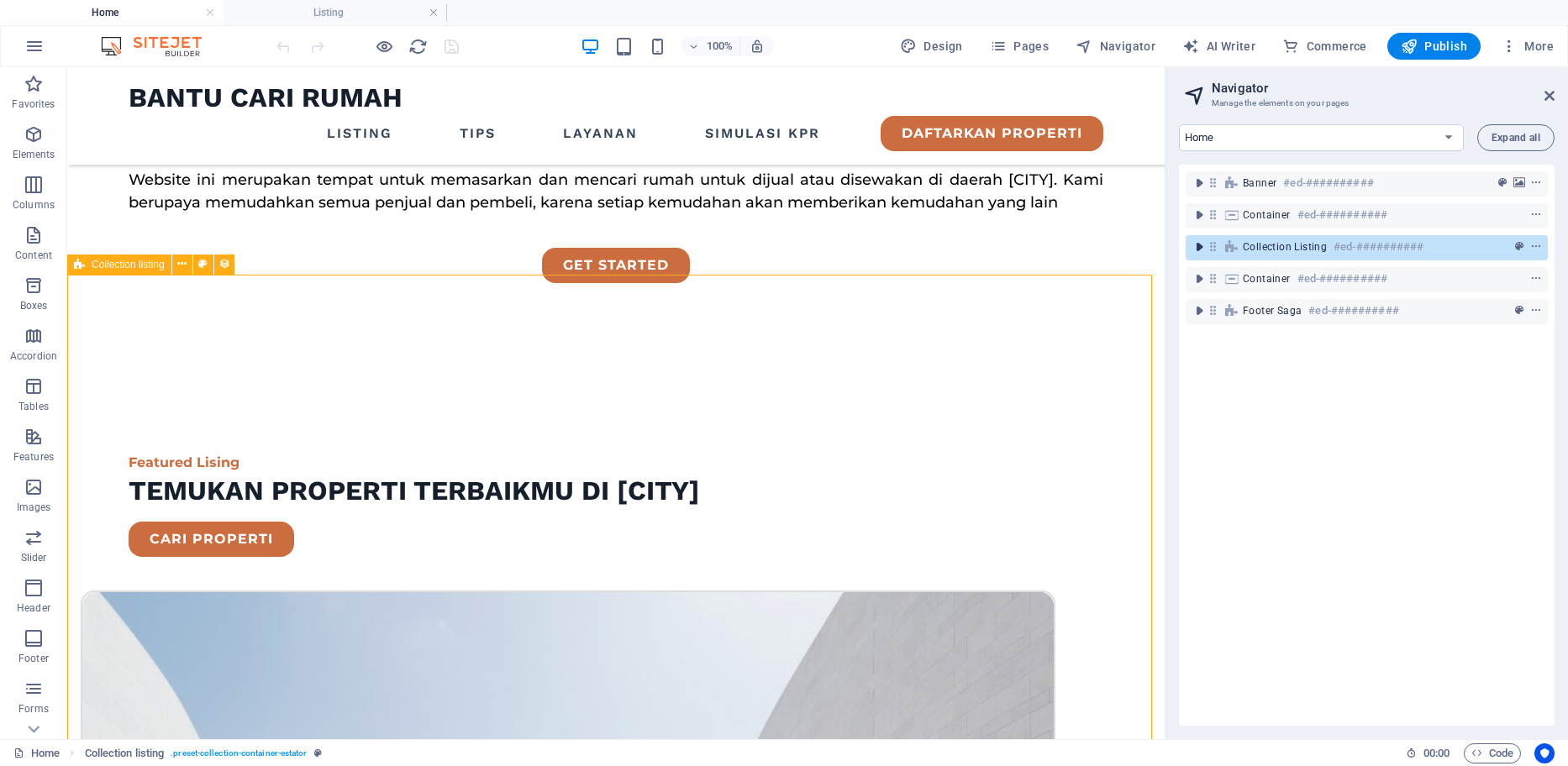 click at bounding box center [1199, 247] 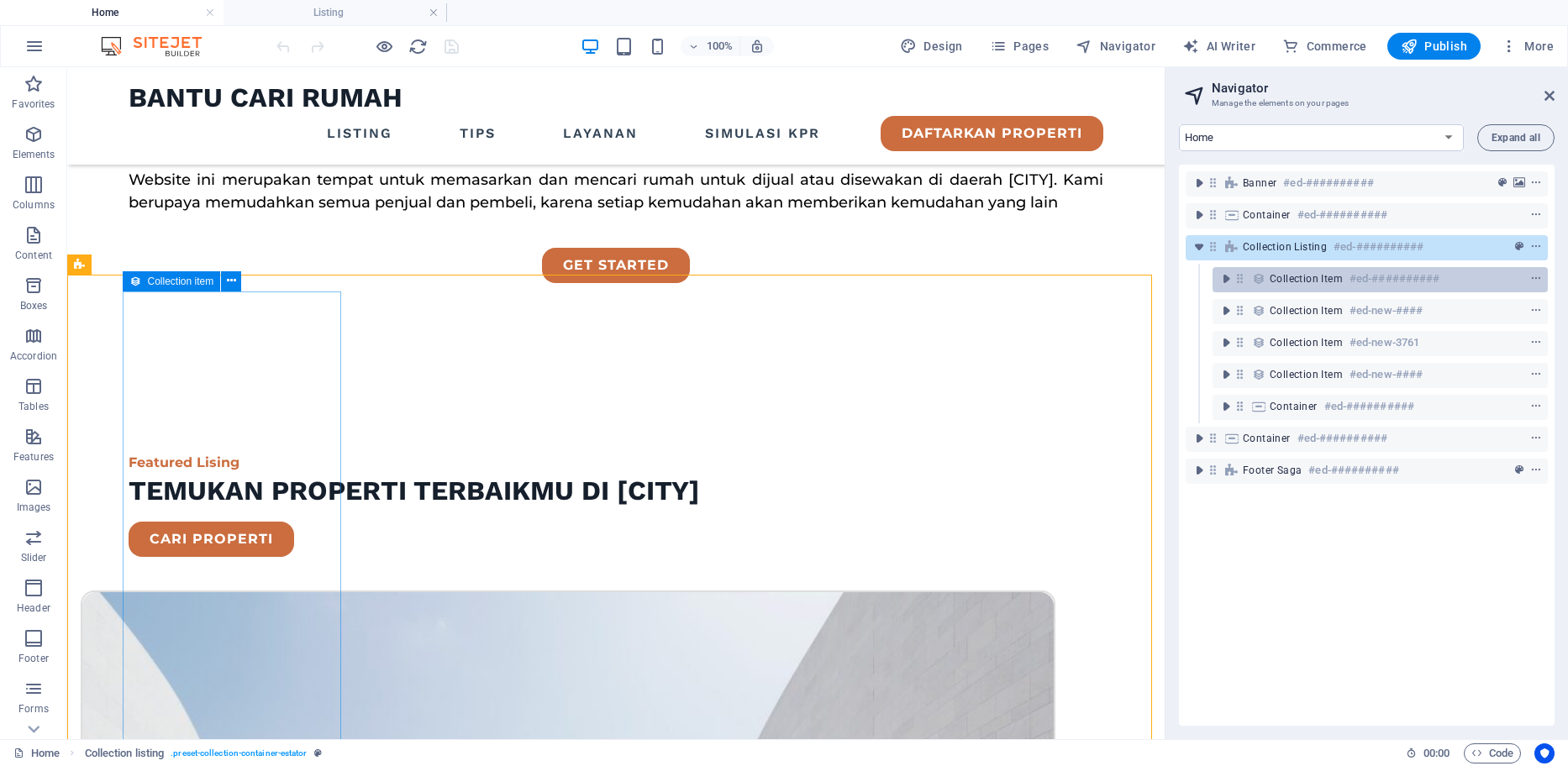 click on "Collection item" at bounding box center [1306, 279] 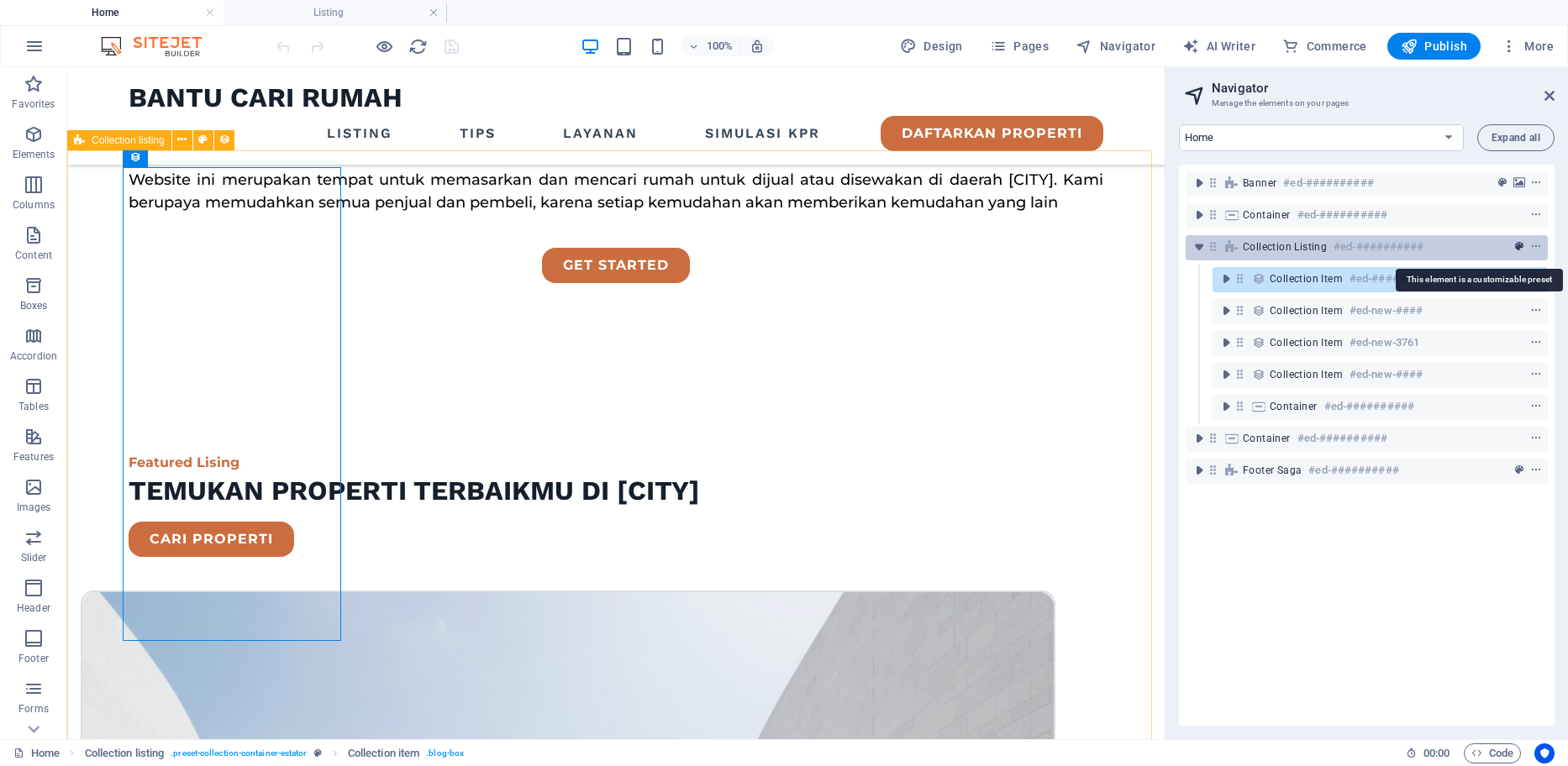 click at bounding box center (1519, 247) 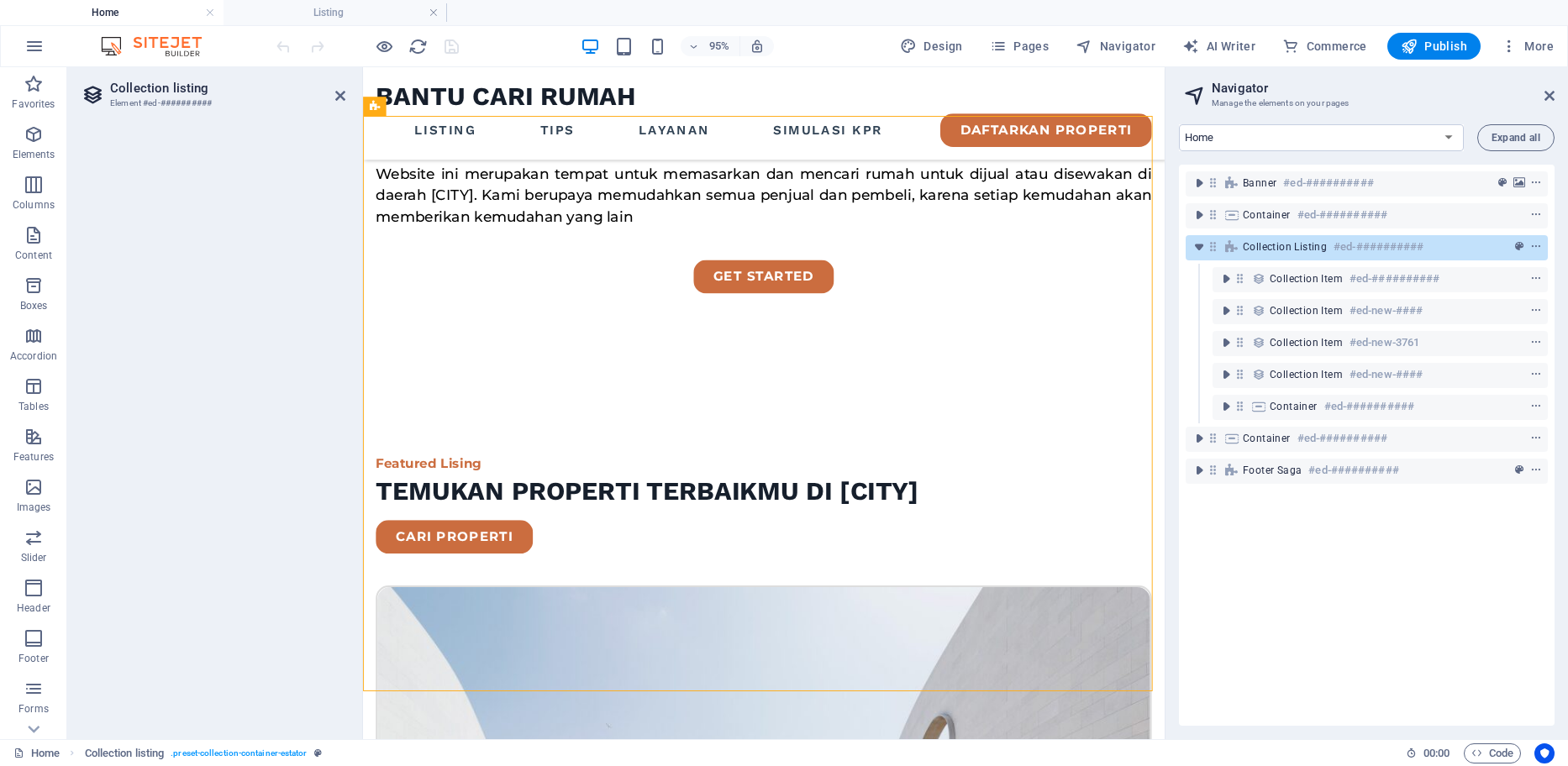 click on "Element #ed-##########" at bounding box center [211, 103] 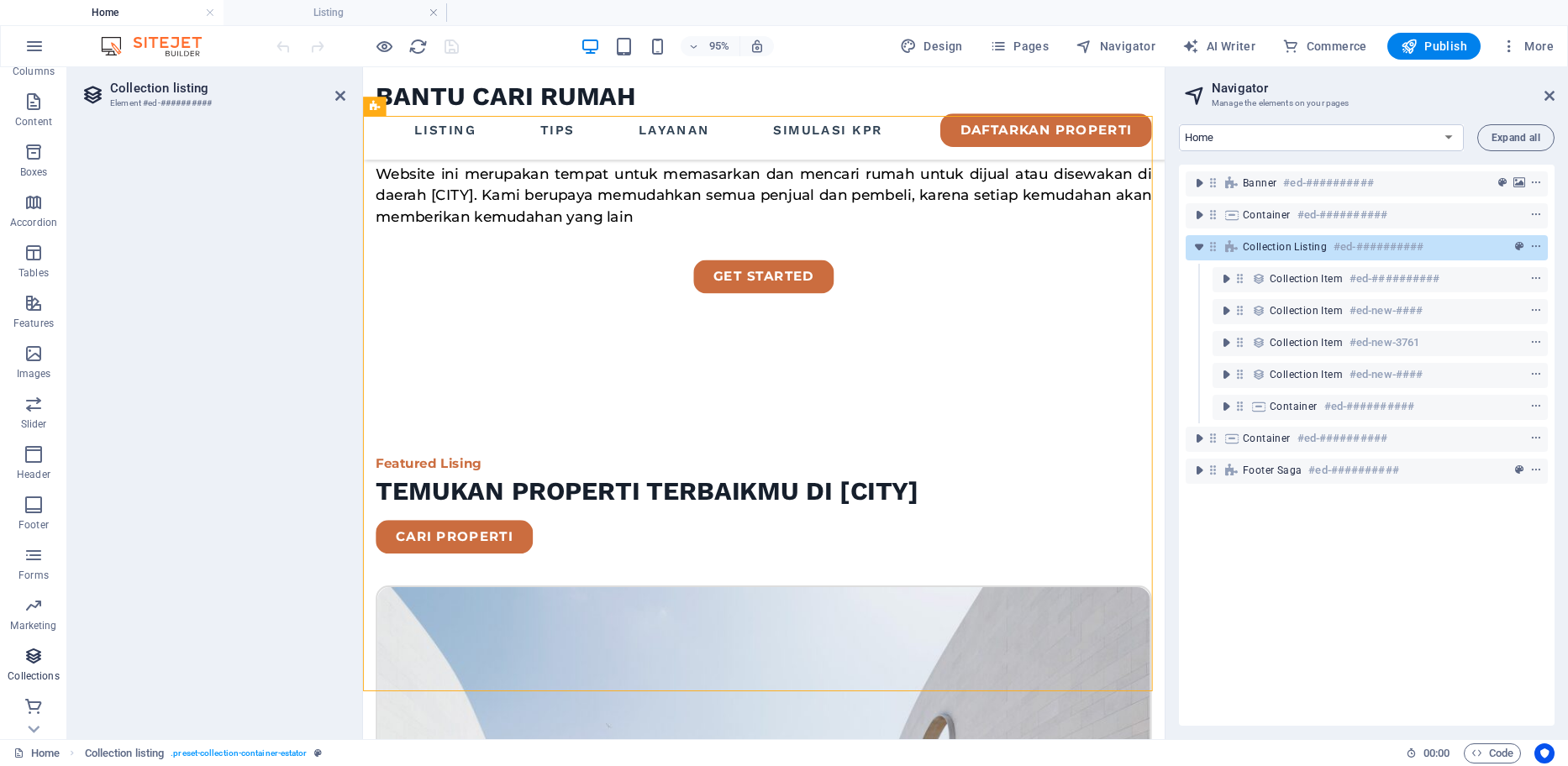 scroll, scrollTop: 134, scrollLeft: 0, axis: vertical 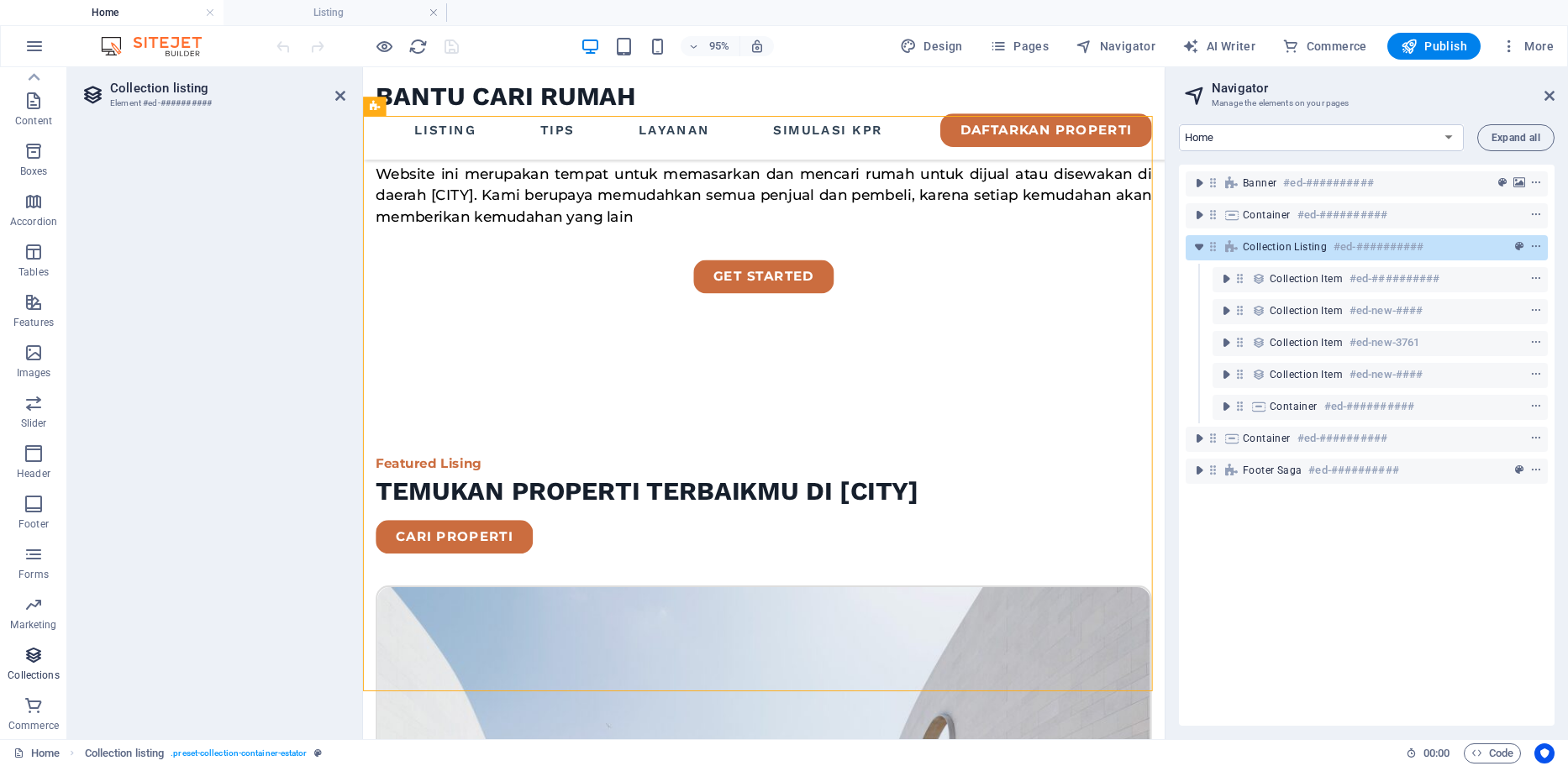 click on "Collections" at bounding box center [34, 665] 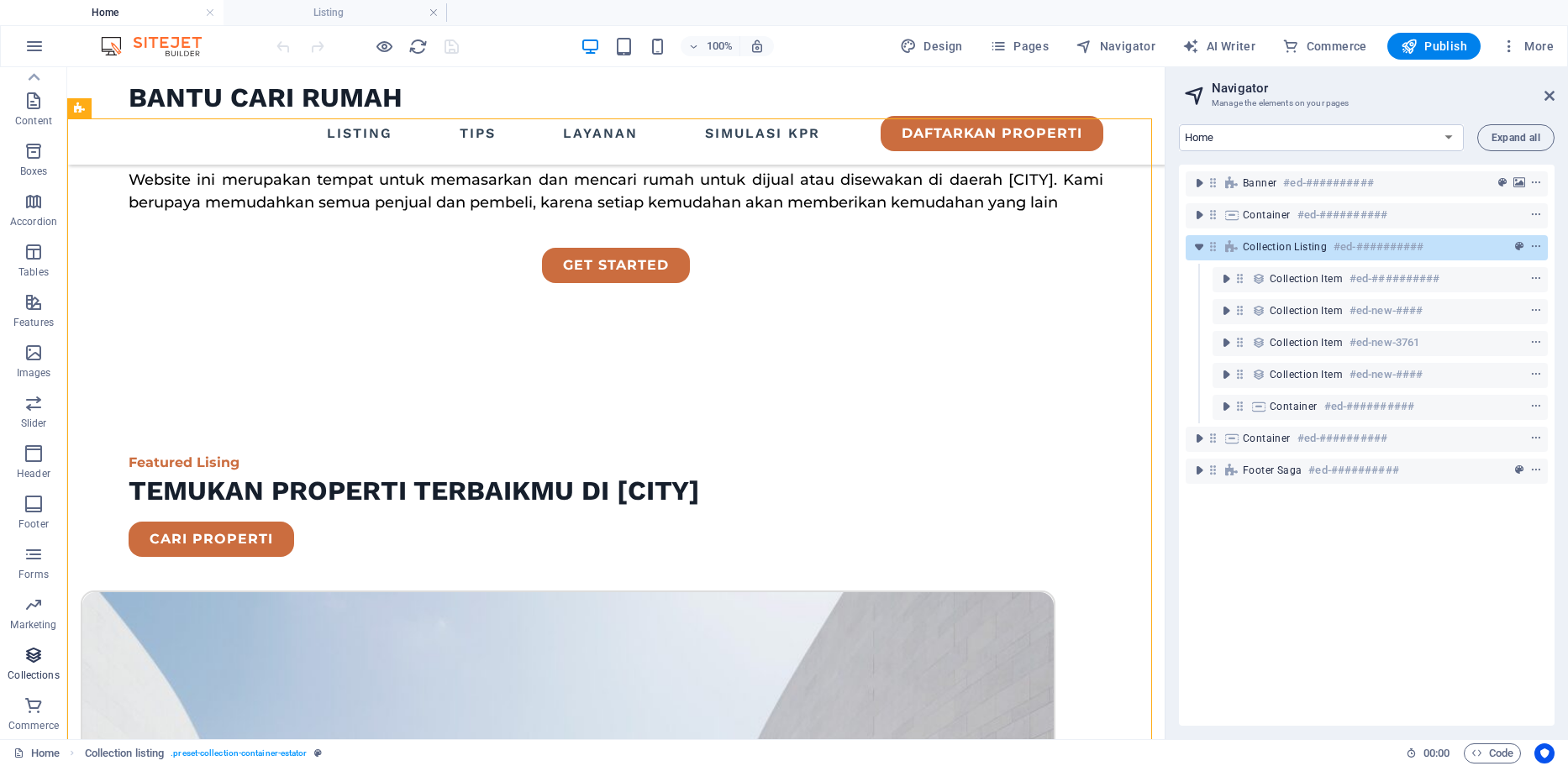click on "Collections" at bounding box center (34, 665) 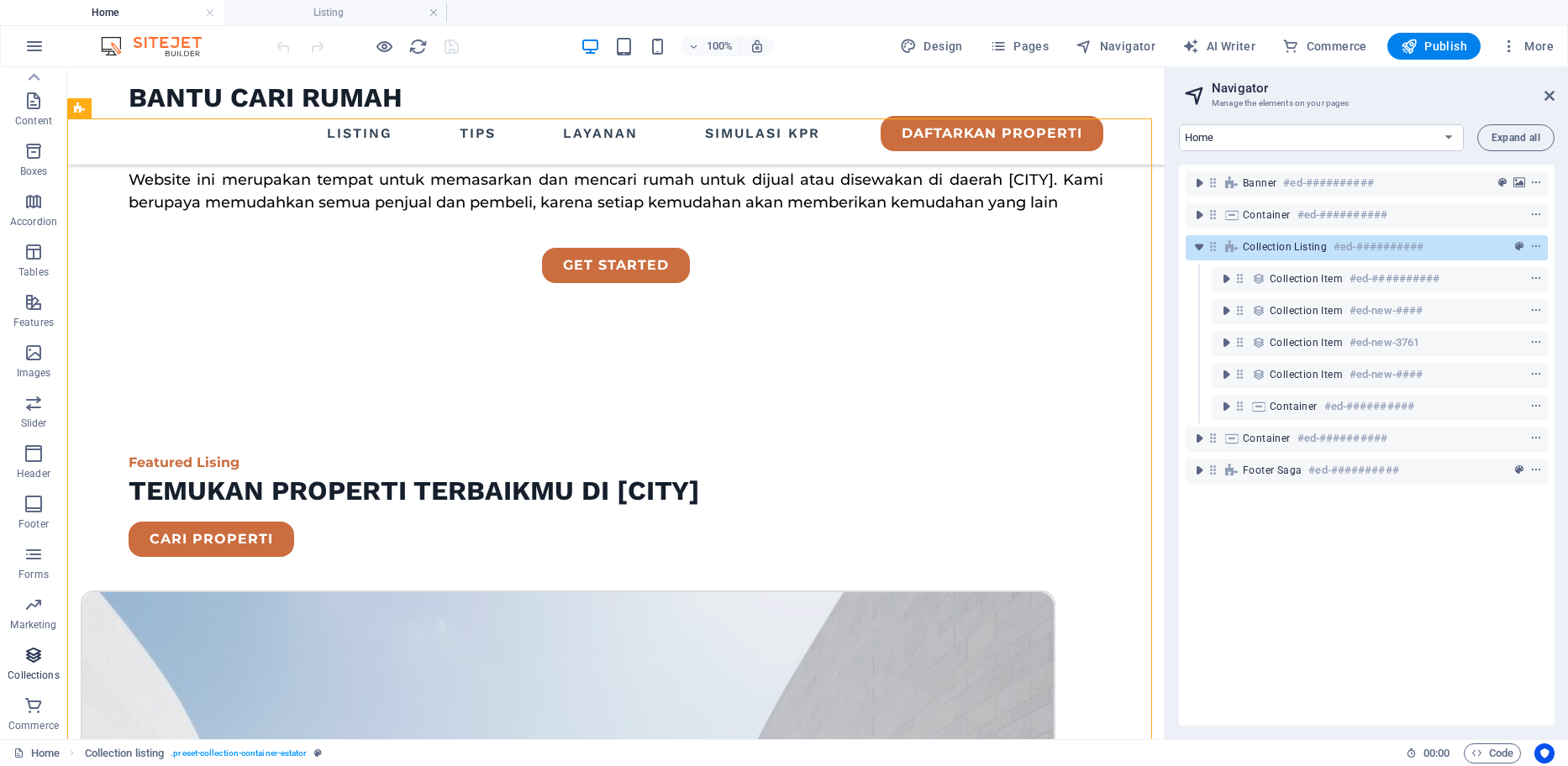 click at bounding box center (34, 655) 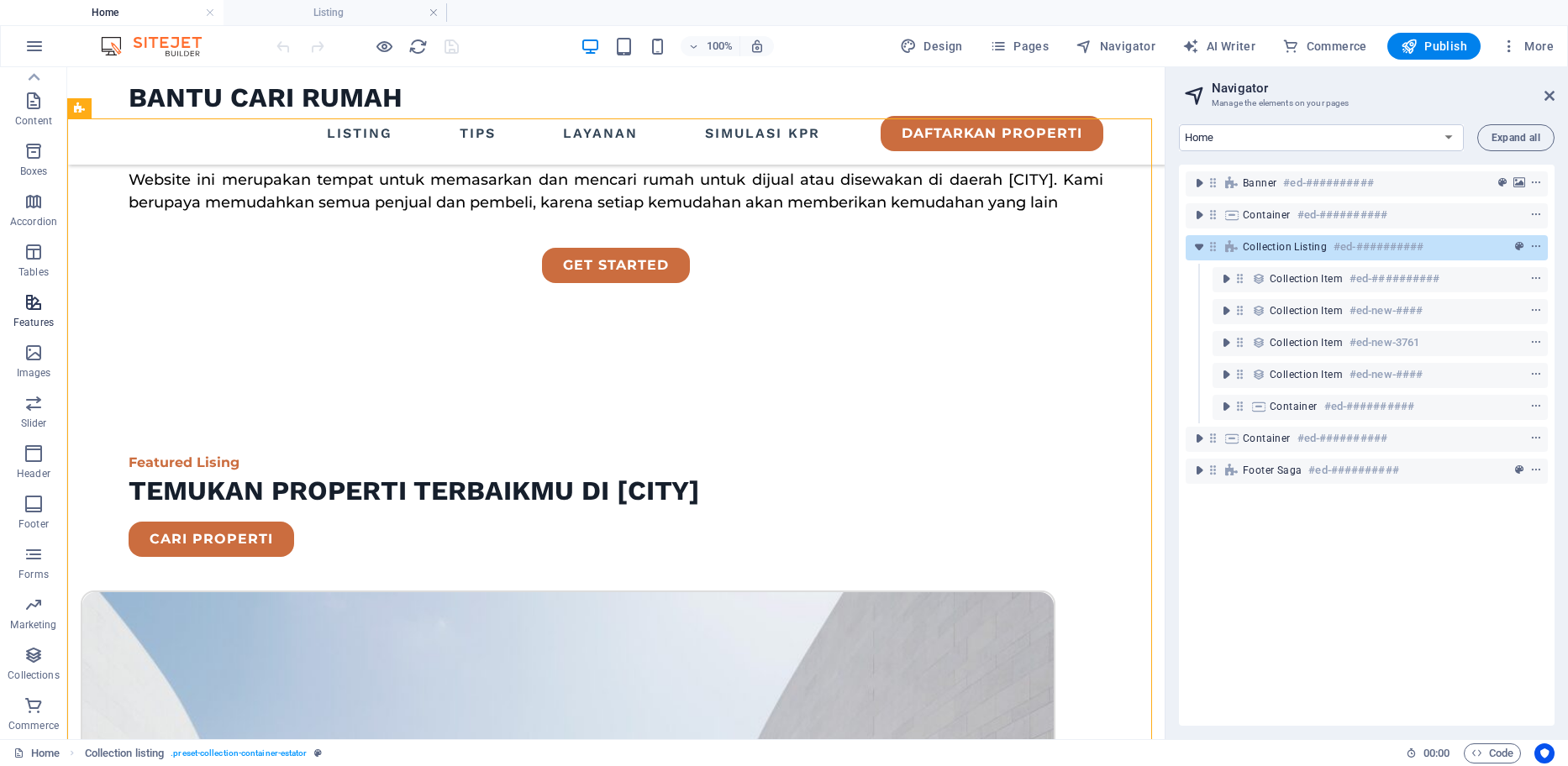 scroll, scrollTop: 0, scrollLeft: 0, axis: both 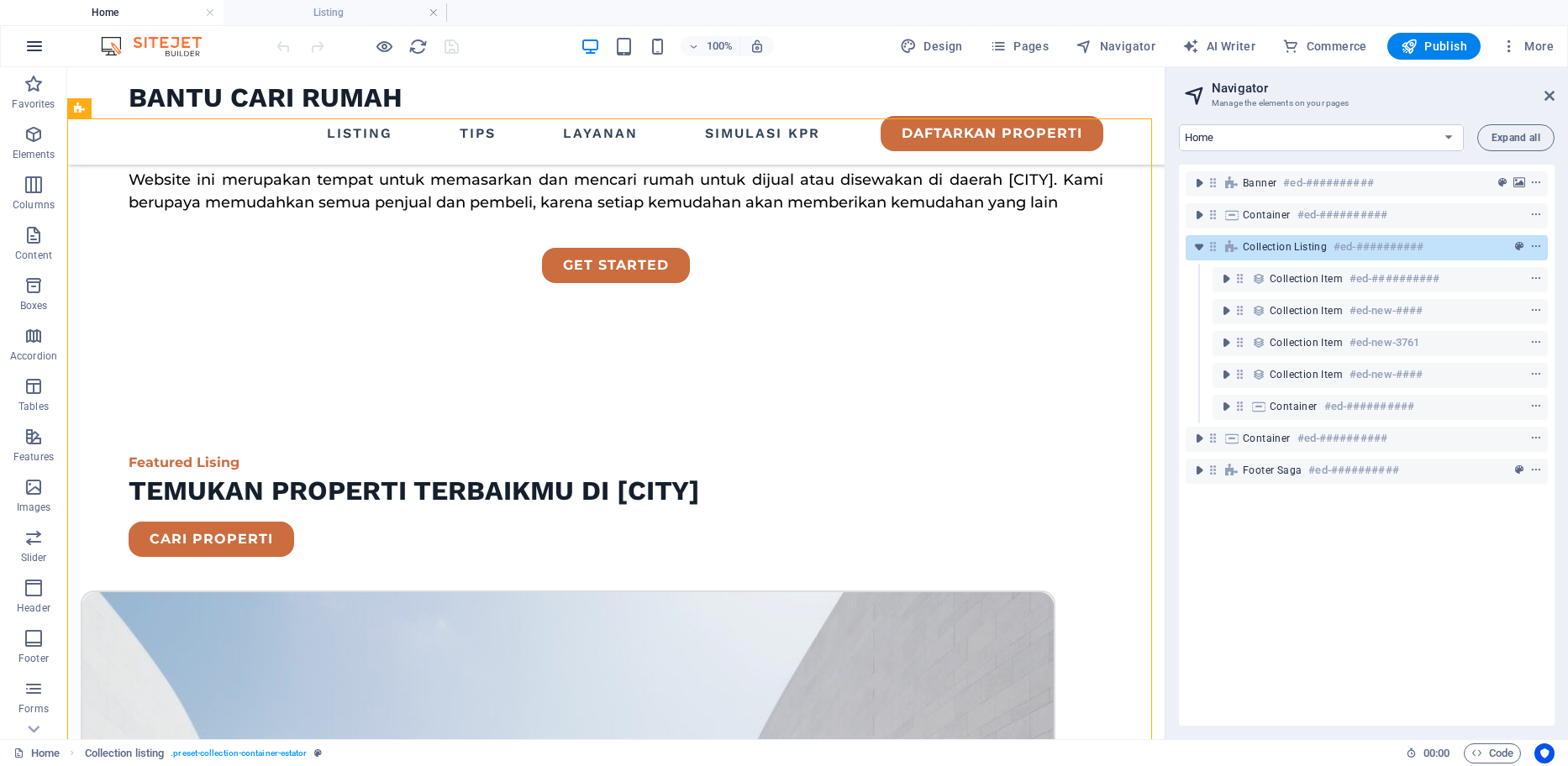 click at bounding box center (34, 46) 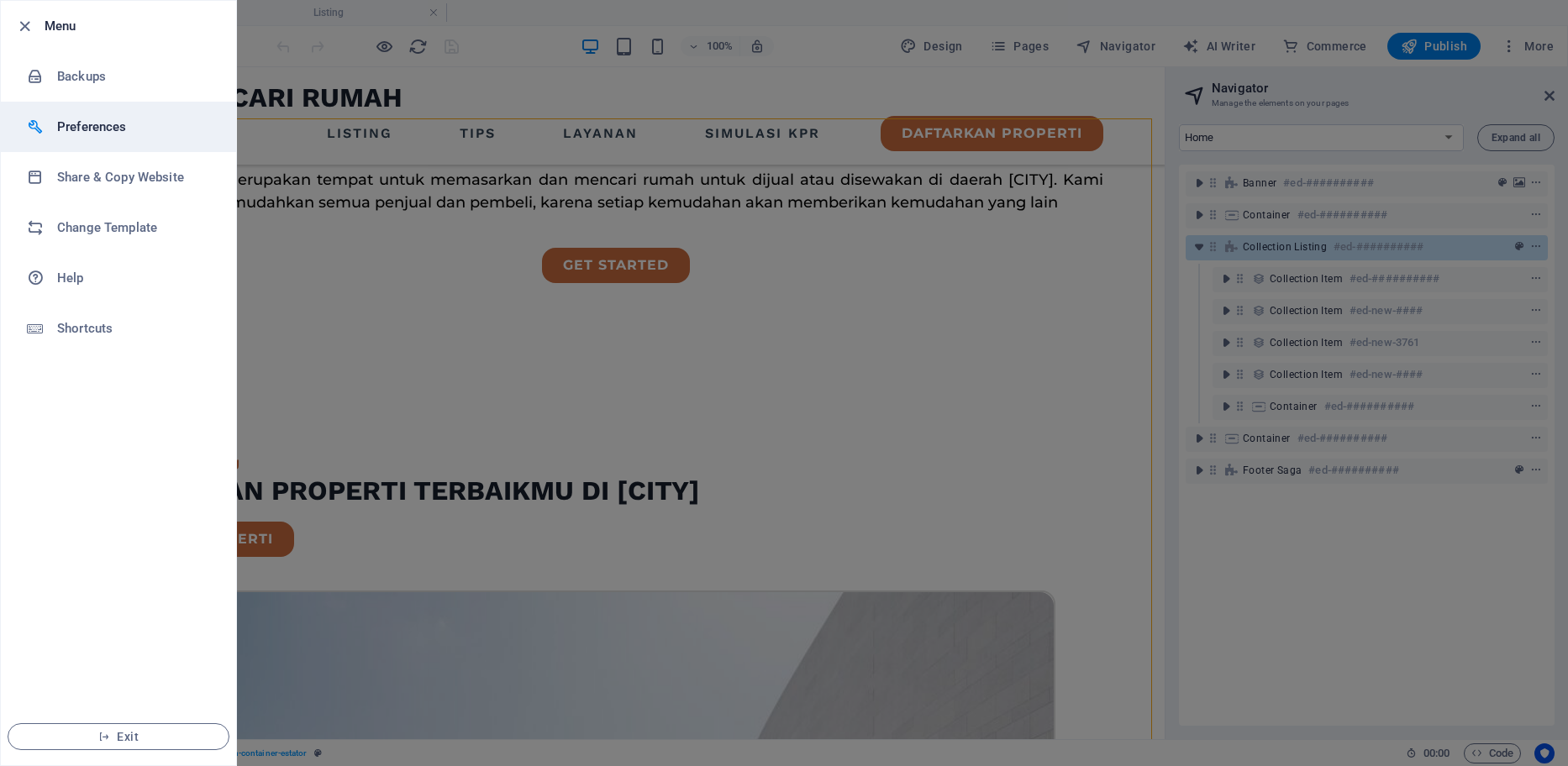 click on "Preferences" at bounding box center (134, 127) 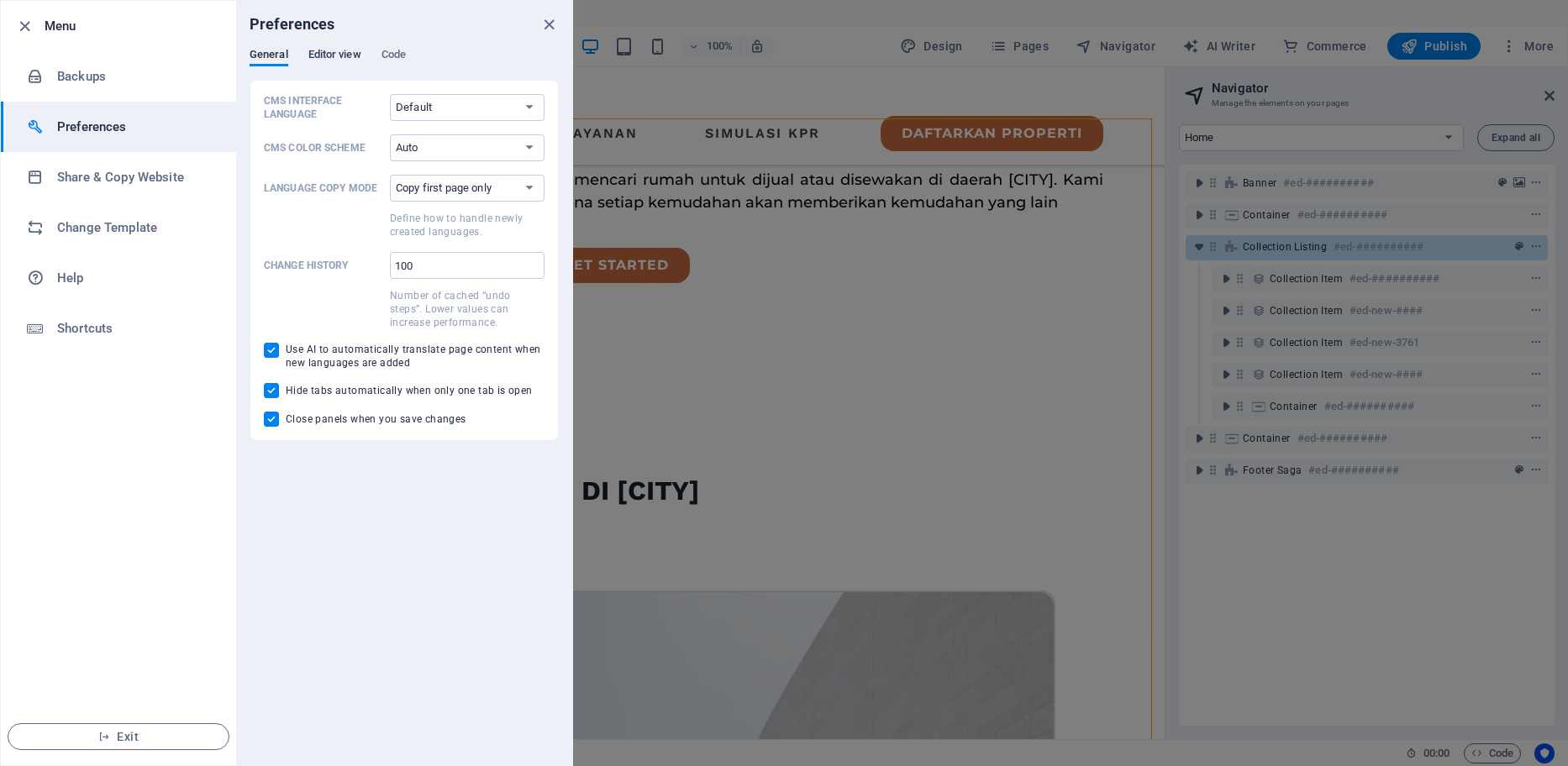 click on "Editor view" at bounding box center [334, 56] 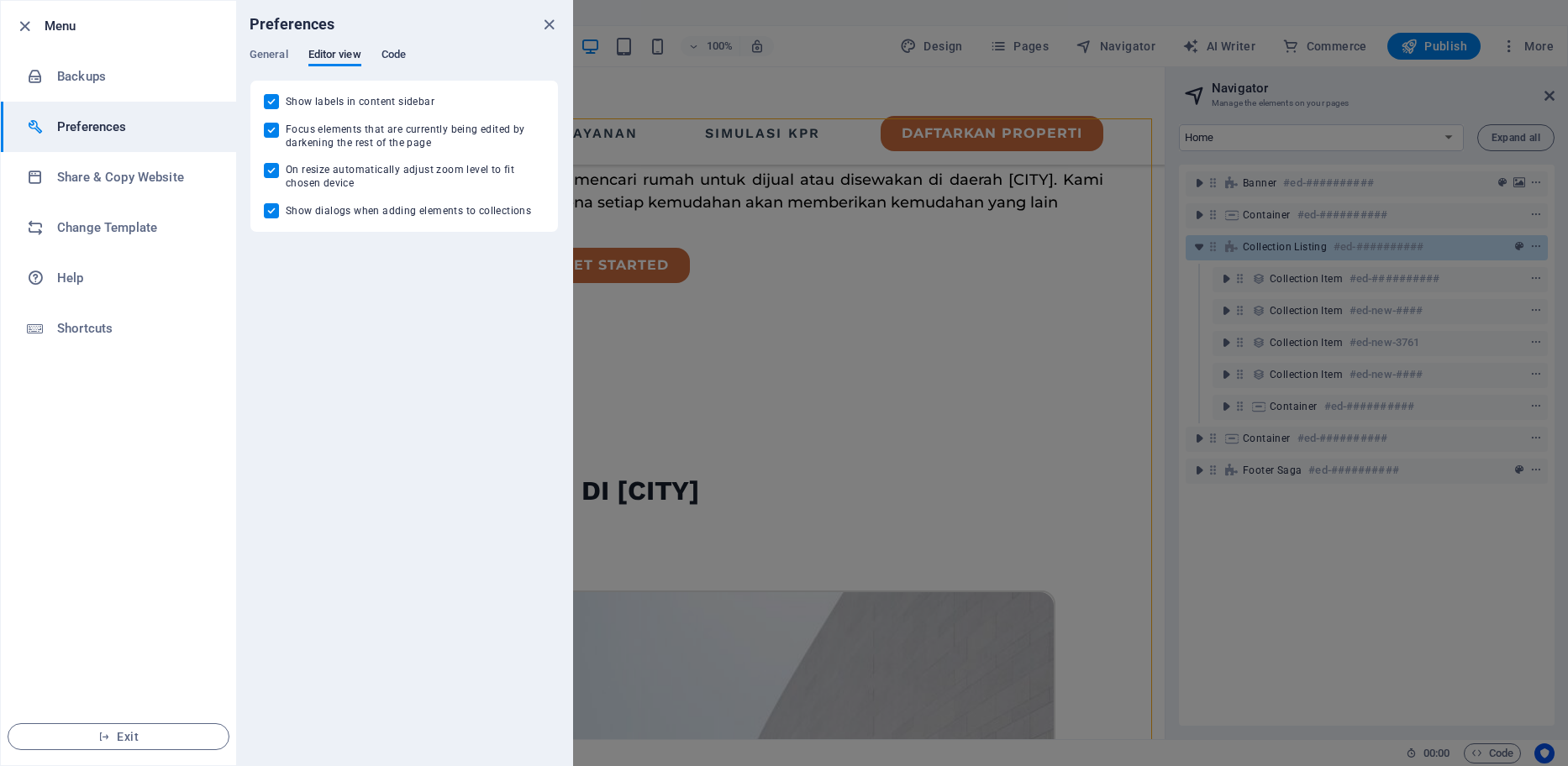 click on "Code" at bounding box center [393, 56] 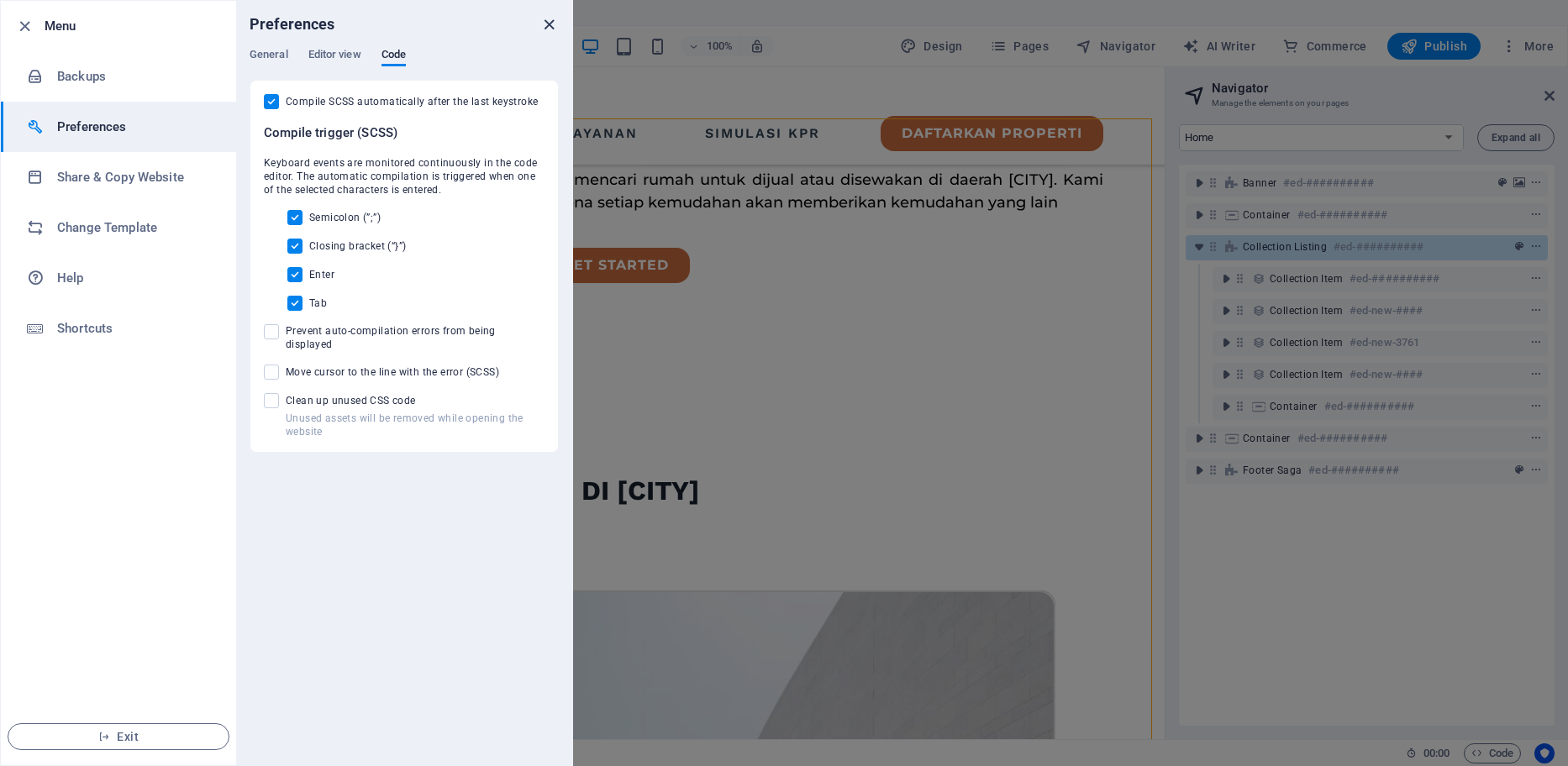 click at bounding box center [549, 24] 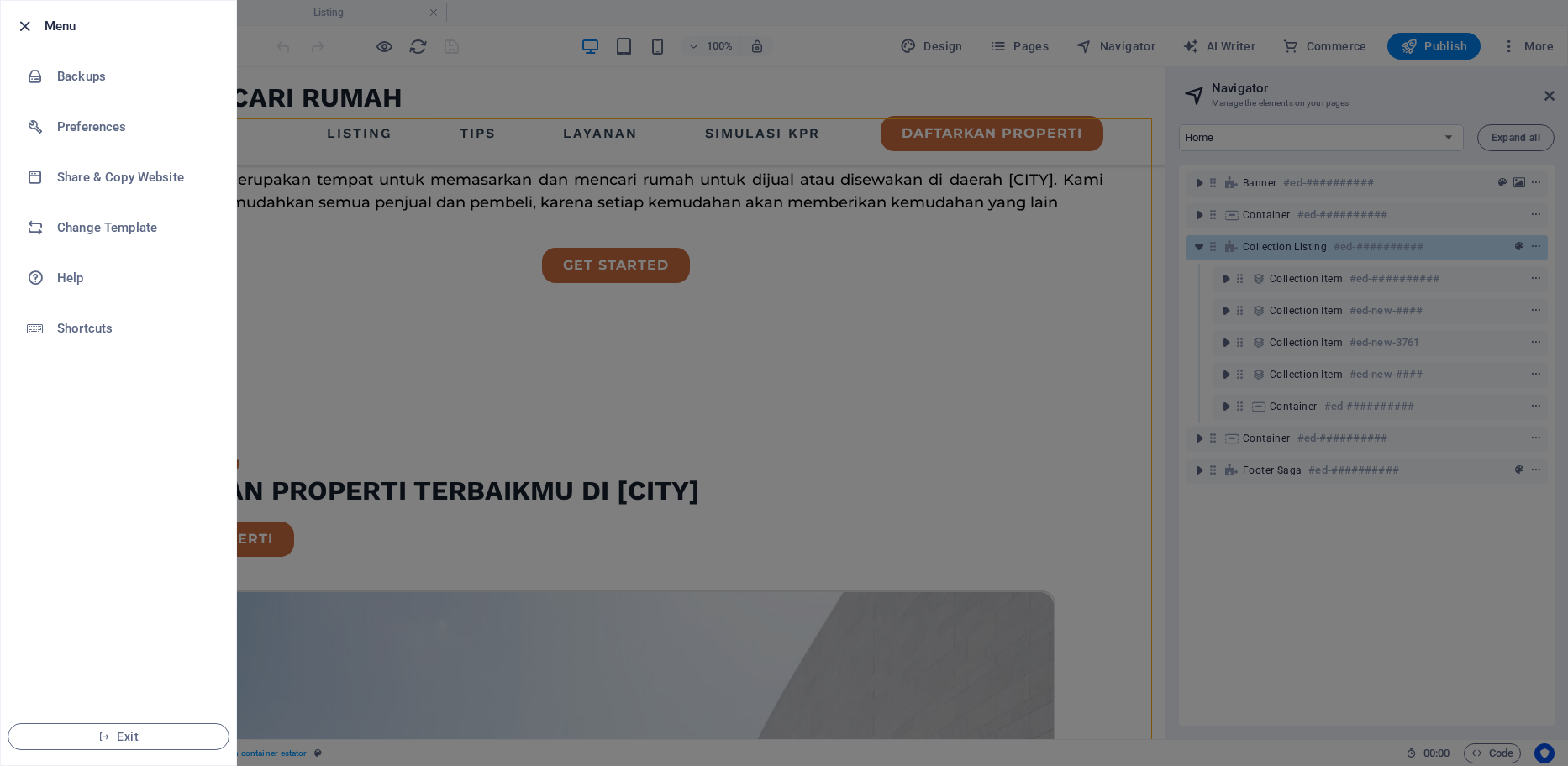 click at bounding box center [24, 26] 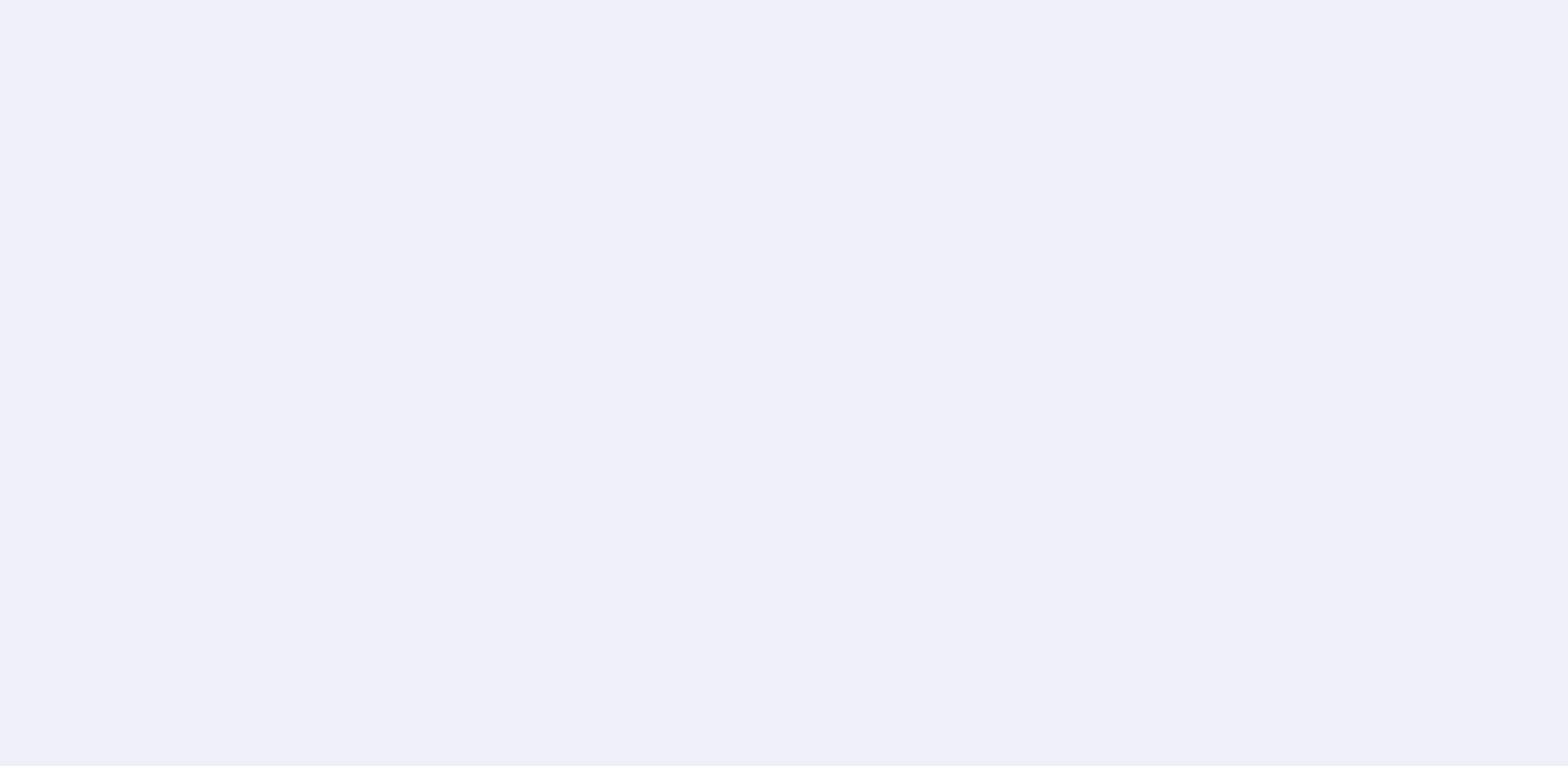 scroll, scrollTop: 0, scrollLeft: 0, axis: both 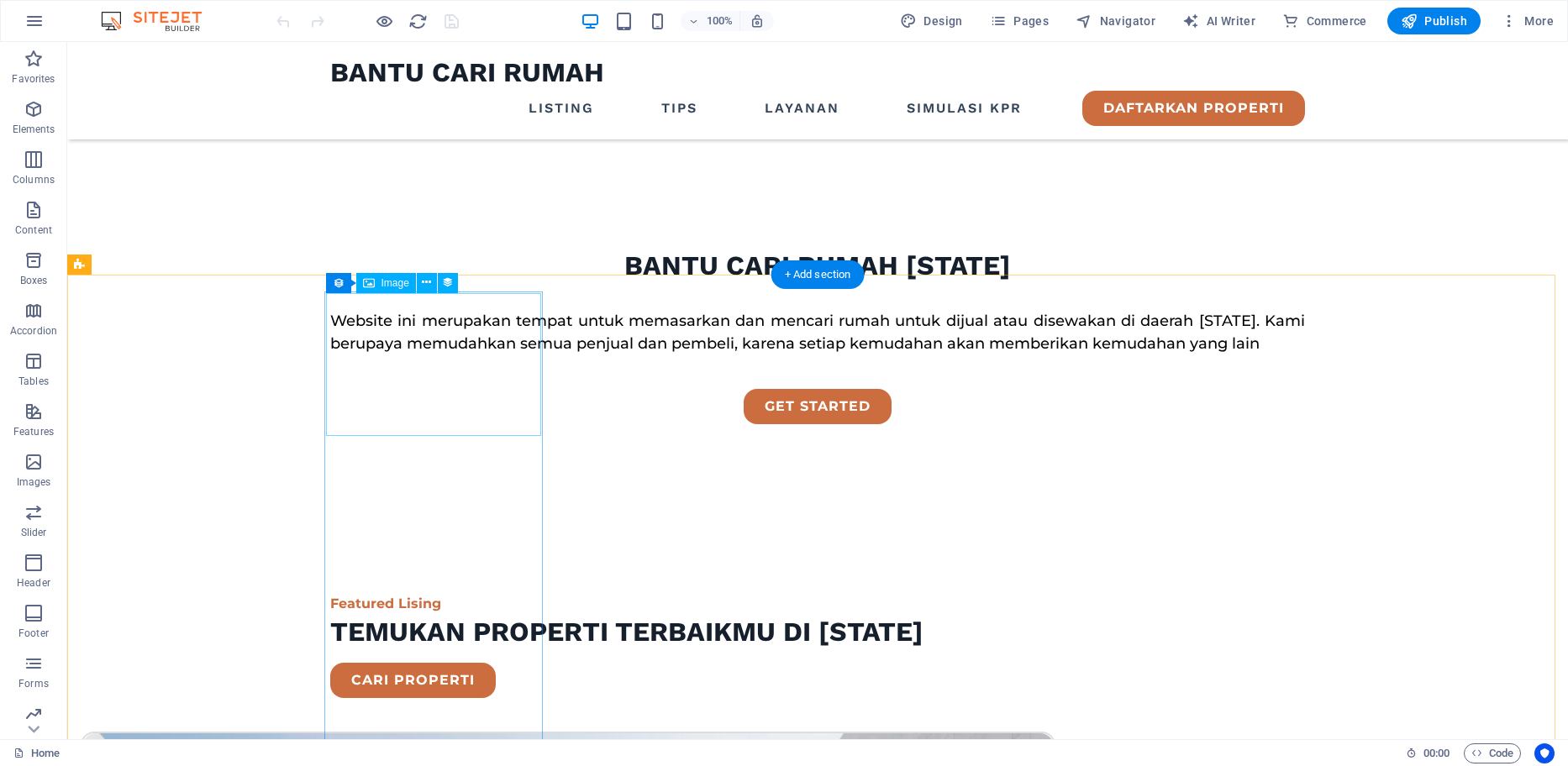 click at bounding box center (568, 1057) 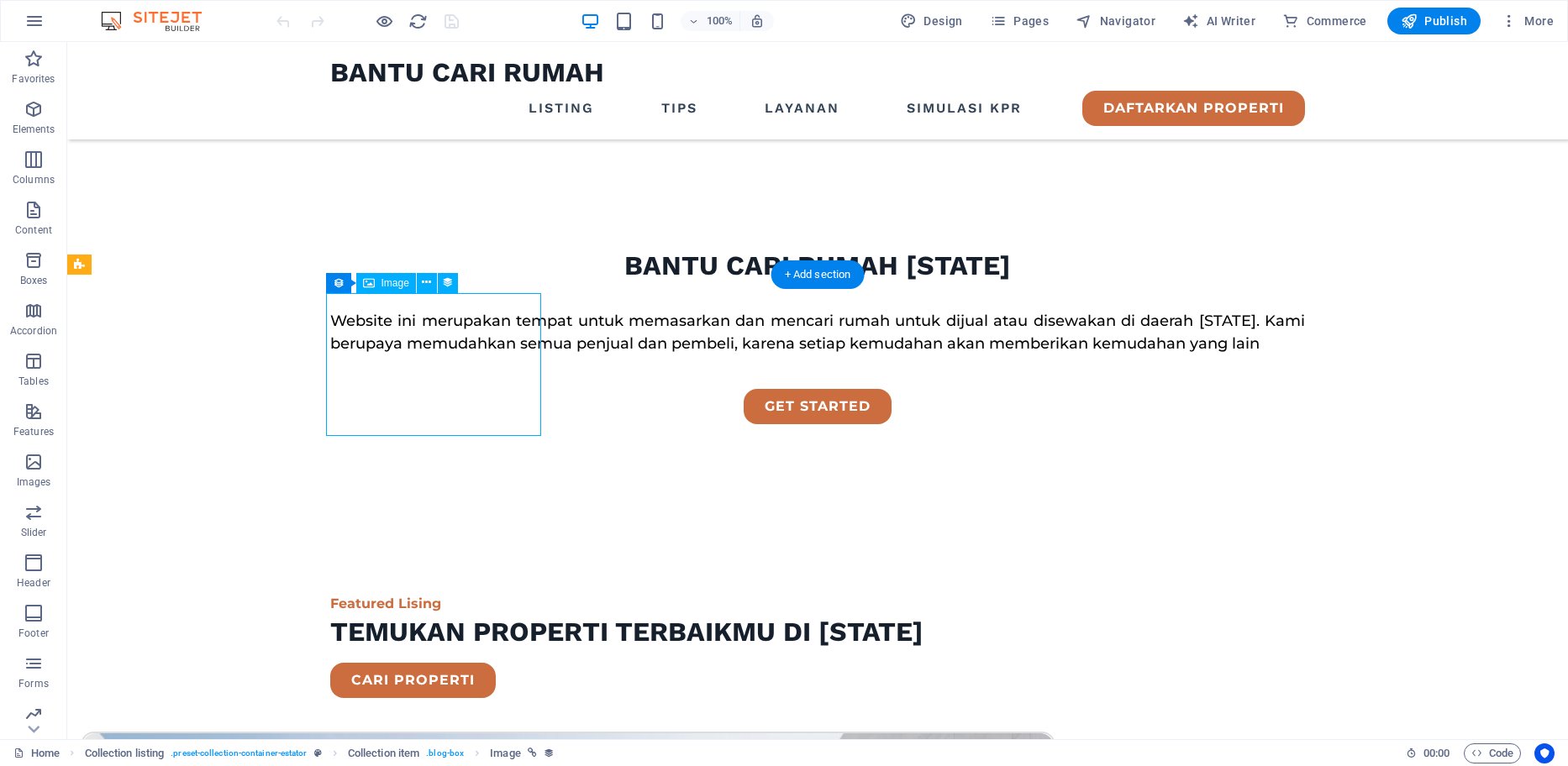 click at bounding box center [568, 1057] 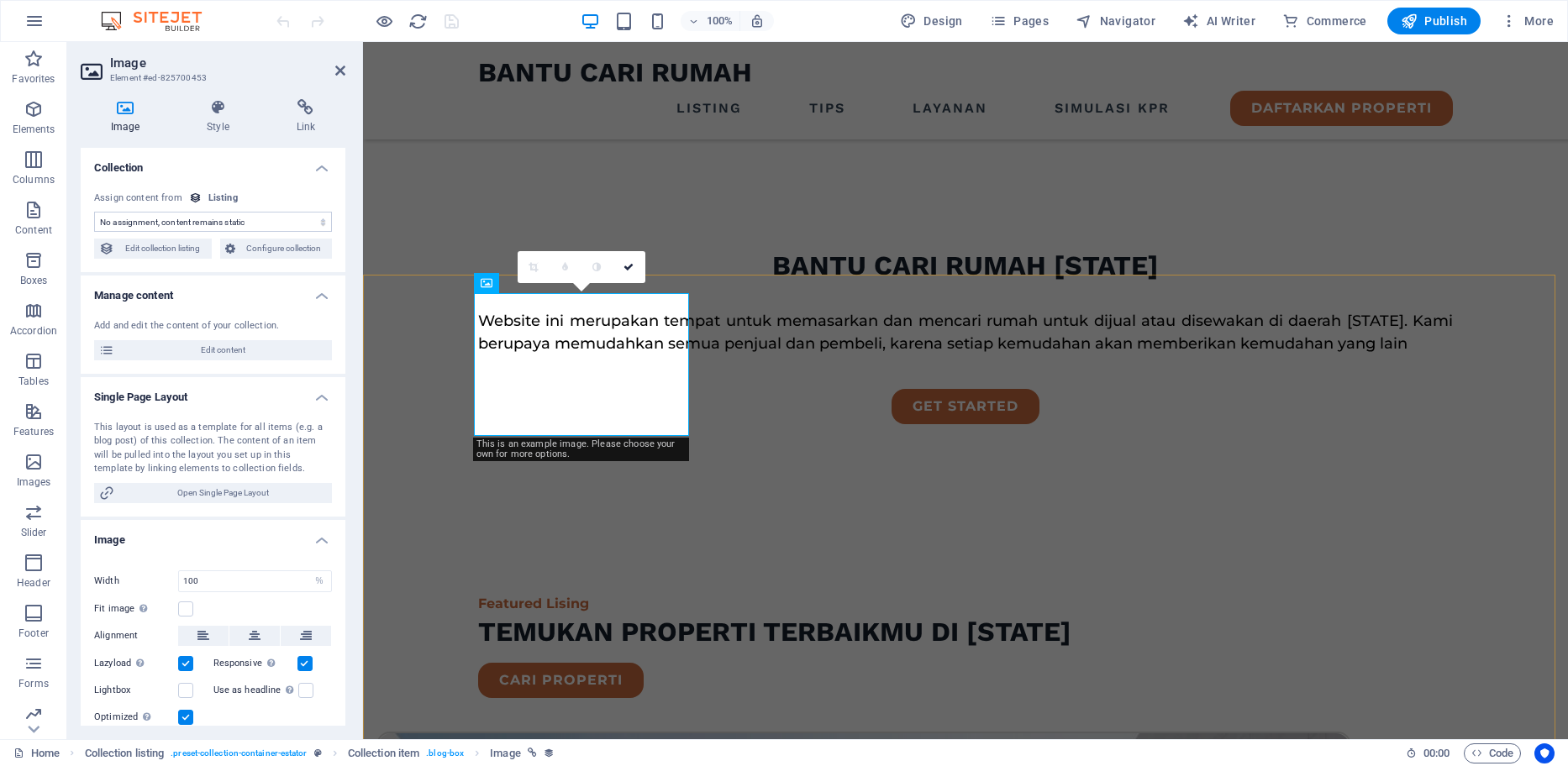 select on "image" 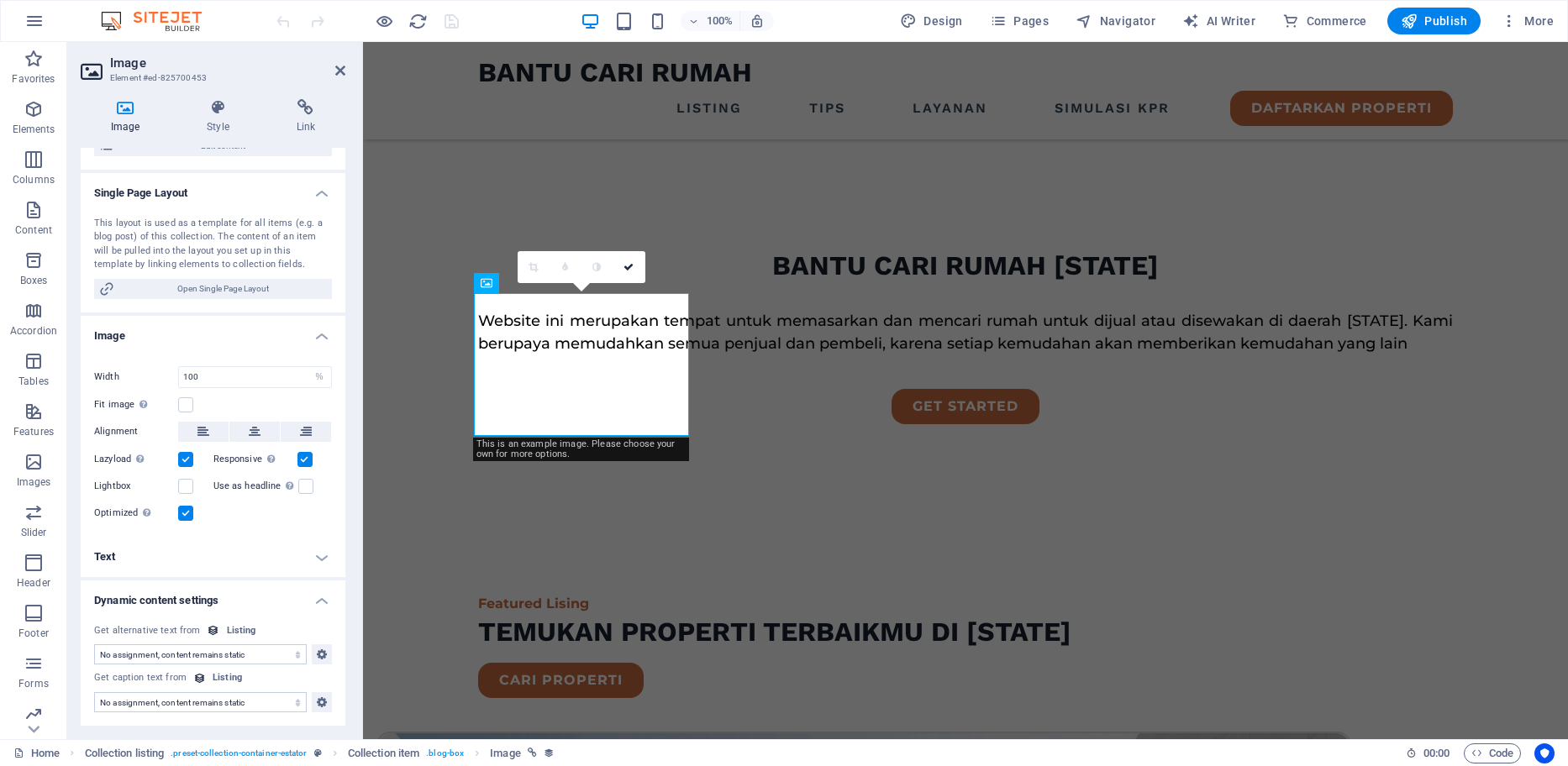 scroll, scrollTop: 36, scrollLeft: 0, axis: vertical 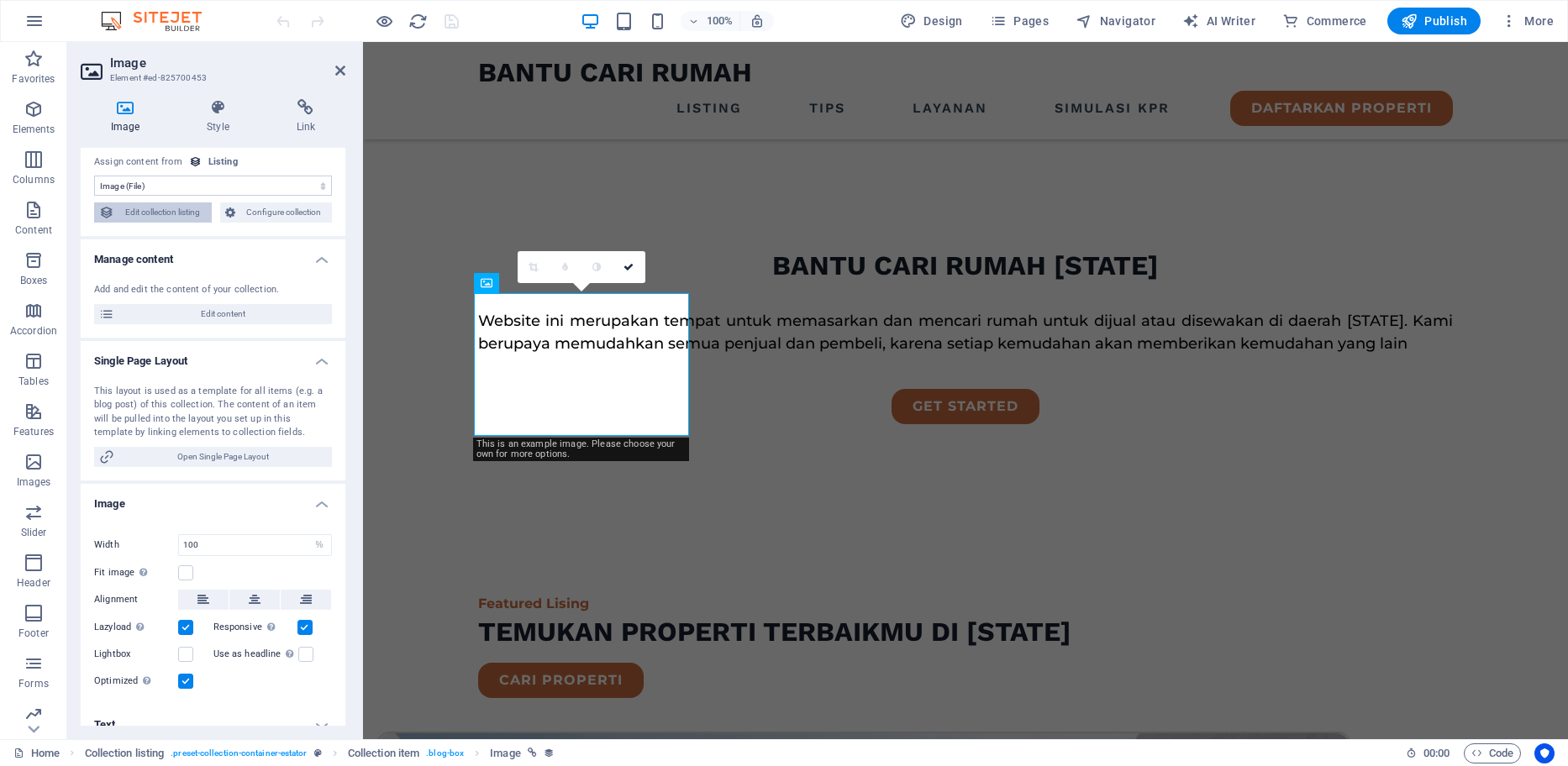 click on "Edit collection listing" at bounding box center [163, 212] 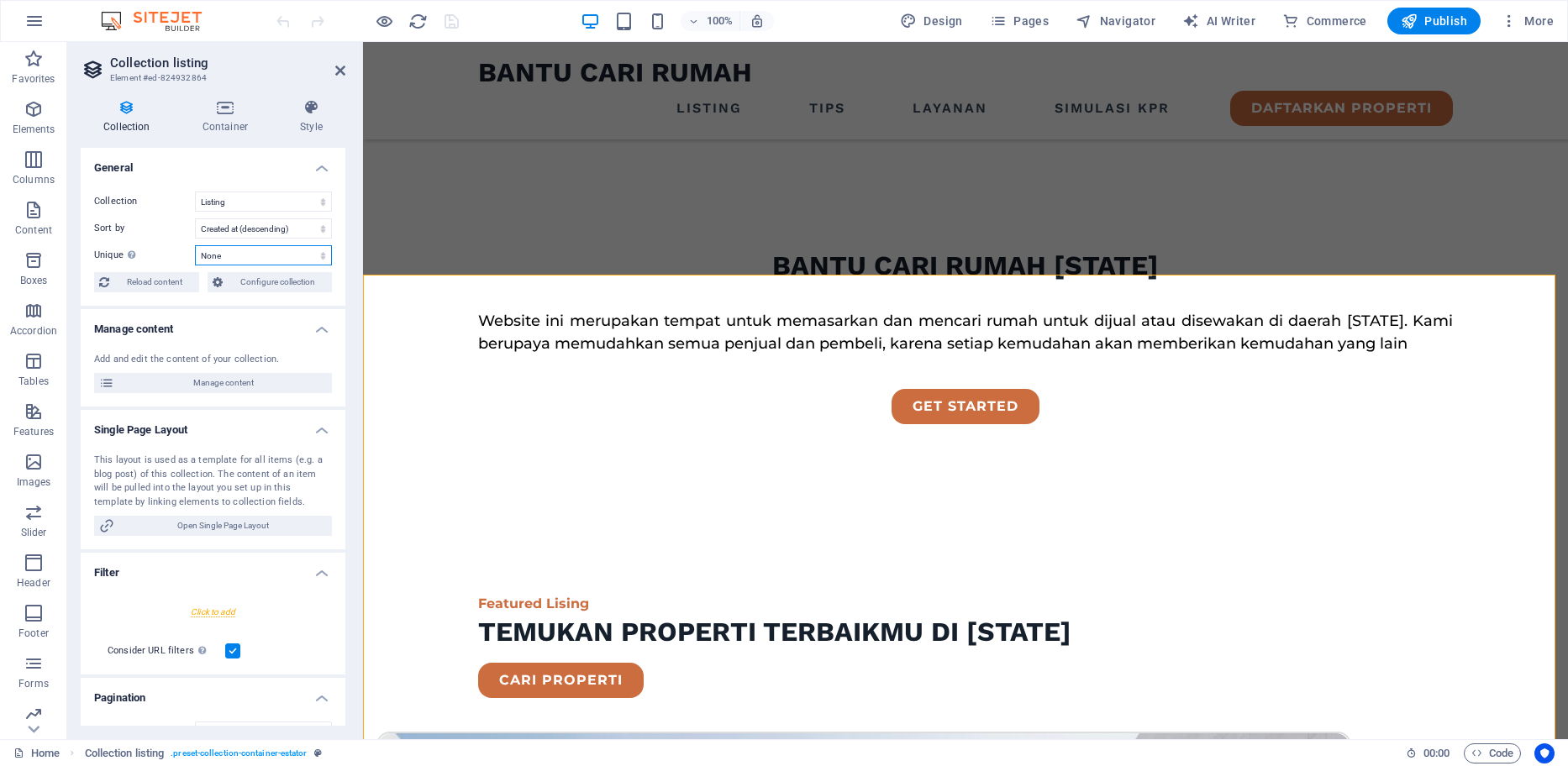 click on "None Name Slug Image Short description Property Type Price Address Size Bedrooms Bathrooms Listed Description" at bounding box center [263, 255] 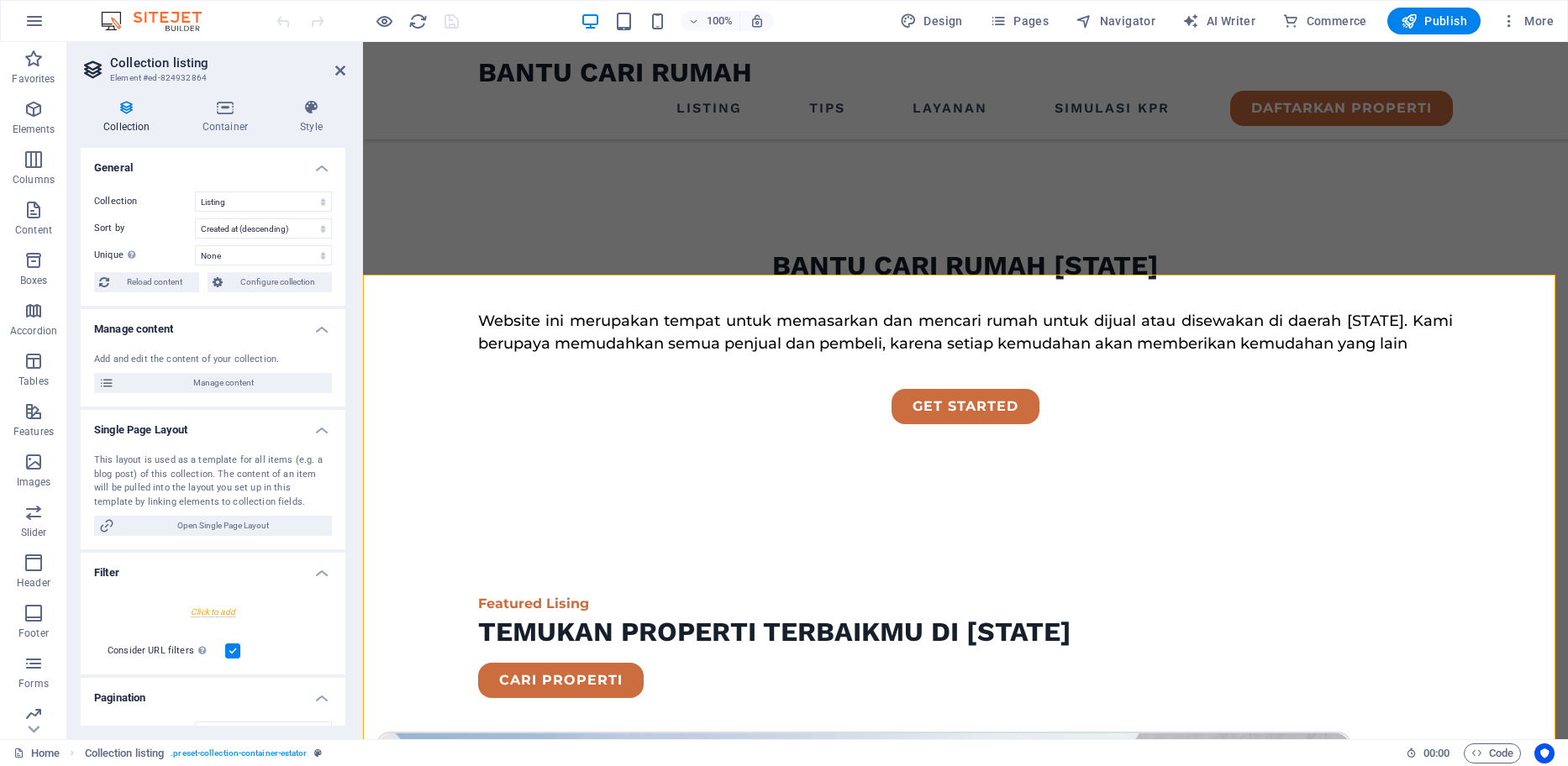 click on "Collection Blog Layanan Kami Listing Sort by Created at (ascending) Created at (descending) Updated at (ascending) Updated at (descending) Name (ascending) Name (descending) Slug (ascending) Slug (descending) Property Type (ascending) Property Type (descending) Price (ascending) Price (descending) Address (ascending) Address (descending) Size (ascending) Size (descending) Bedrooms (ascending) Bedrooms (descending) Bathrooms (ascending) Bathrooms (descending) Listed (ascending) Listed (descending) Random Unique Display only unique values. Leave disabled if unclear. None Name Slug Image Short description Property Type Price Address Size Bedrooms Bathrooms Listed Description Reload content Configure collection Please add a collection first Collections" at bounding box center (213, 242) 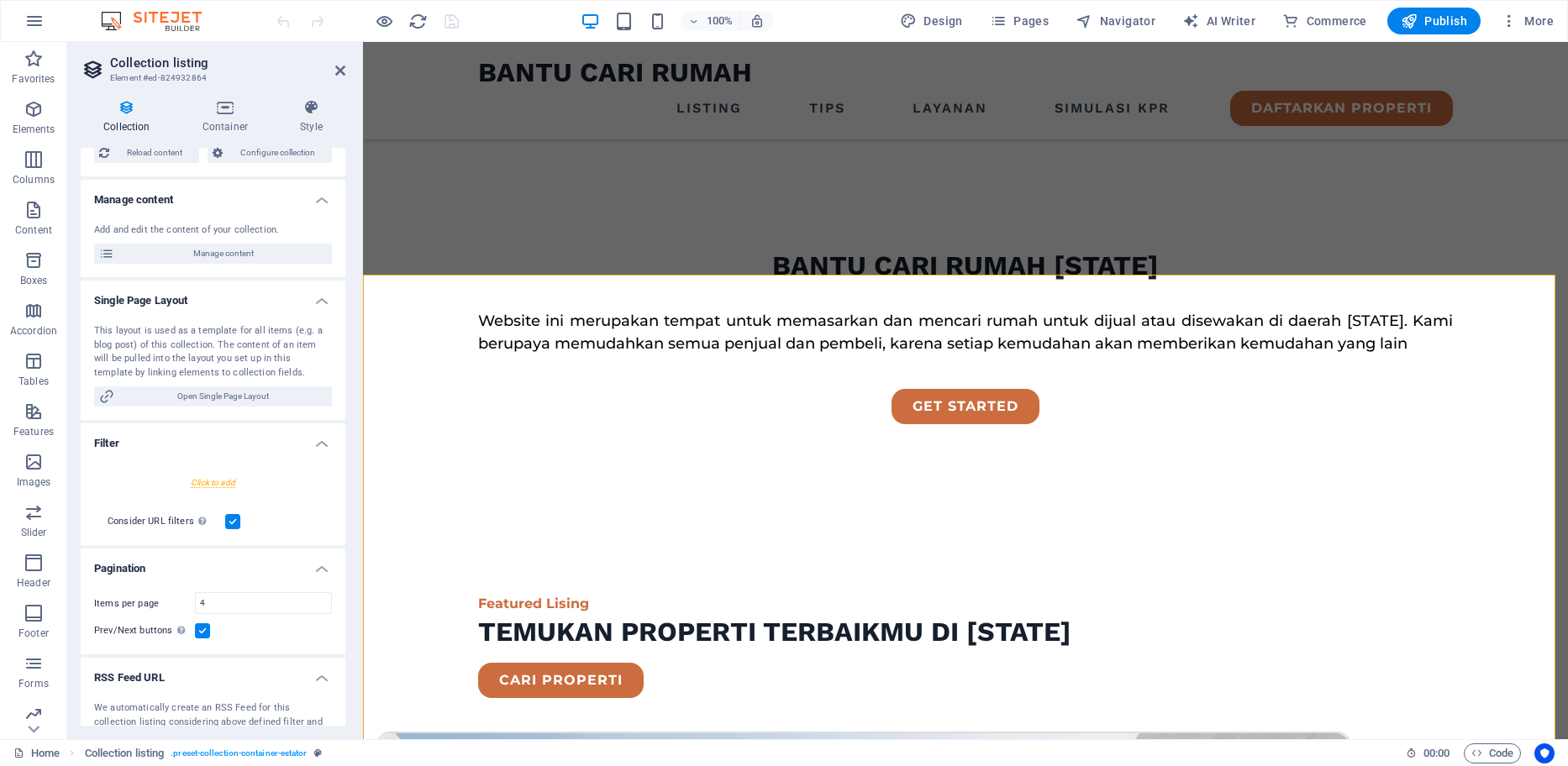 scroll, scrollTop: 103, scrollLeft: 0, axis: vertical 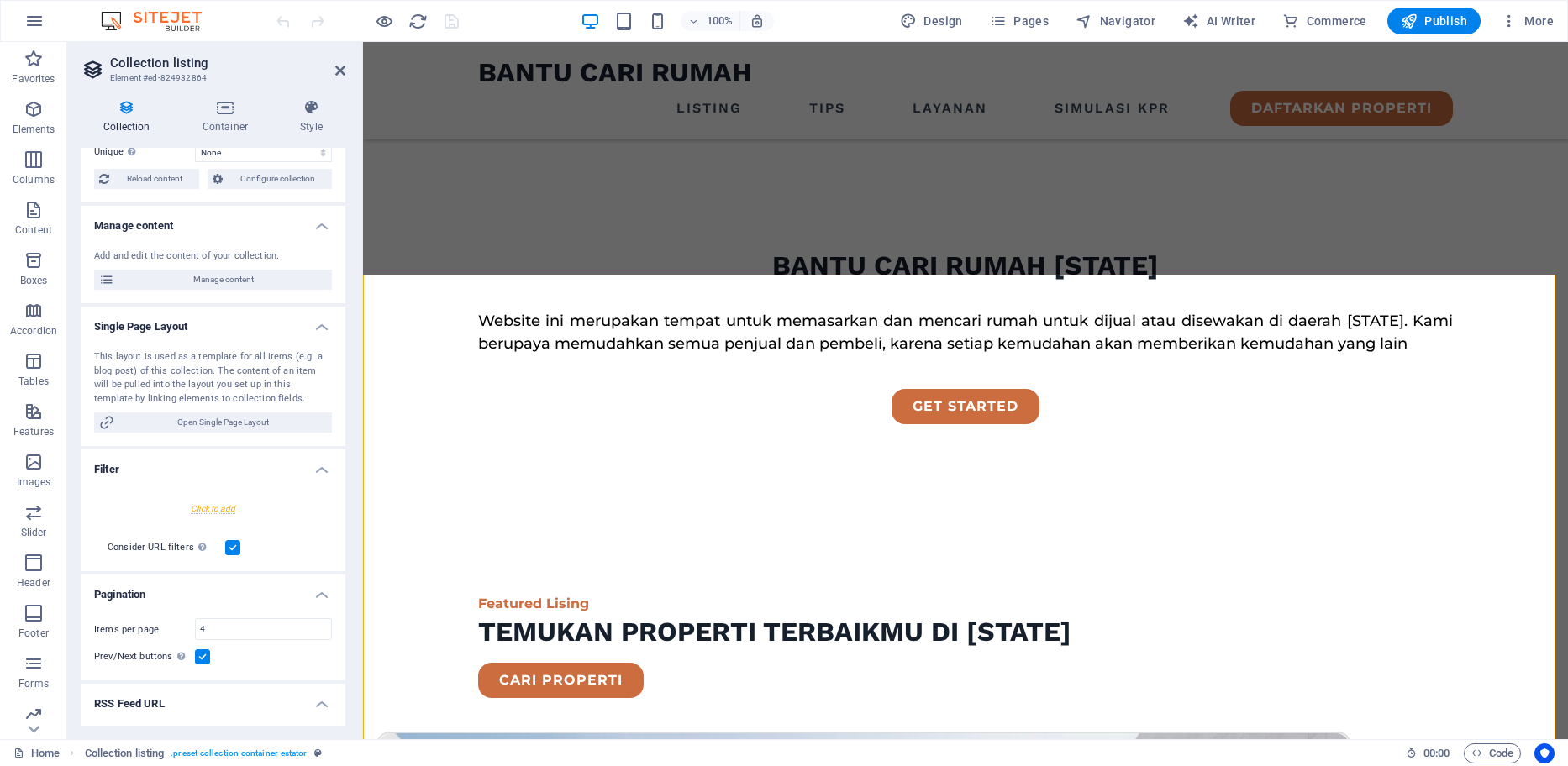 click at bounding box center (233, 548) 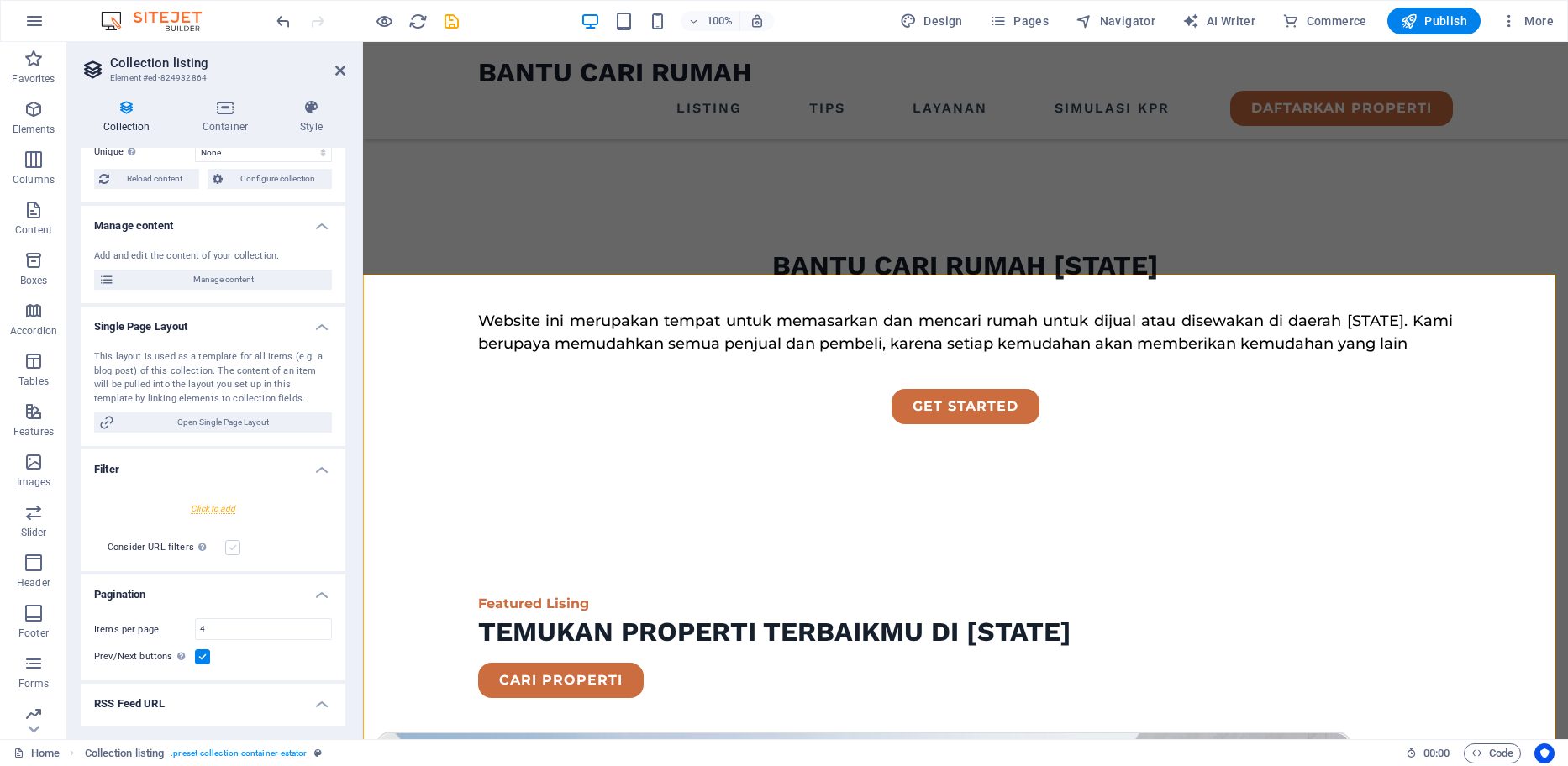 click at bounding box center (233, 548) 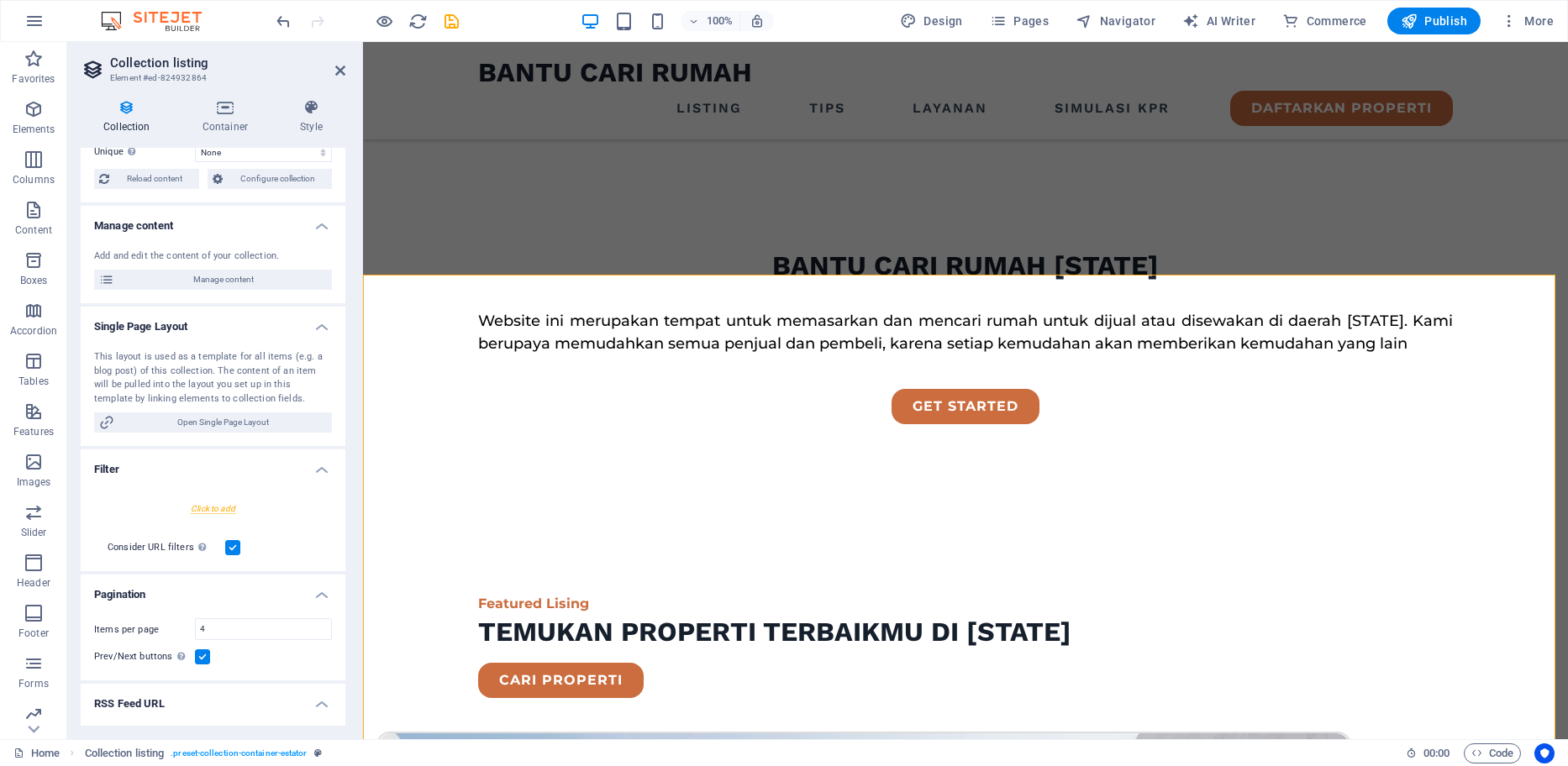 click at bounding box center (213, 508) 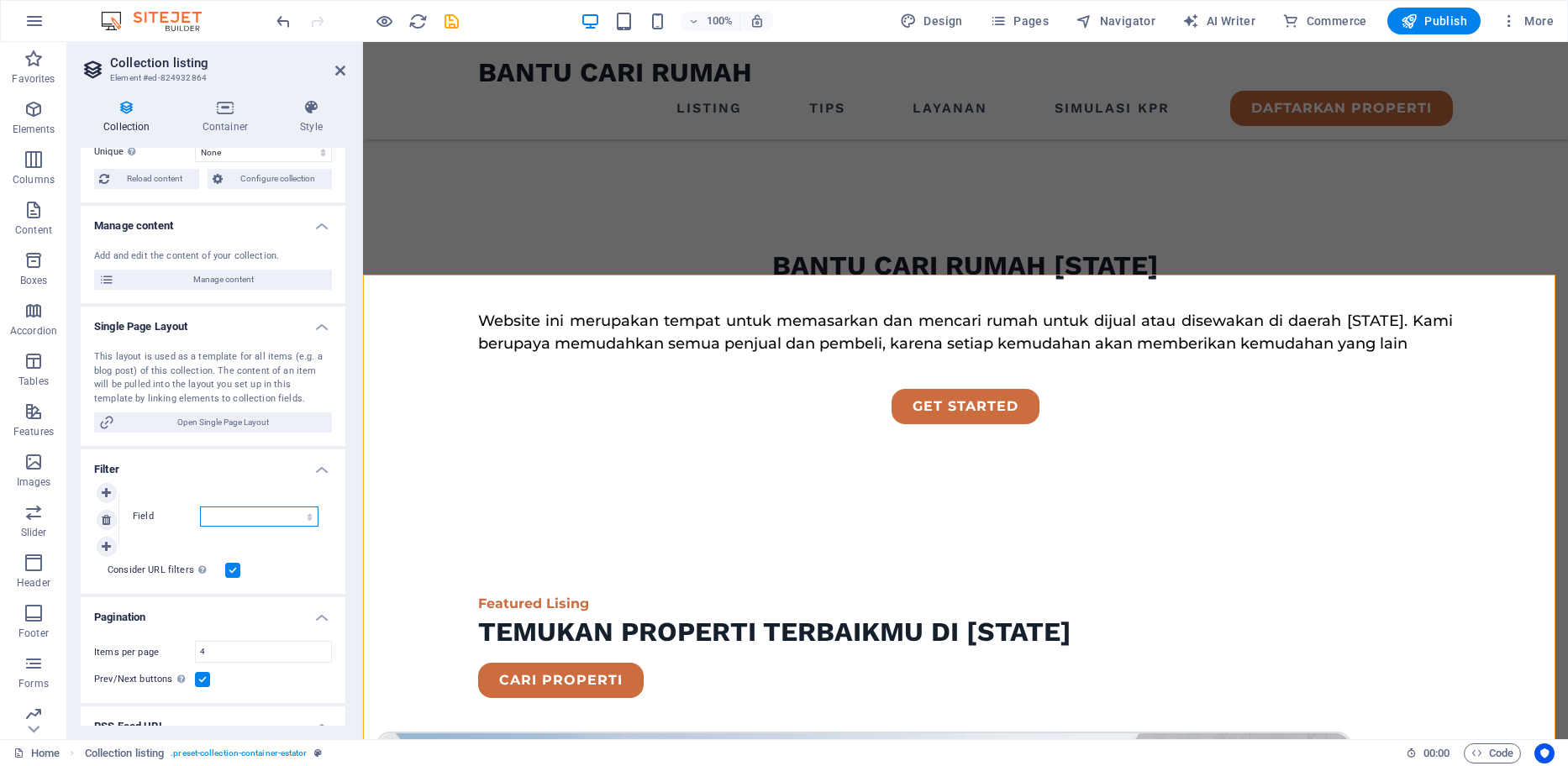 click on "Created at Updated at Name Slug Property Type Price Address Size Bedrooms Bathrooms Listed" at bounding box center (259, 517) 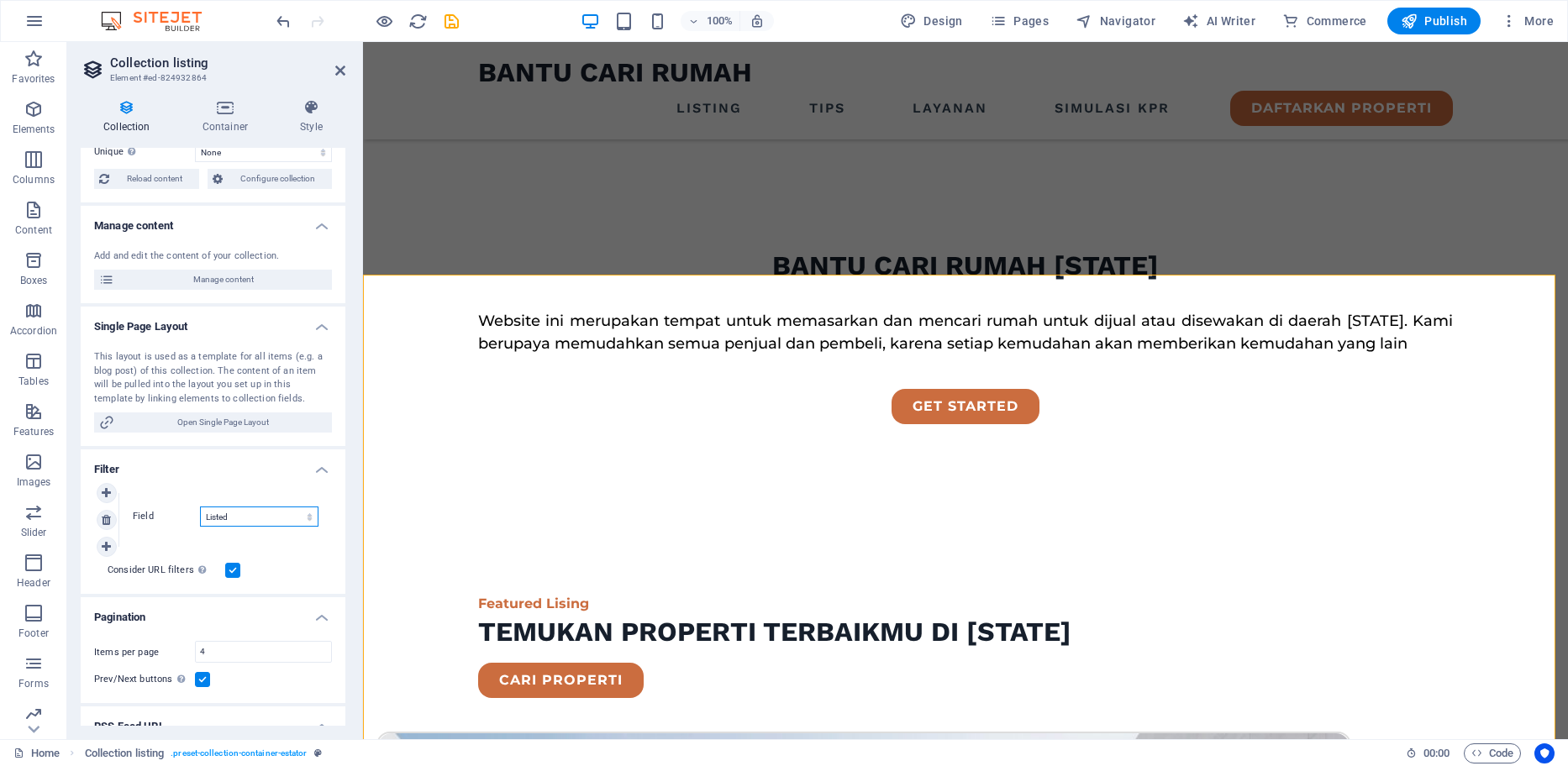 click on "Created at Updated at Name Slug Property Type Price Address Size Bedrooms Bathrooms Listed" at bounding box center (259, 517) 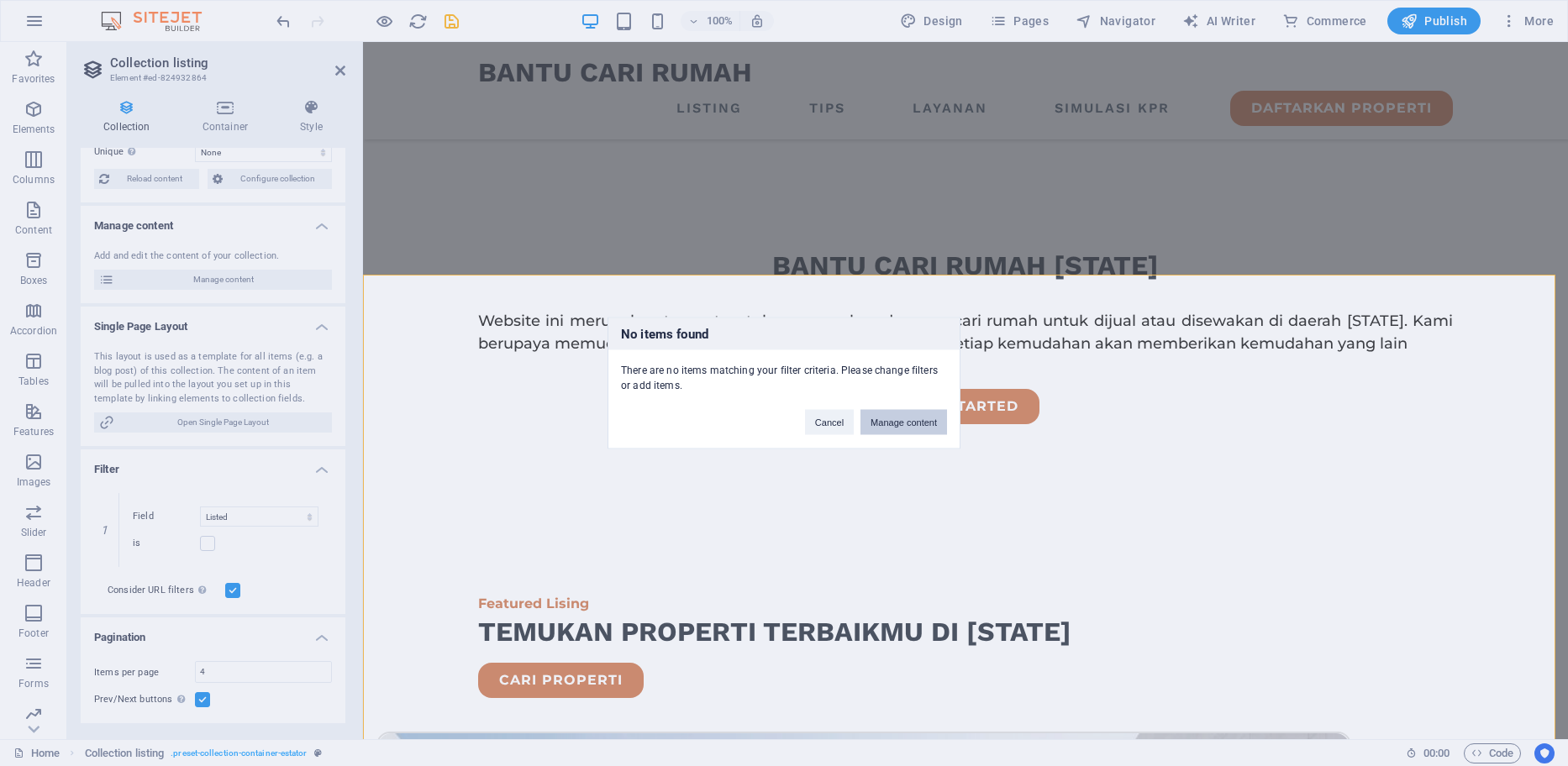 click on "Manage content" at bounding box center [903, 422] 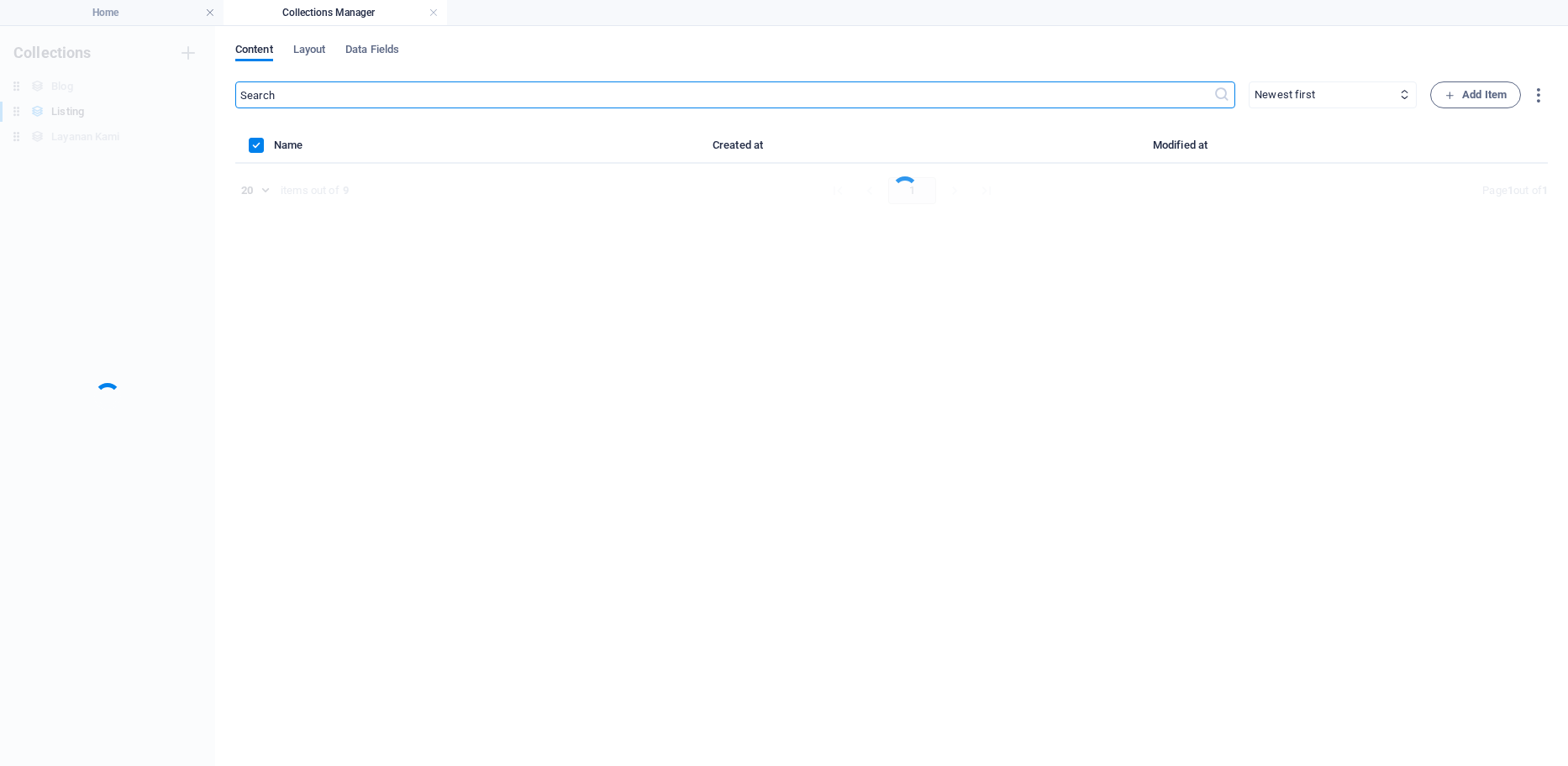 scroll, scrollTop: 0, scrollLeft: 0, axis: both 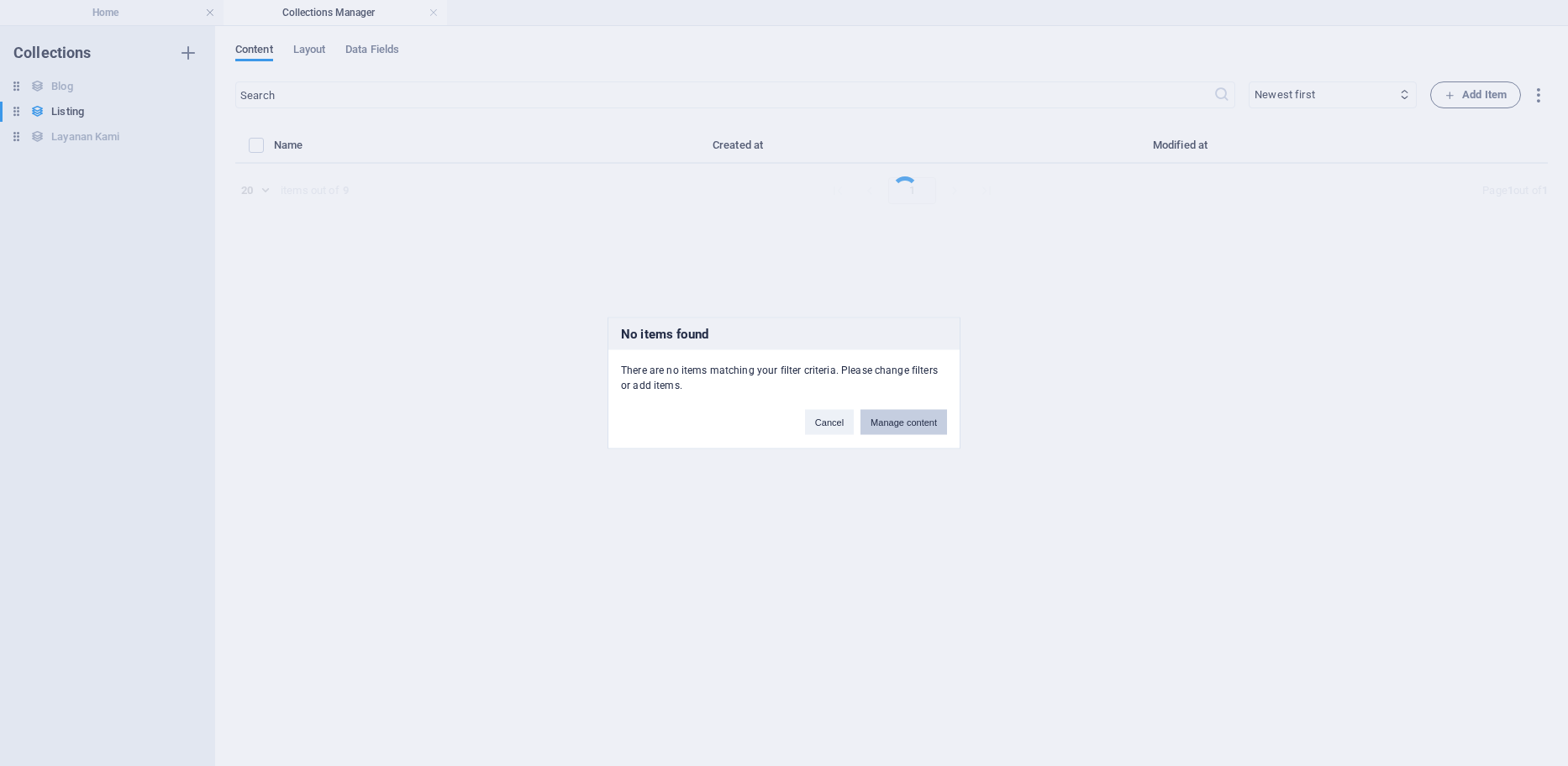 click on "Manage content" at bounding box center (903, 422) 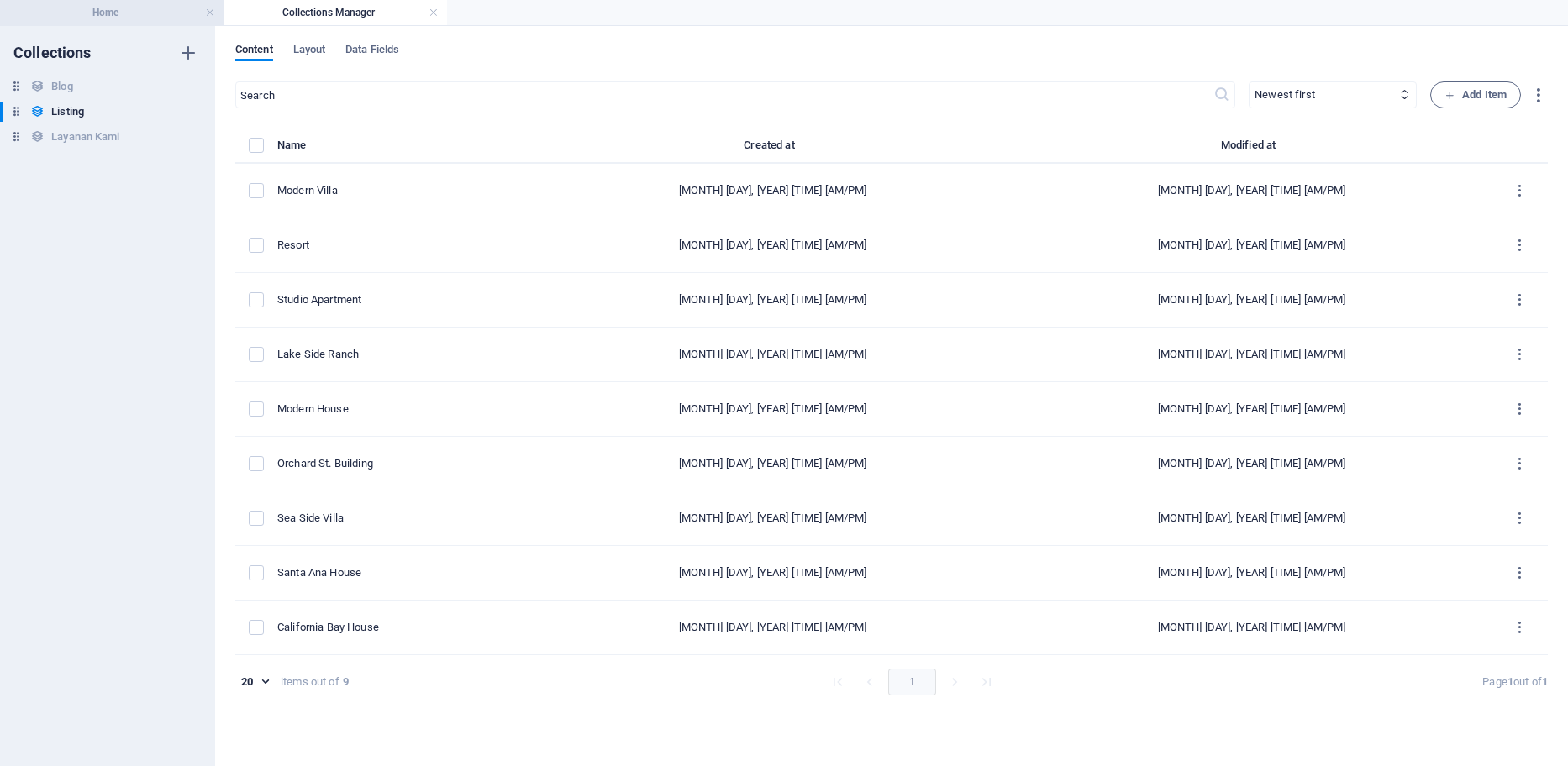 click on "Home" at bounding box center (112, 13) 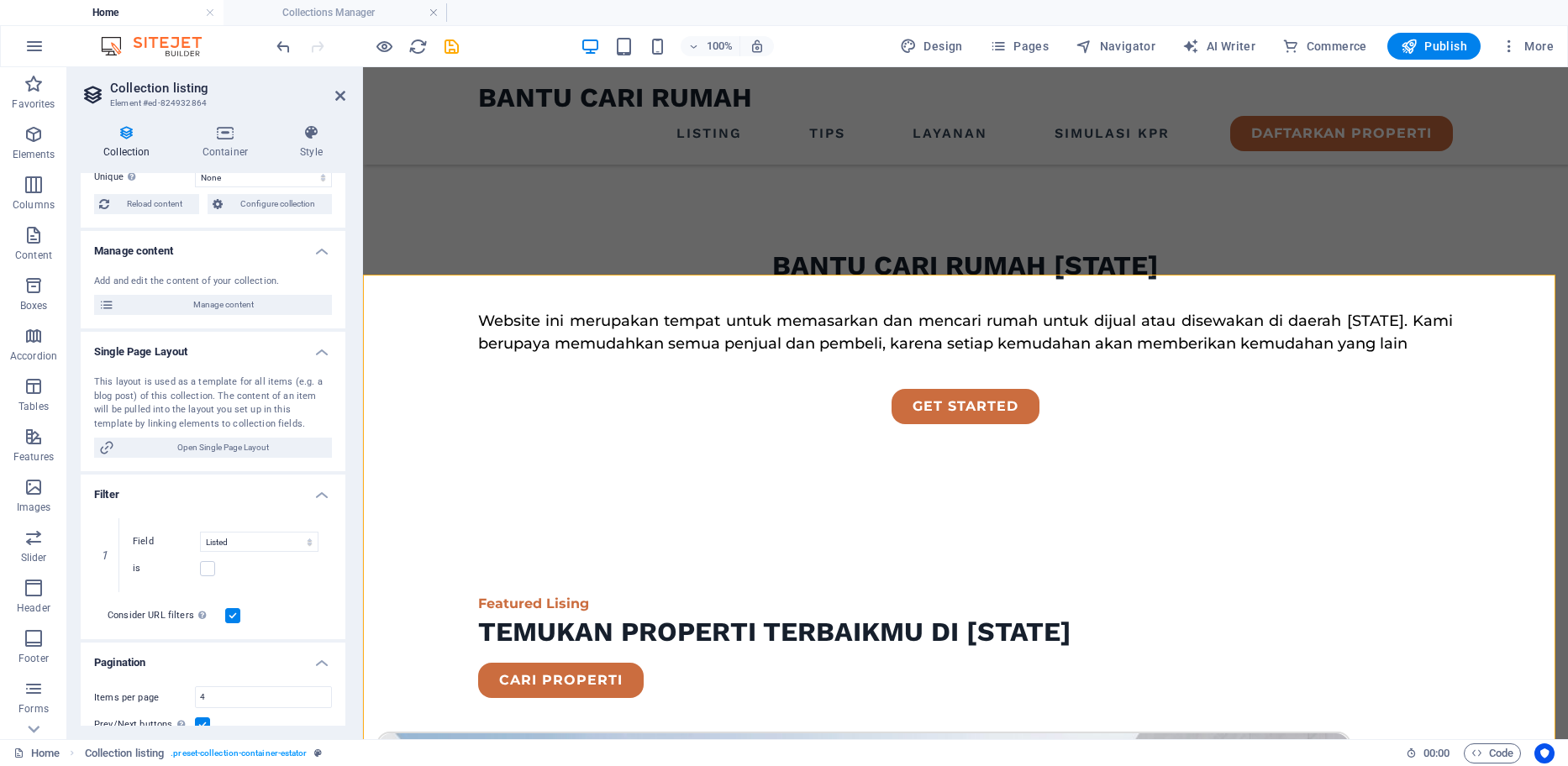 click at bounding box center (233, 616) 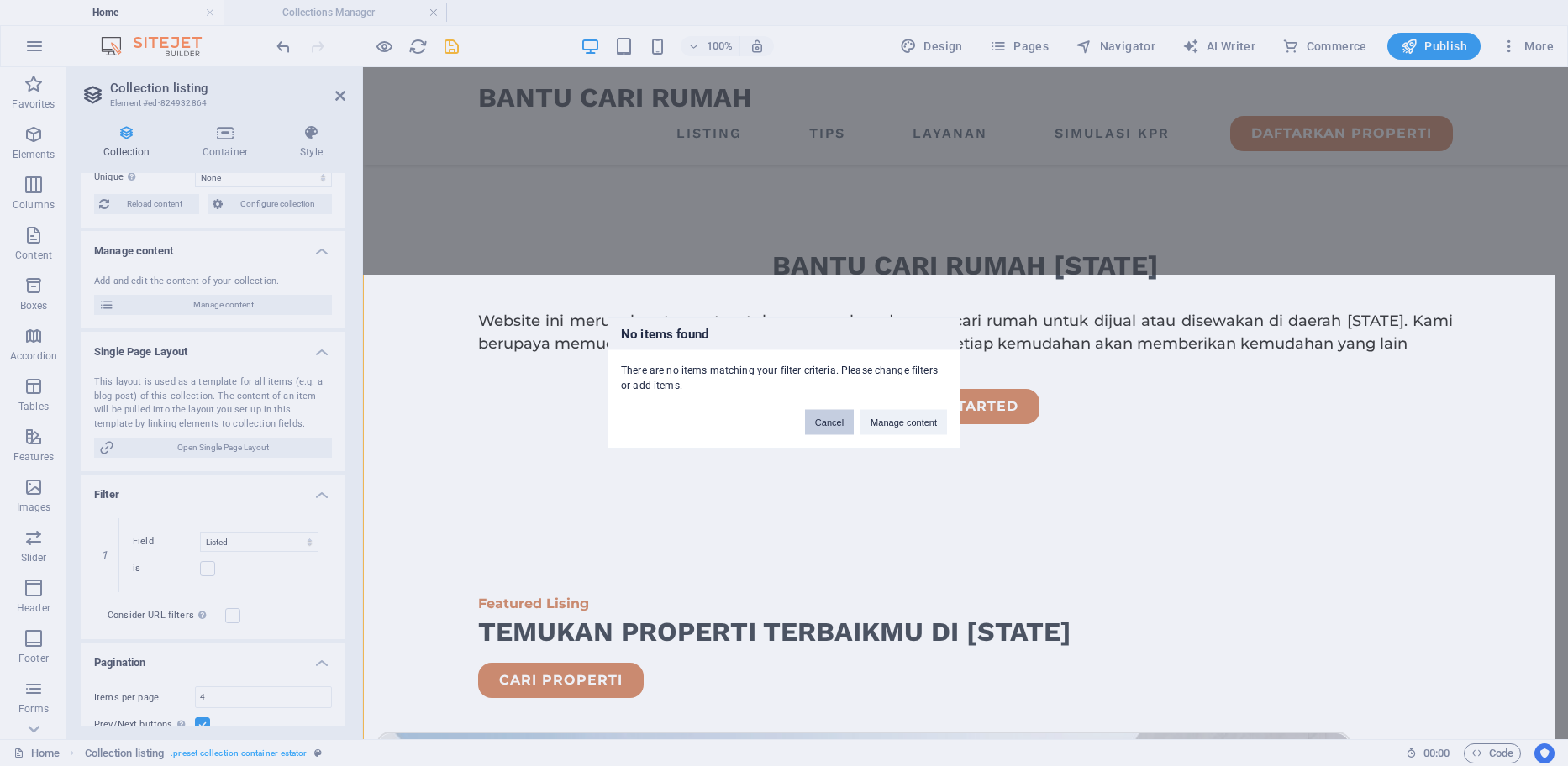 click on "Cancel" at bounding box center [829, 422] 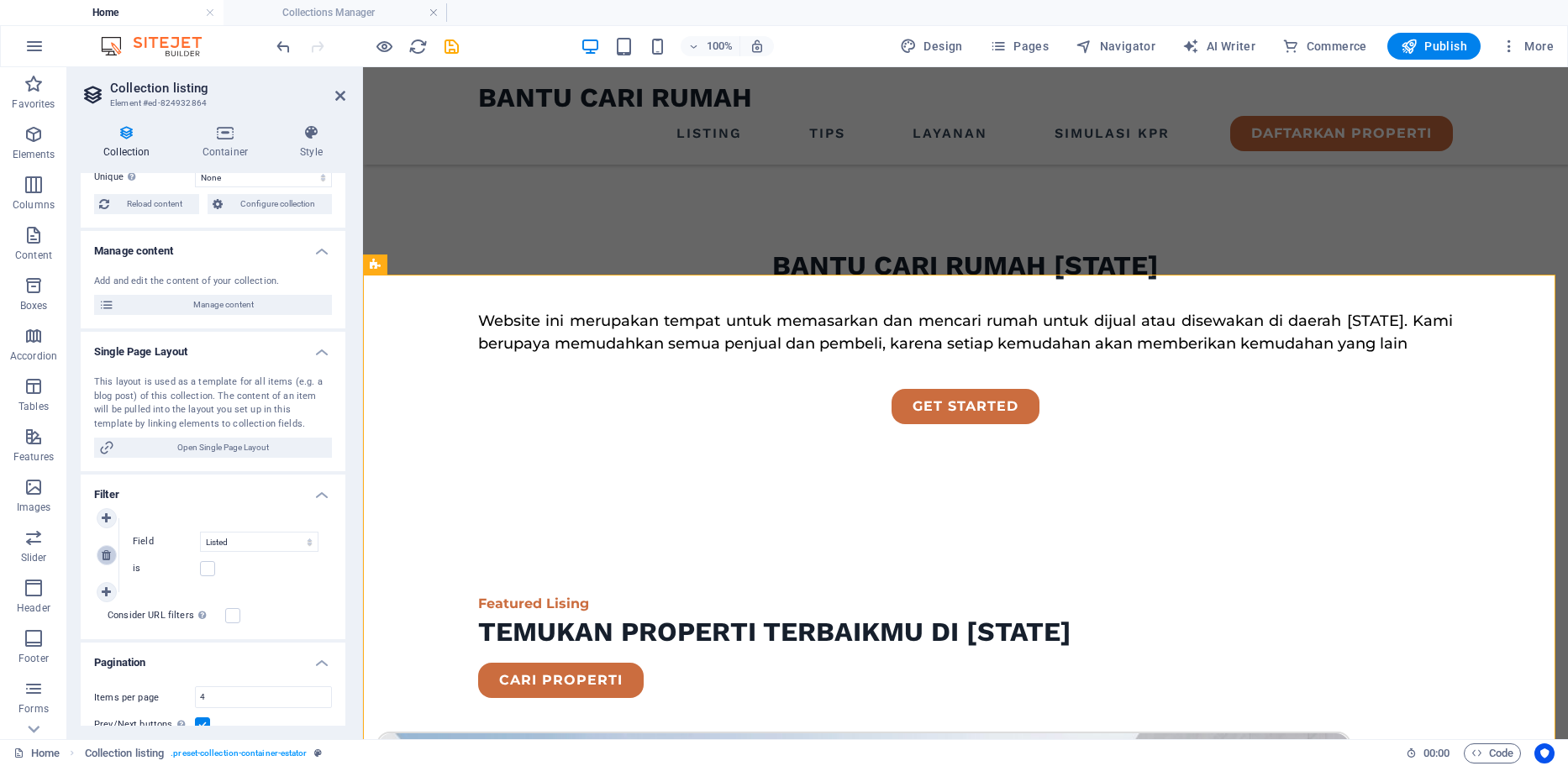 click at bounding box center [106, 555] 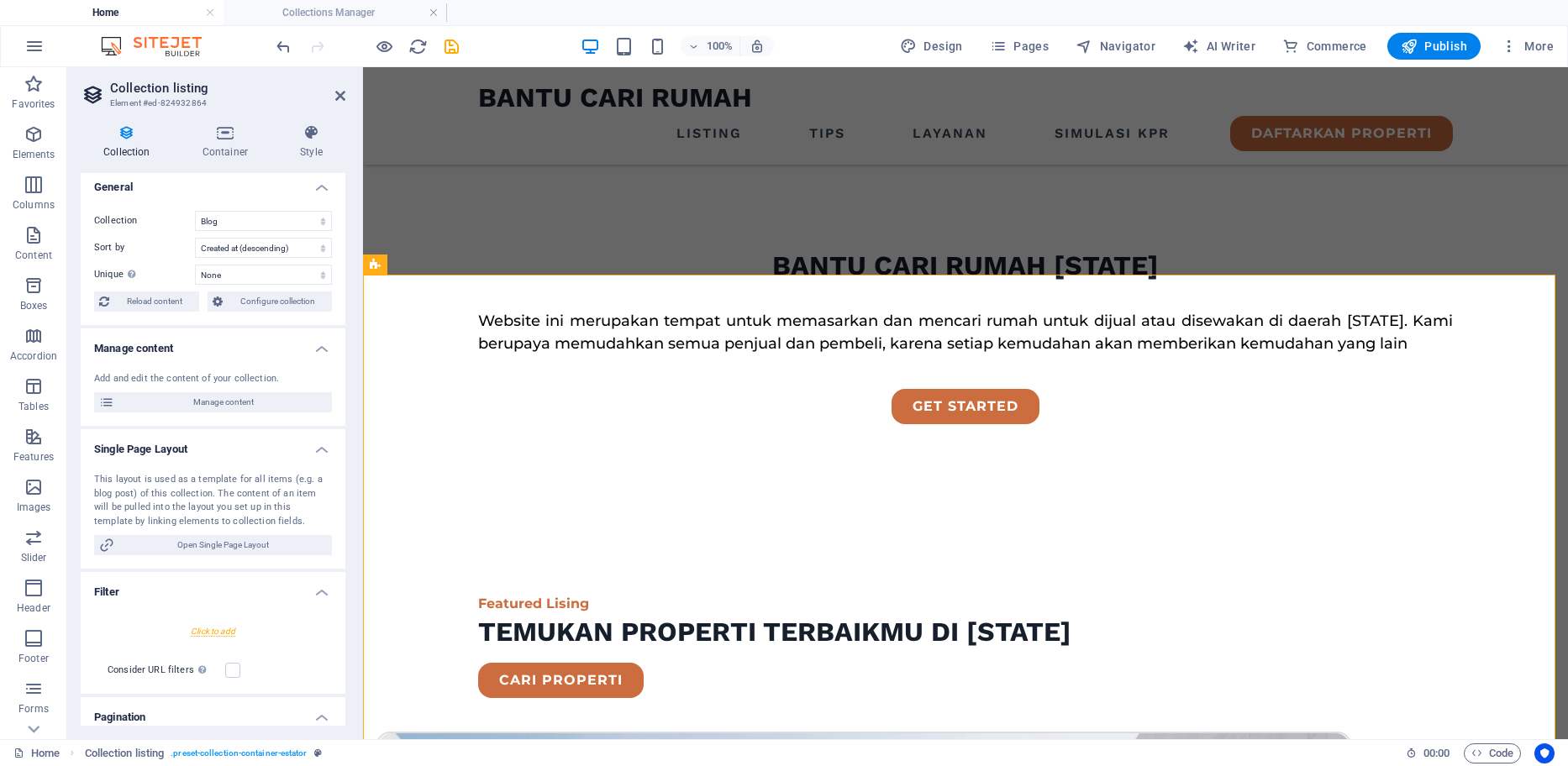 scroll, scrollTop: 0, scrollLeft: 0, axis: both 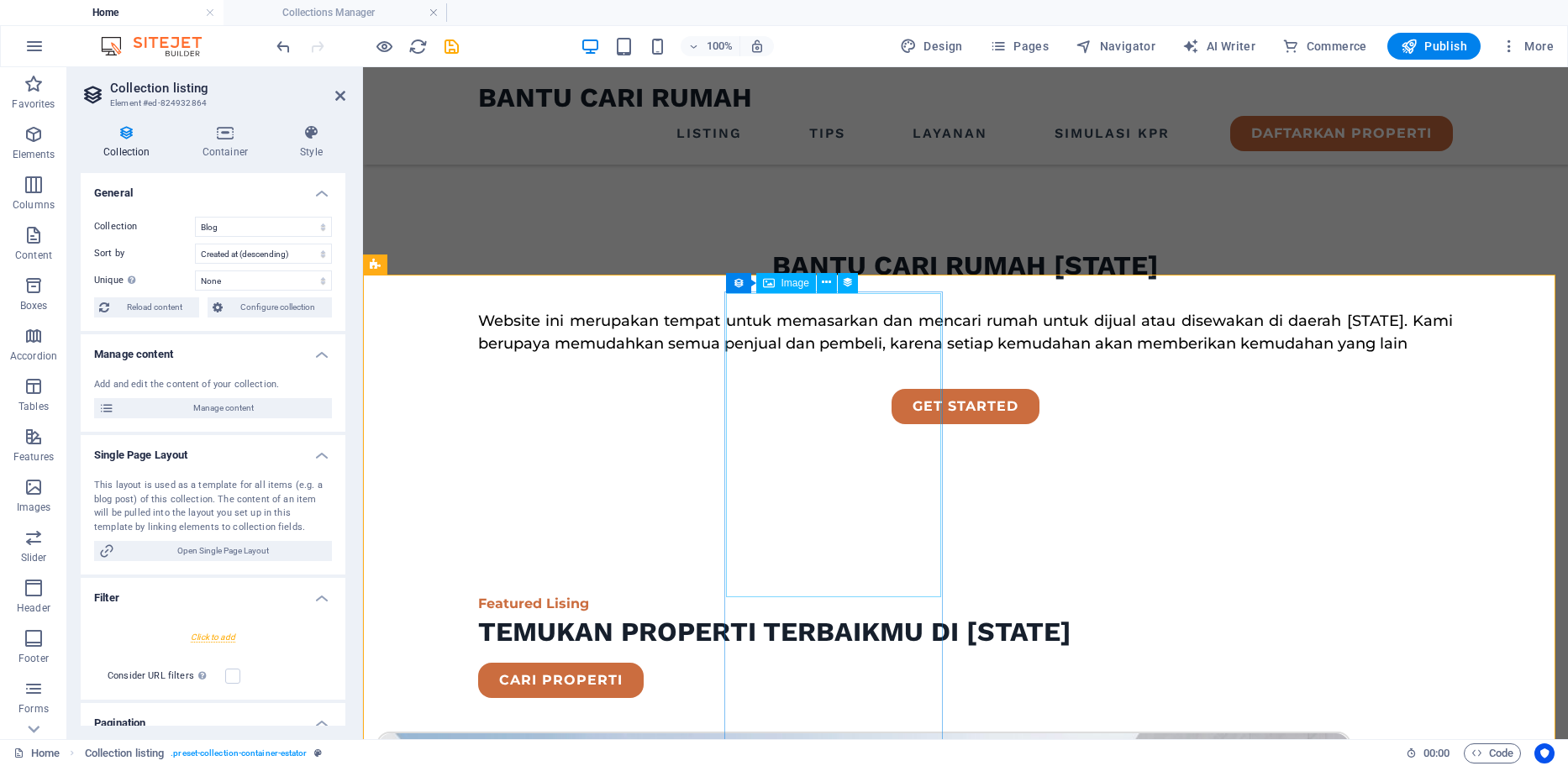 click on "Image" at bounding box center (795, 283) 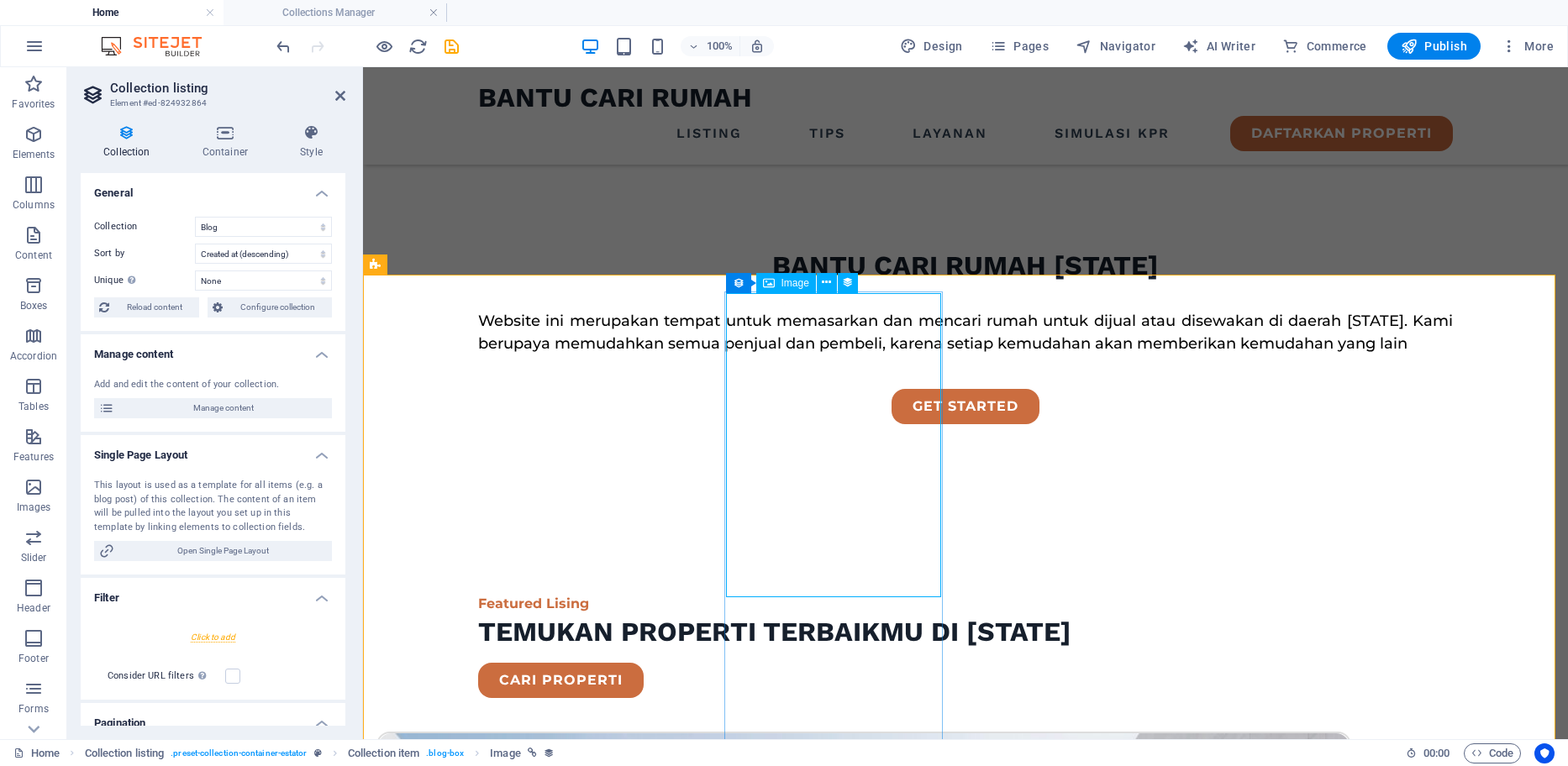 click at bounding box center (864, 2232) 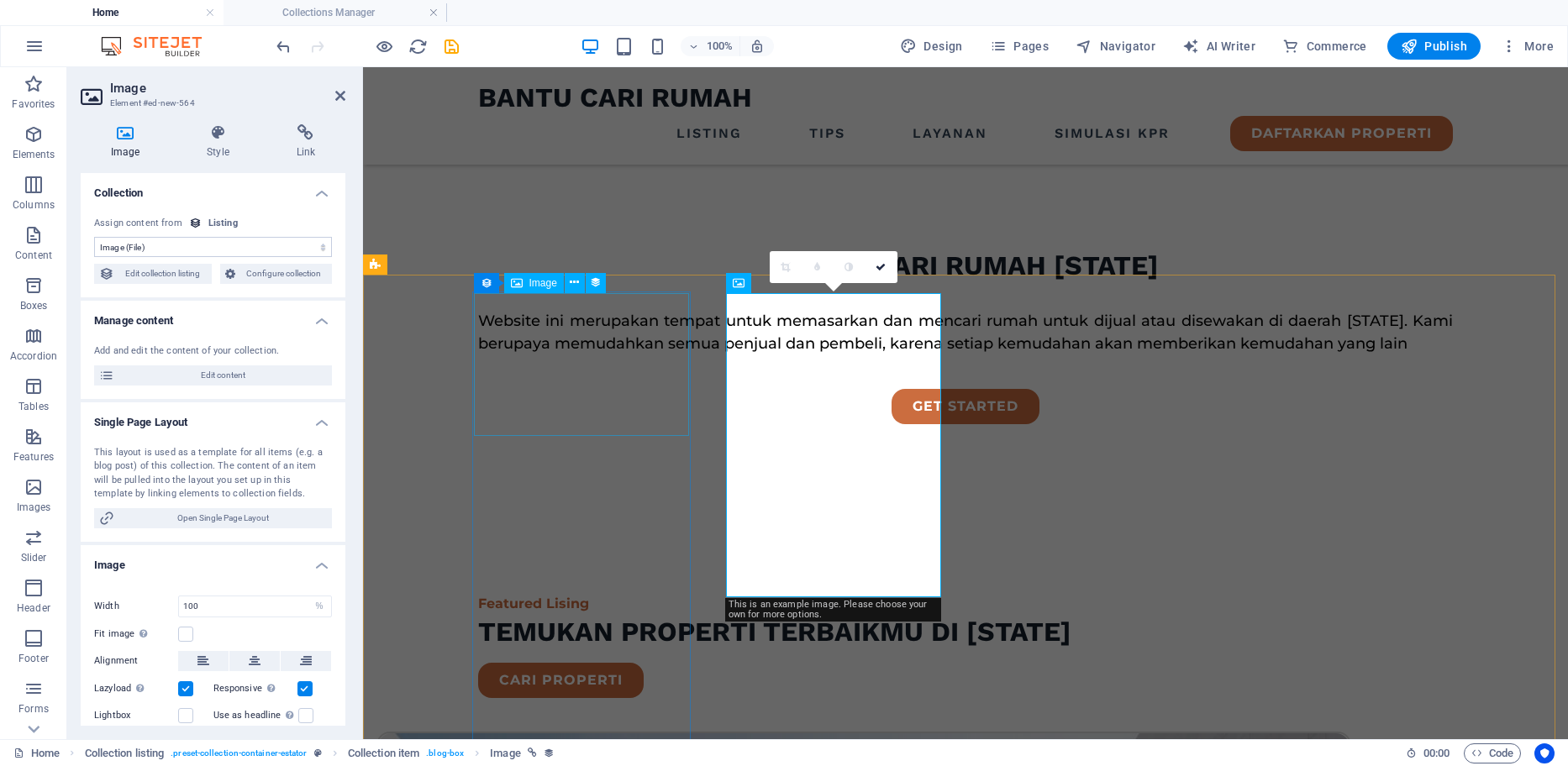 click at bounding box center [864, 1057] 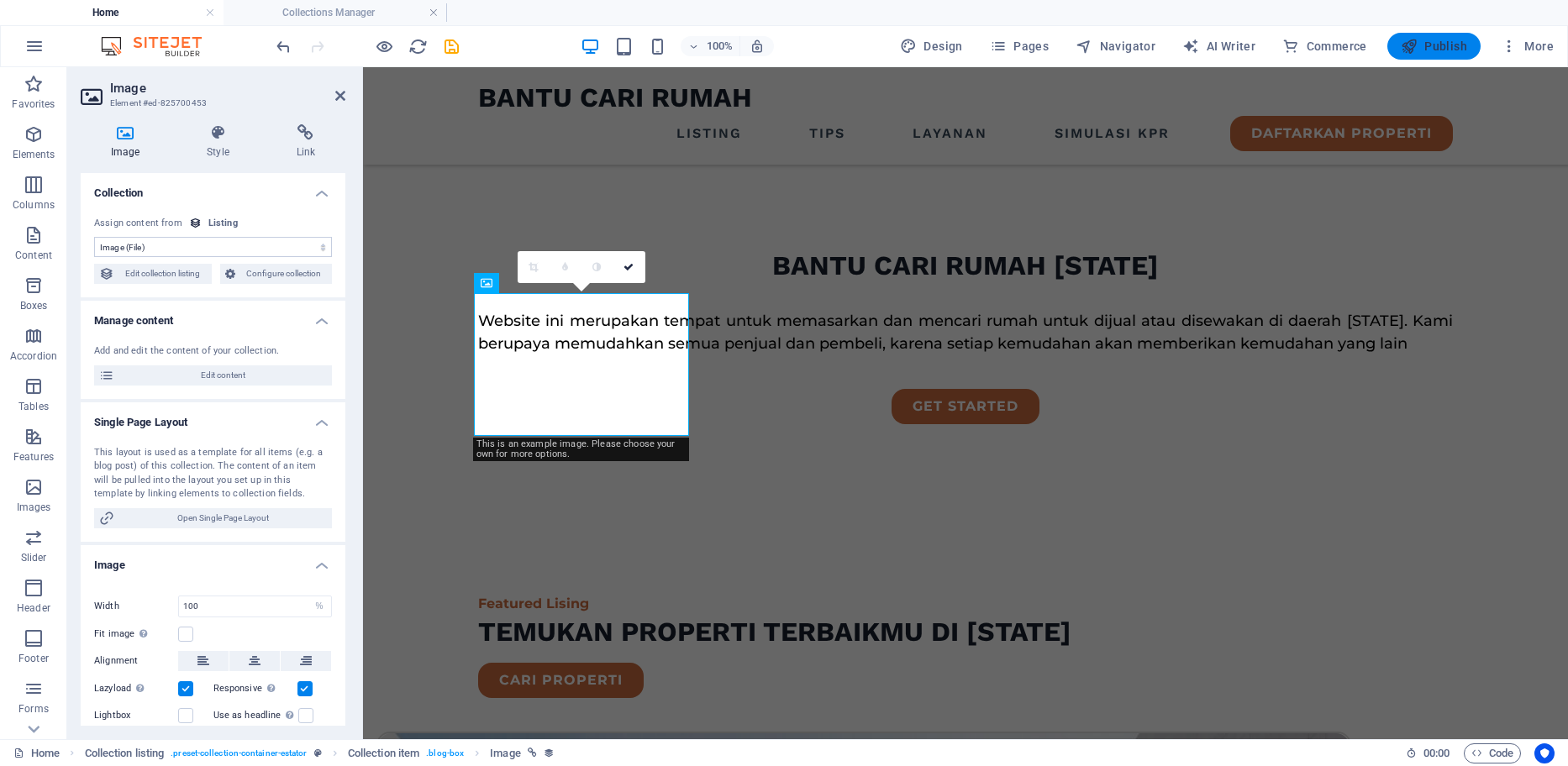 click on "Publish" at bounding box center [1434, 46] 